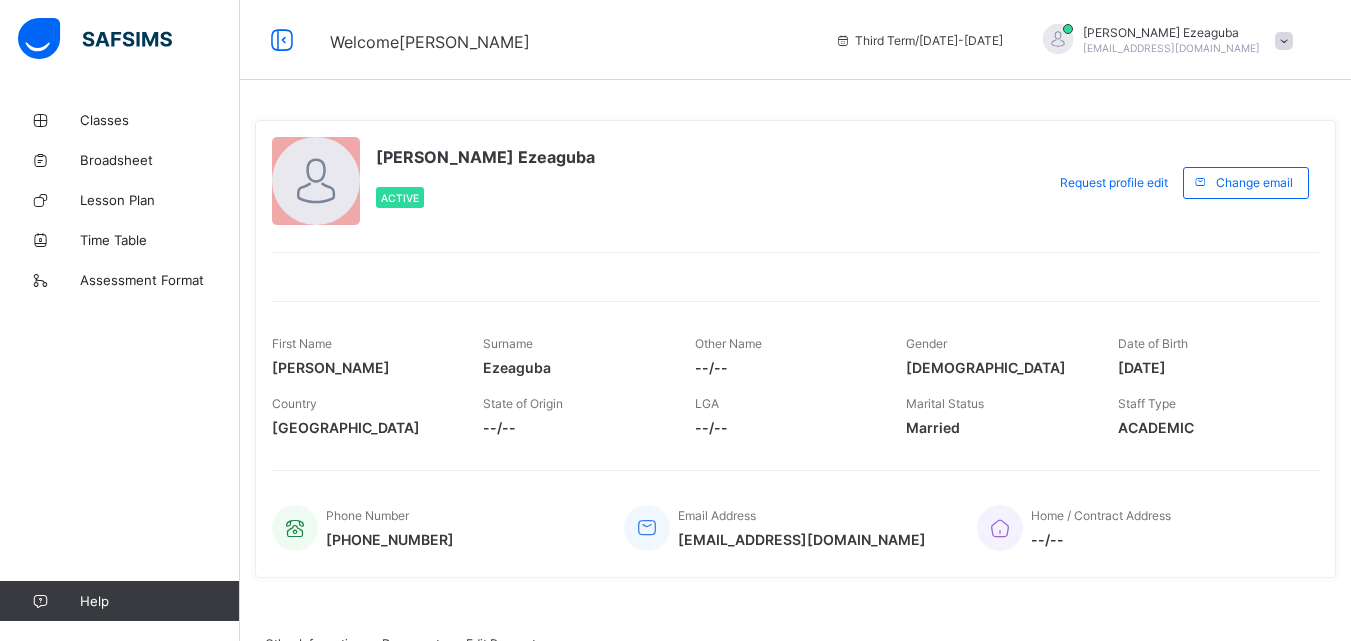 scroll, scrollTop: 0, scrollLeft: 0, axis: both 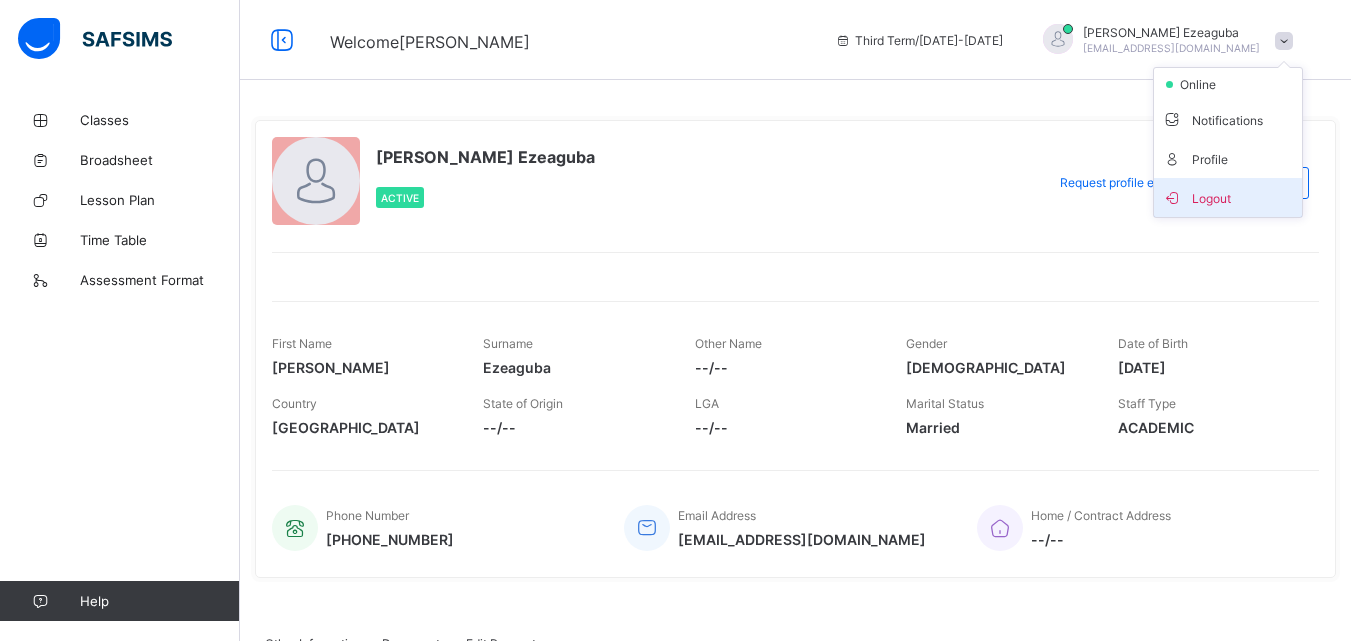 click on "Logout" at bounding box center (1228, 197) 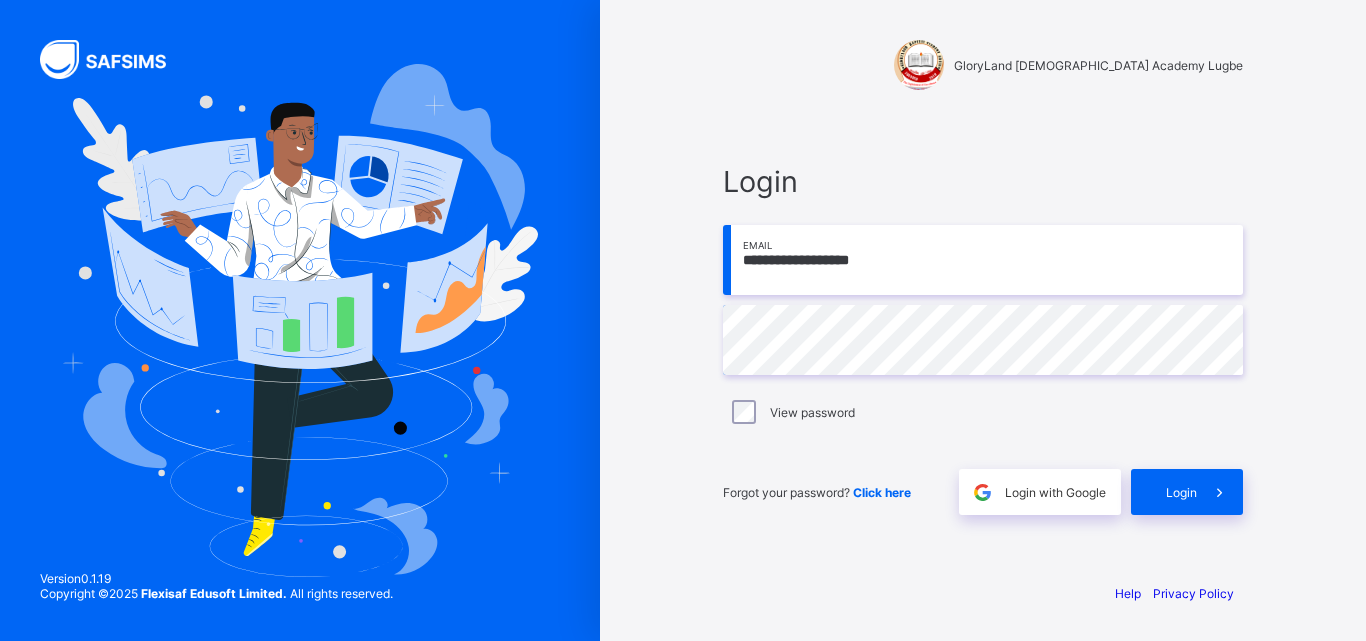 click on "**********" at bounding box center (983, 260) 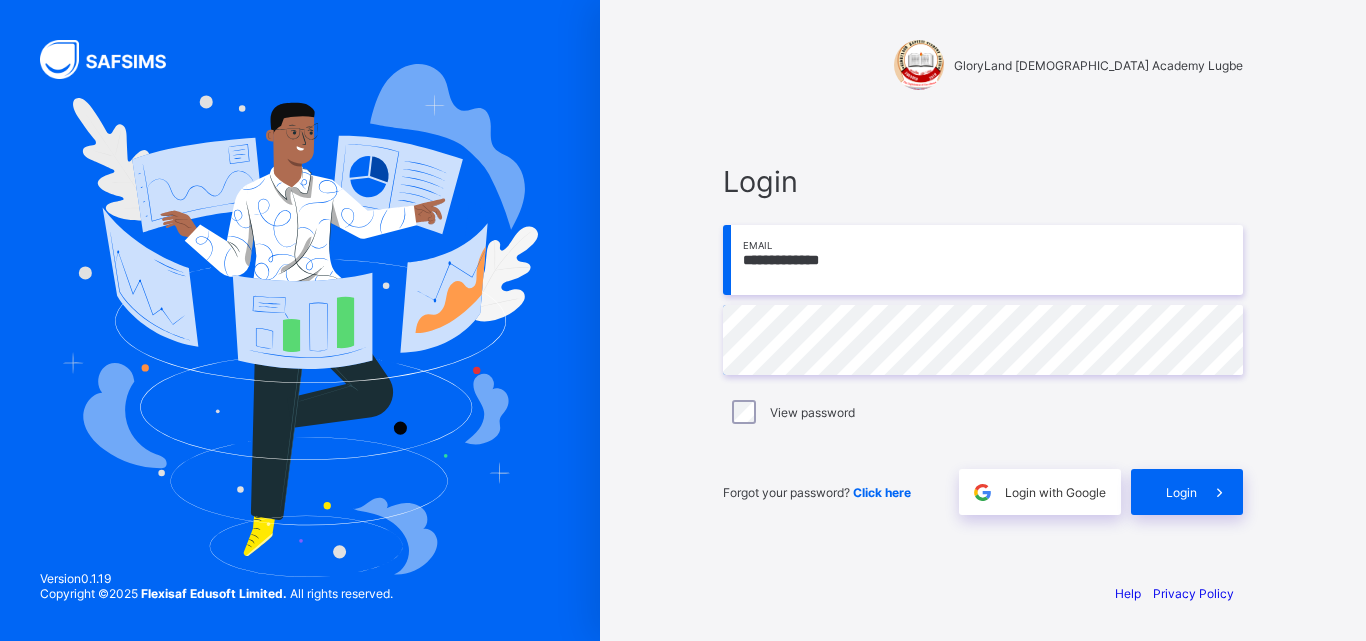 click on "**********" at bounding box center (983, 260) 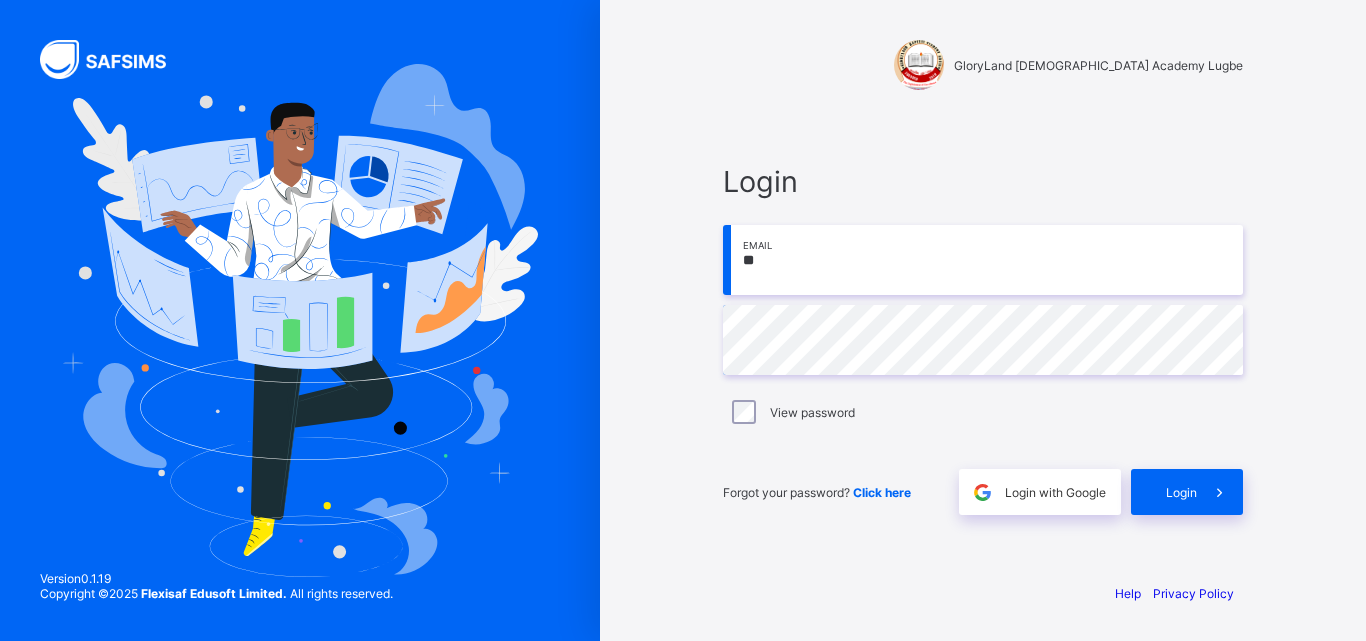 click on "Login ** Email Password View password Forgot your password?   Click here Login with Google Login" at bounding box center (983, 339) 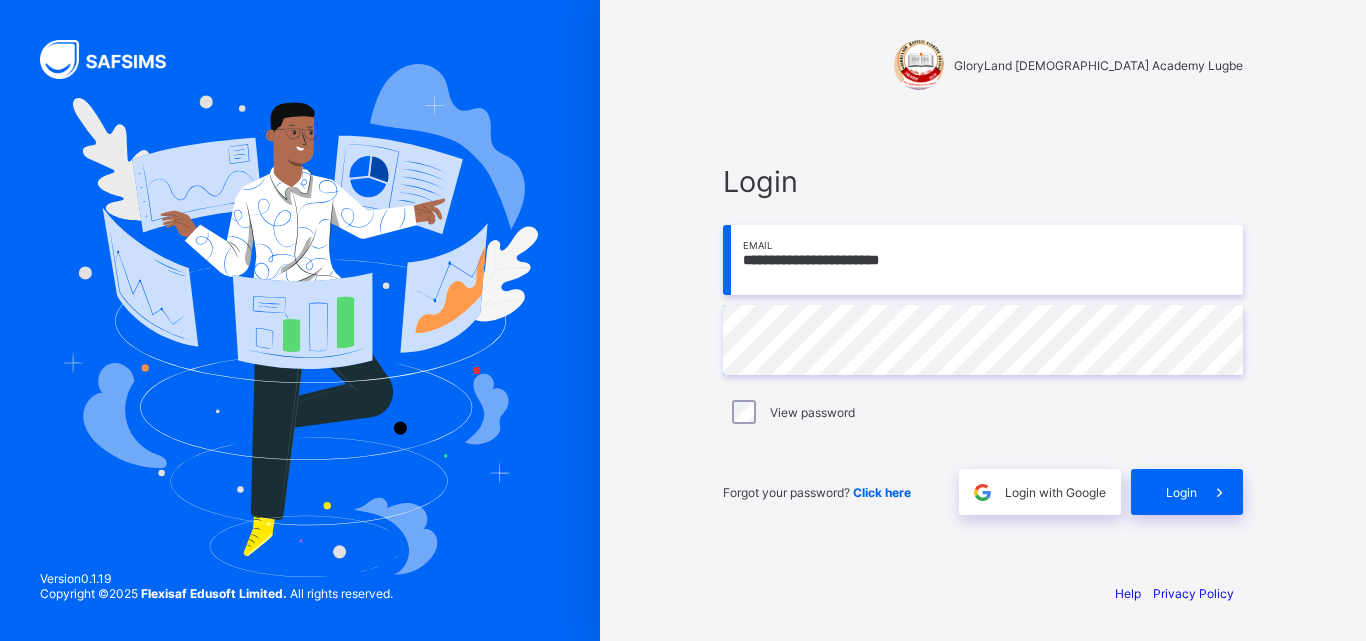 type on "**********" 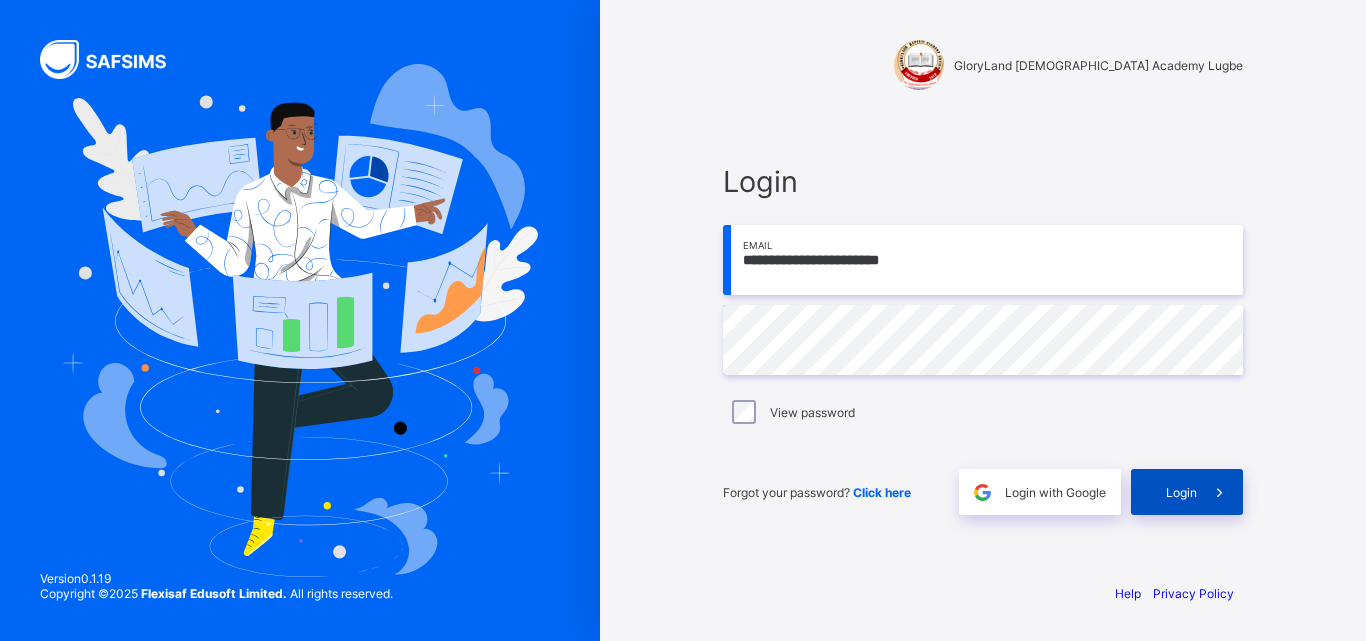 click on "Login" at bounding box center (1181, 492) 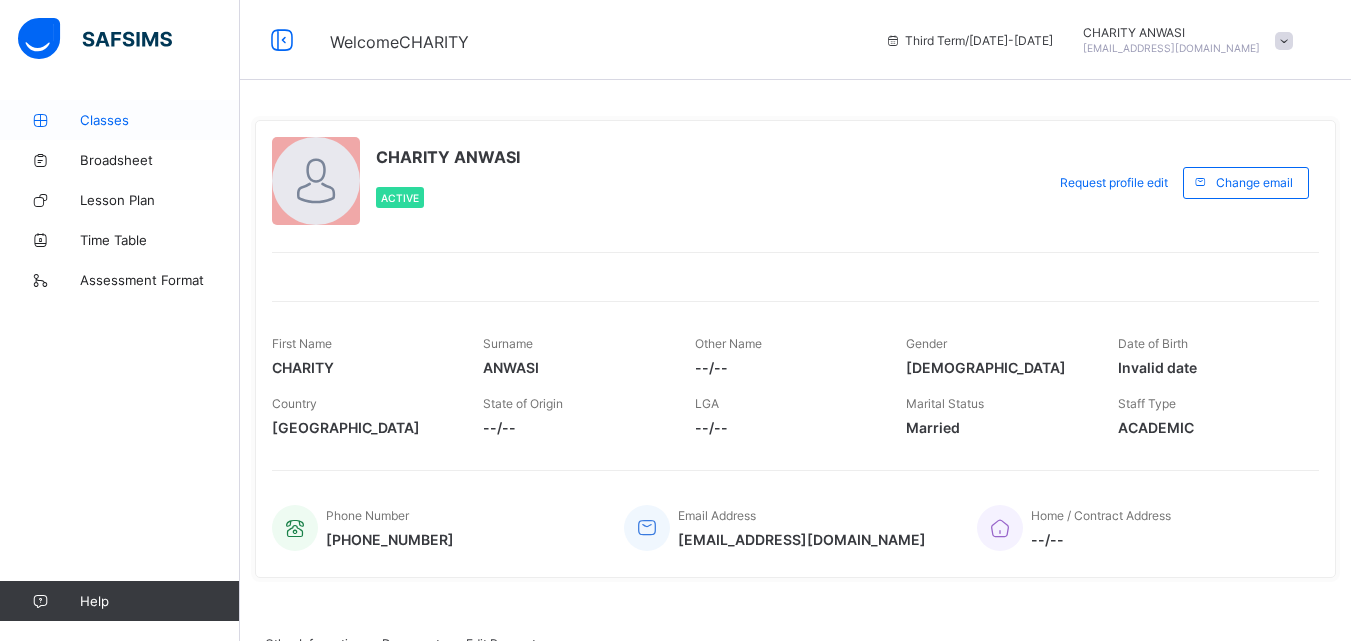 click on "Classes" at bounding box center (120, 120) 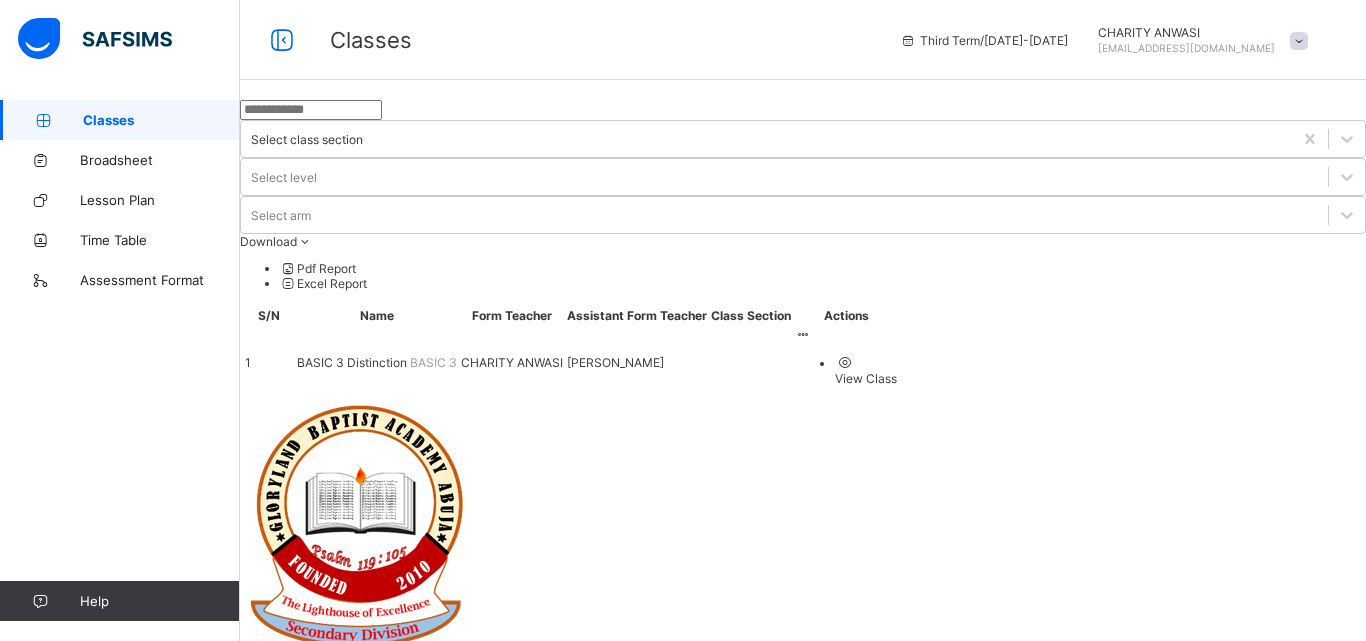 click on "BASIC 3   Distinction" at bounding box center (353, 362) 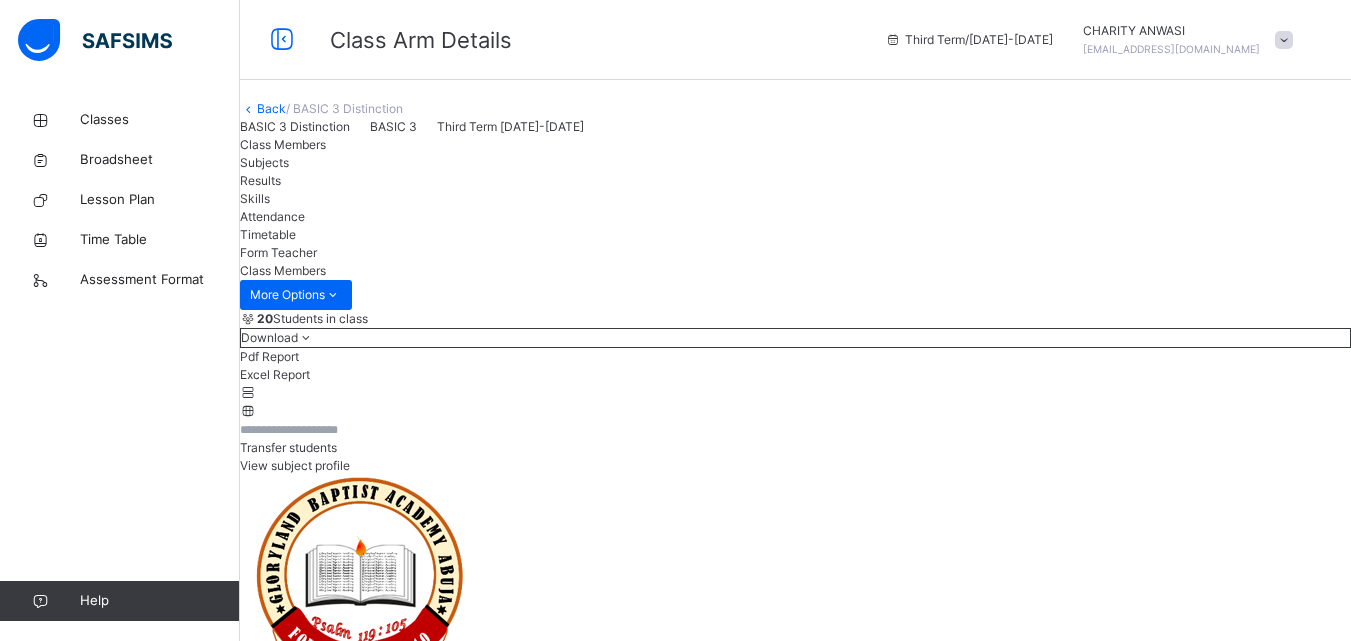 click on "Subjects" at bounding box center [264, 162] 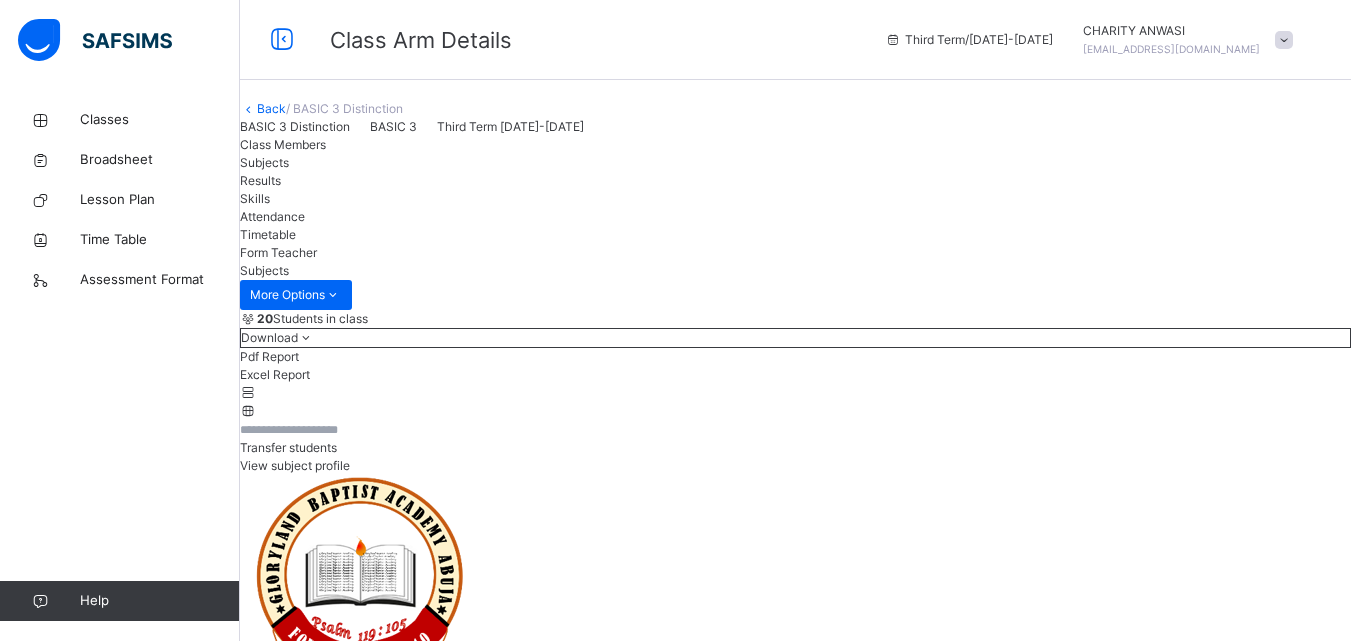click on "Assess Students" at bounding box center (1289, 3379) 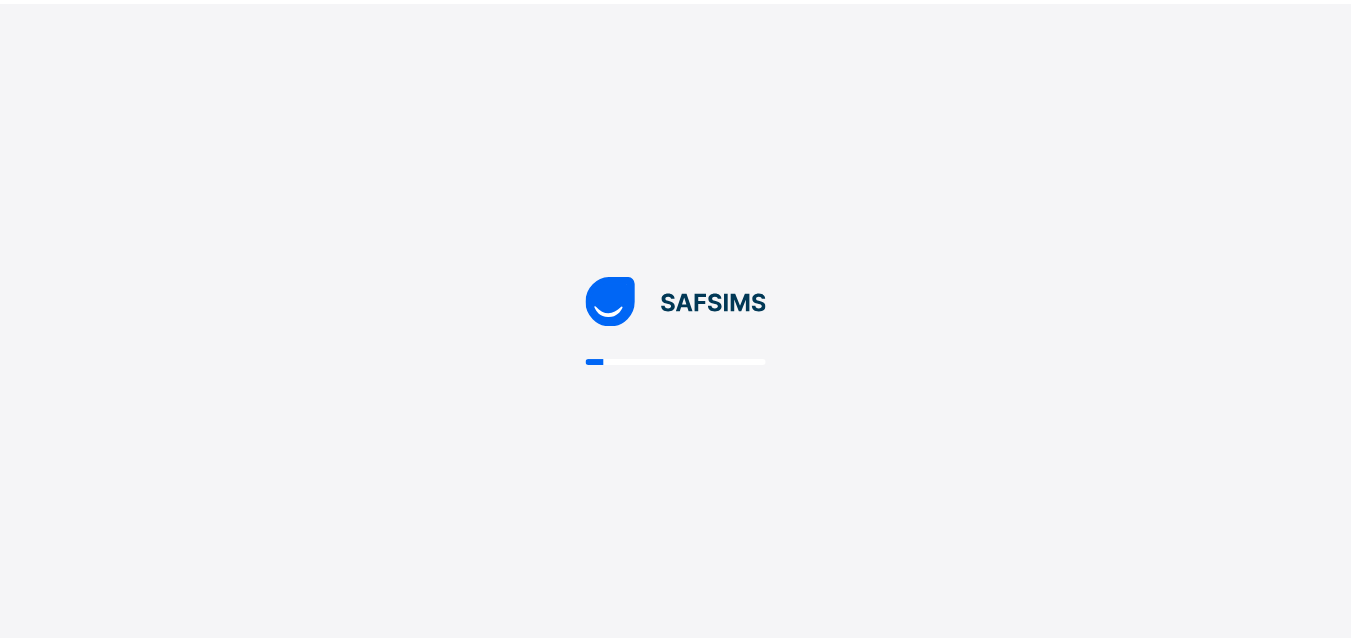 scroll, scrollTop: 0, scrollLeft: 0, axis: both 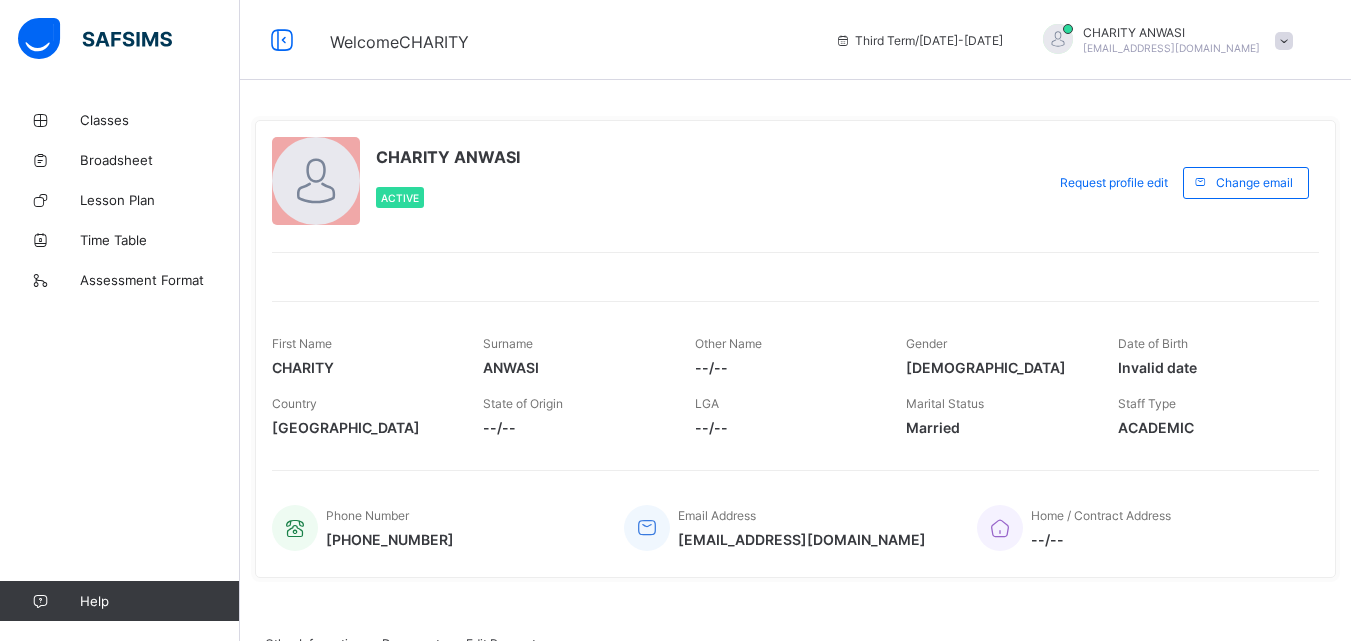 click on "CHARITY  ANWASI   Active" at bounding box center (653, 182) 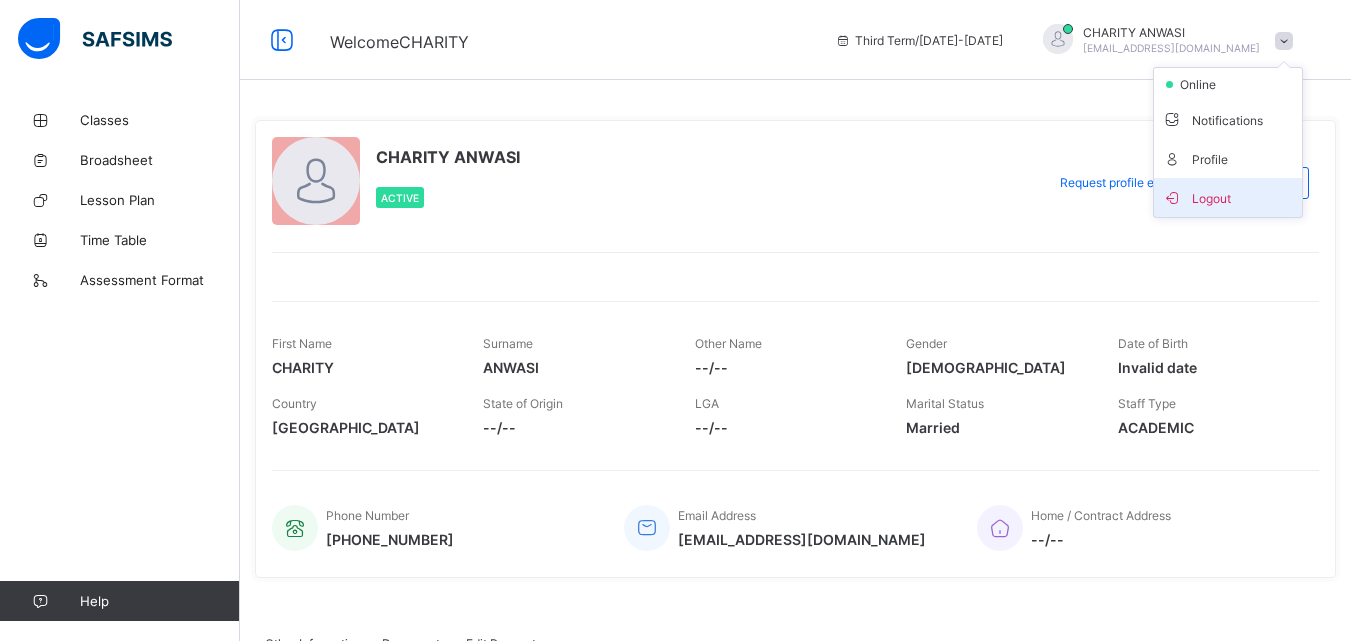 click on "Logout" at bounding box center [1228, 197] 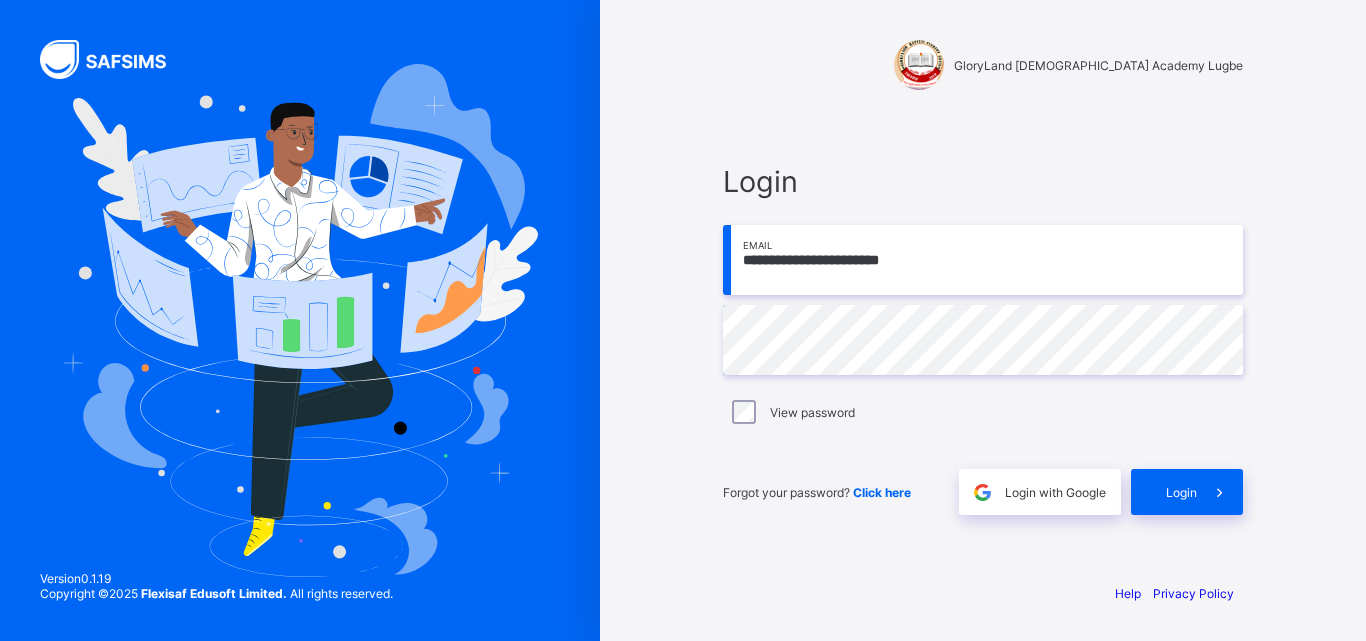 click on "**********" at bounding box center (983, 260) 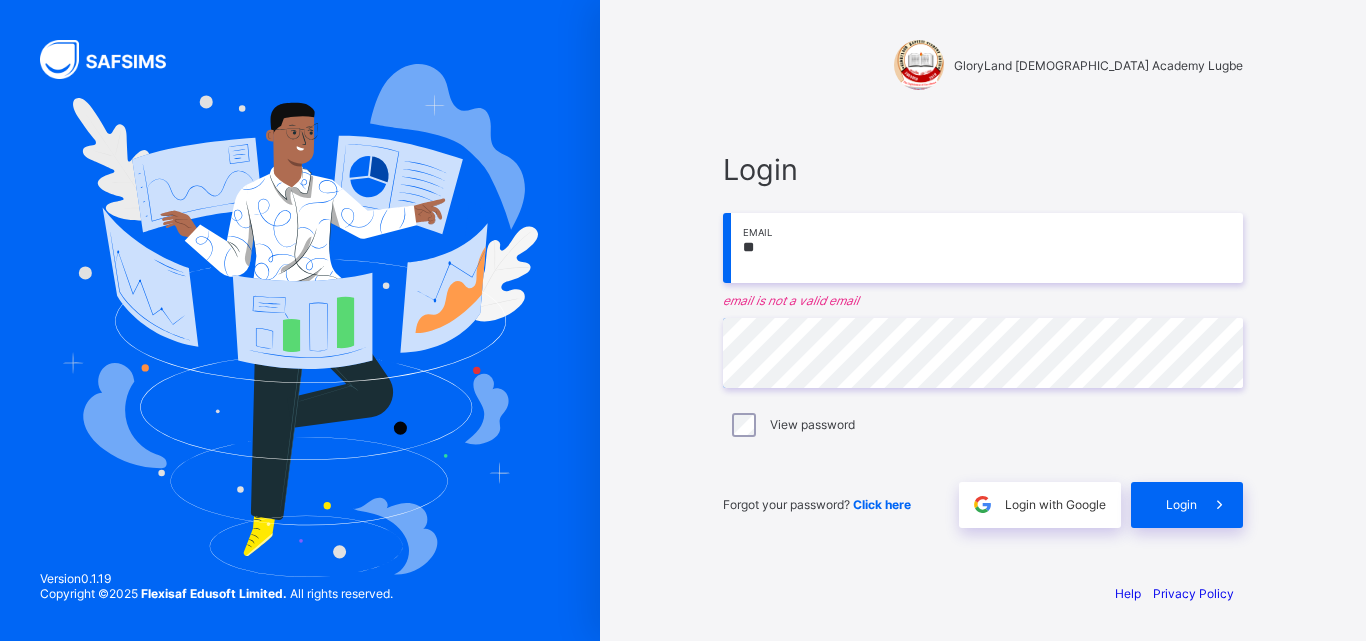 type on "*" 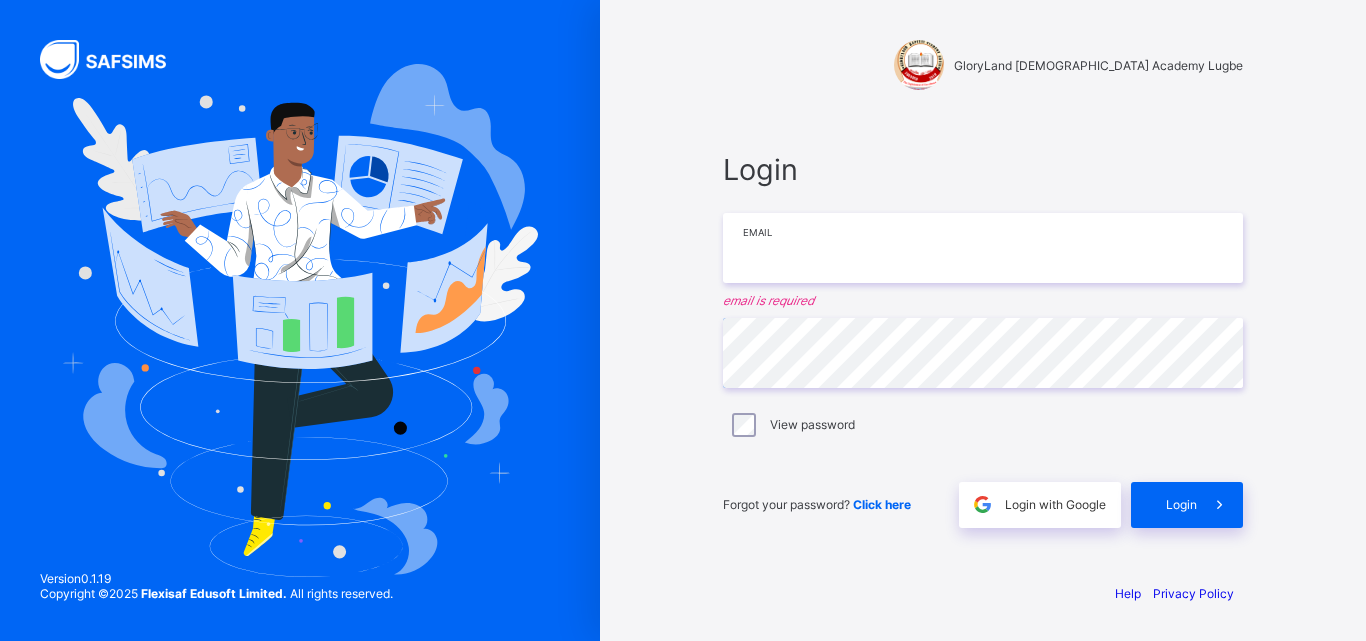 type on "*" 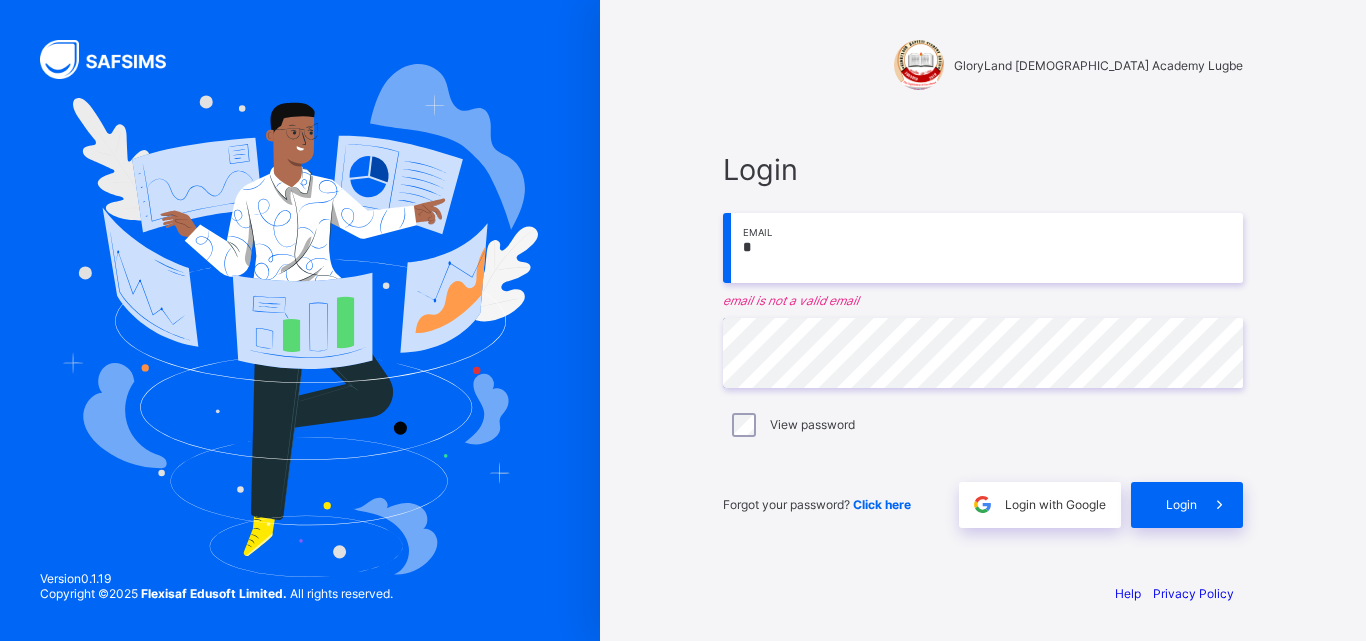 type on "**********" 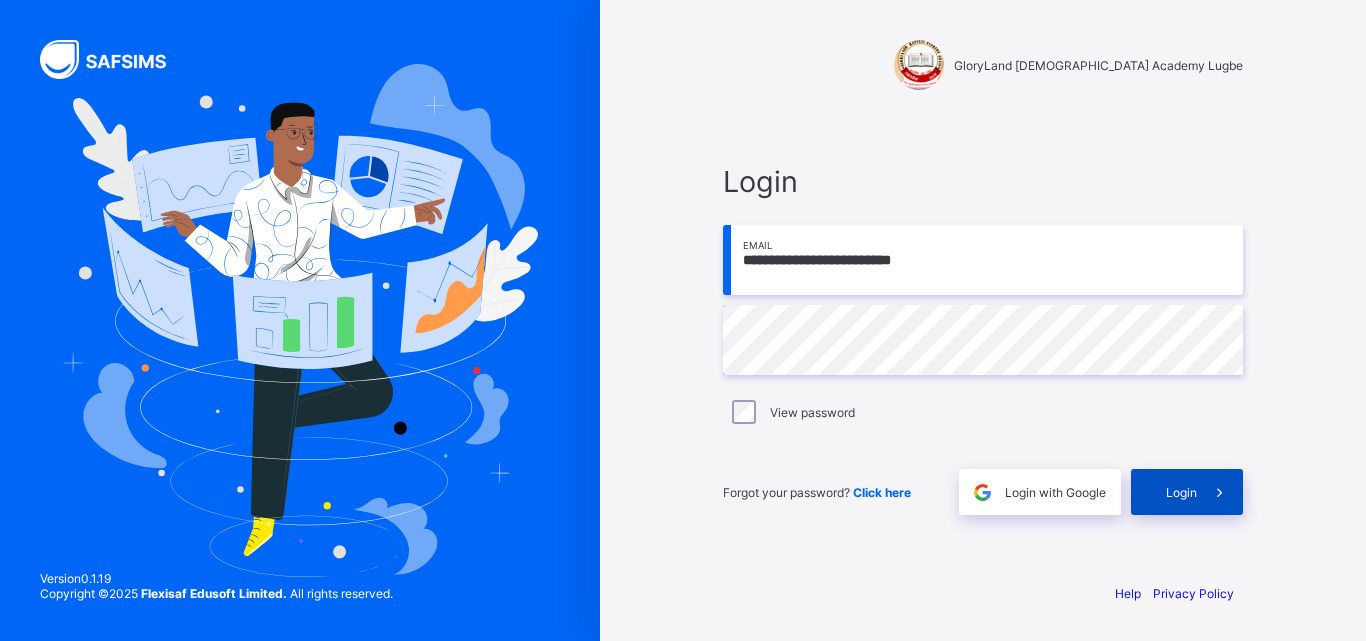 click on "Login" at bounding box center (1181, 492) 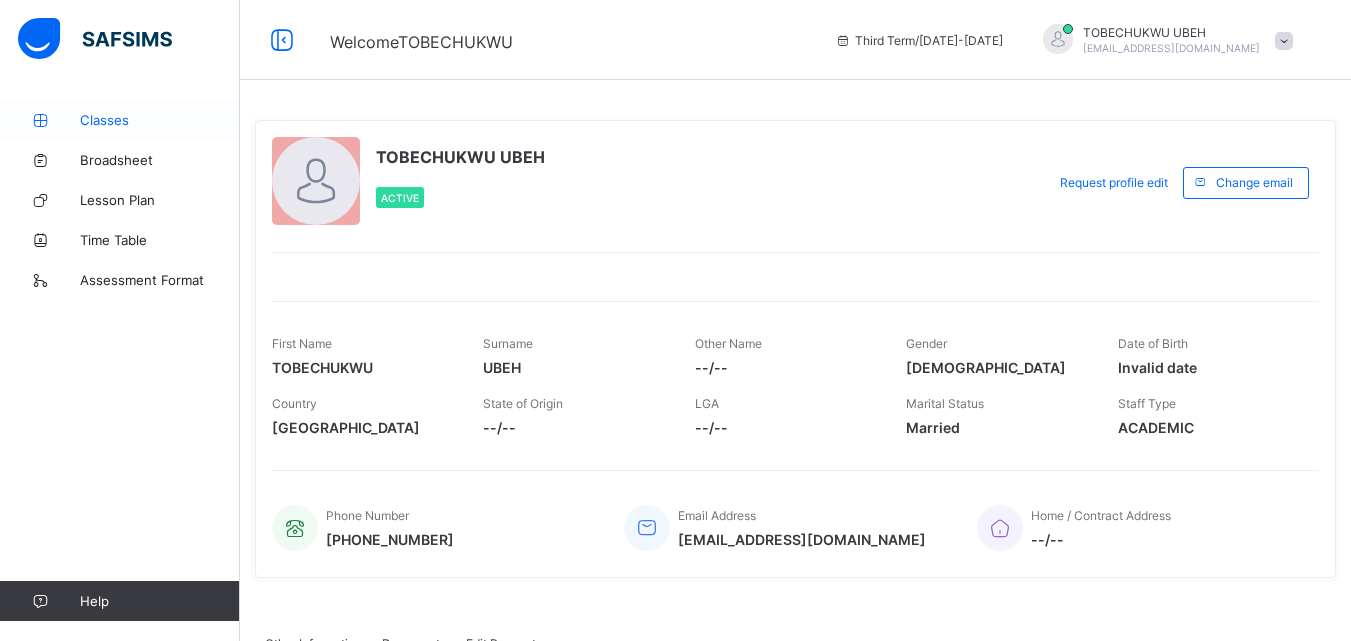 click on "Classes" at bounding box center (160, 120) 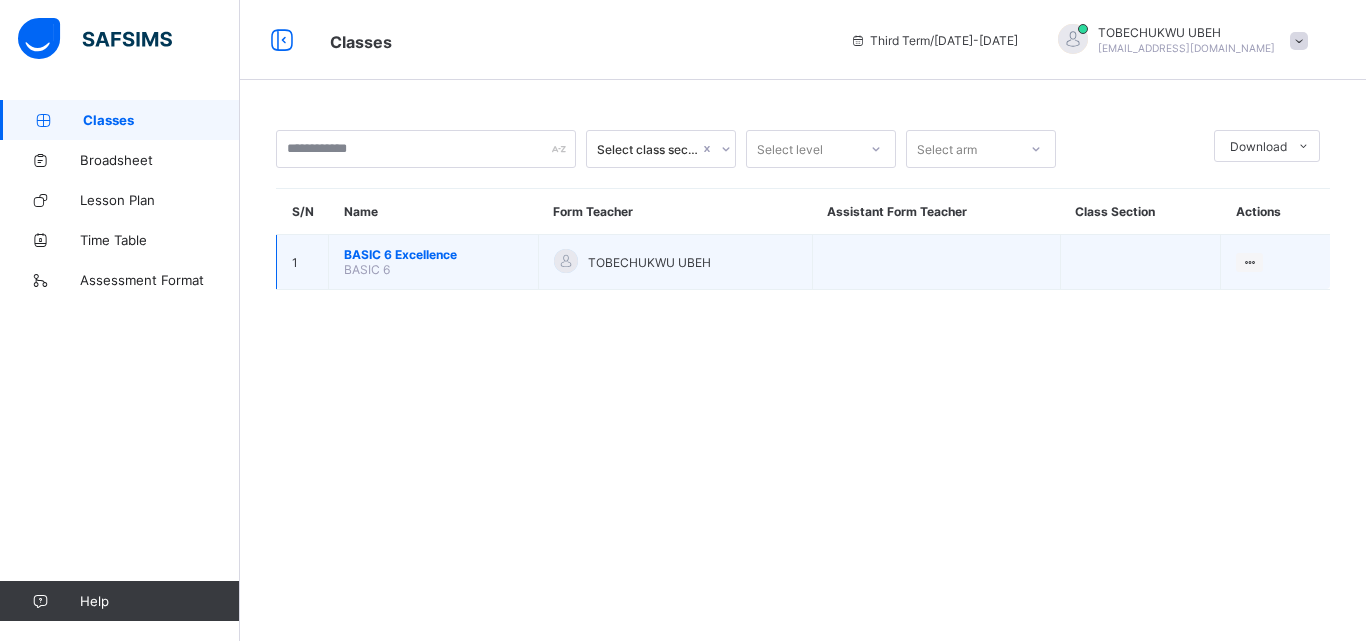 click on "BASIC 6   Excellence" at bounding box center [433, 254] 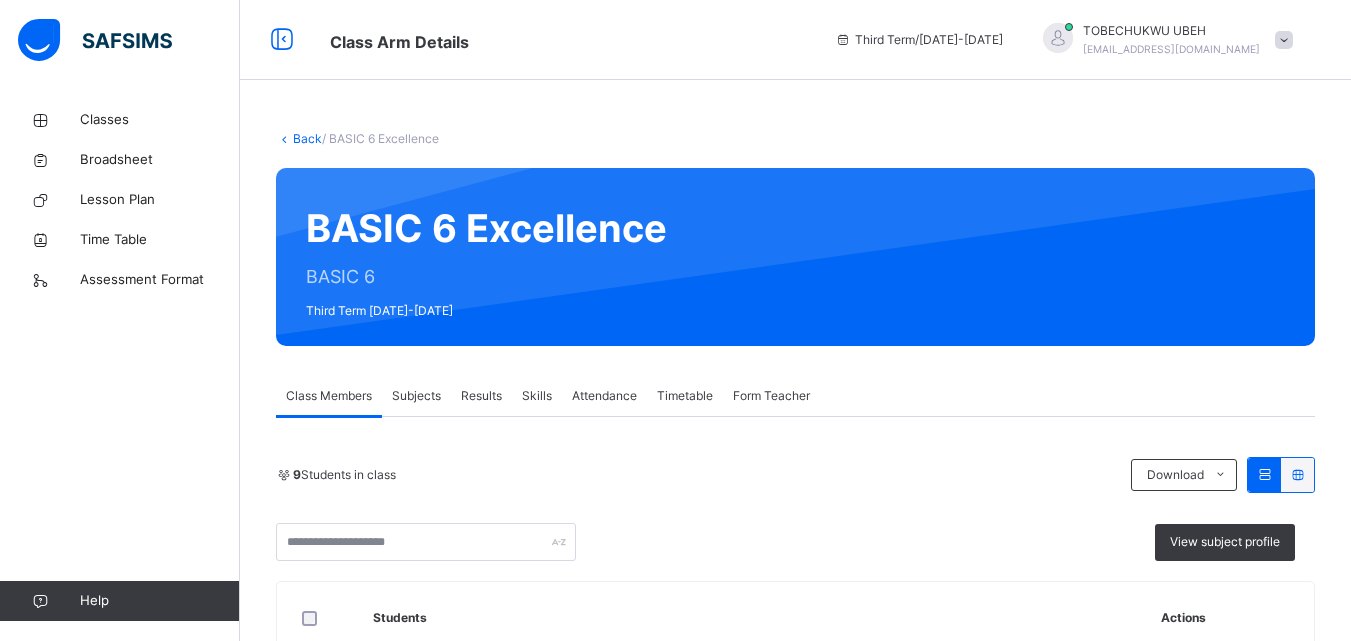 click at bounding box center (1284, 40) 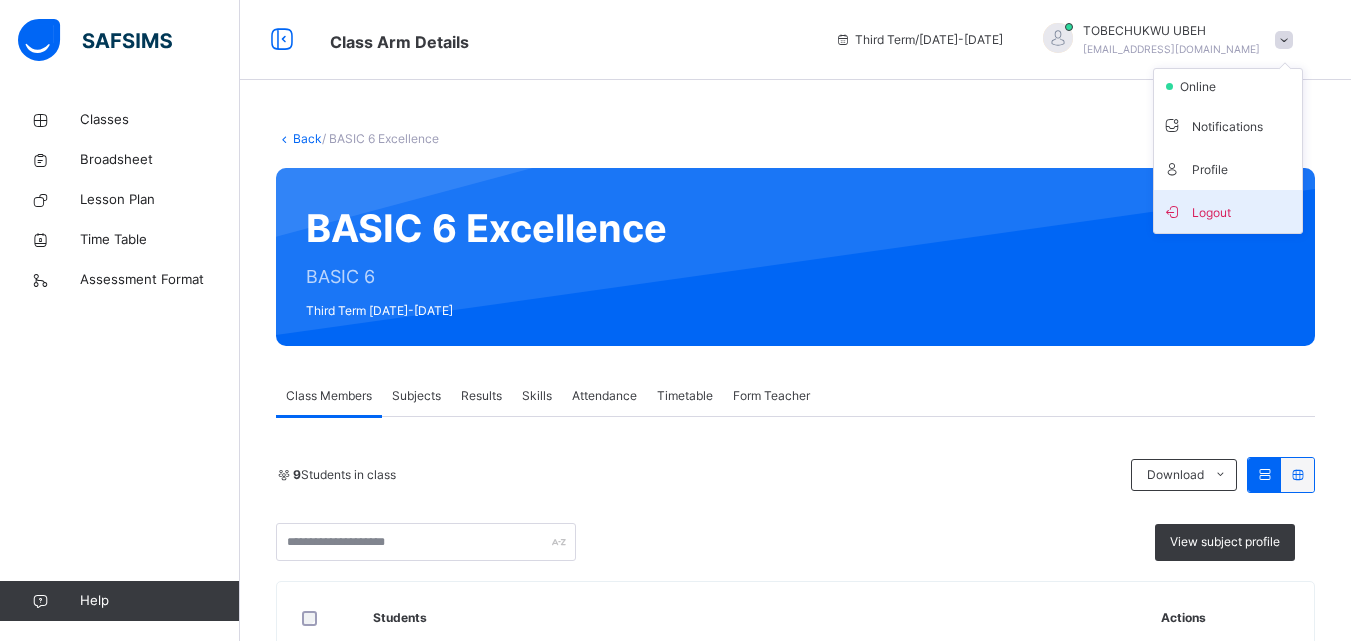 click on "Logout" at bounding box center (1228, 211) 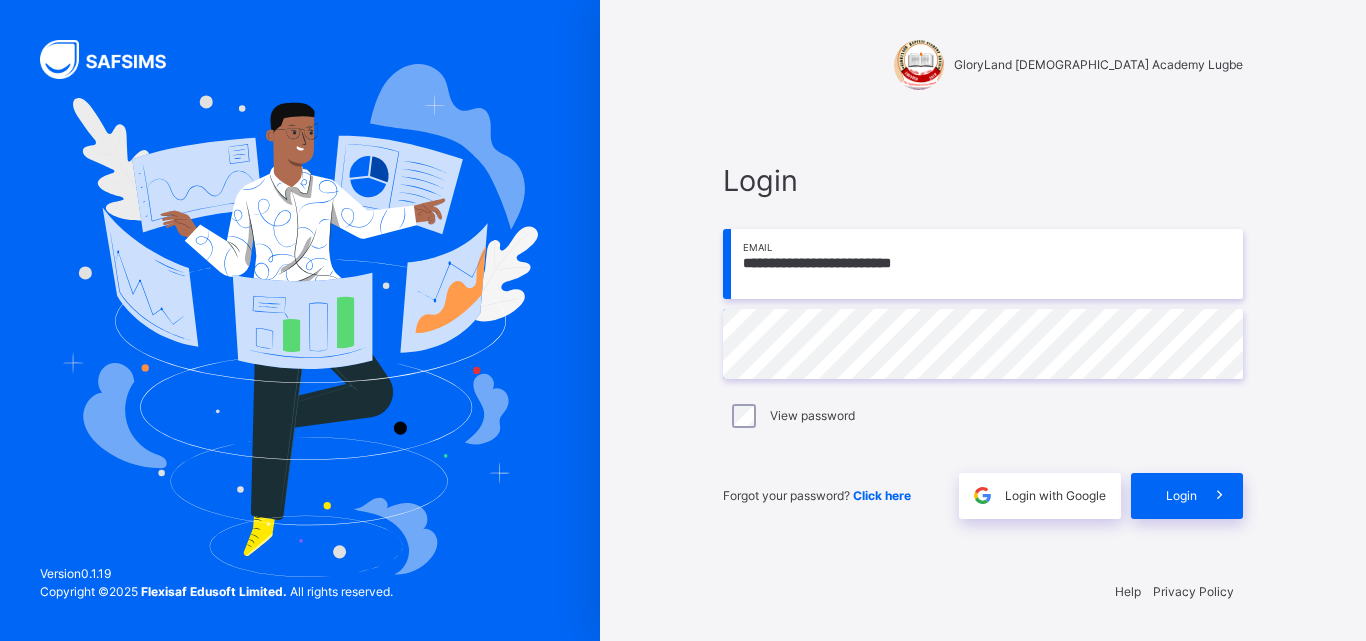 click on "**********" at bounding box center [983, 264] 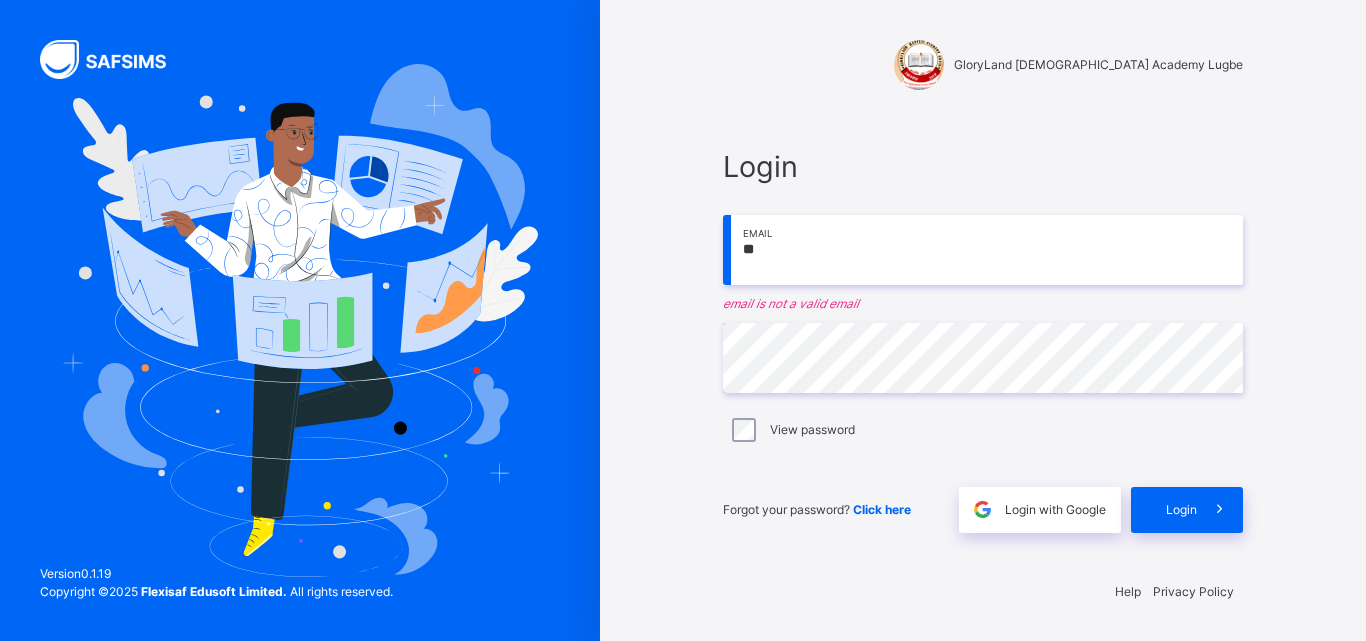 type on "*" 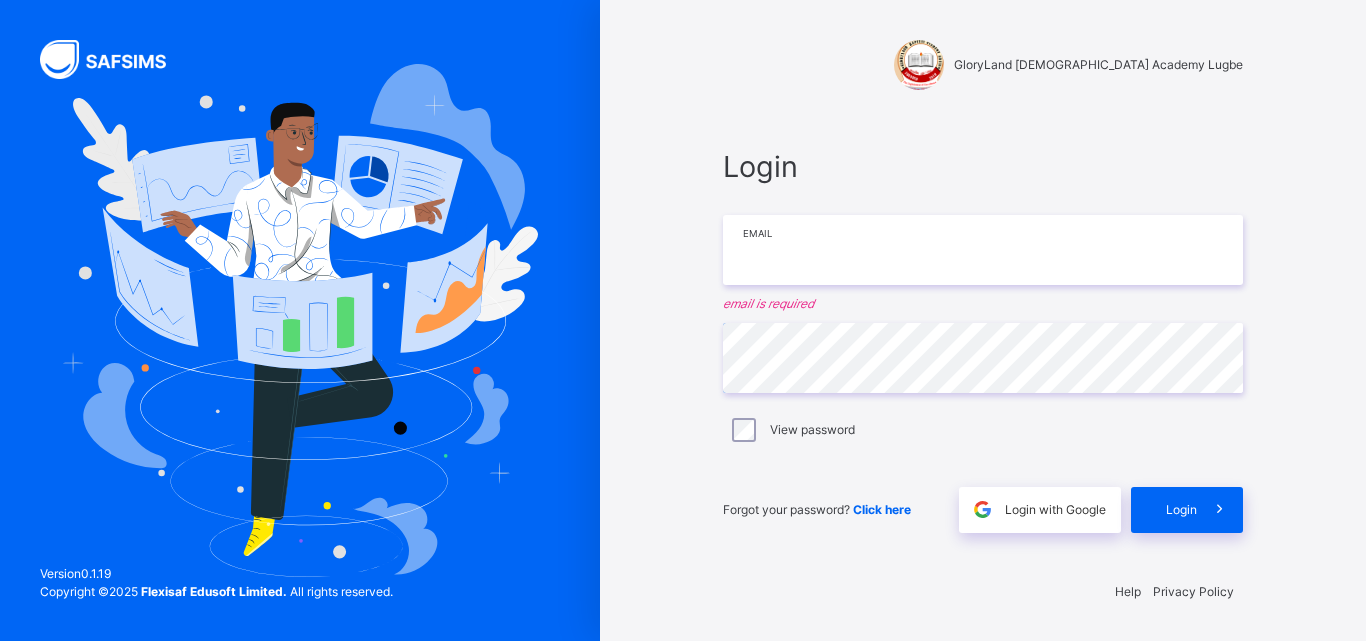 type on "**********" 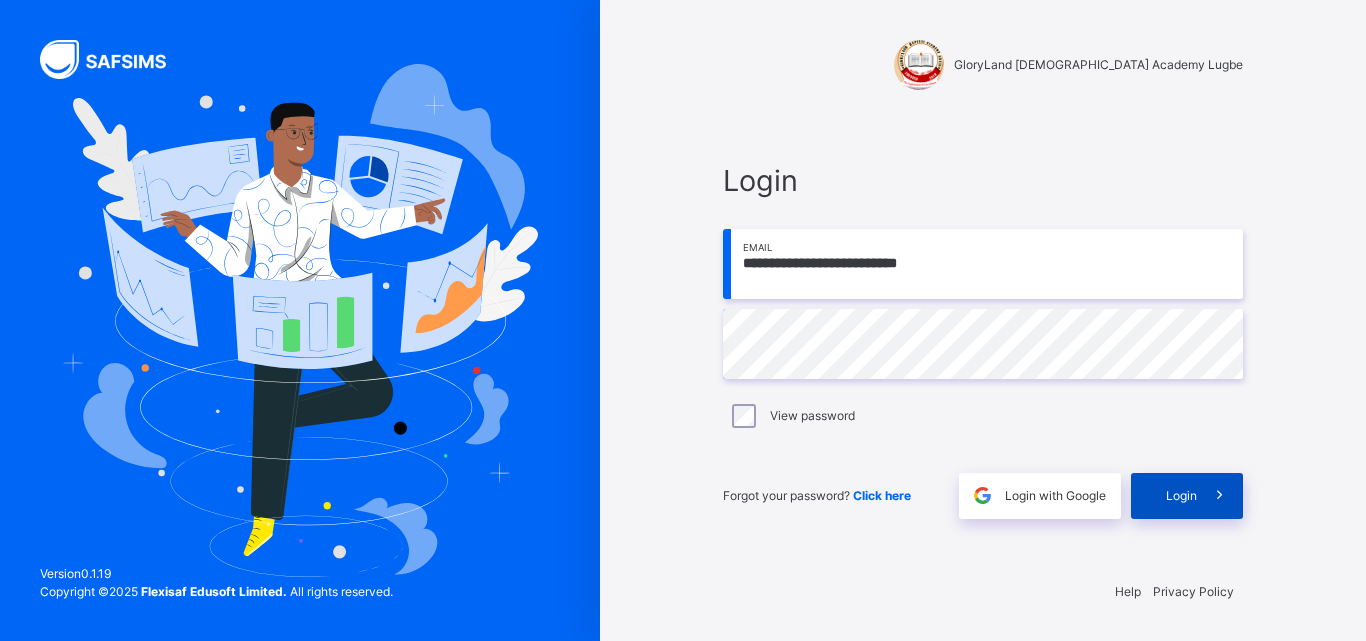 click on "Login" at bounding box center (1181, 496) 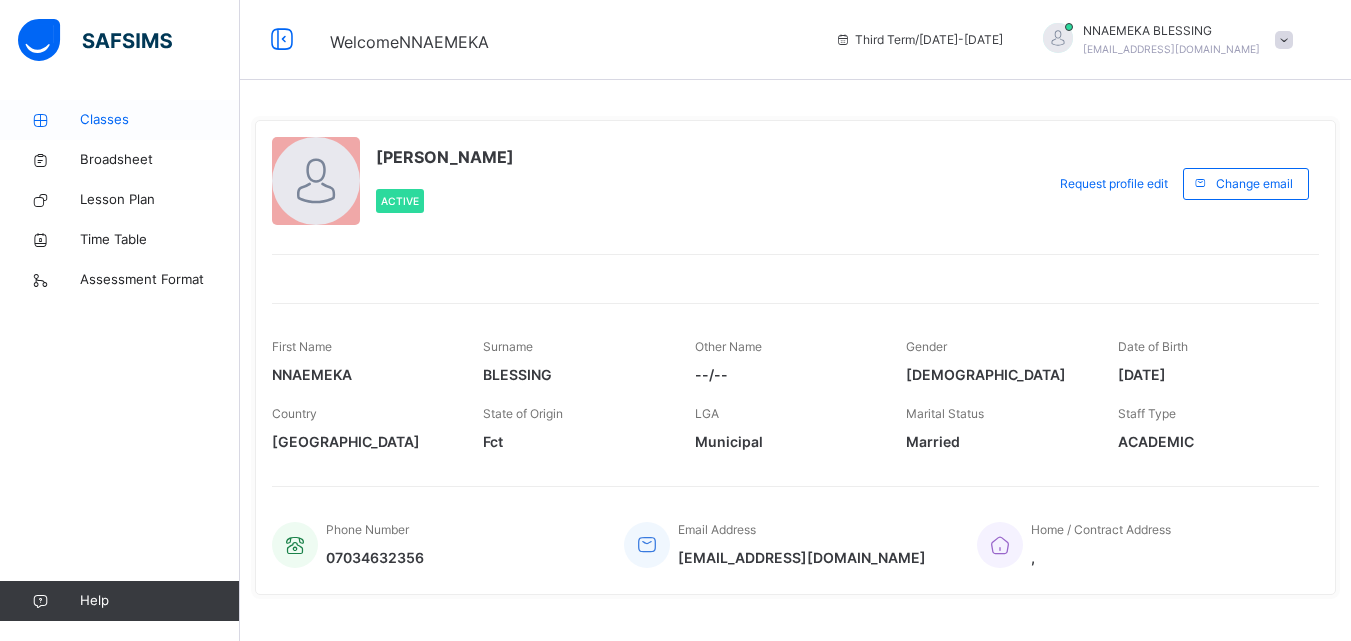 click on "Classes" at bounding box center (160, 120) 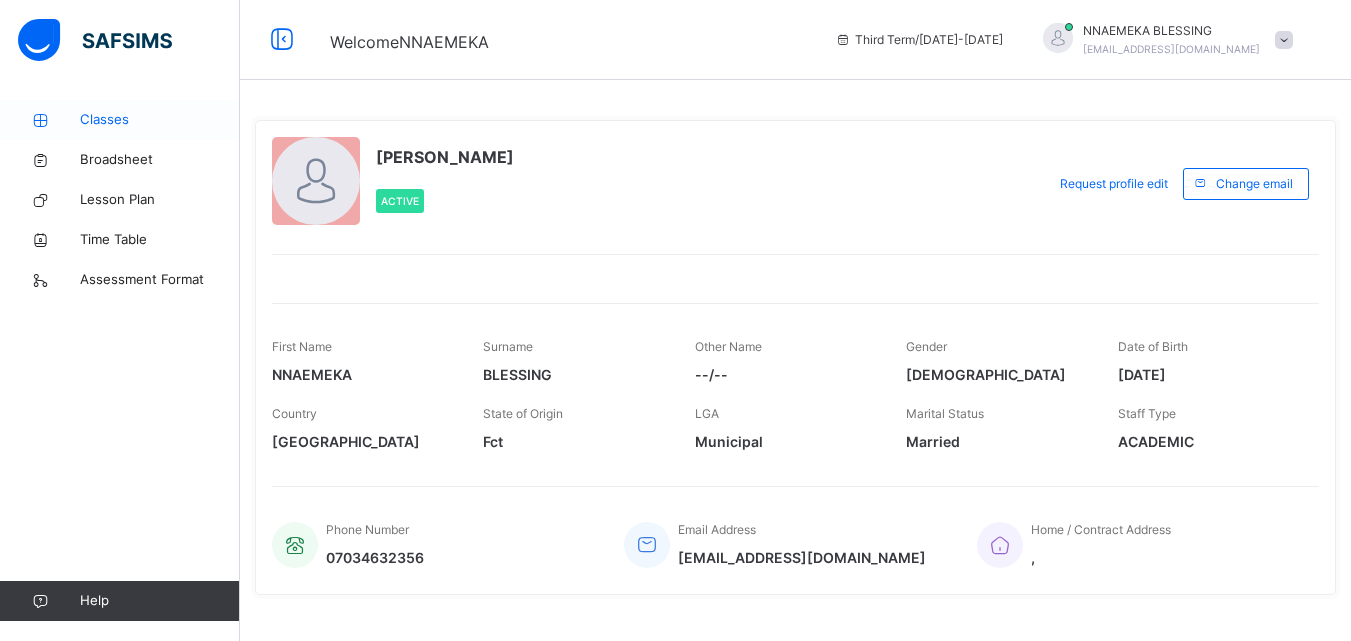 click on "Classes" at bounding box center [160, 120] 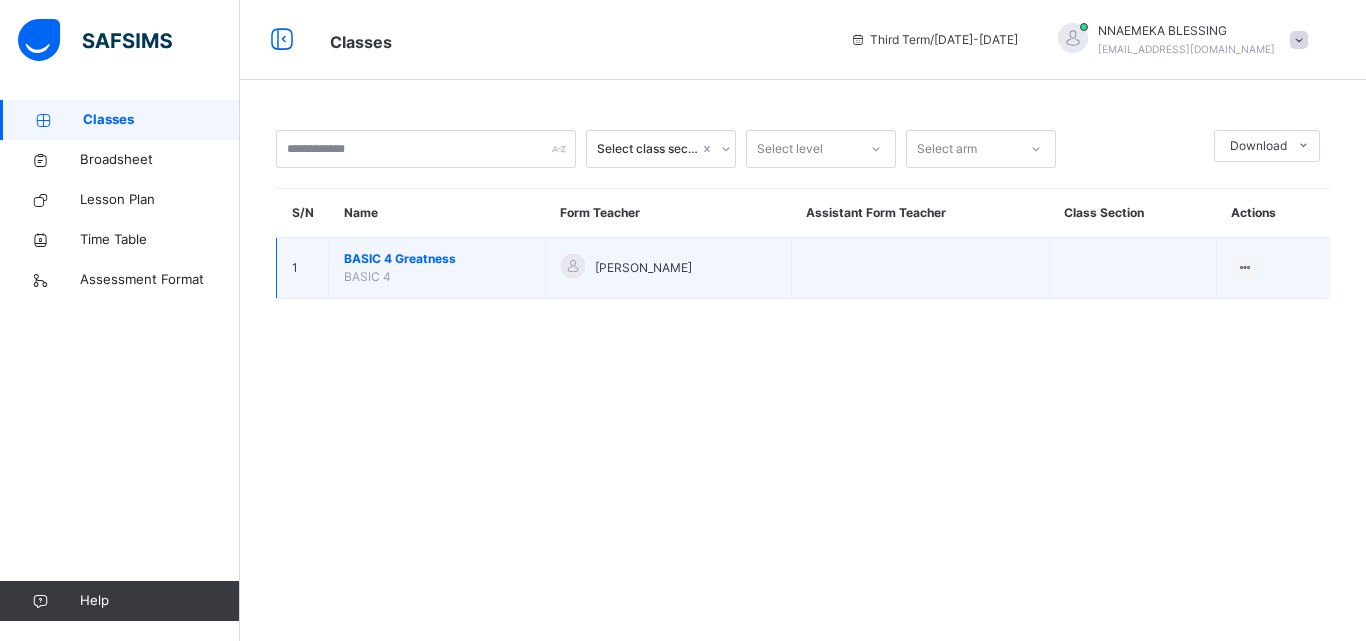 click on "BASIC 4   Greatness" at bounding box center [437, 259] 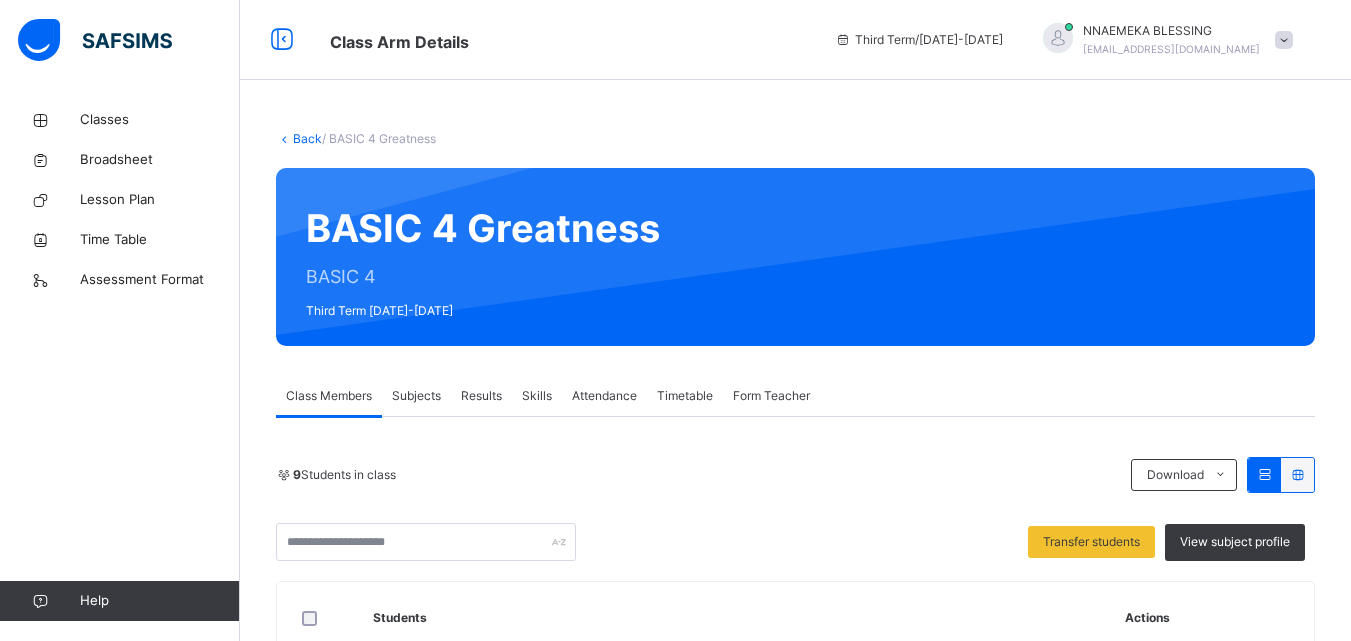 click on "Subjects" at bounding box center (416, 396) 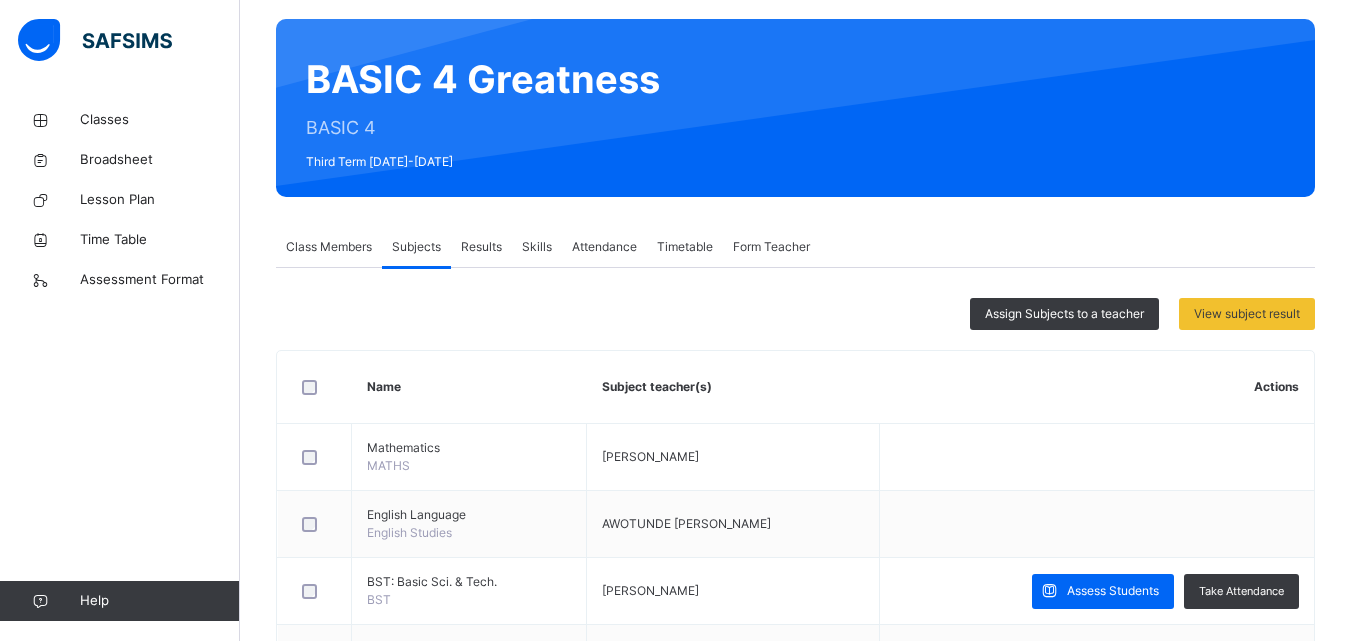 scroll, scrollTop: 173, scrollLeft: 0, axis: vertical 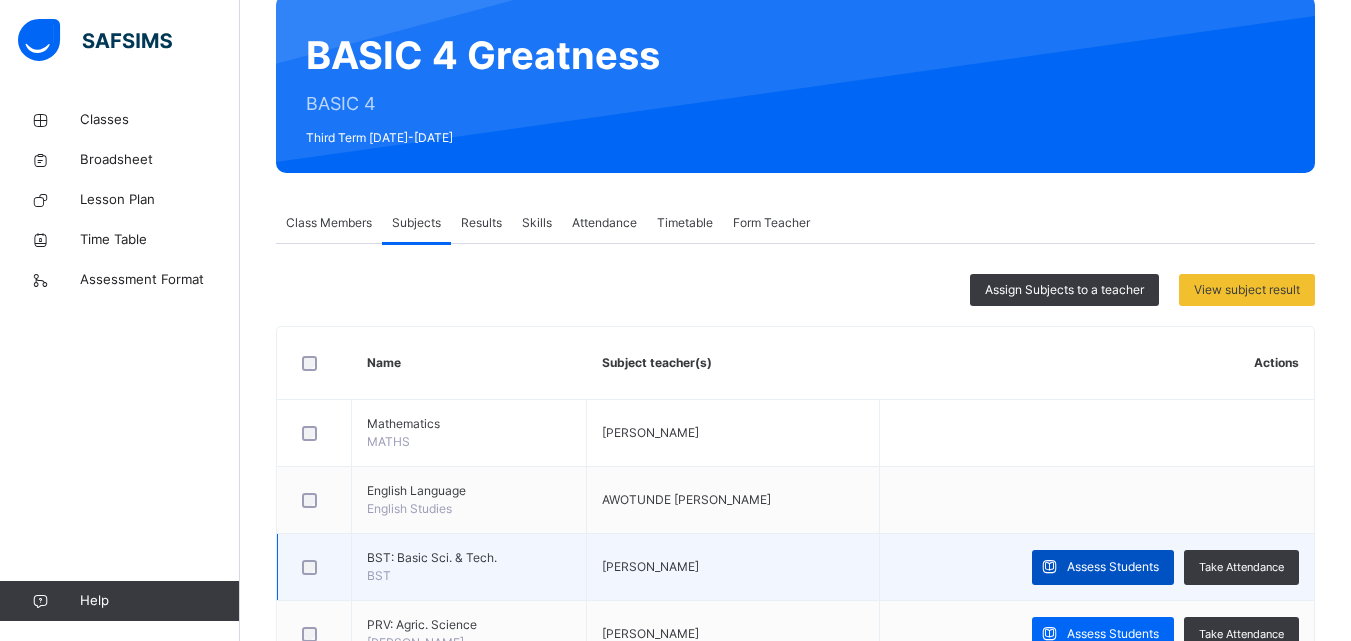 click on "Assess Students" at bounding box center (1113, 567) 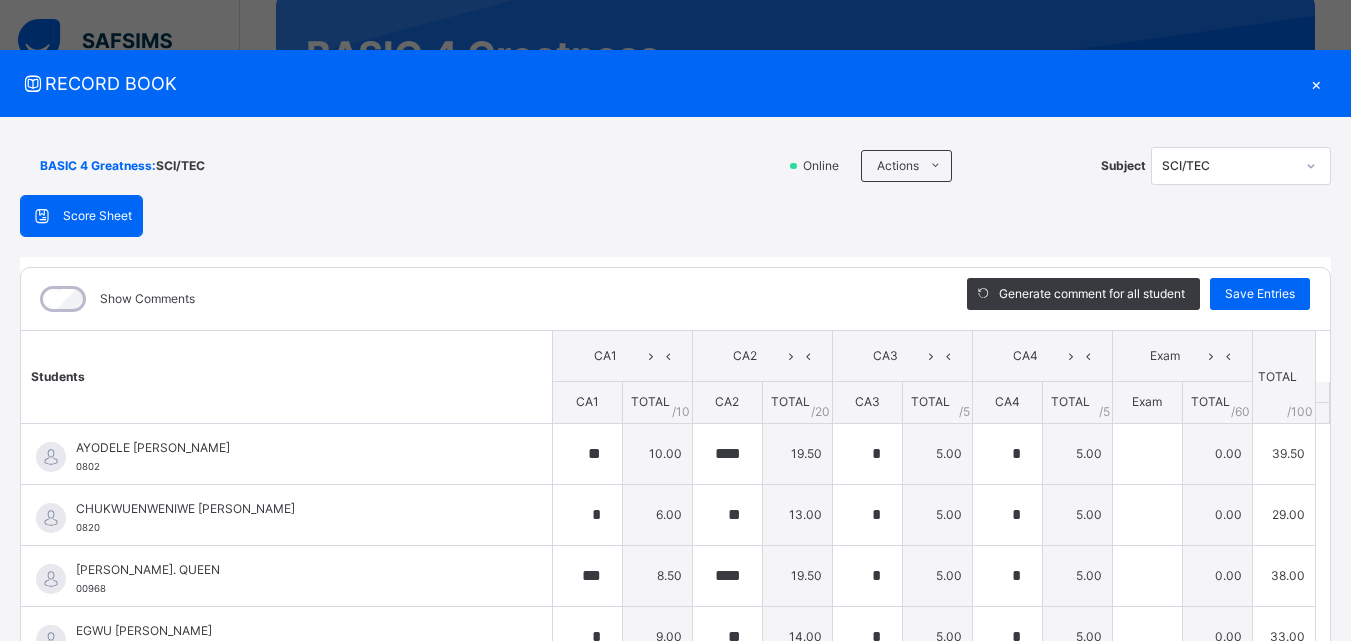 type on "**" 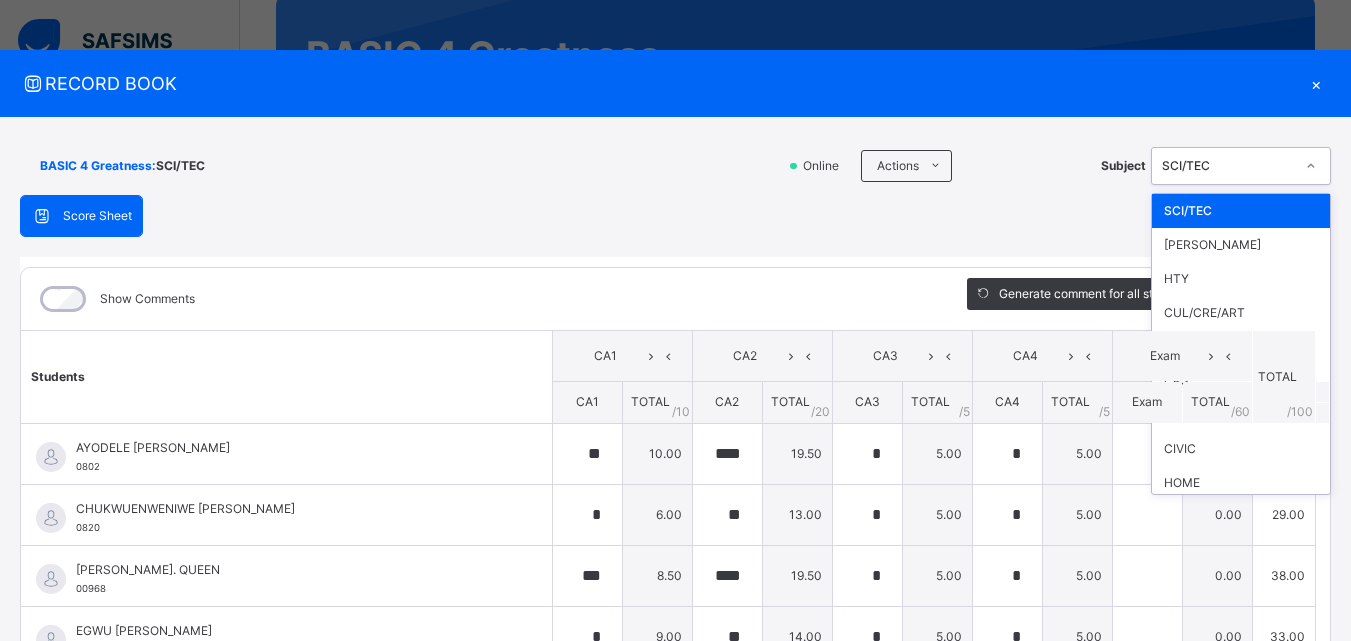 click on "×" at bounding box center (1316, 83) 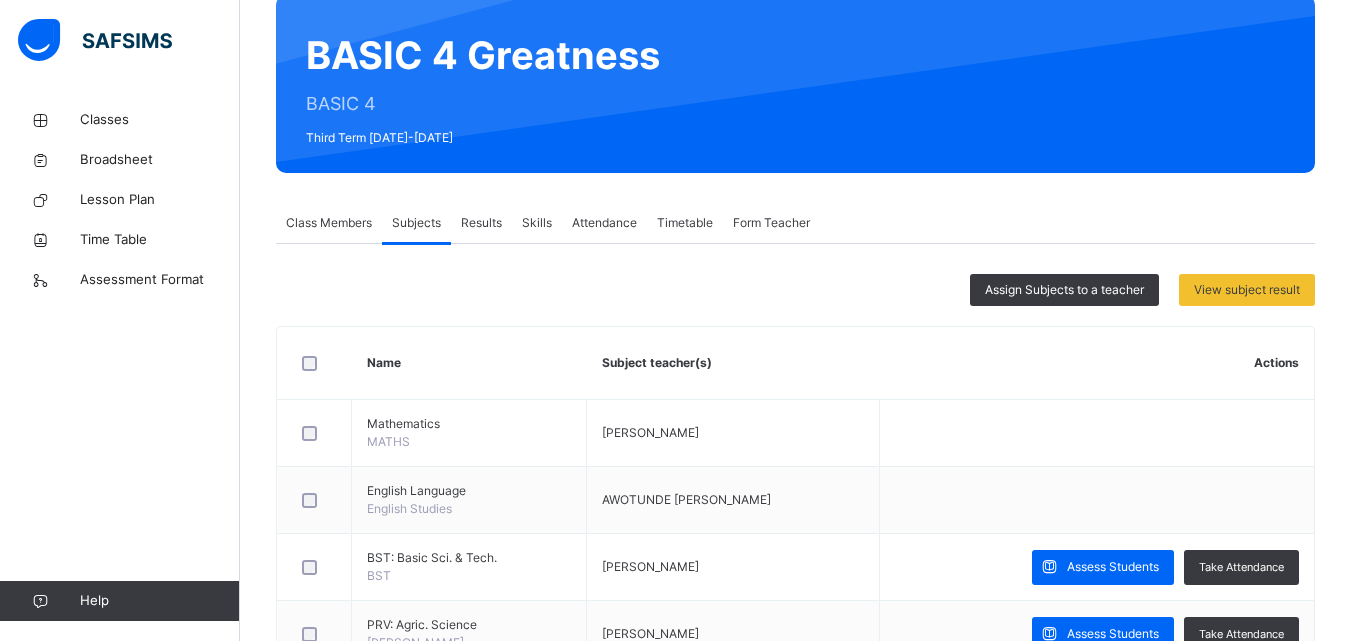 scroll, scrollTop: 0, scrollLeft: 0, axis: both 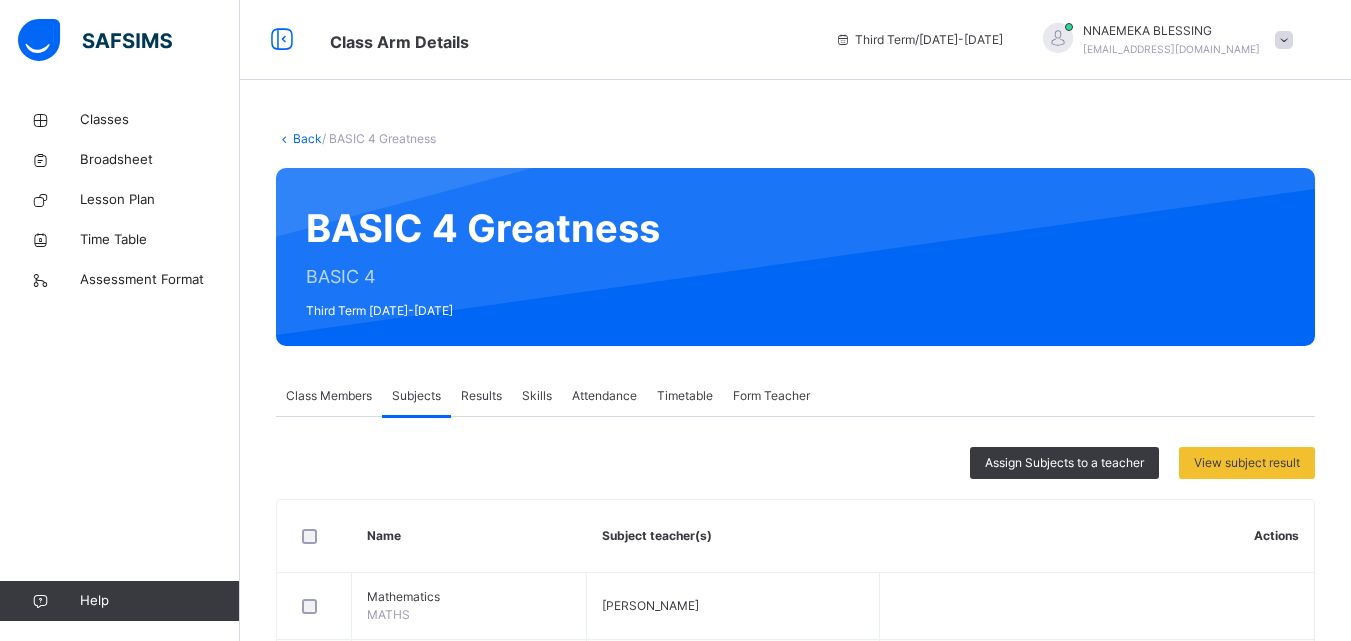 click at bounding box center (1284, 40) 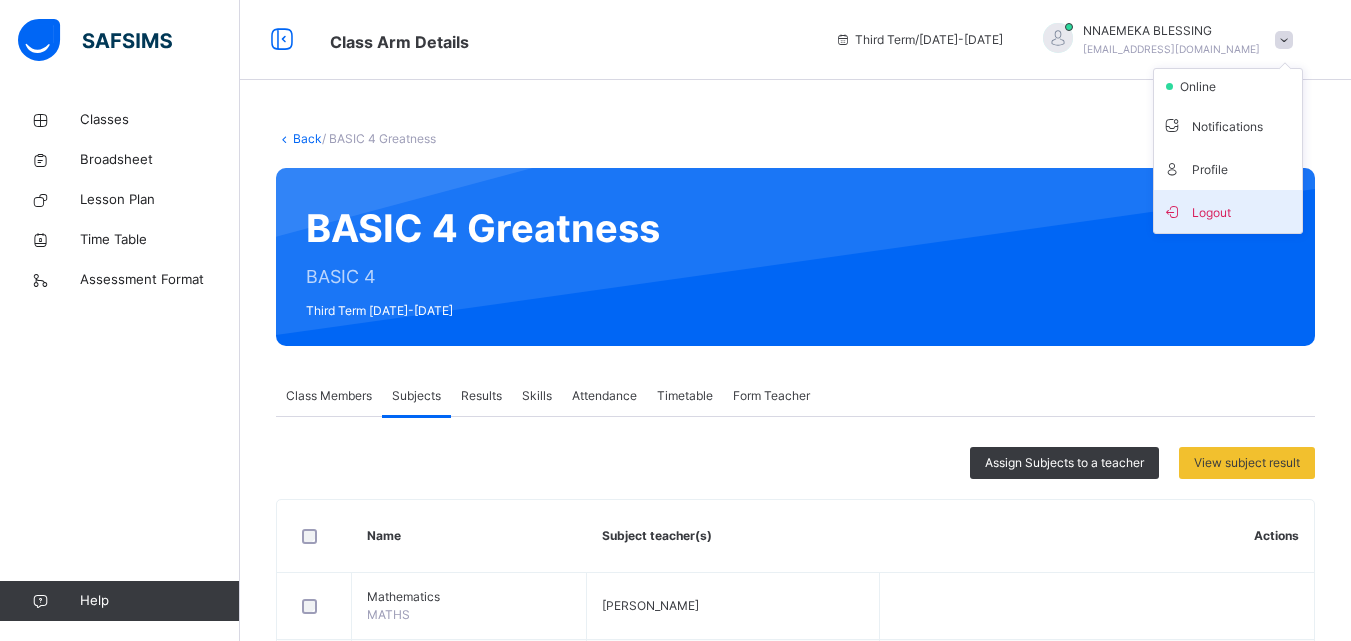 click on "Logout" at bounding box center [1228, 211] 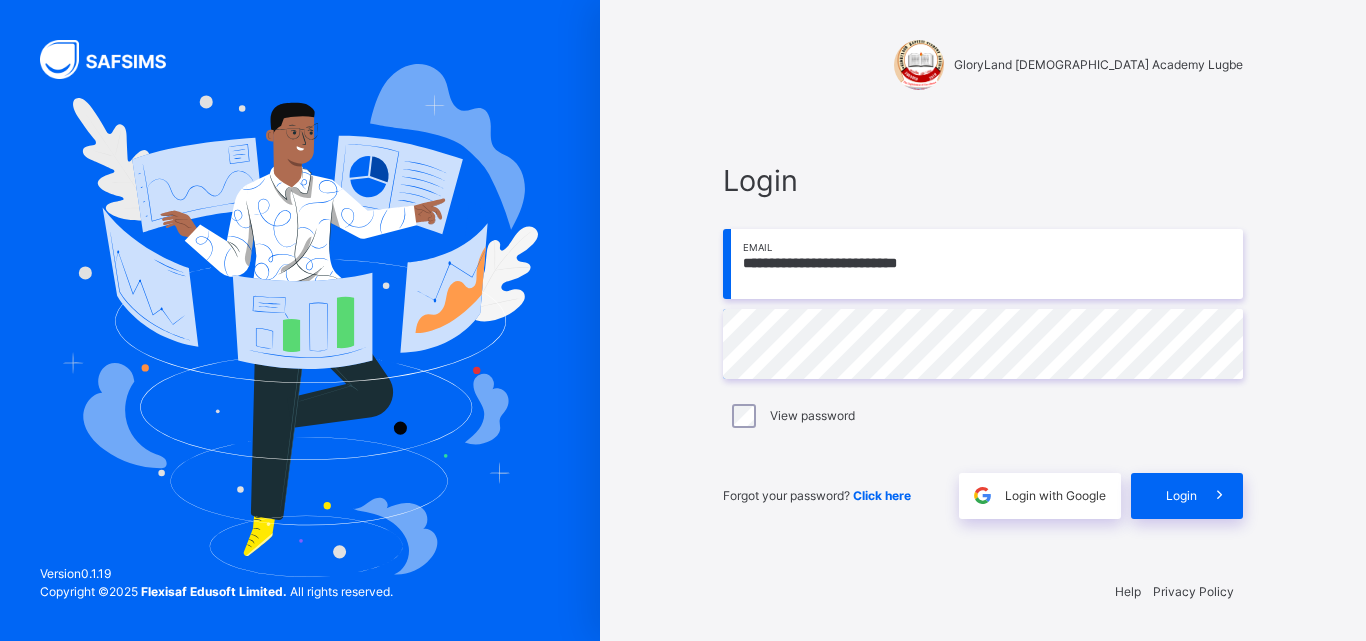click on "**********" at bounding box center (983, 264) 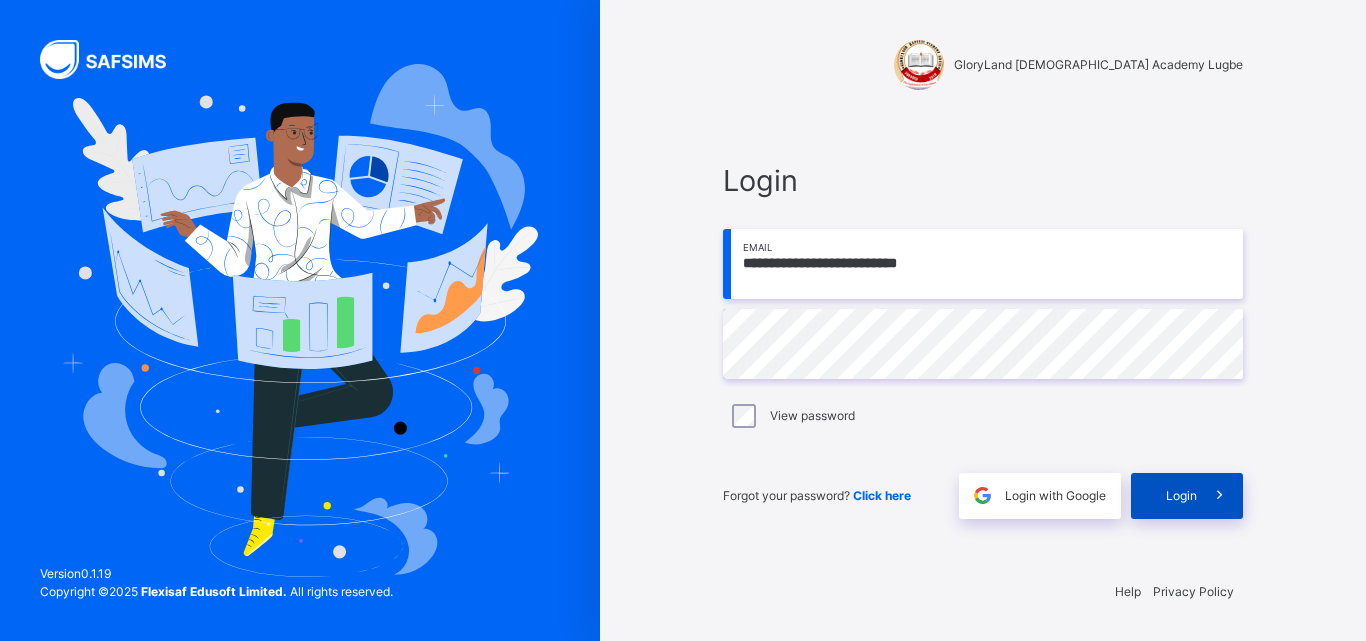 click on "Login" at bounding box center (1181, 496) 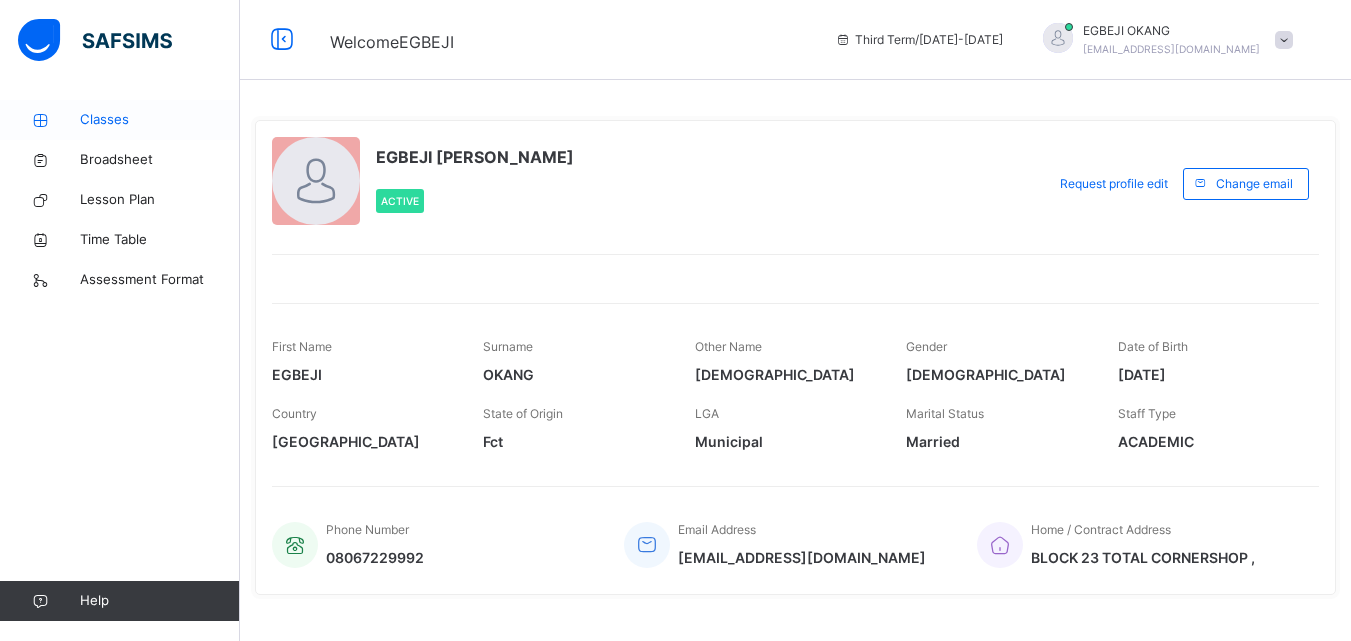 click on "Classes" at bounding box center (160, 120) 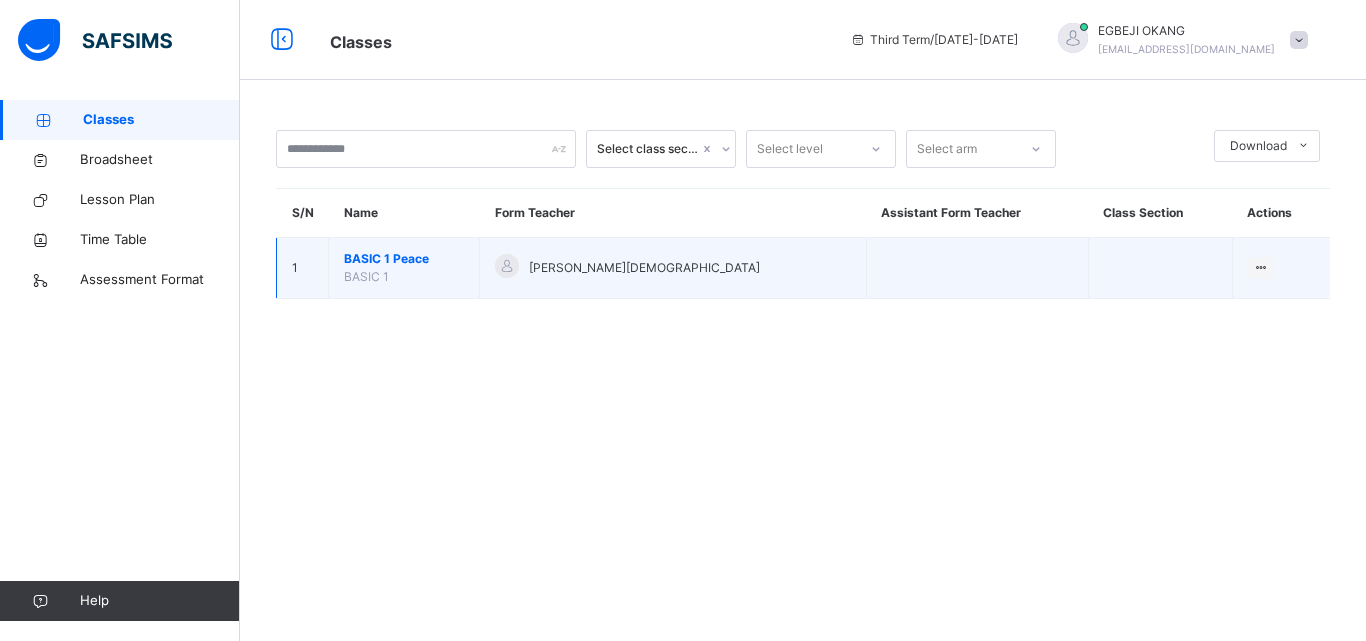 click on "BASIC 1   Peace" at bounding box center [404, 259] 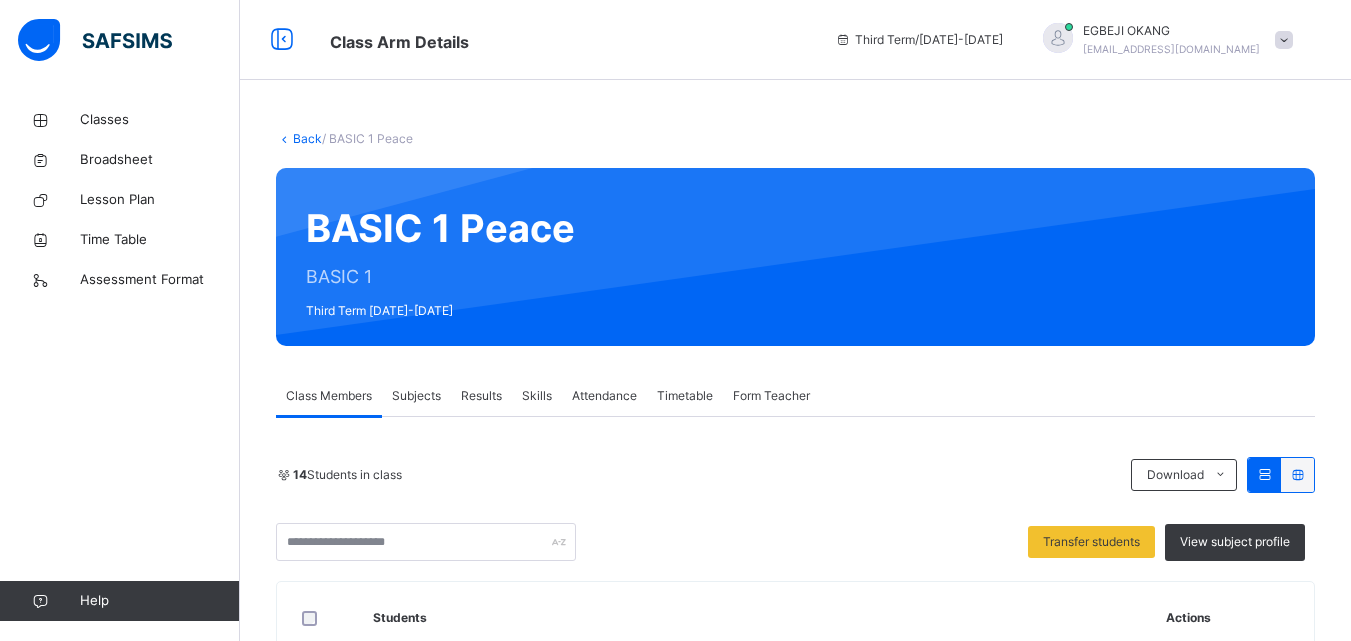 click on "Subjects" at bounding box center (416, 396) 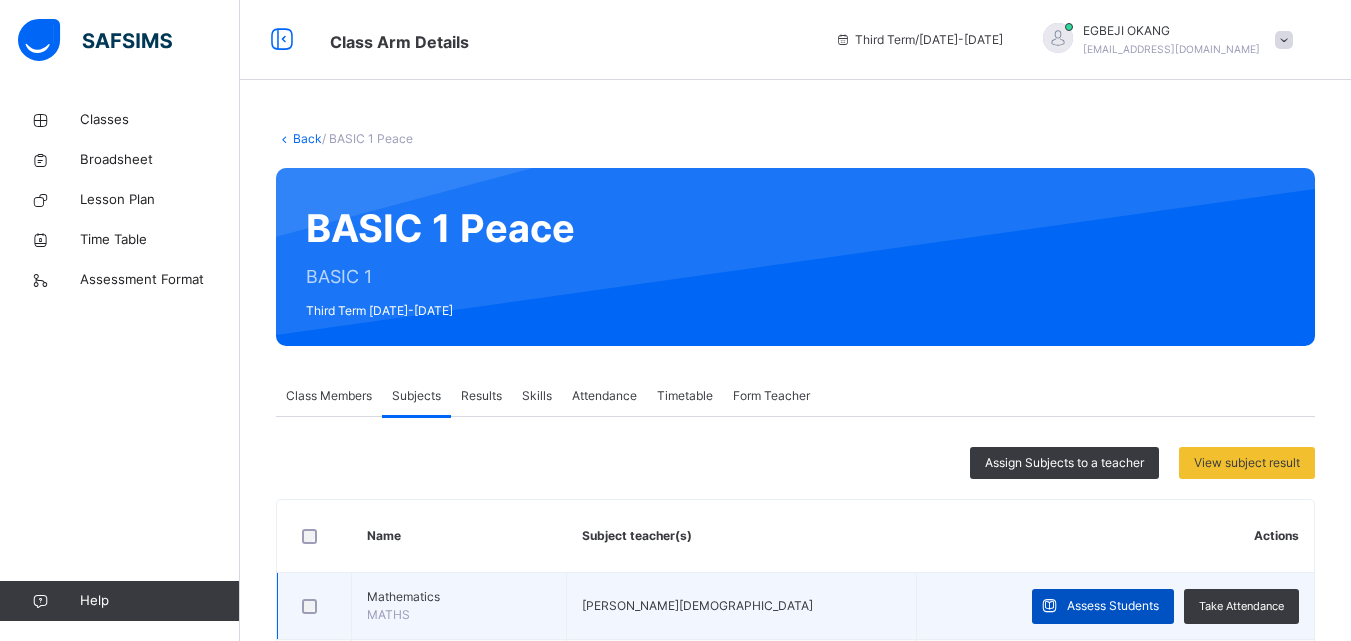 click on "Assess Students" at bounding box center (1113, 606) 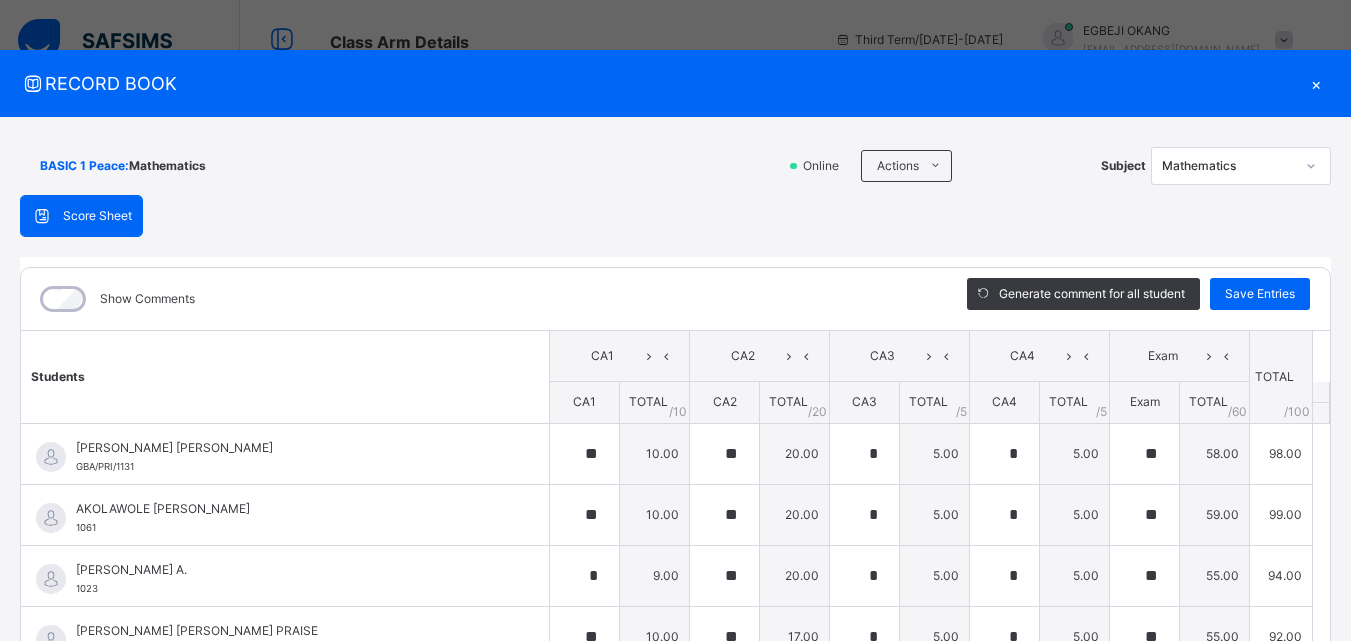 type on "**" 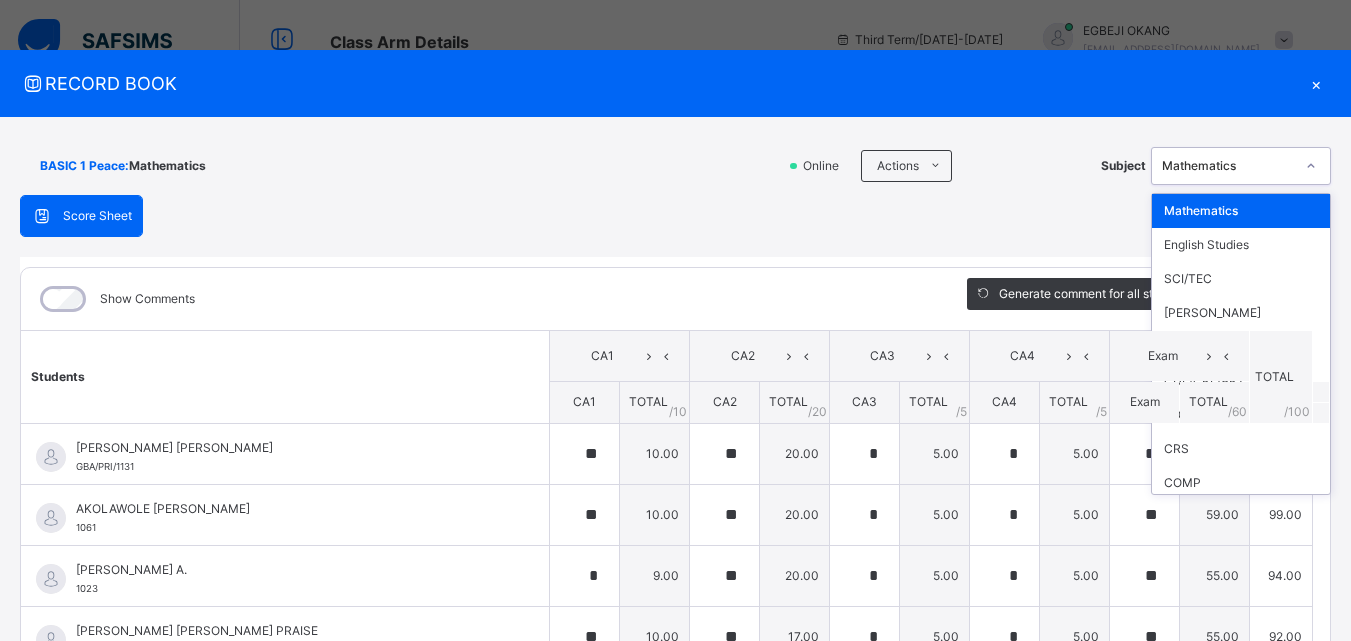 click 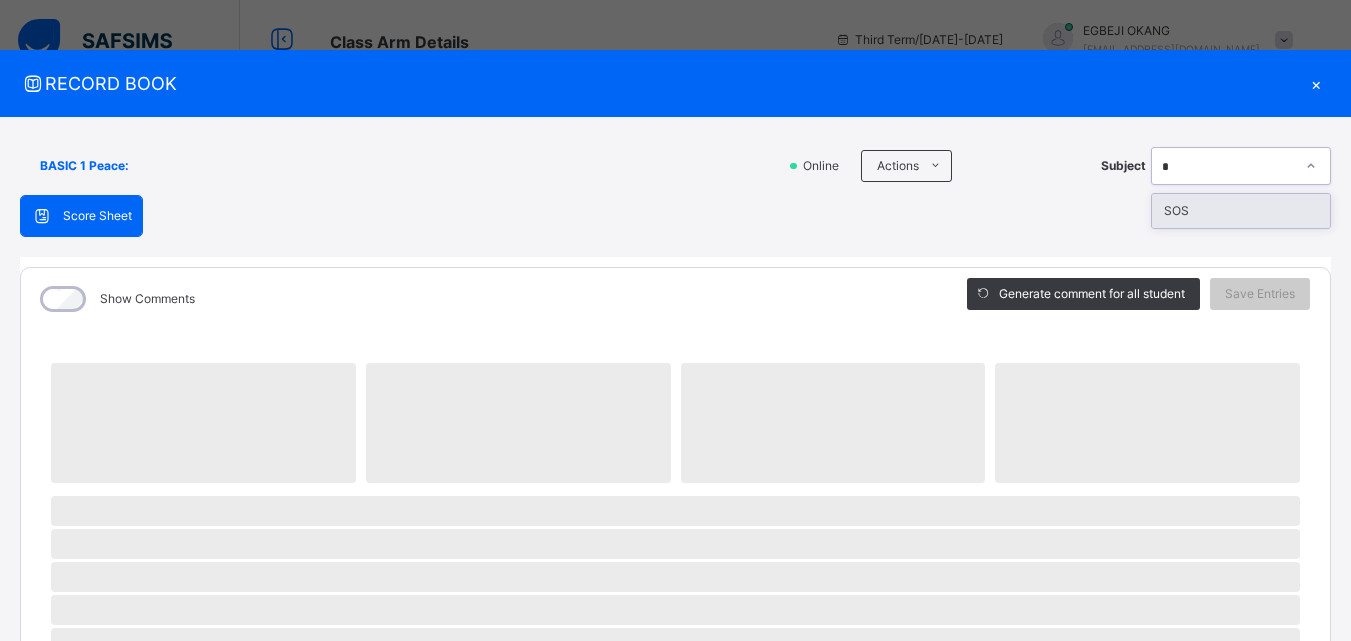 type on "**" 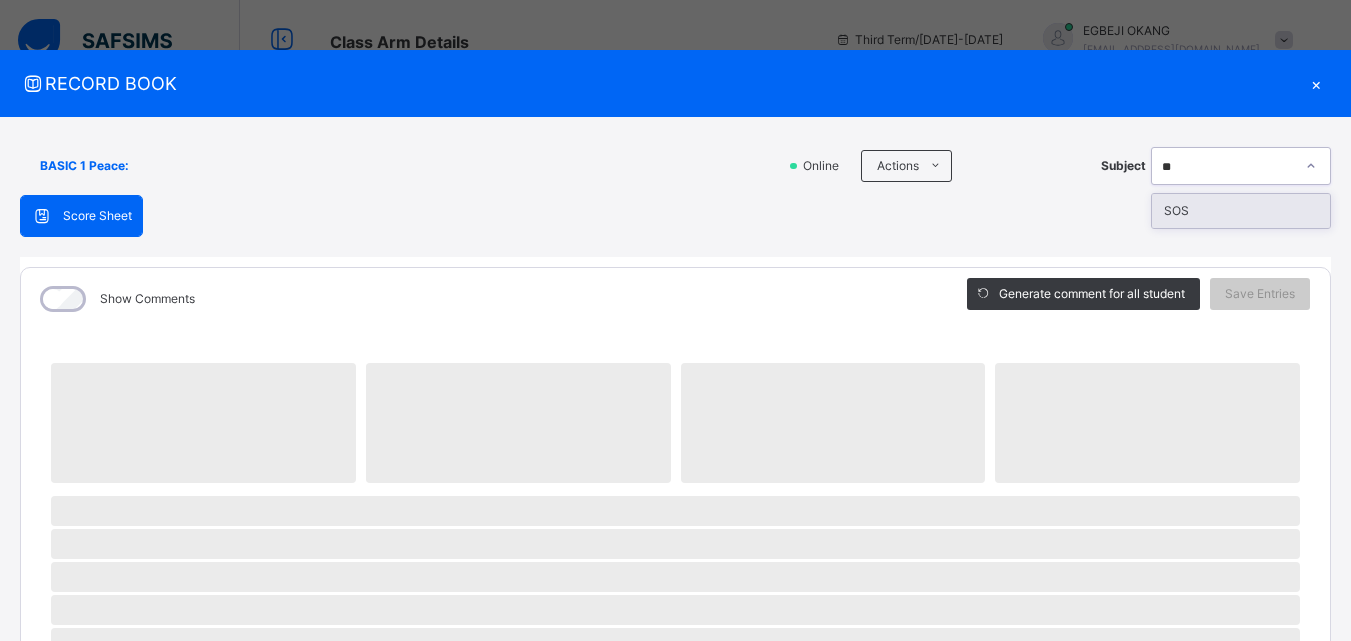 click on "SOS" at bounding box center (1241, 211) 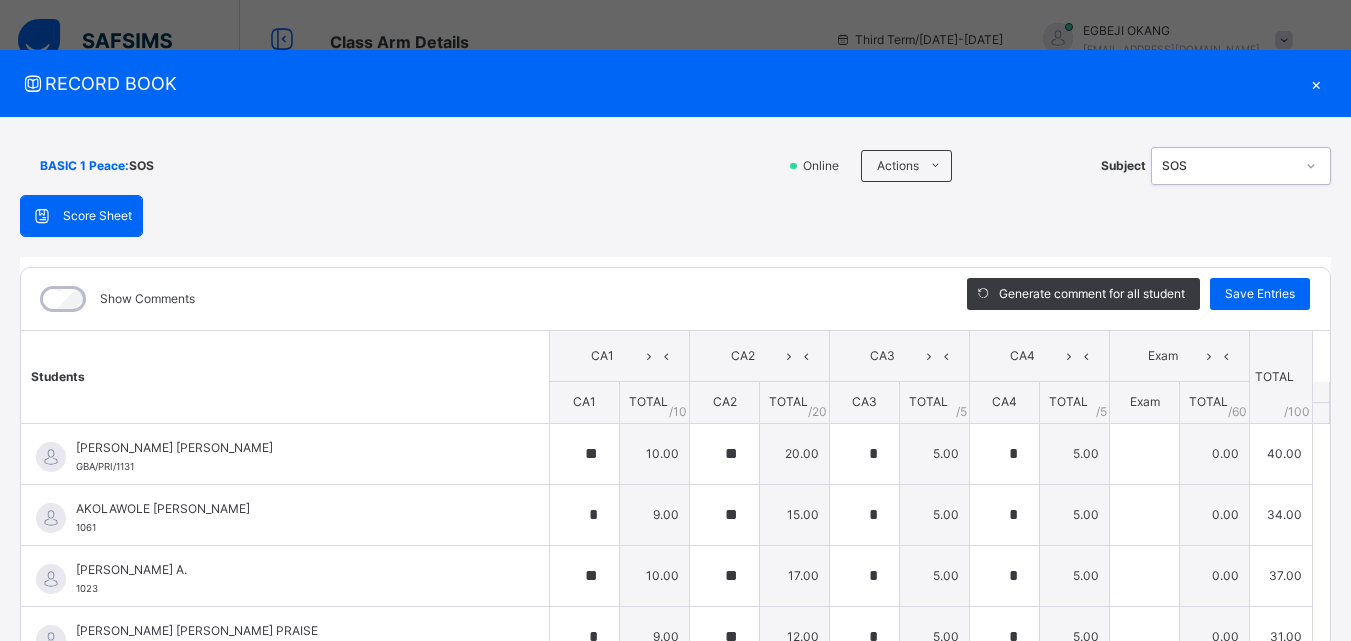 type on "**" 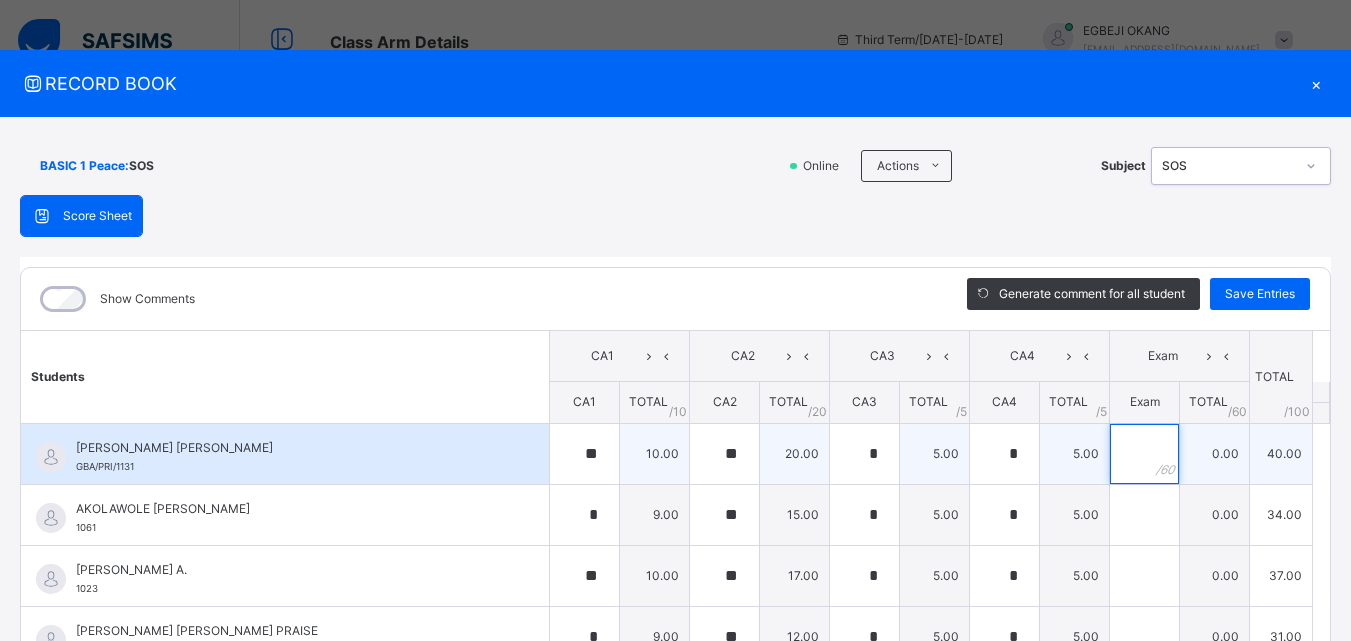 click at bounding box center [1144, 454] 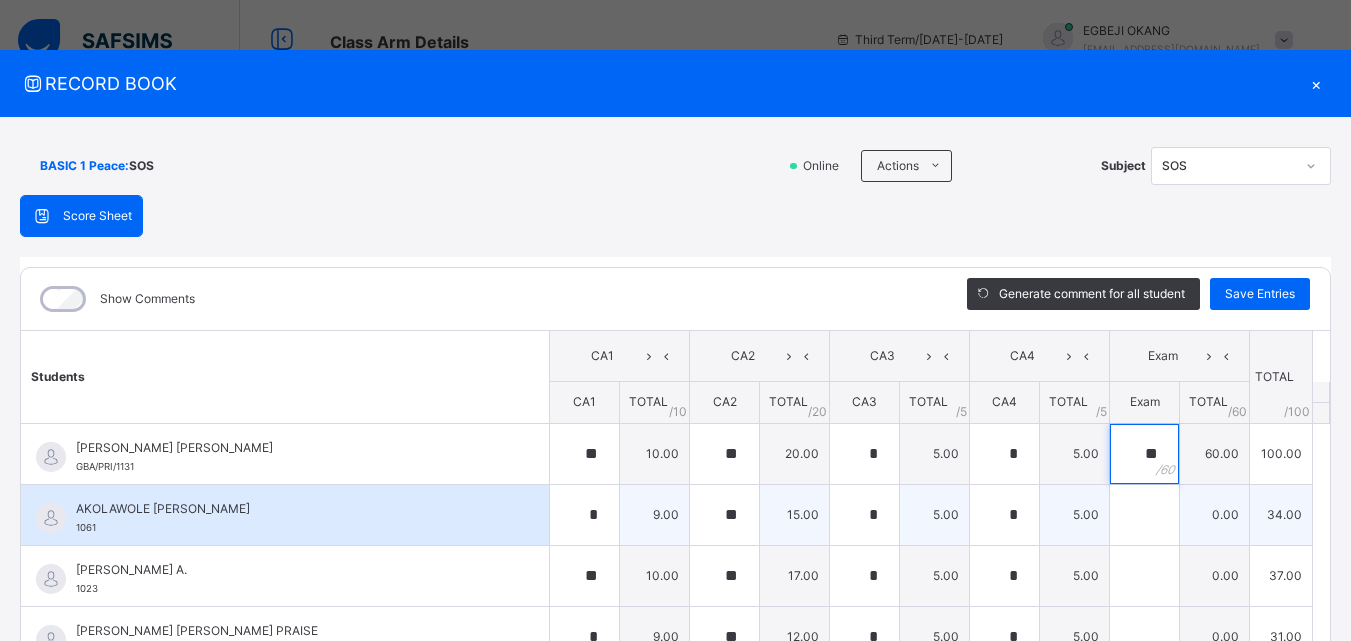 type on "**" 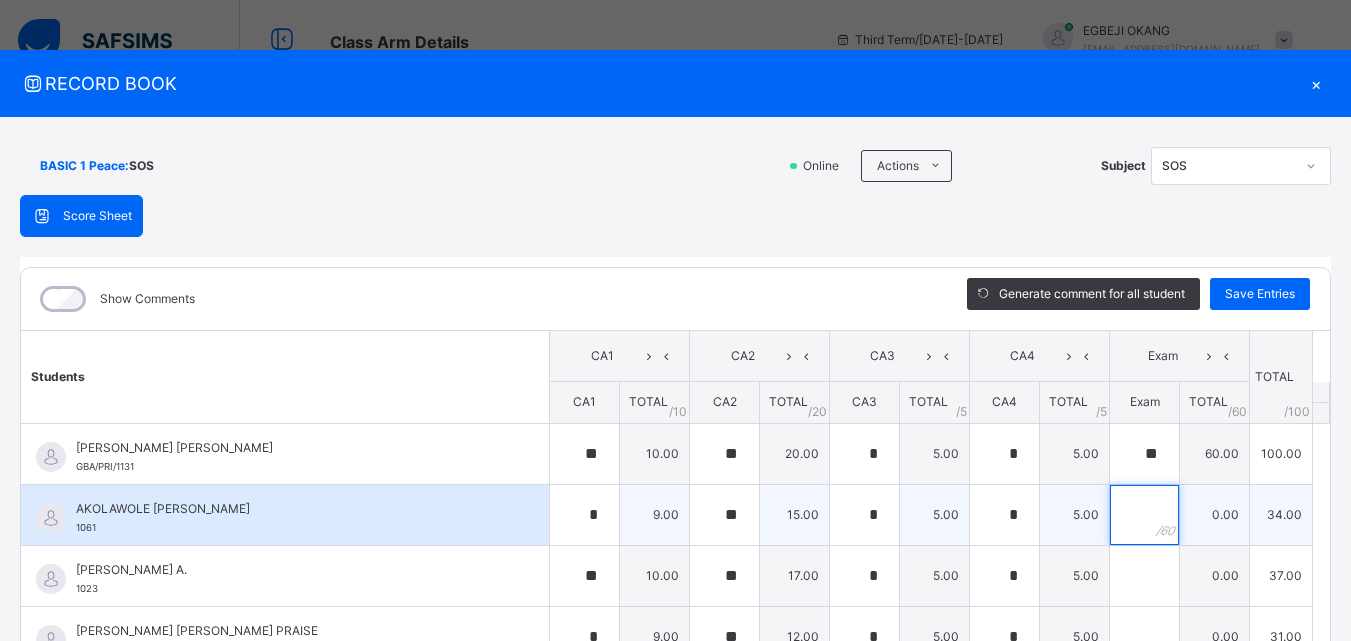 click at bounding box center (1144, 515) 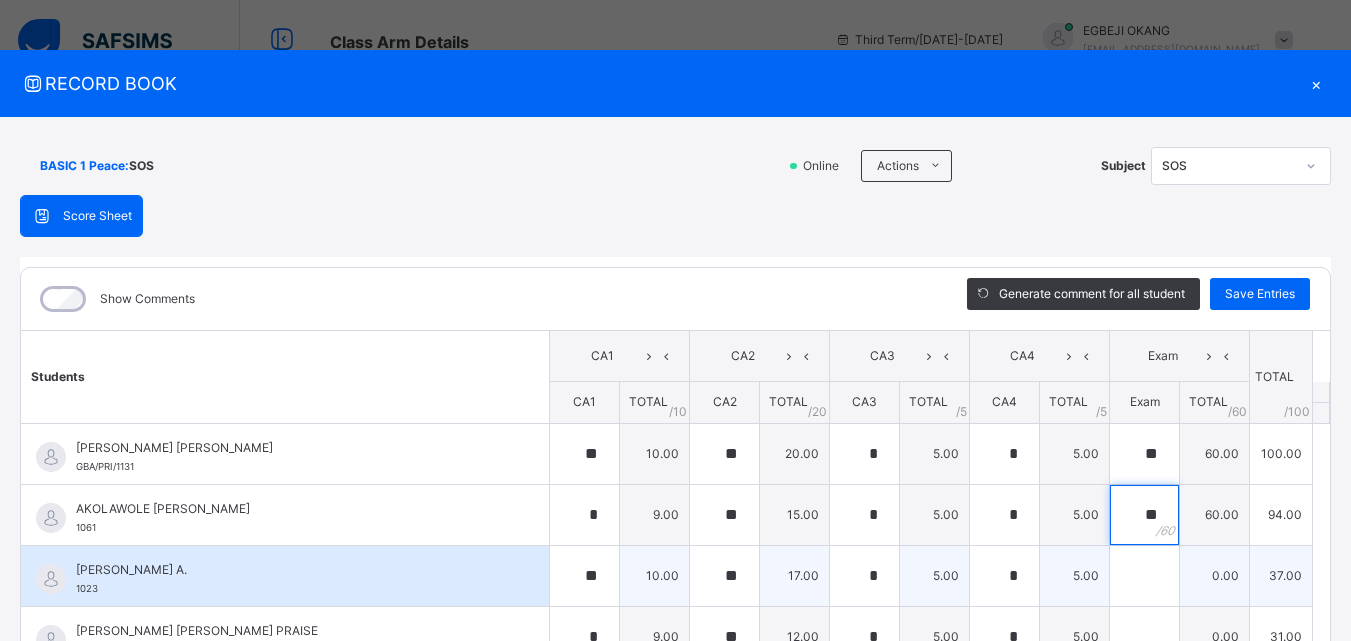 type on "**" 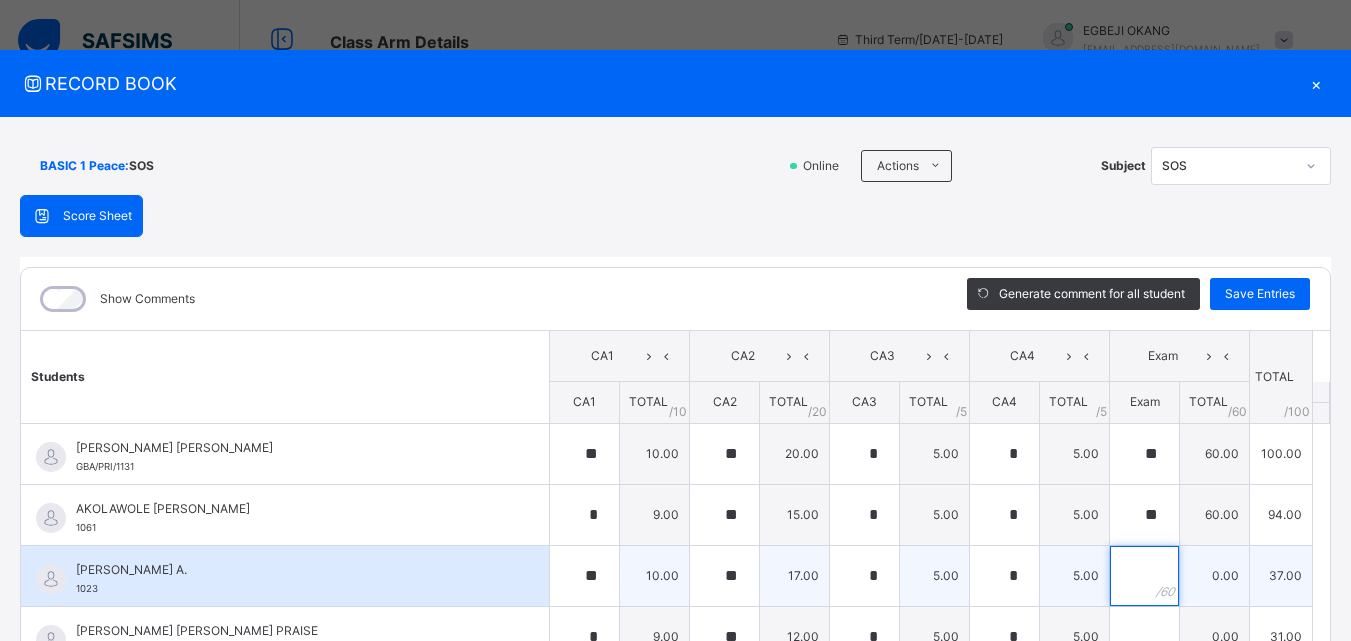 click at bounding box center (1144, 576) 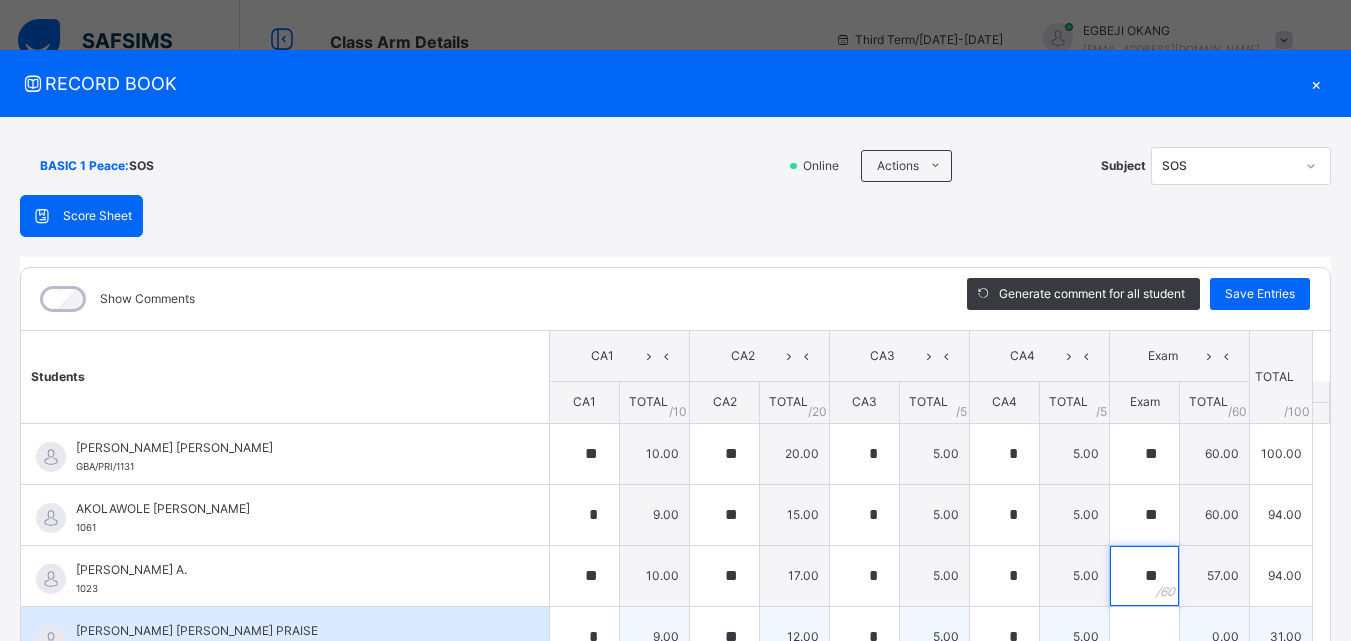 type on "**" 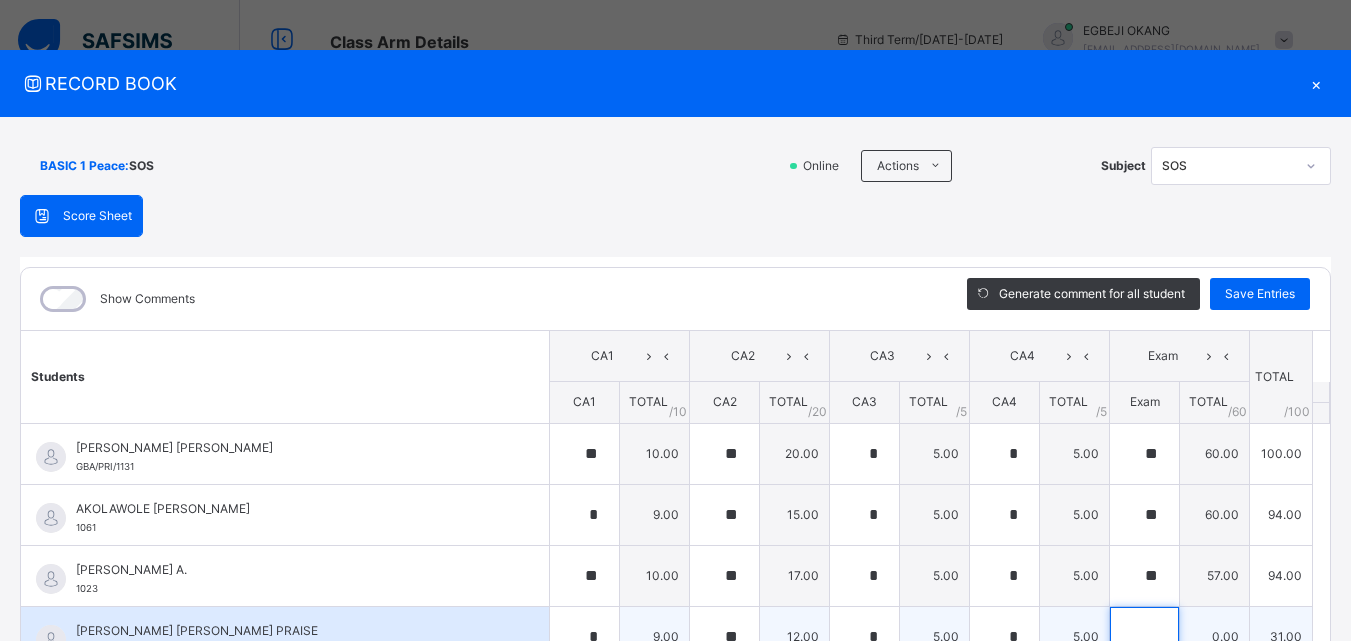 click at bounding box center (1144, 637) 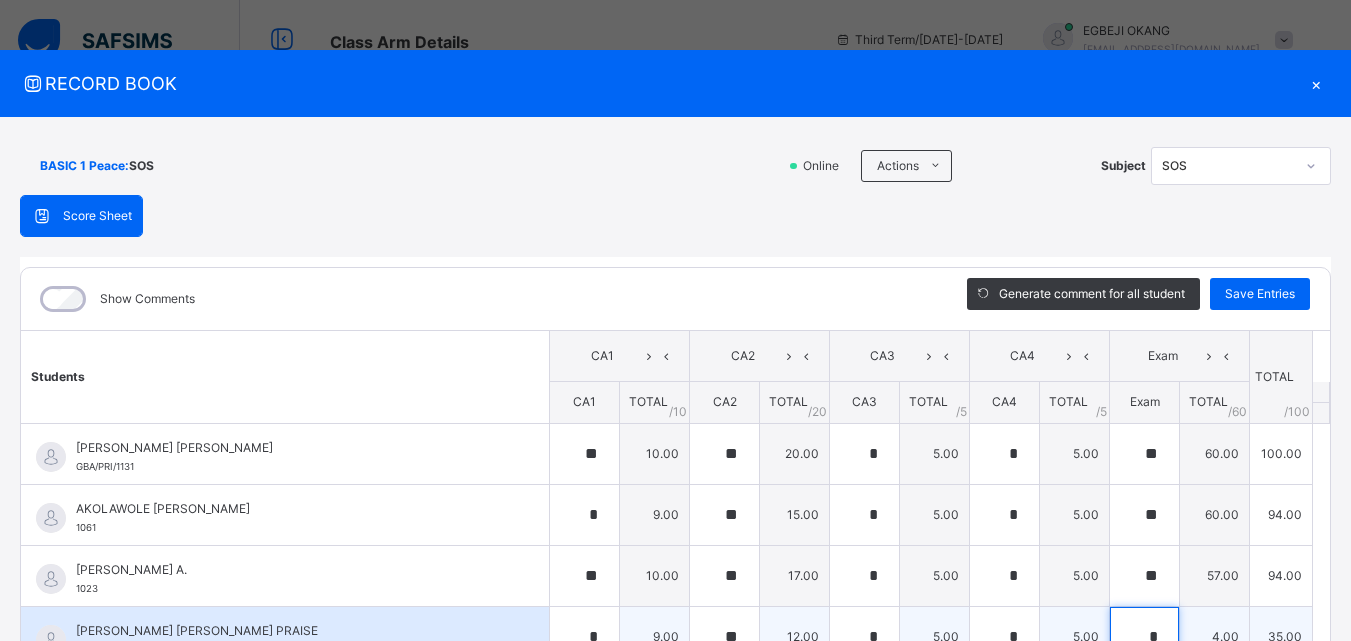 scroll, scrollTop: 6, scrollLeft: 0, axis: vertical 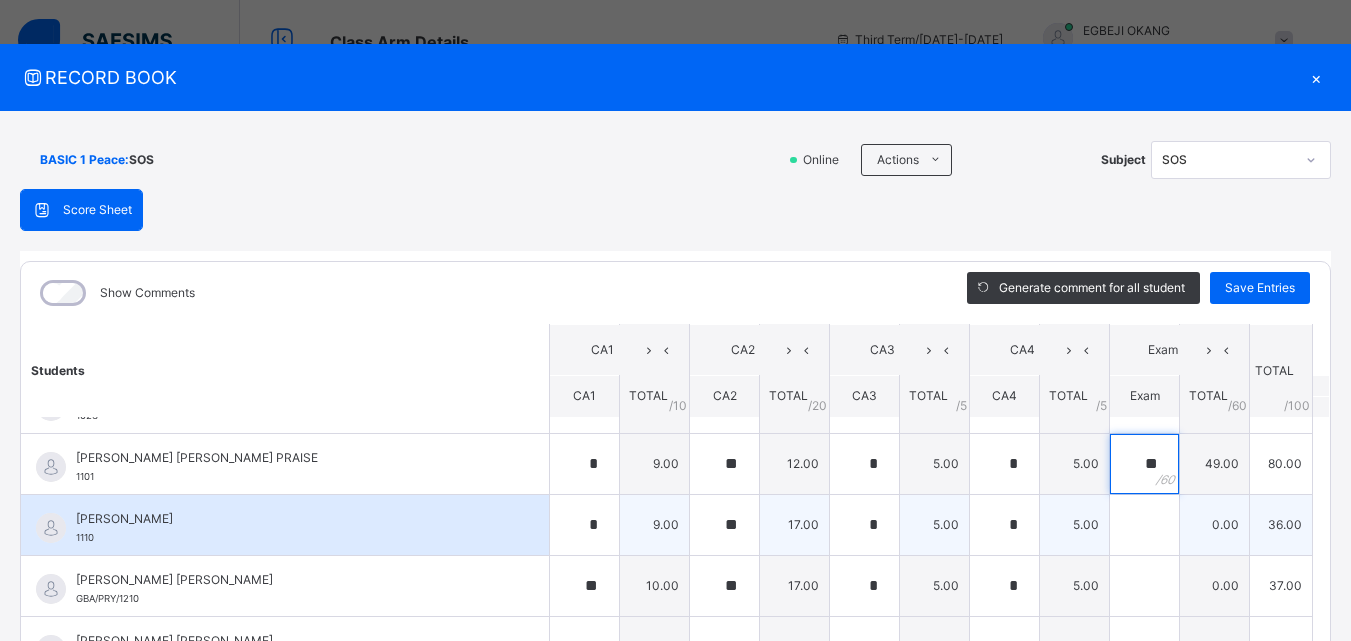 type on "**" 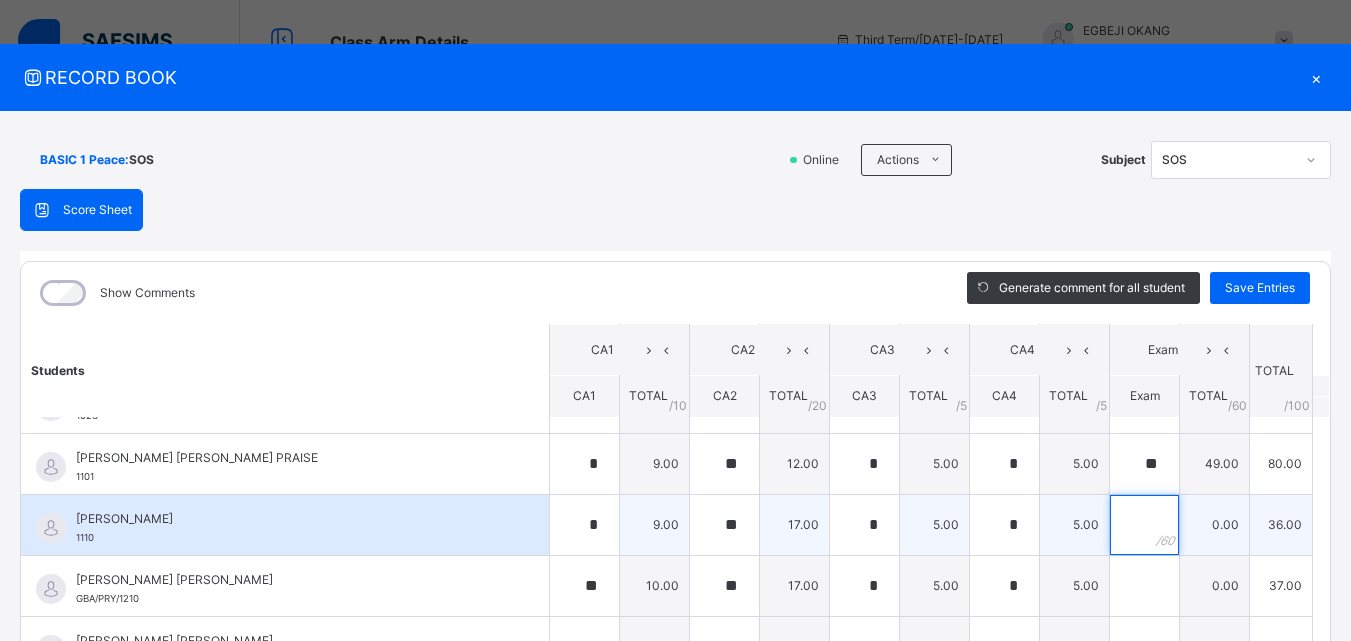 click at bounding box center [1144, 525] 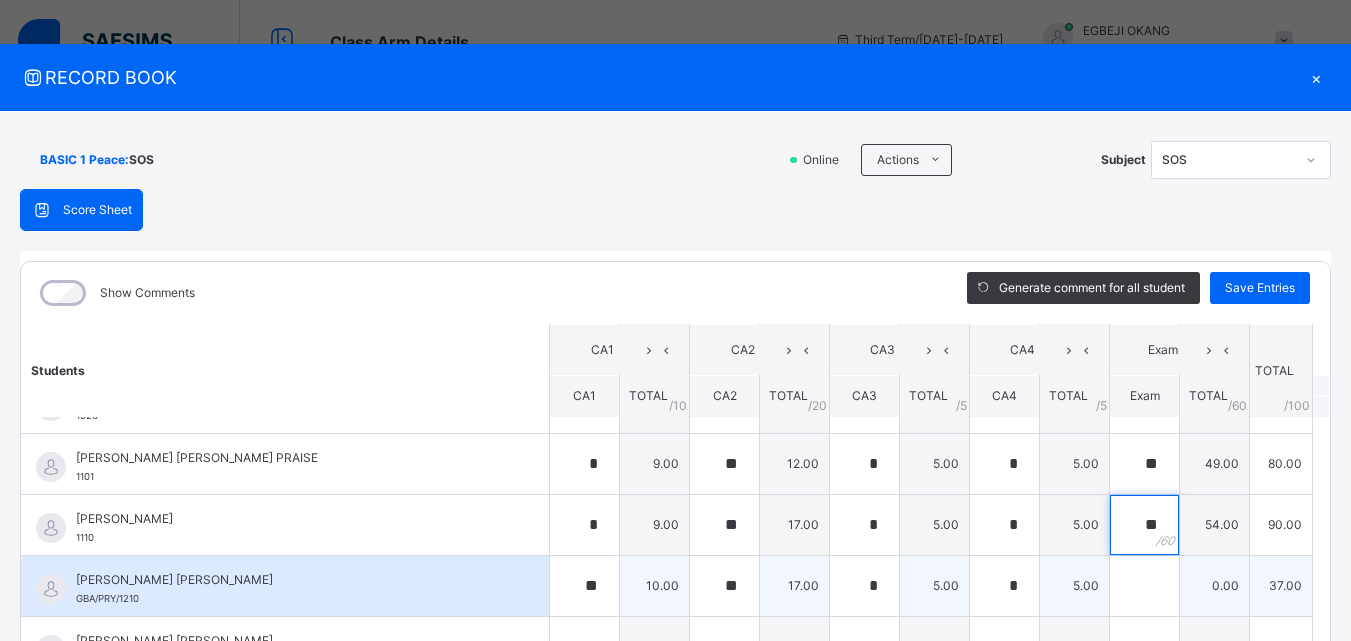 type on "**" 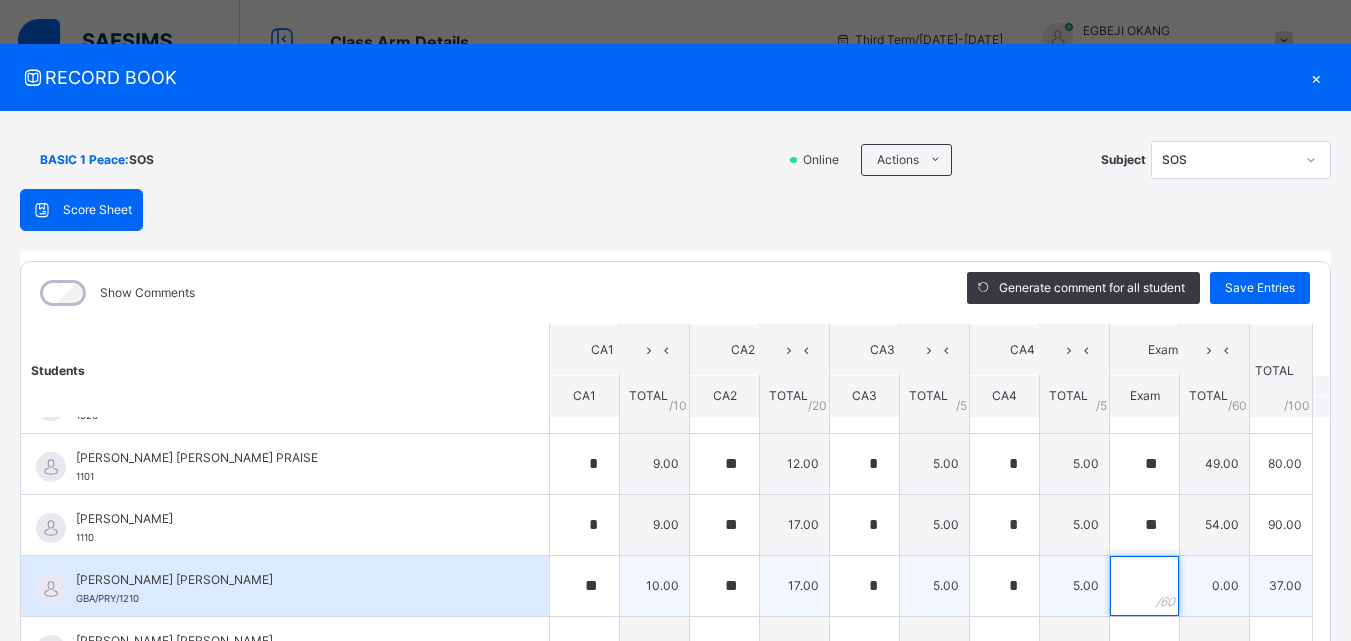 click at bounding box center [1144, 586] 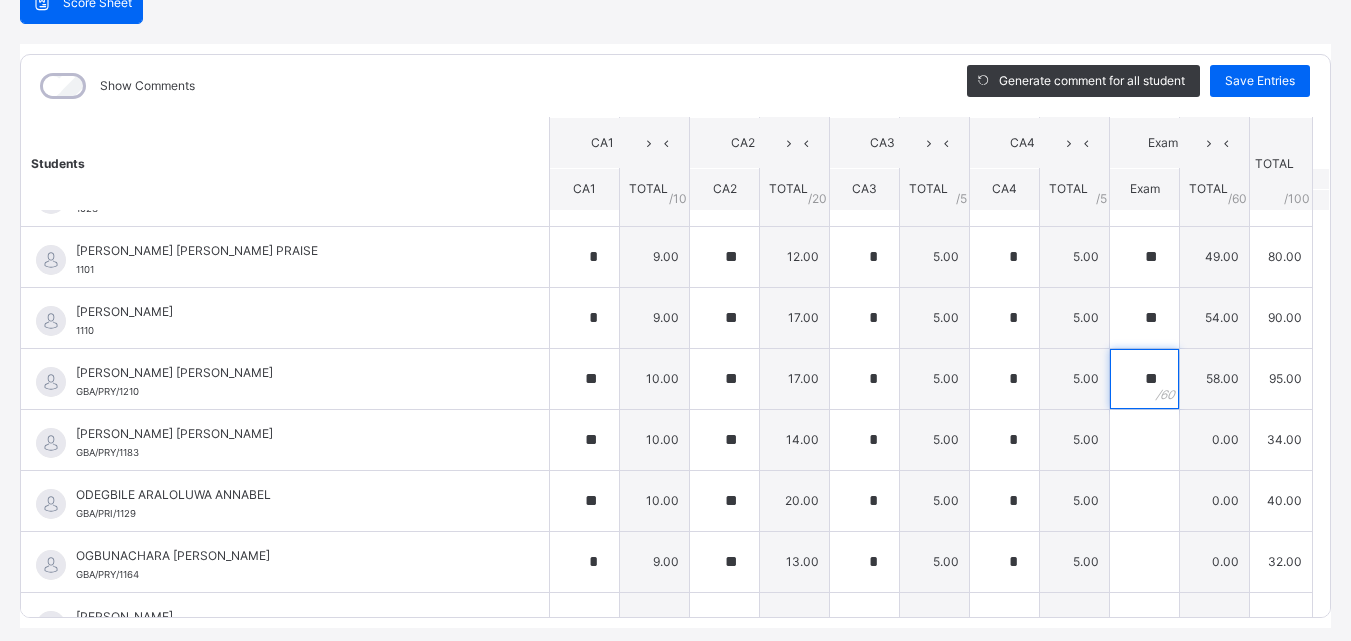scroll, scrollTop: 240, scrollLeft: 0, axis: vertical 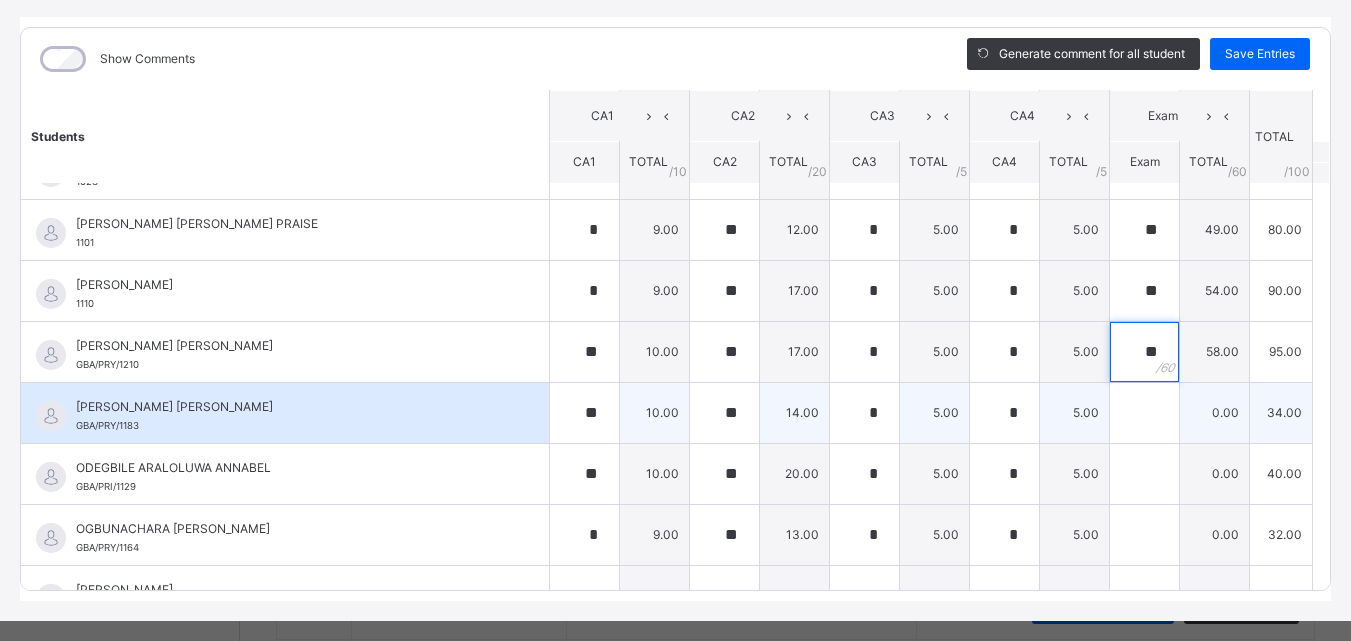 type on "**" 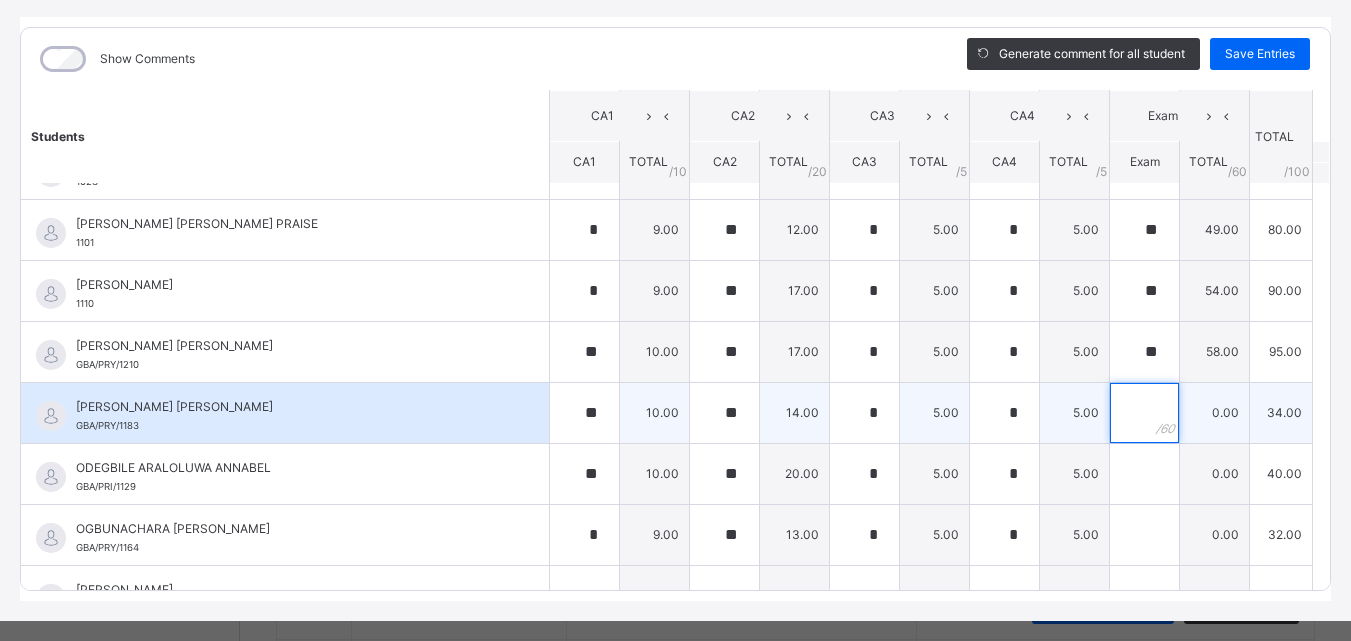 click at bounding box center (1144, 413) 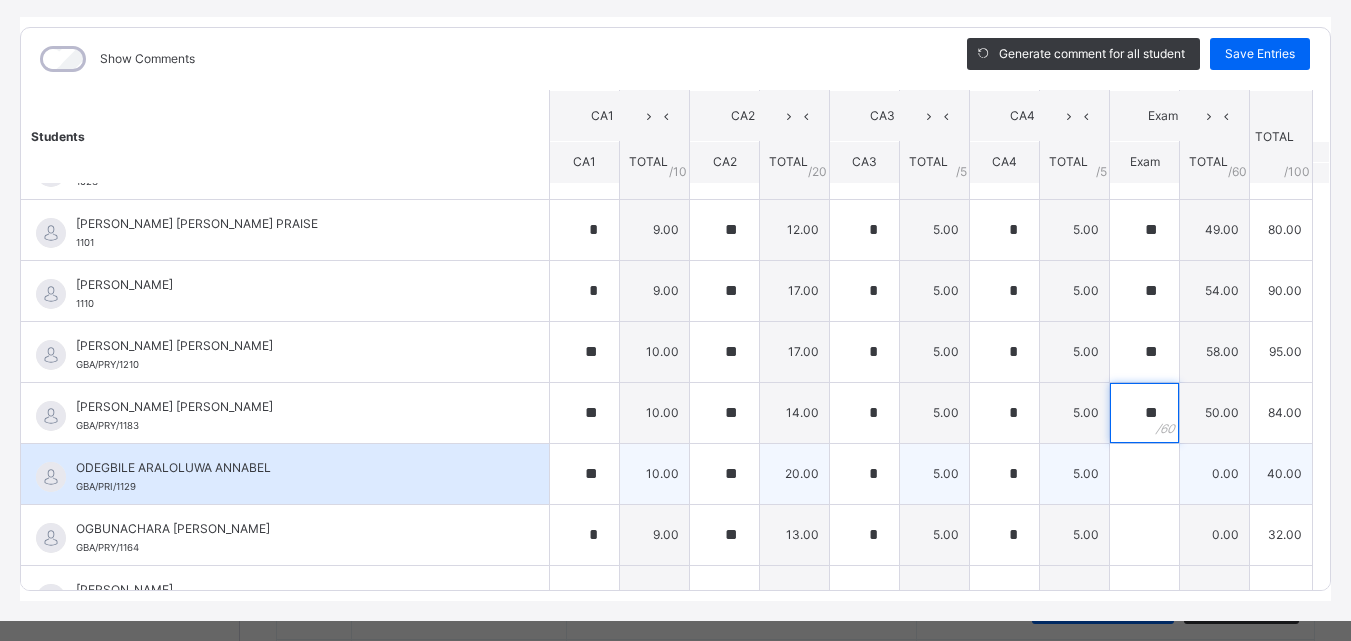 type on "**" 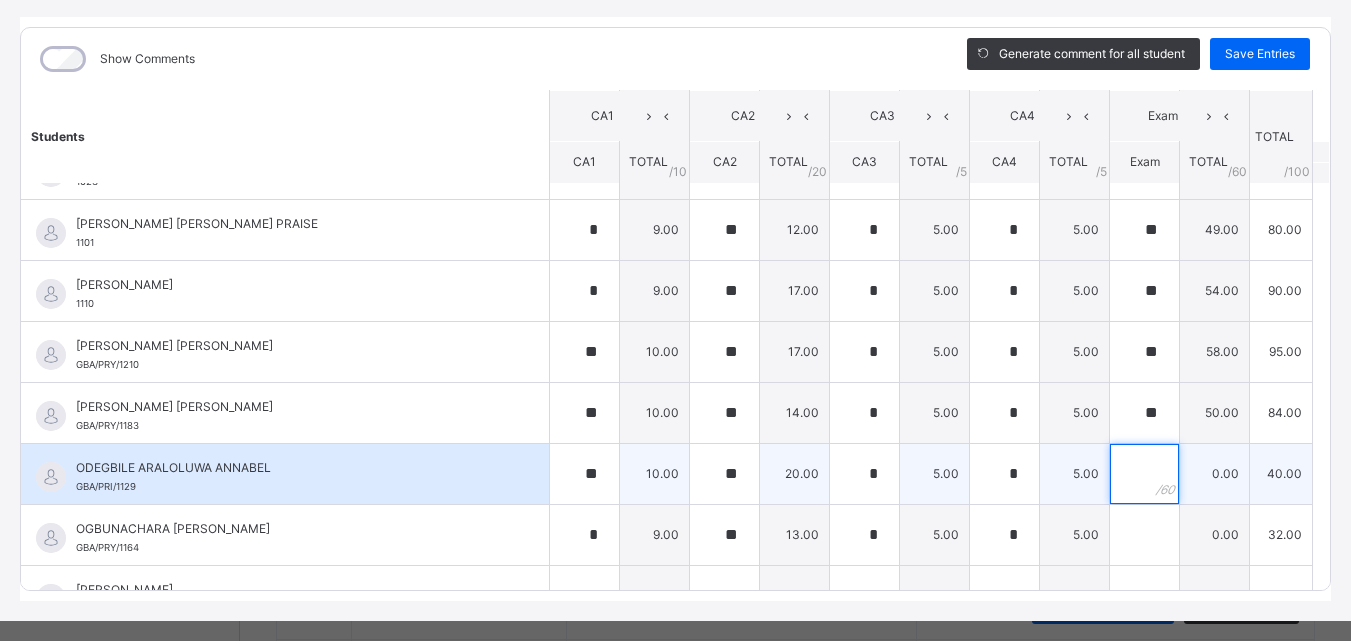 click at bounding box center (1144, 474) 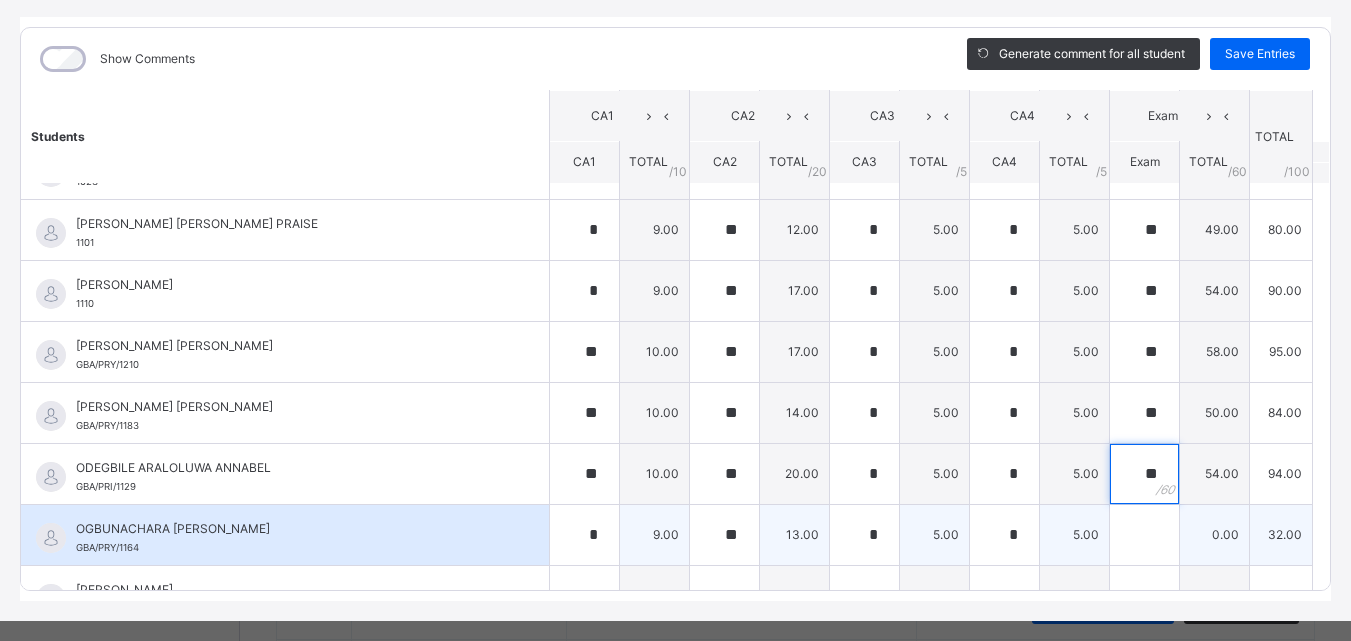 type on "**" 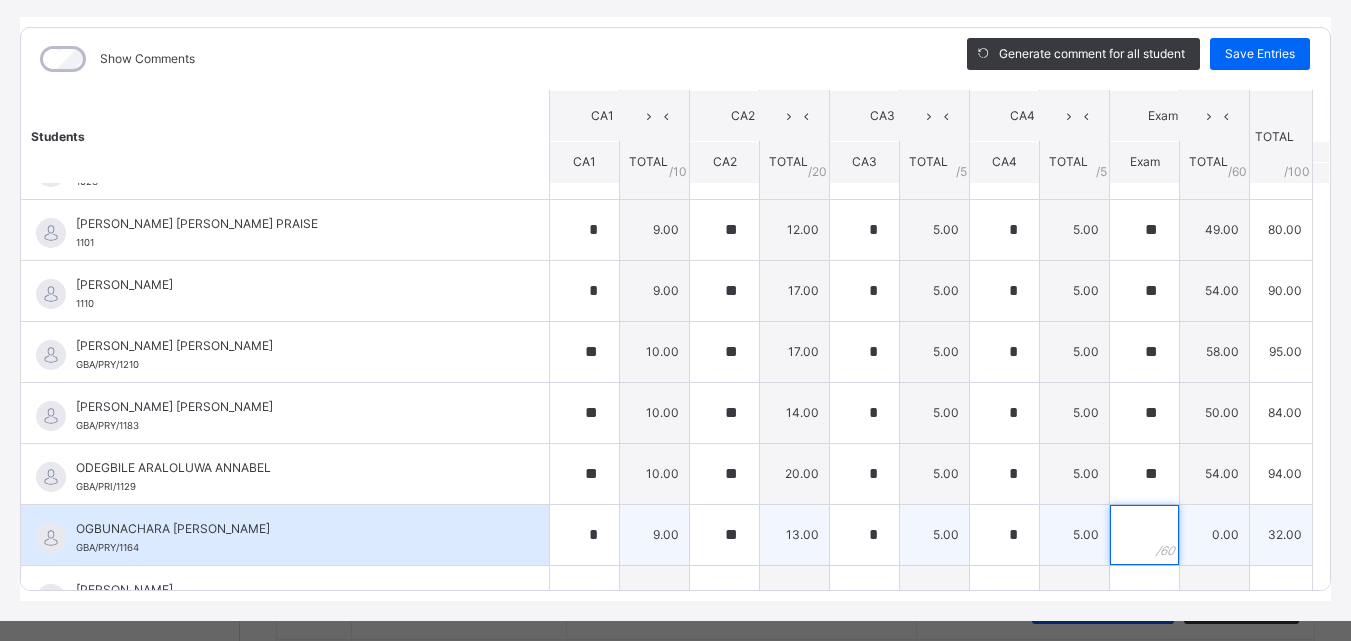click at bounding box center [1144, 535] 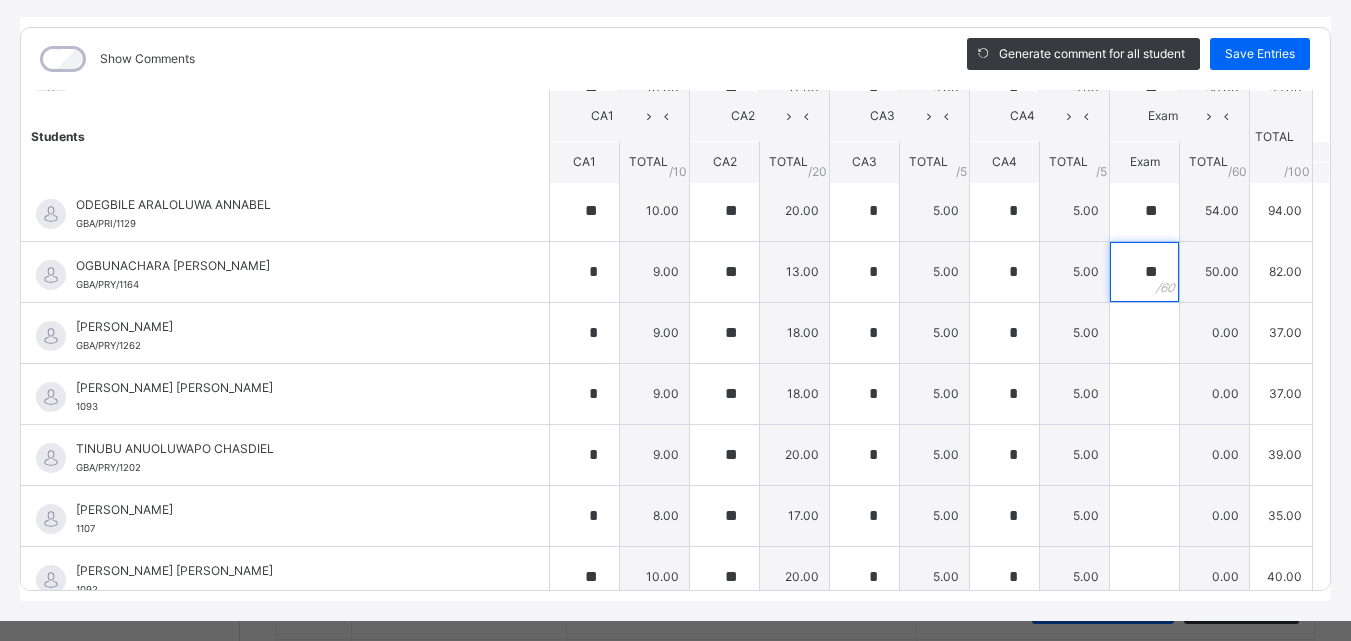 scroll, scrollTop: 437, scrollLeft: 0, axis: vertical 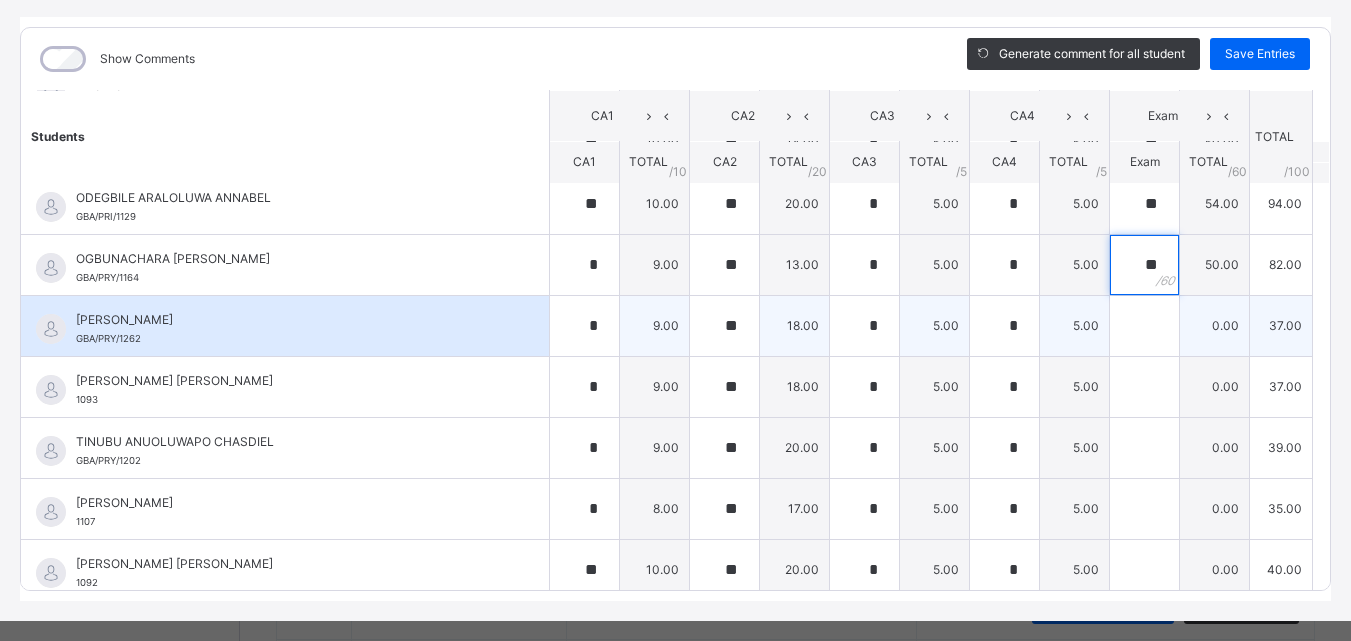 type on "**" 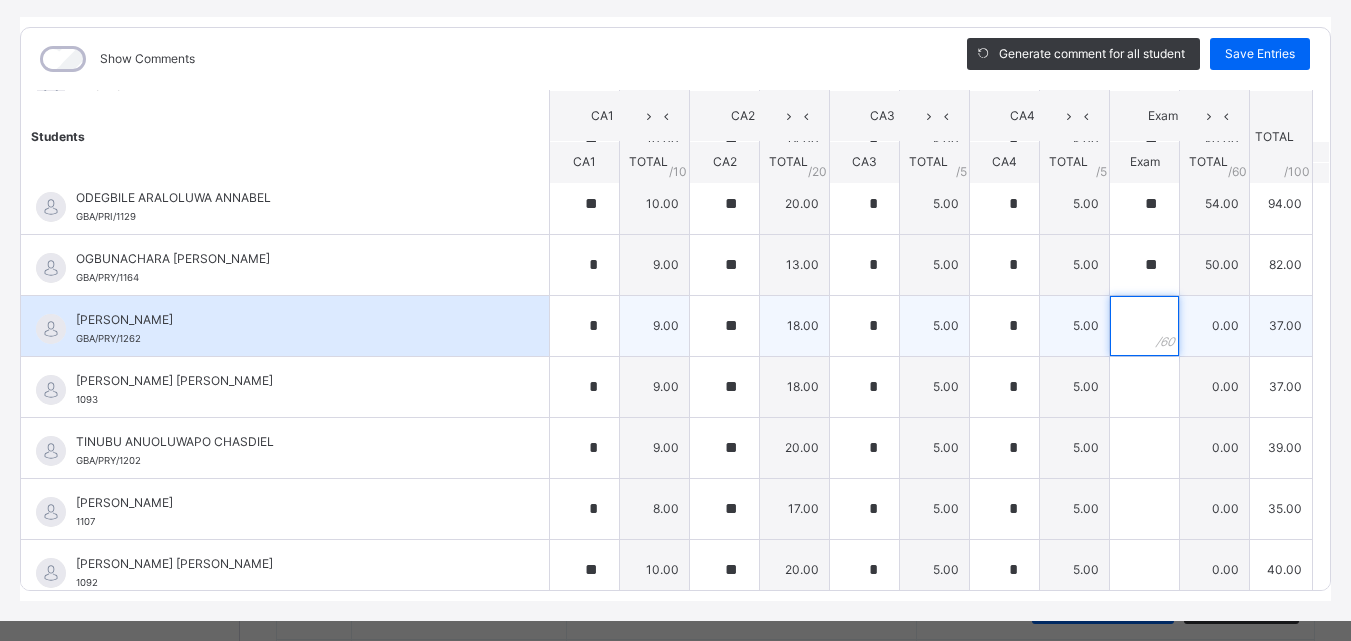 click at bounding box center (1144, 326) 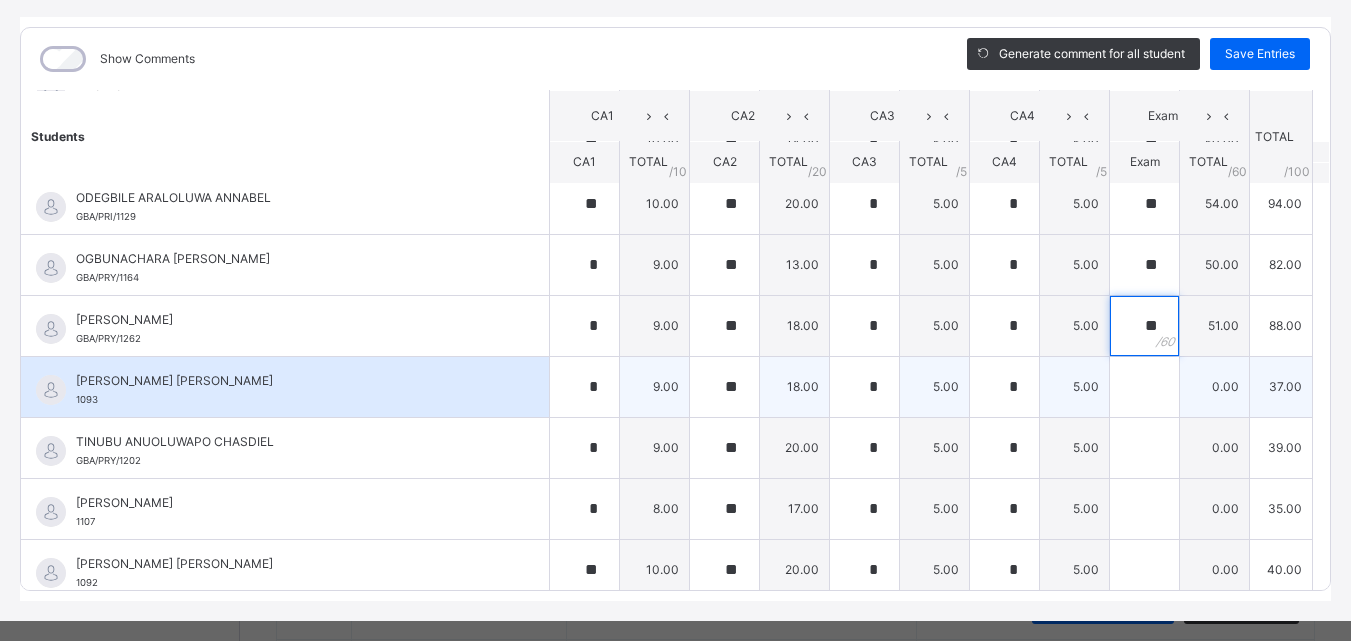 type on "**" 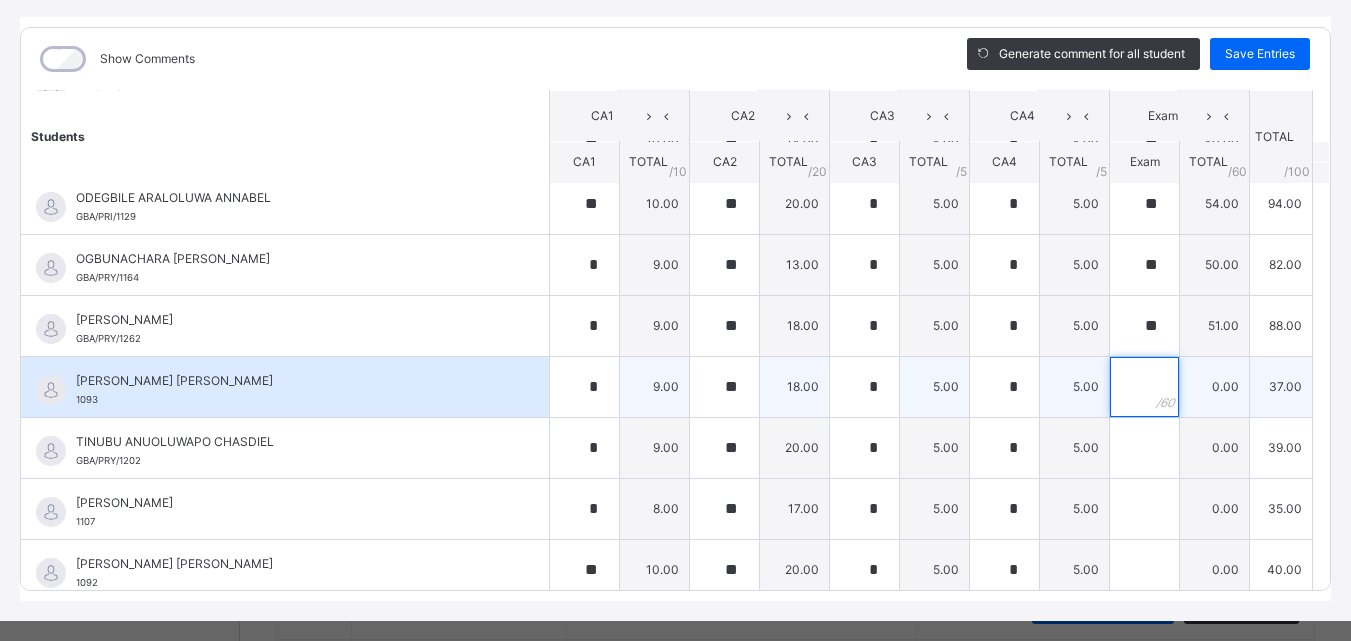 click at bounding box center [1144, 387] 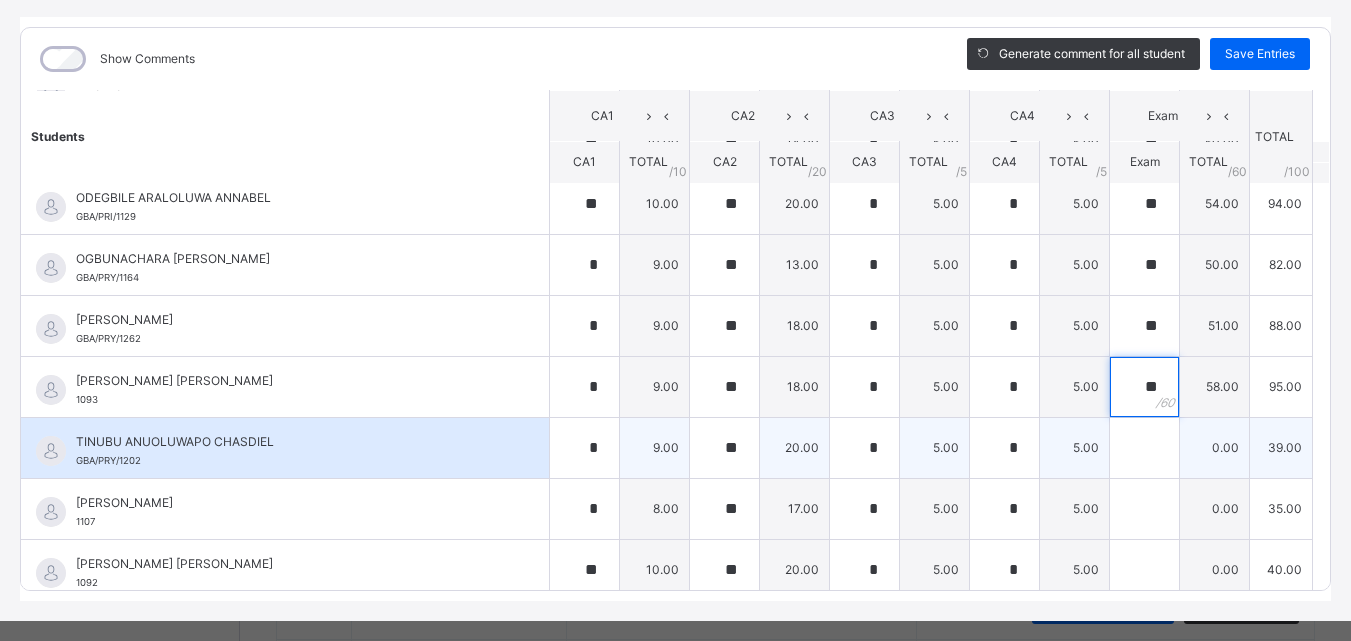 type on "**" 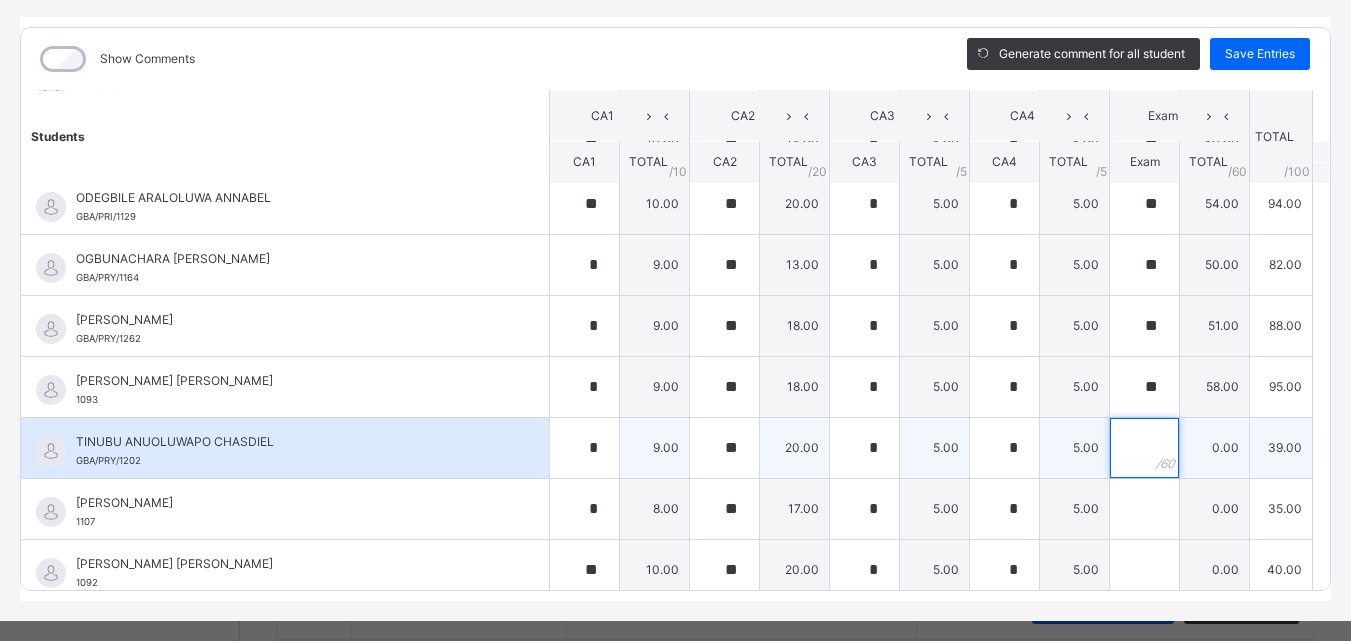 click at bounding box center [1144, 448] 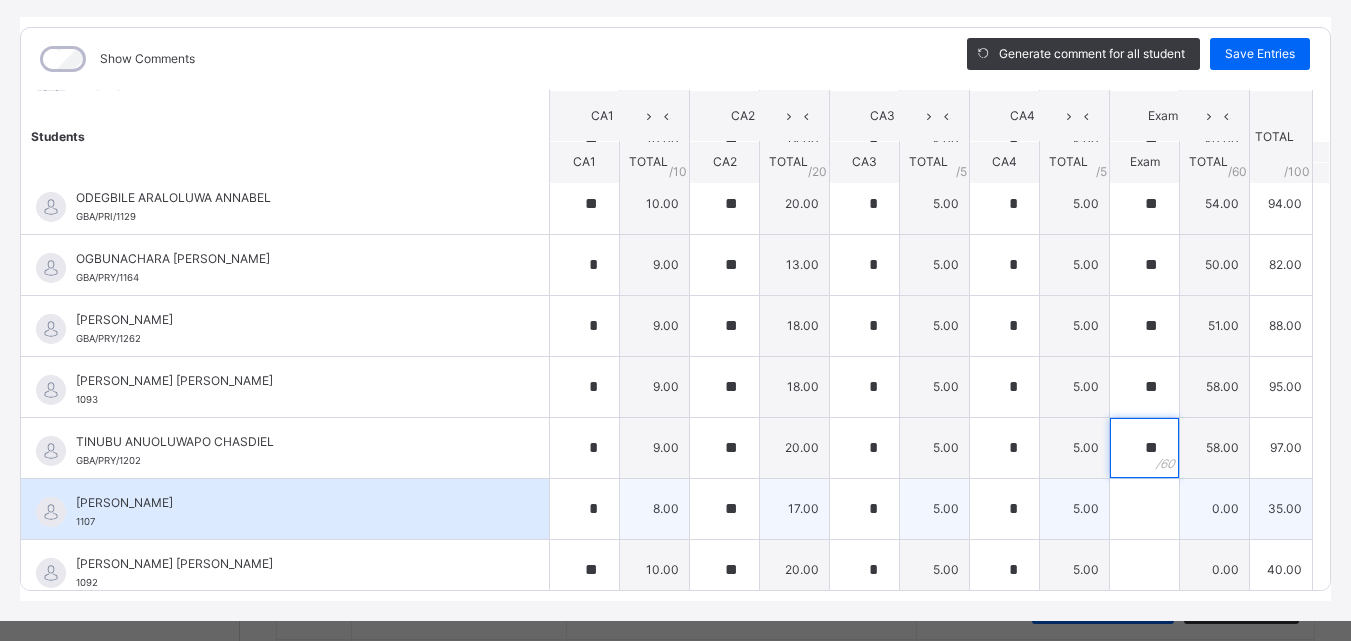 type on "**" 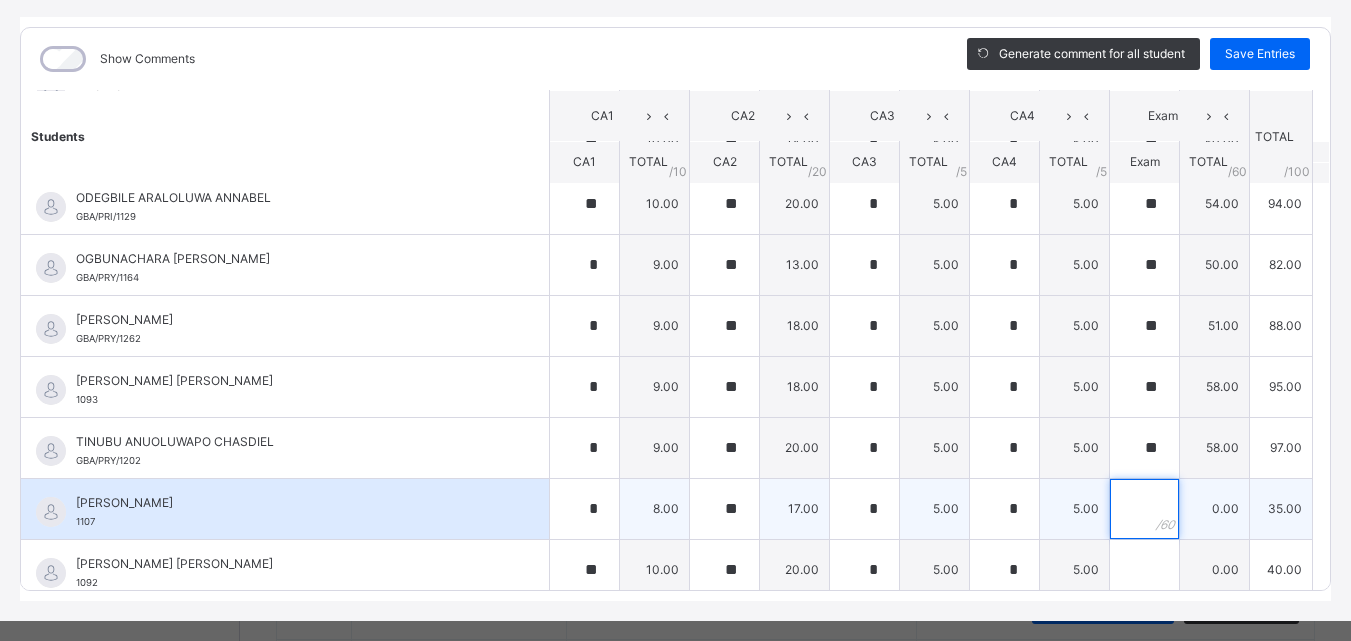 click at bounding box center (1144, 509) 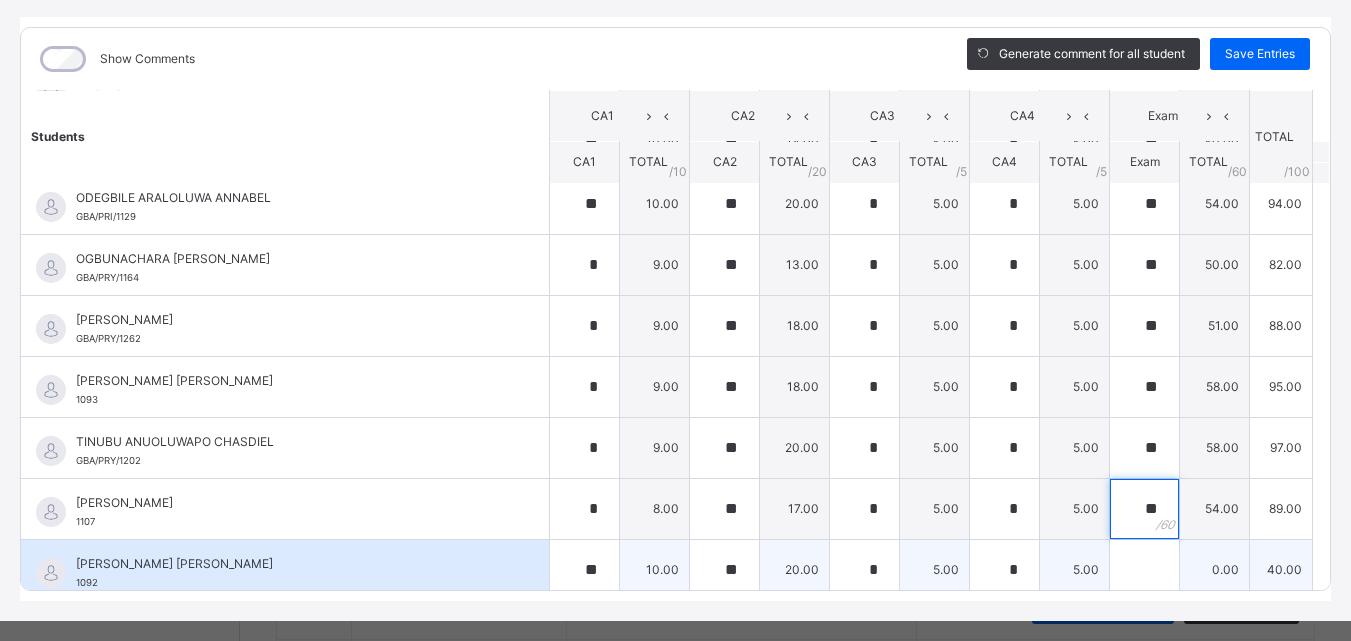 type on "**" 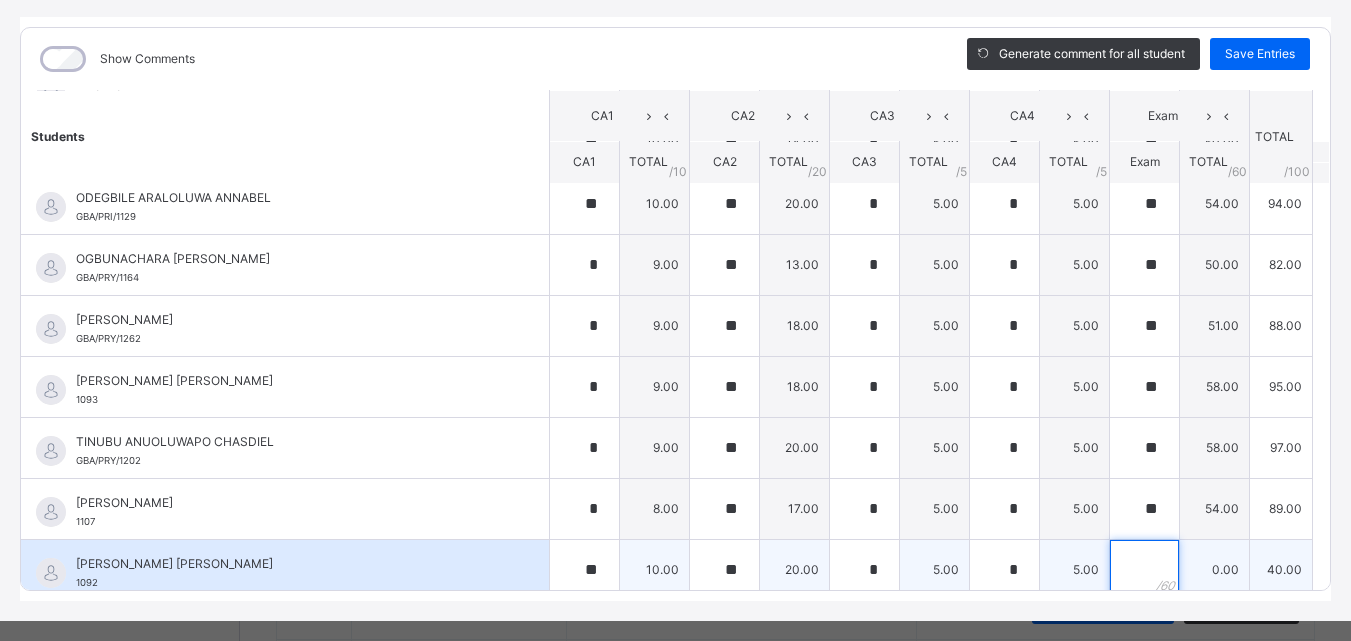 click at bounding box center (1144, 570) 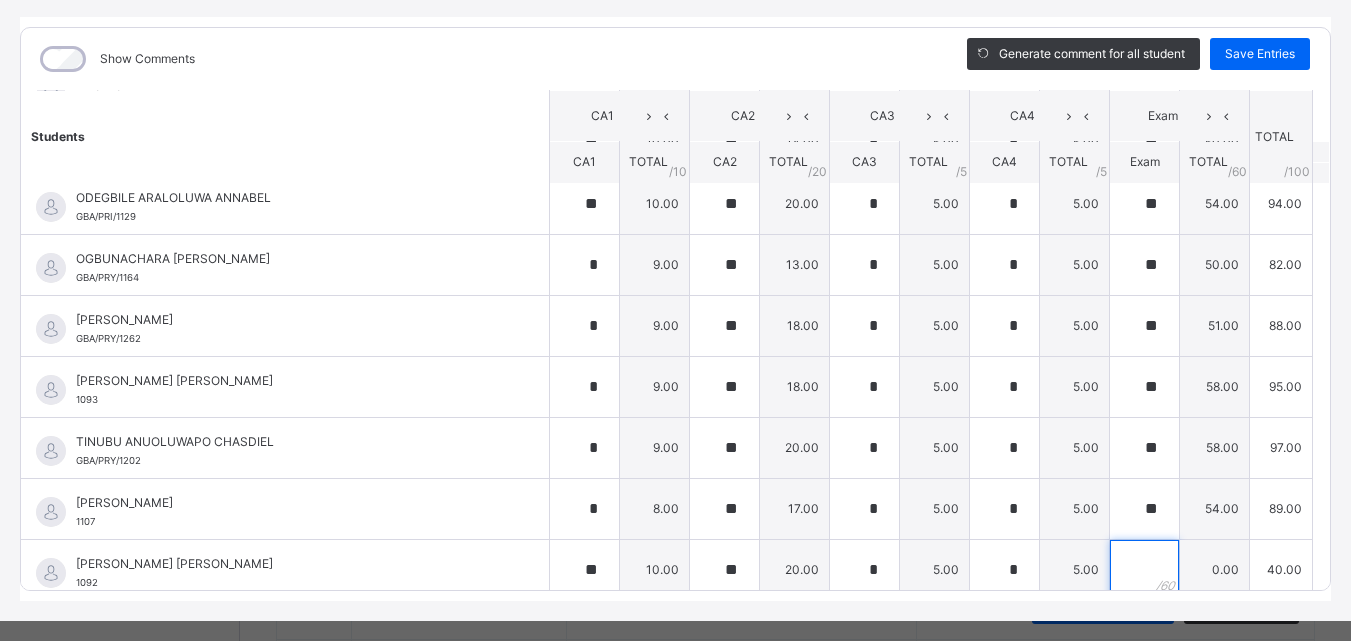 scroll, scrollTop: 448, scrollLeft: 0, axis: vertical 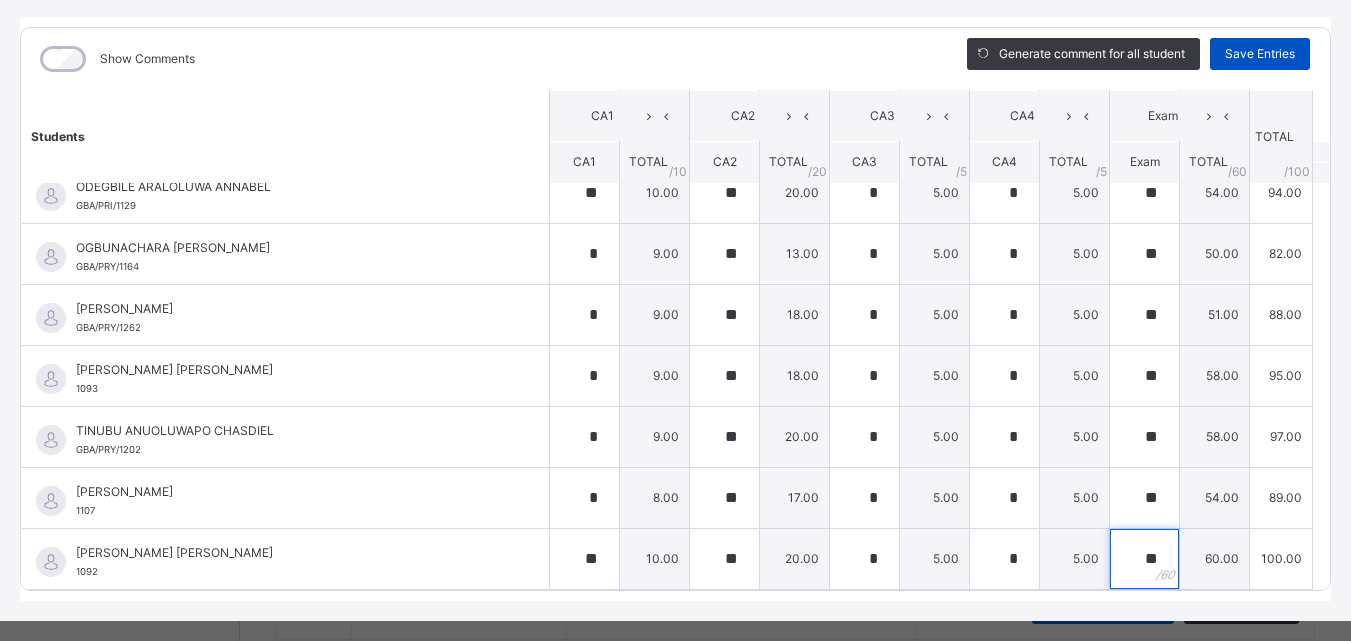 type on "**" 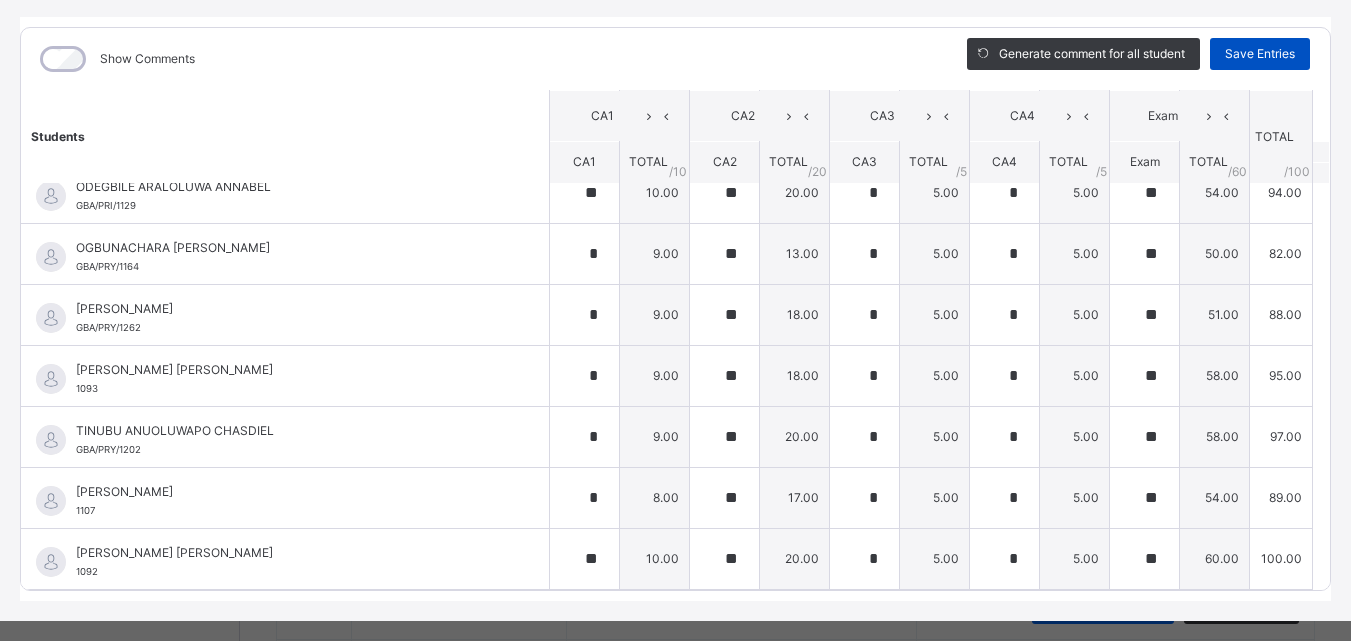 click on "Save Entries" at bounding box center (1260, 54) 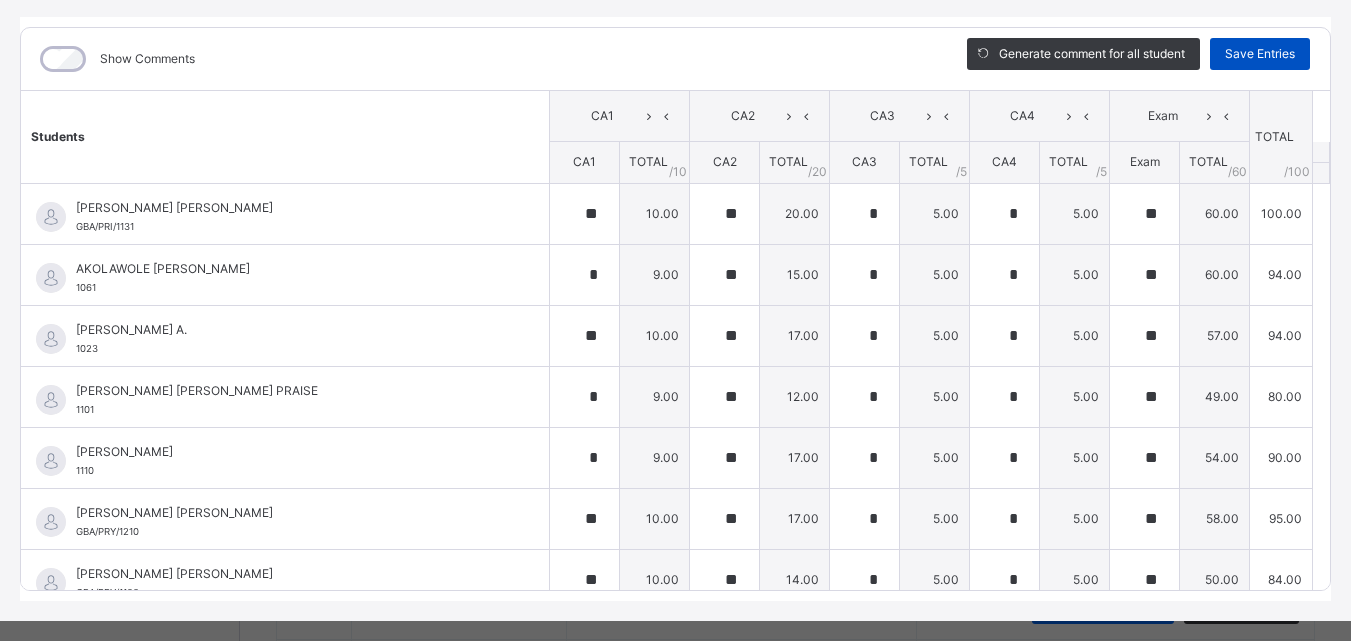 click on "Save Entries" at bounding box center (1260, 54) 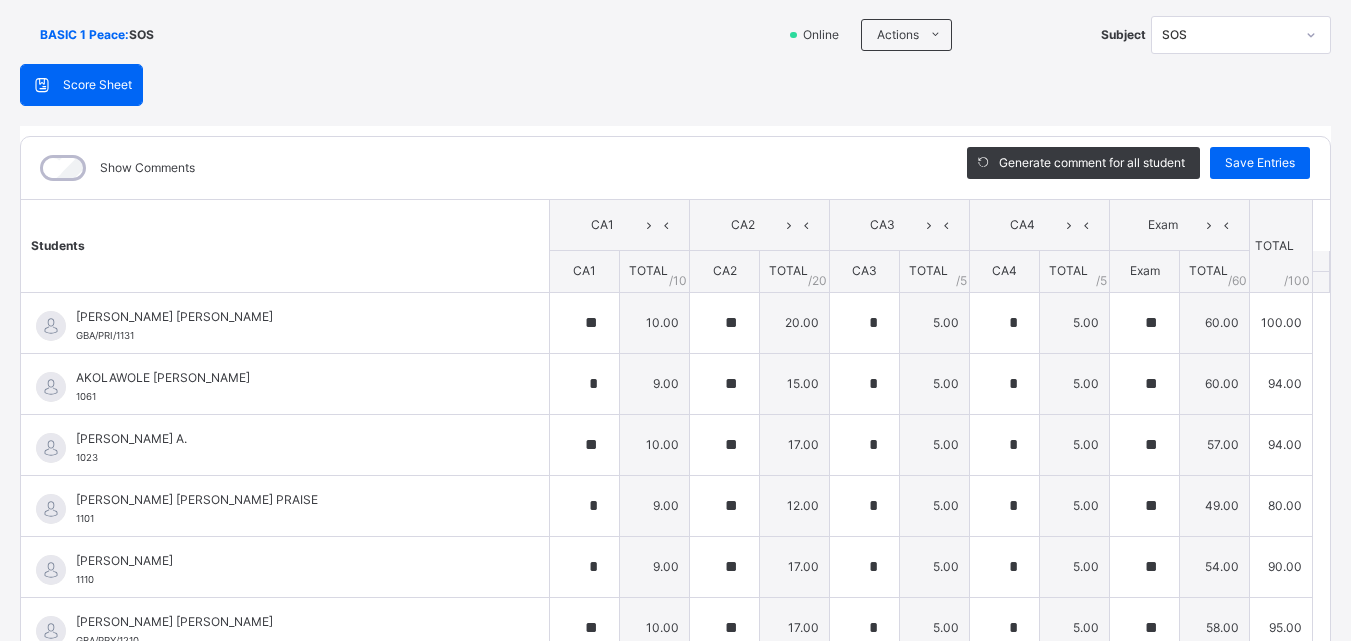scroll, scrollTop: 127, scrollLeft: 0, axis: vertical 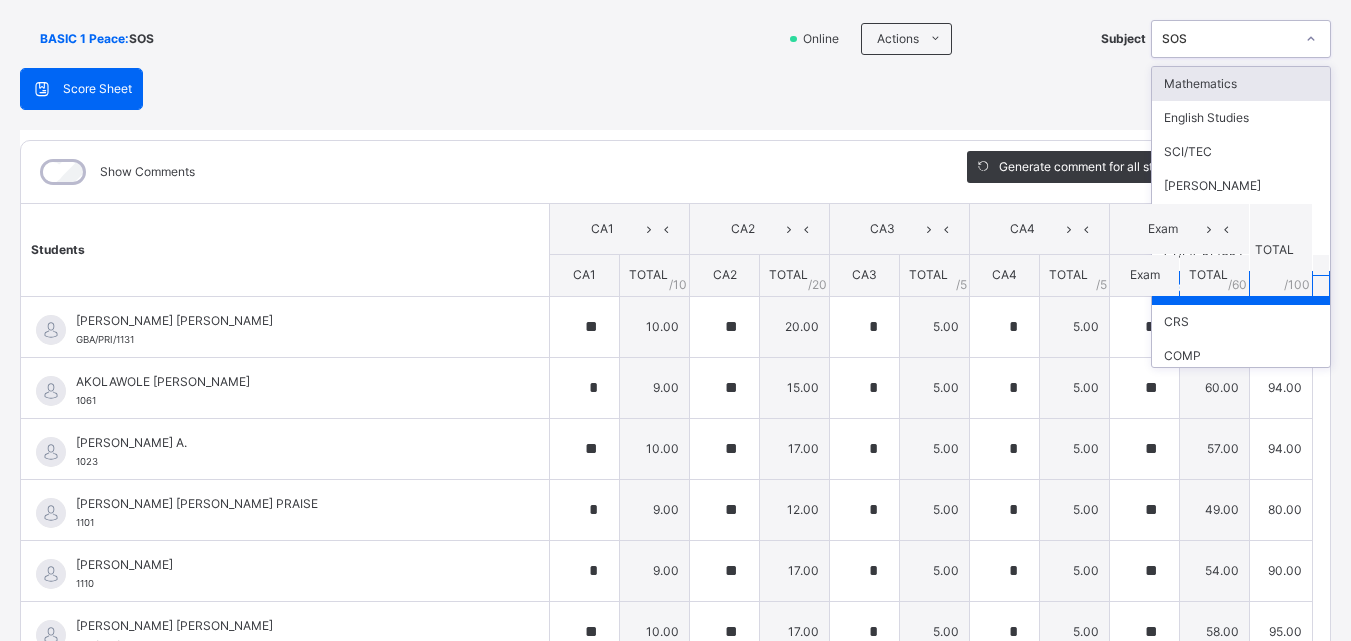 click on "SOS" at bounding box center (1228, 39) 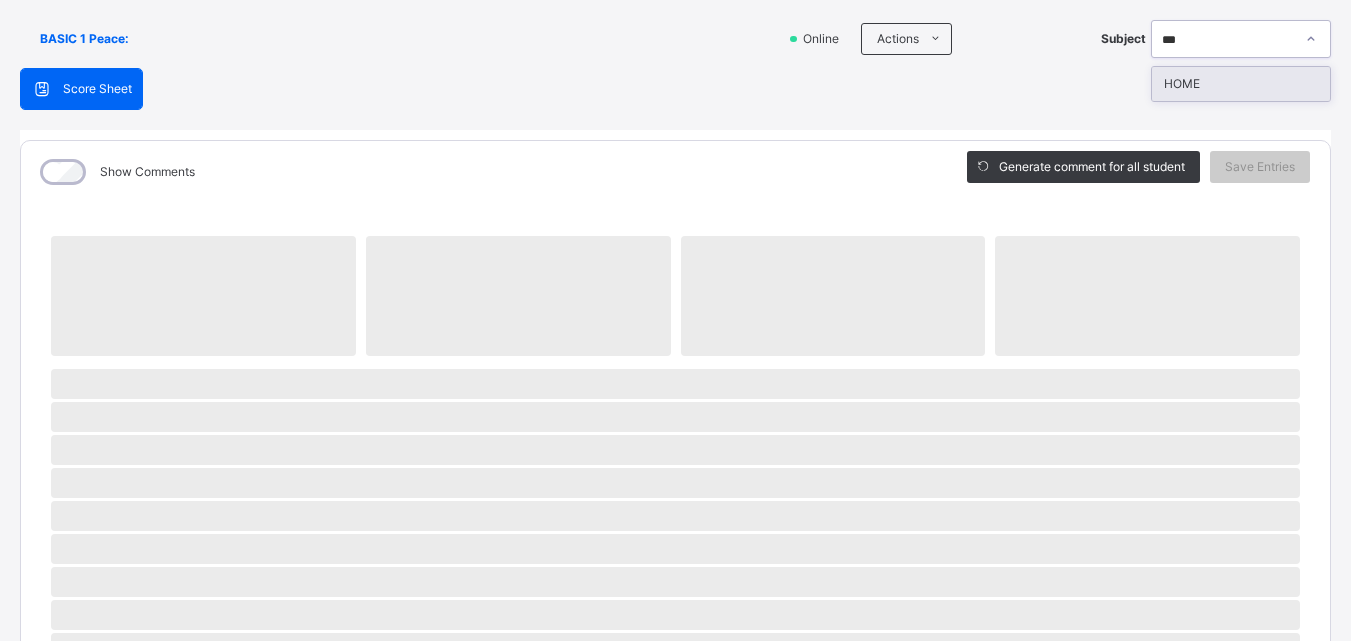type on "****" 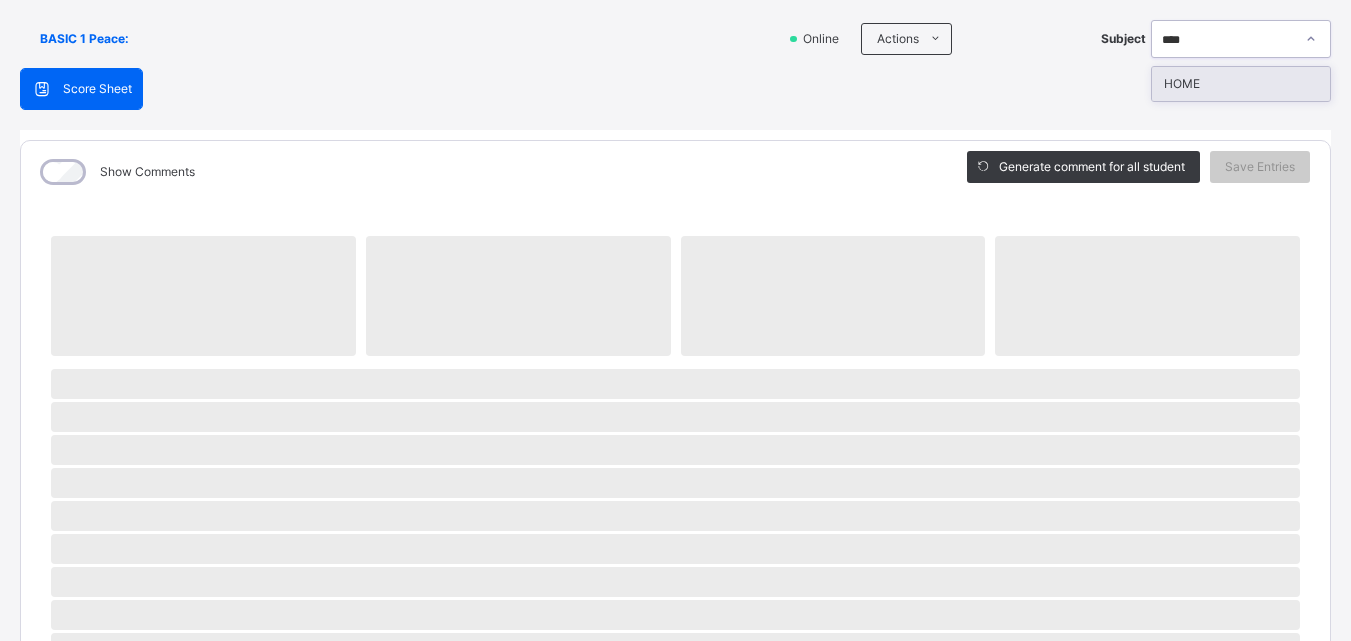 click on "HOME" at bounding box center (1241, 84) 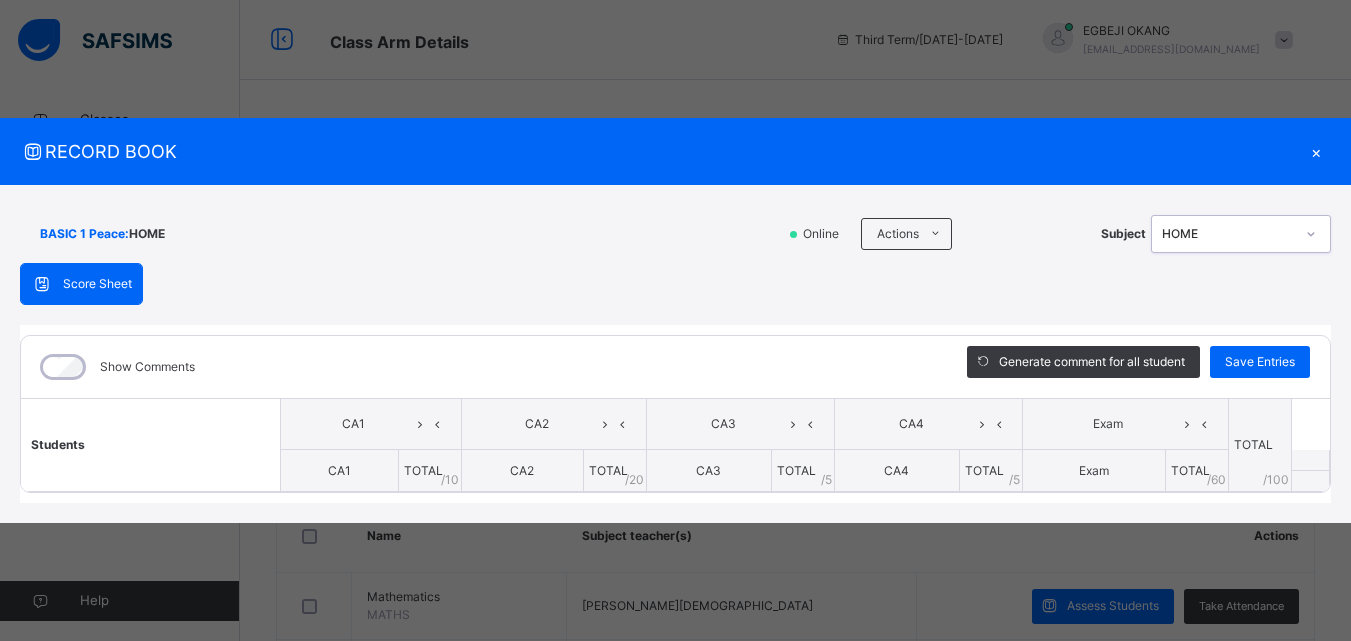 scroll, scrollTop: 0, scrollLeft: 0, axis: both 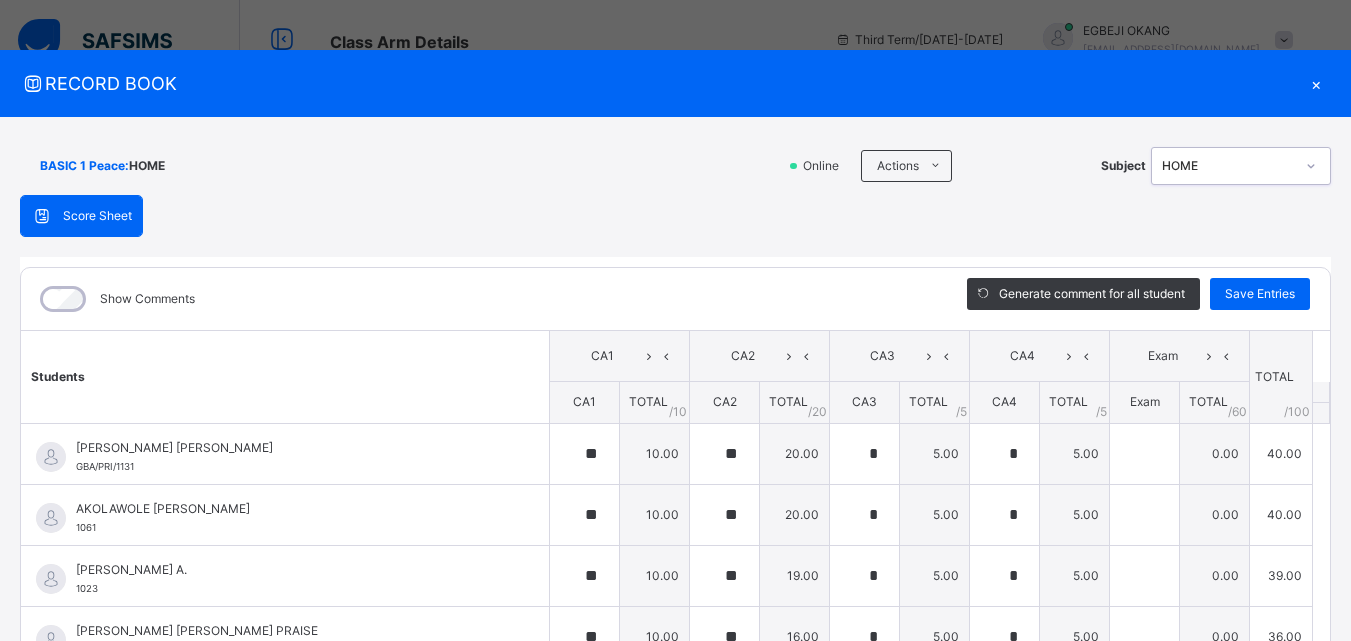 type on "**" 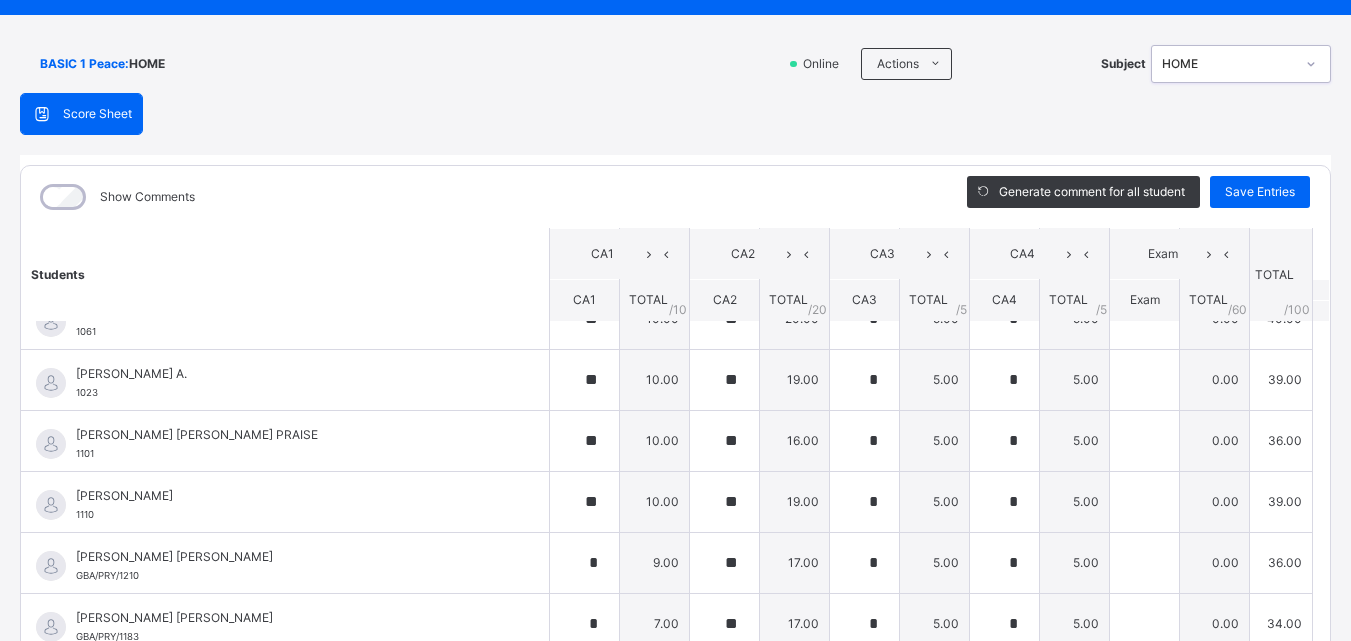 scroll, scrollTop: 119, scrollLeft: 0, axis: vertical 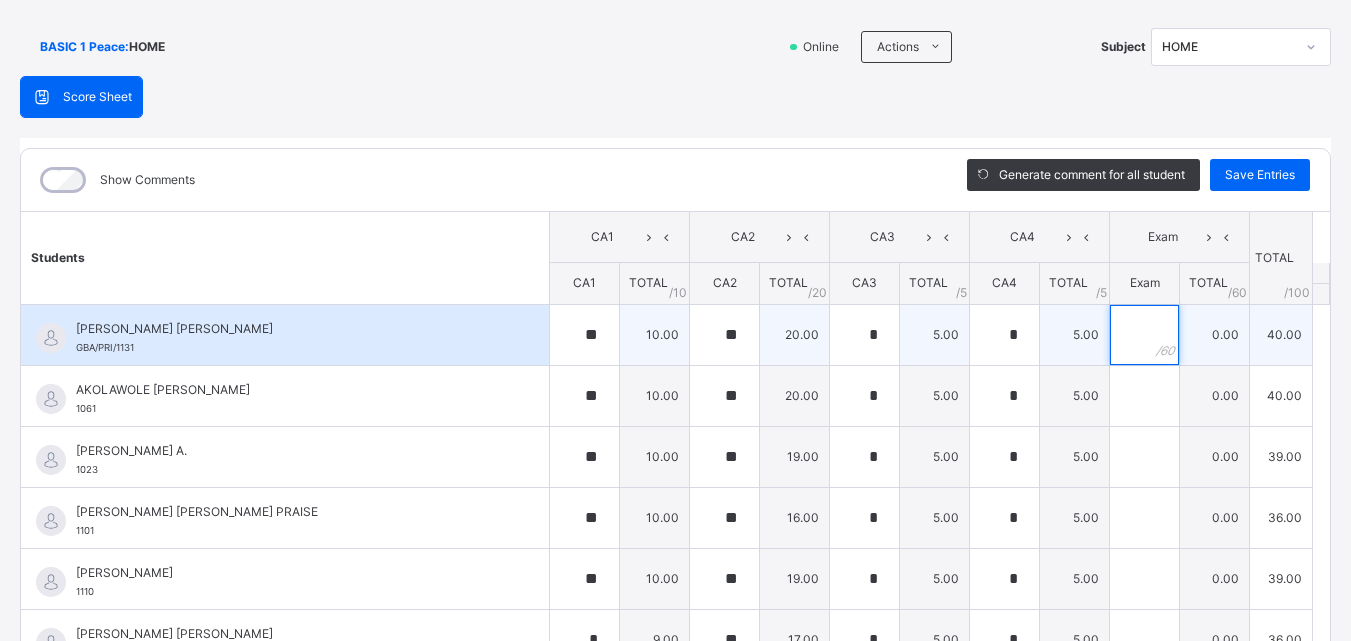click at bounding box center [1144, 335] 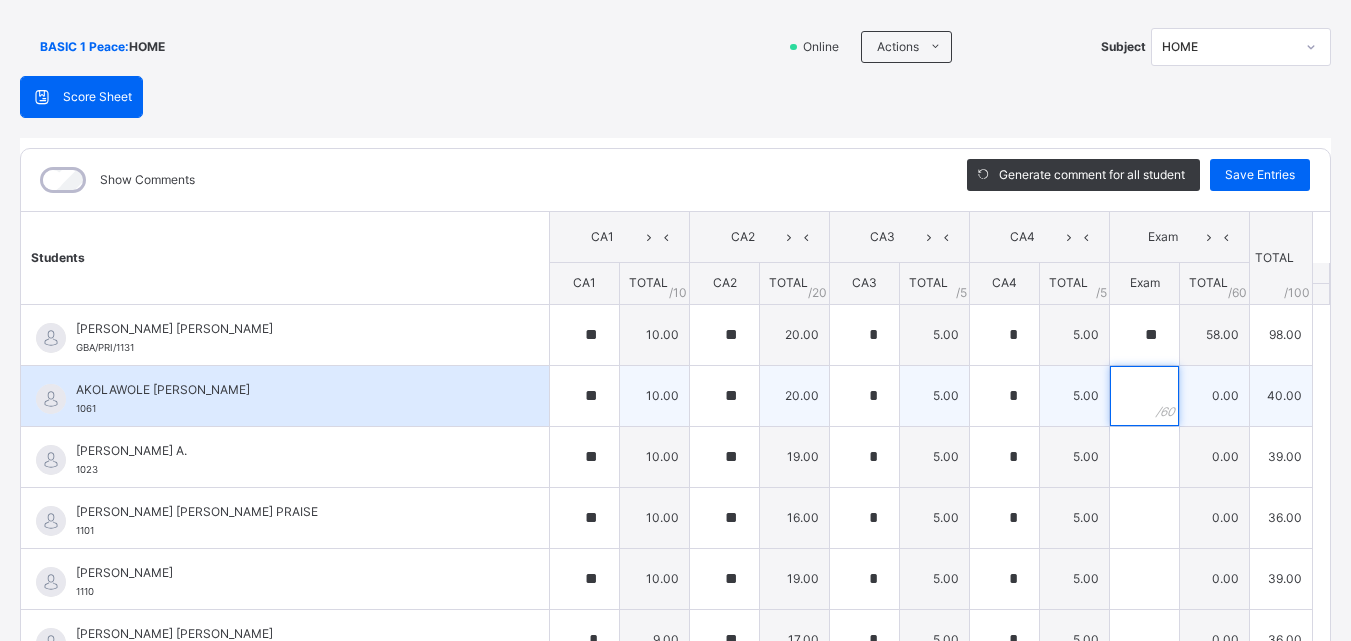 click at bounding box center (1144, 396) 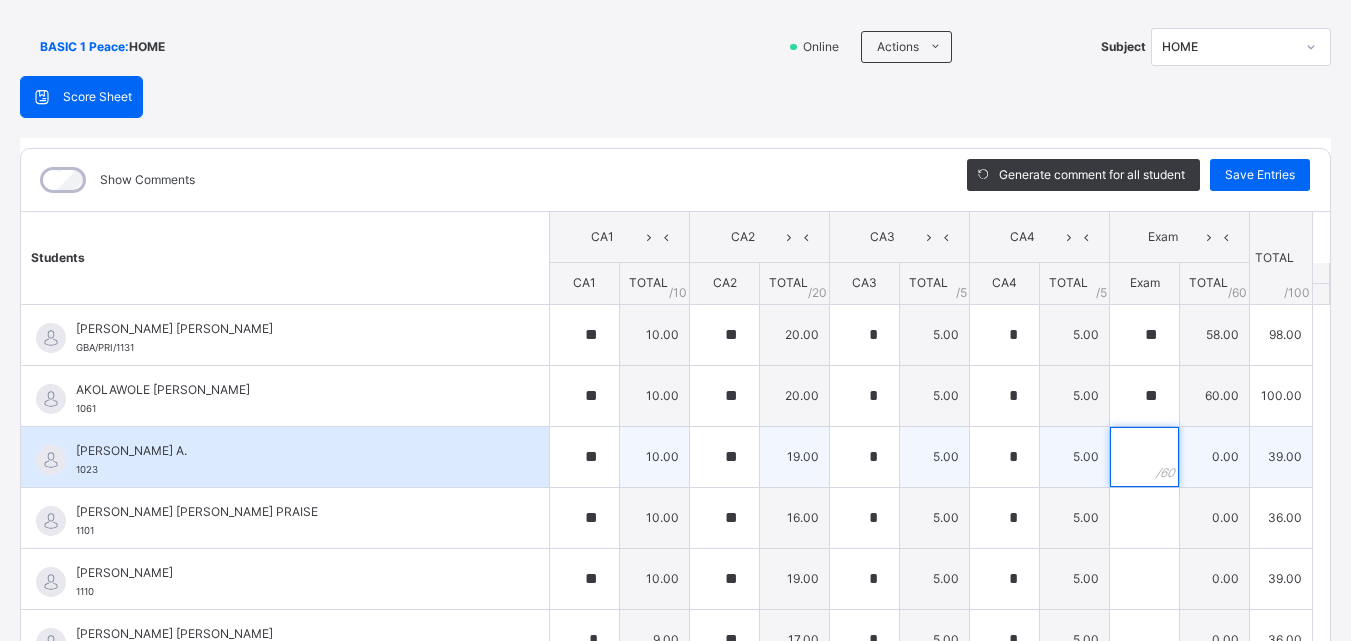 click at bounding box center (1144, 457) 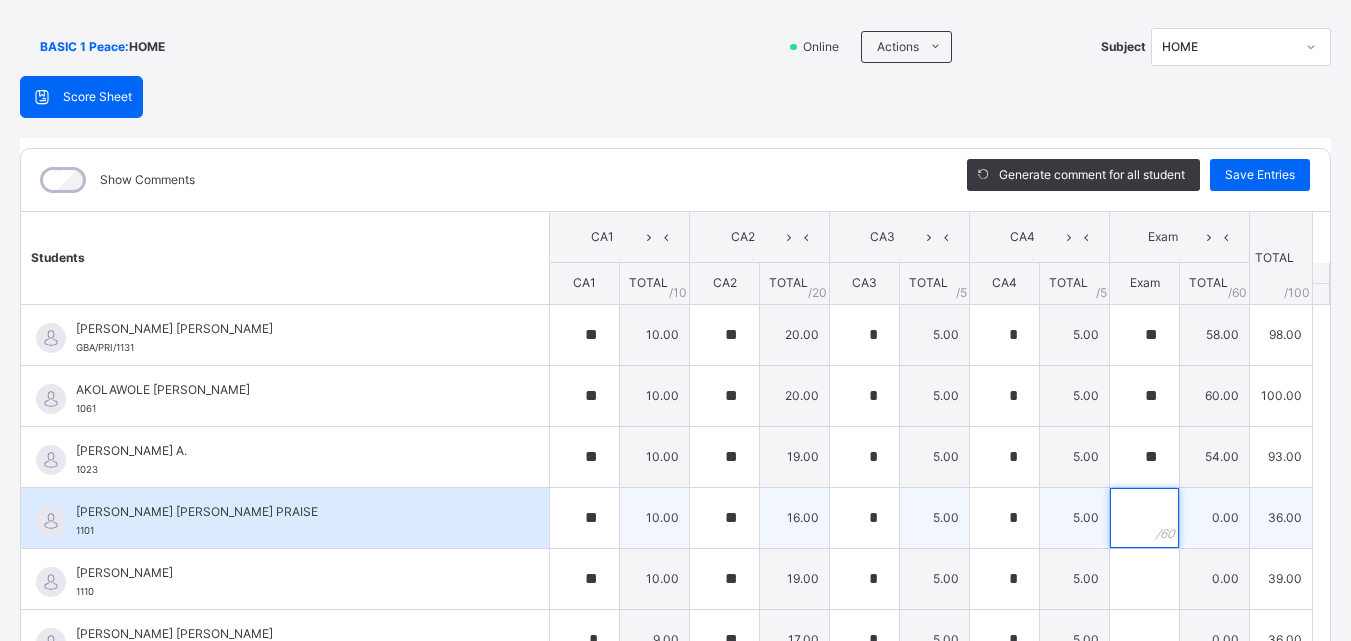 click at bounding box center (1144, 518) 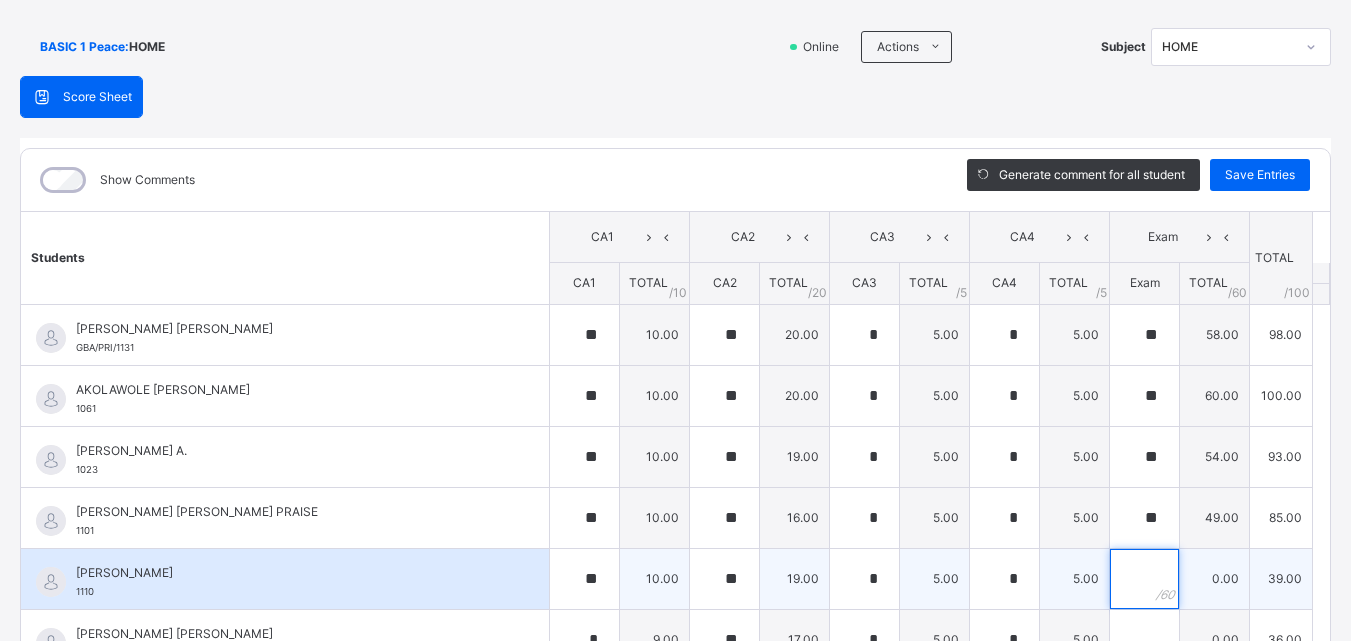 click at bounding box center [1144, 579] 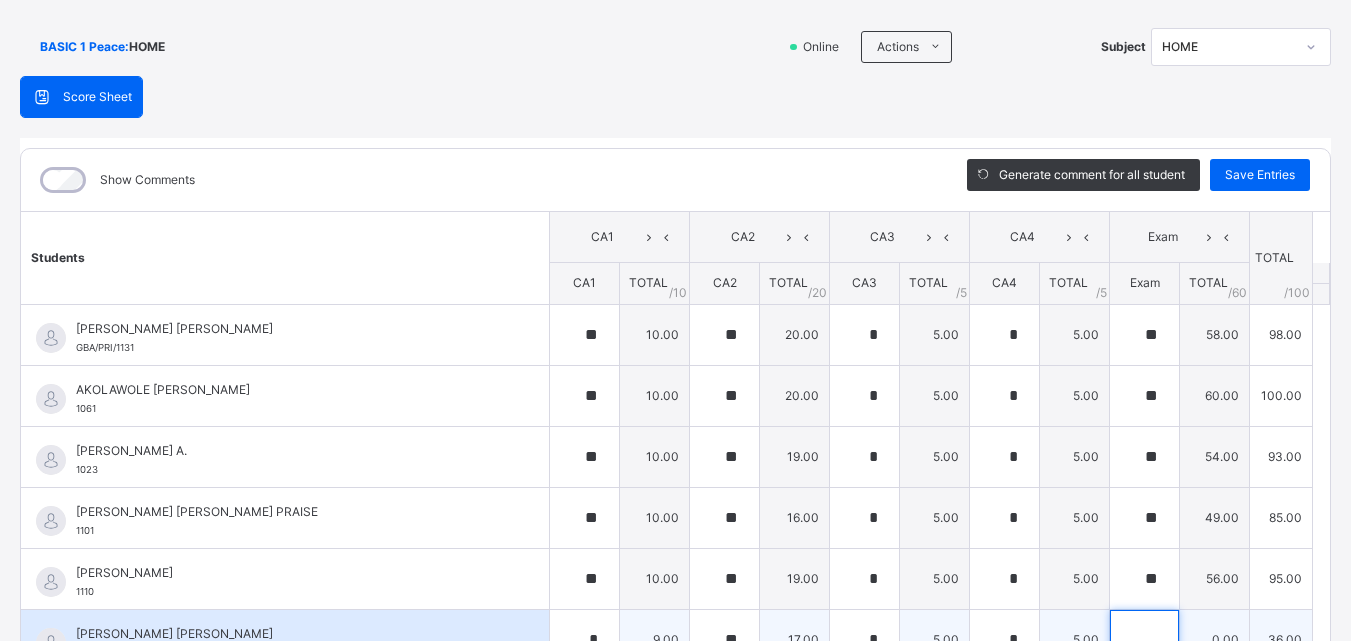 click at bounding box center [1144, 640] 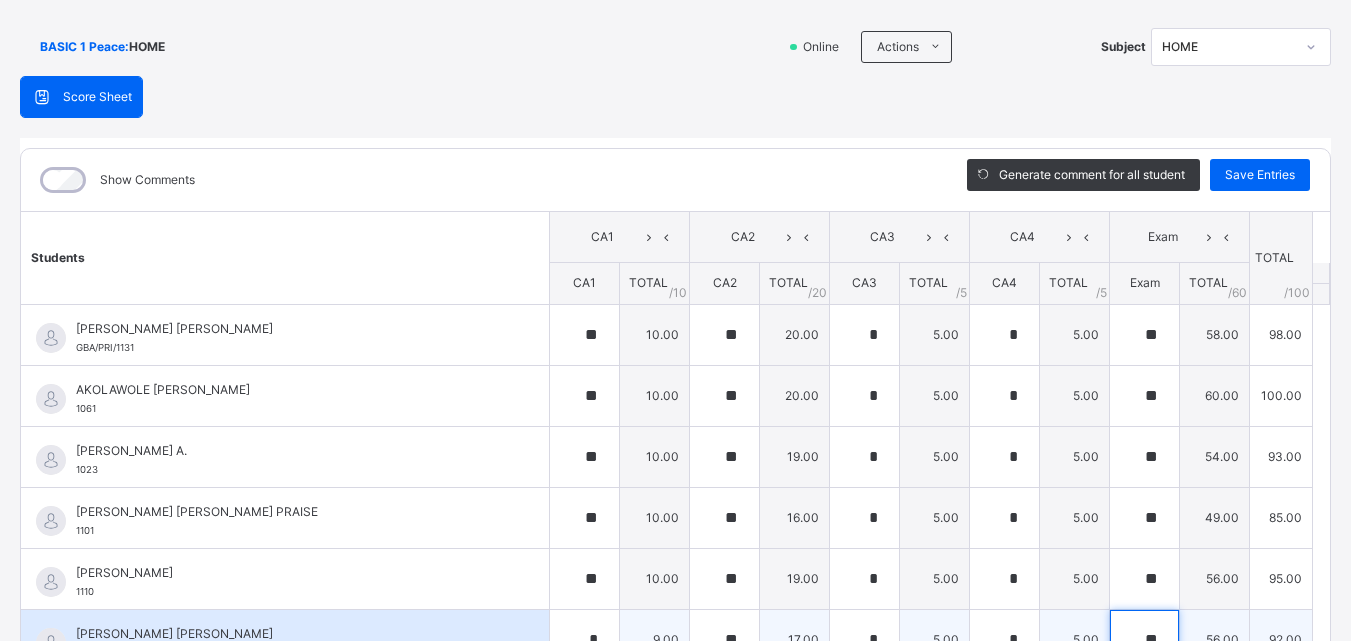 scroll, scrollTop: 128, scrollLeft: 0, axis: vertical 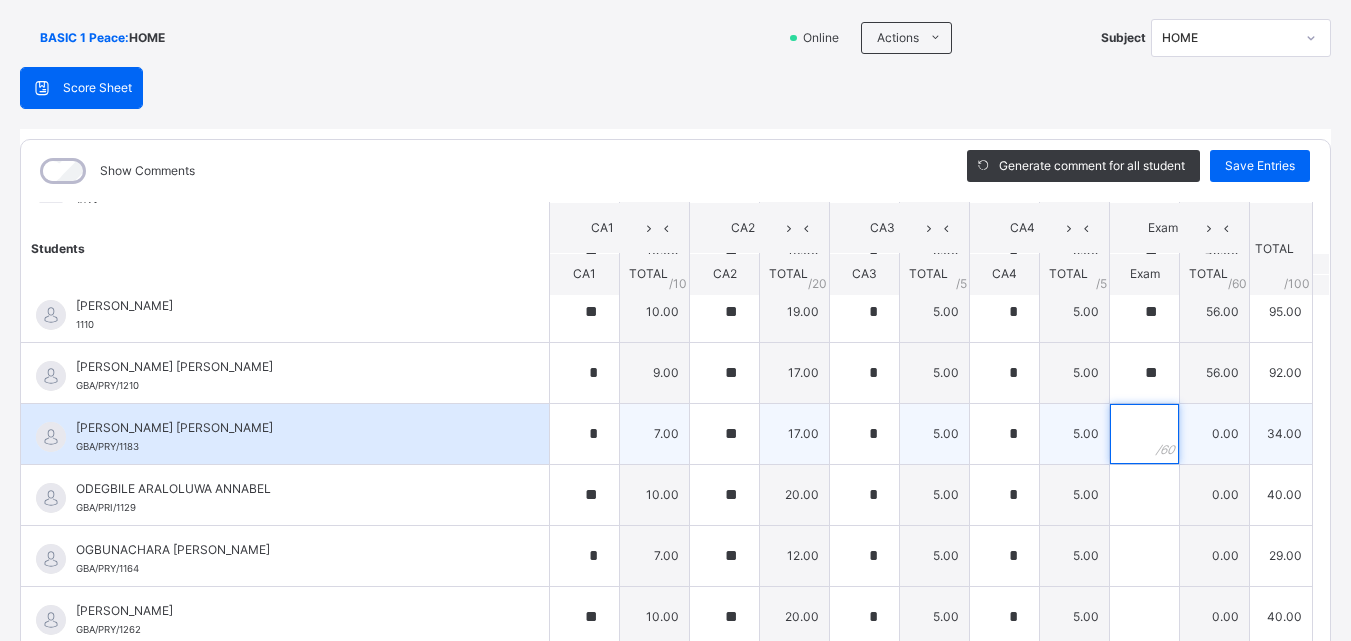 click at bounding box center (1144, 434) 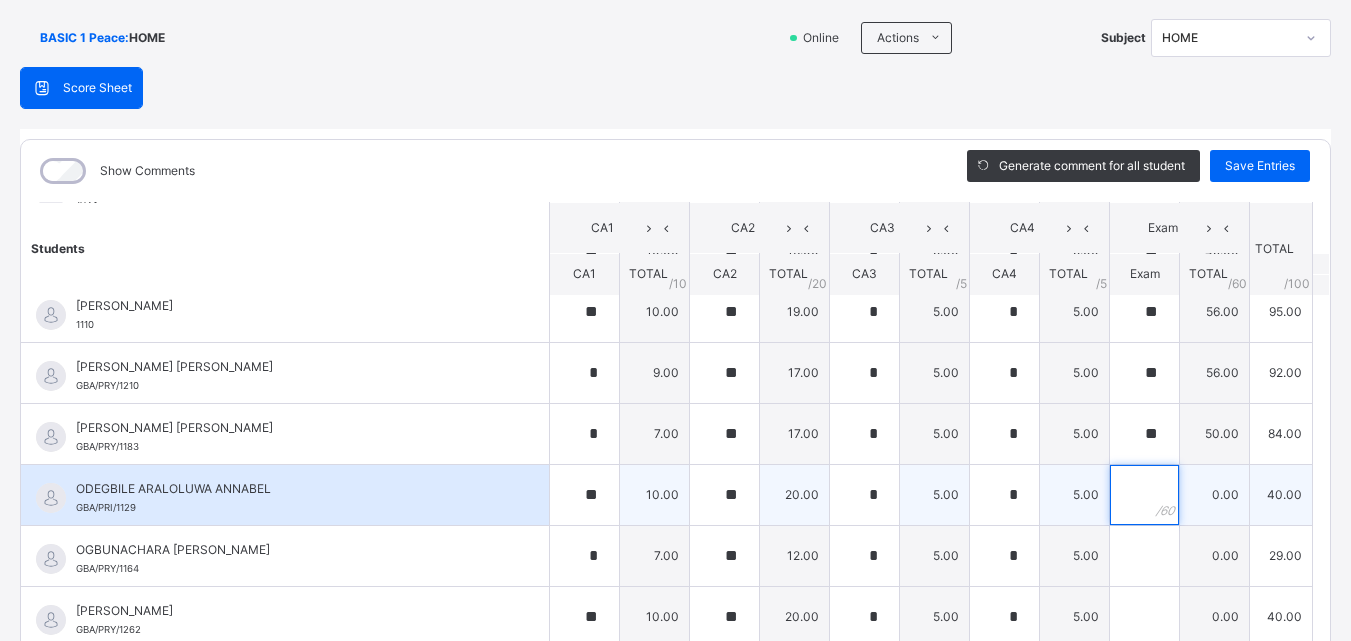 click at bounding box center [1144, 495] 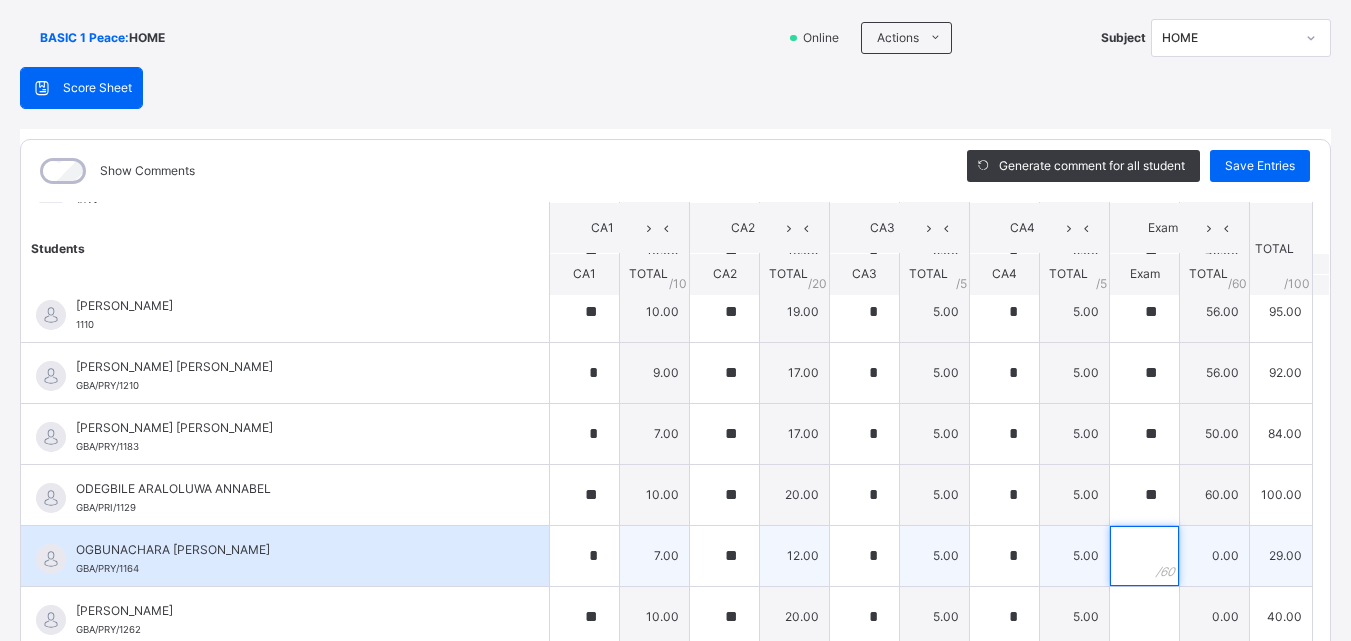 click at bounding box center (1144, 556) 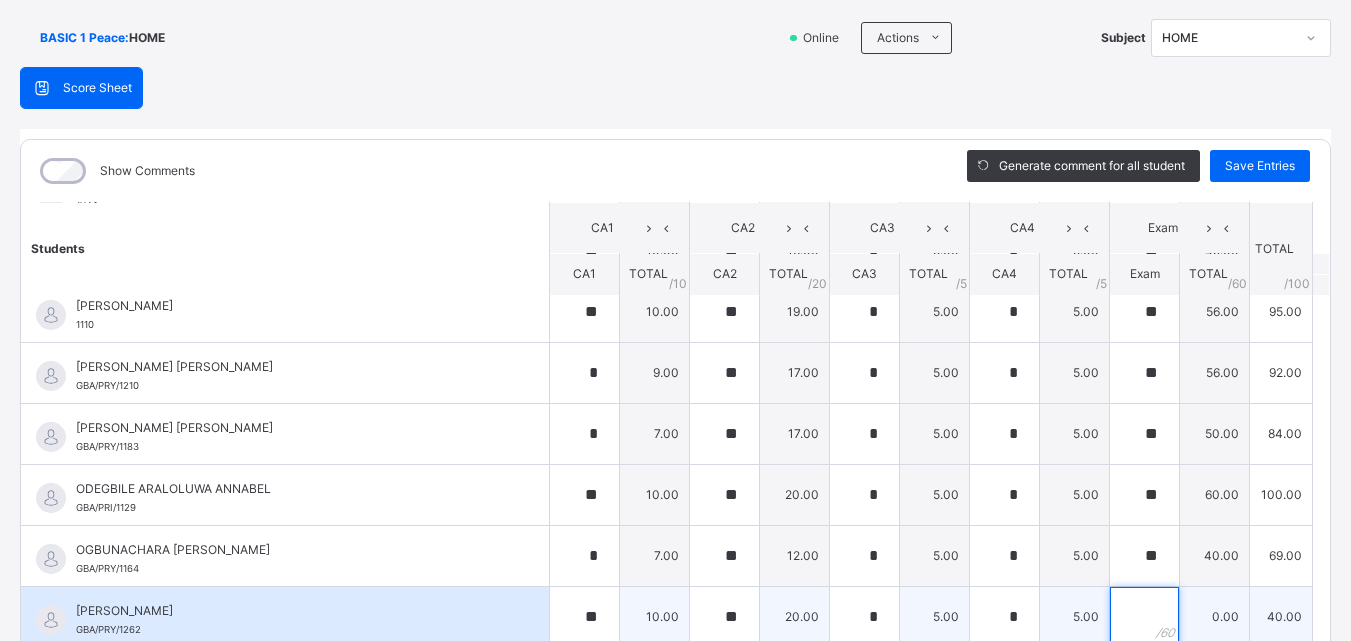 click at bounding box center [1144, 617] 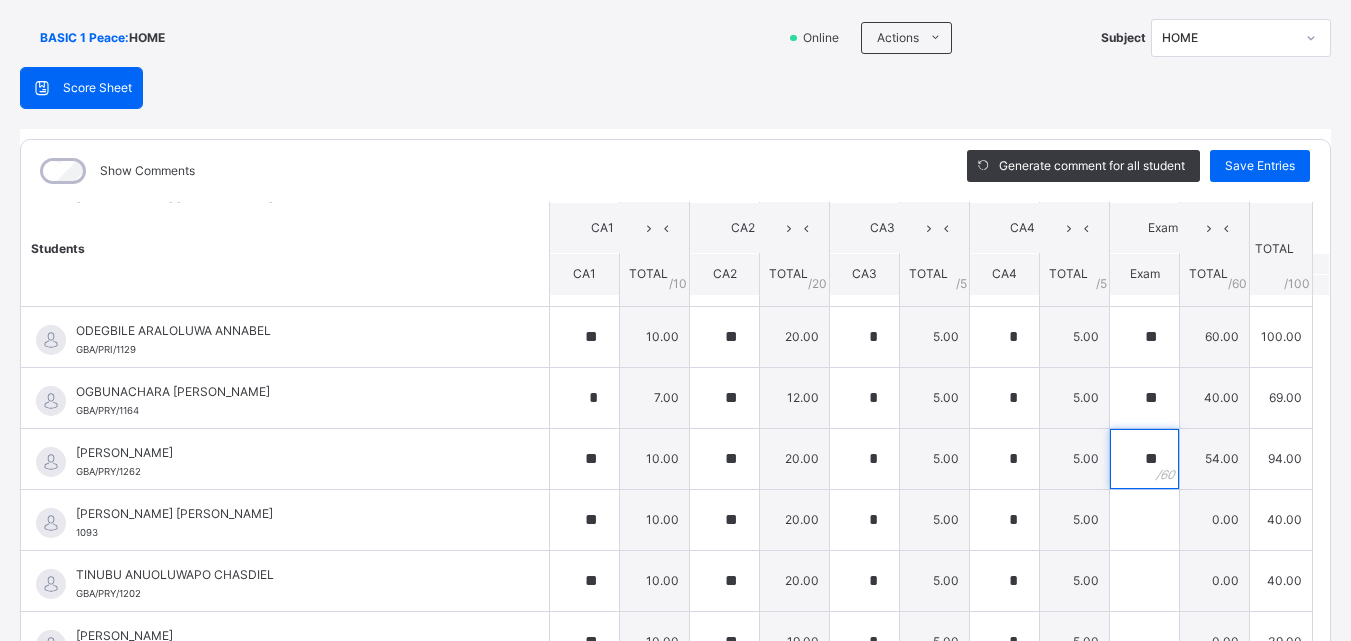 scroll, scrollTop: 448, scrollLeft: 0, axis: vertical 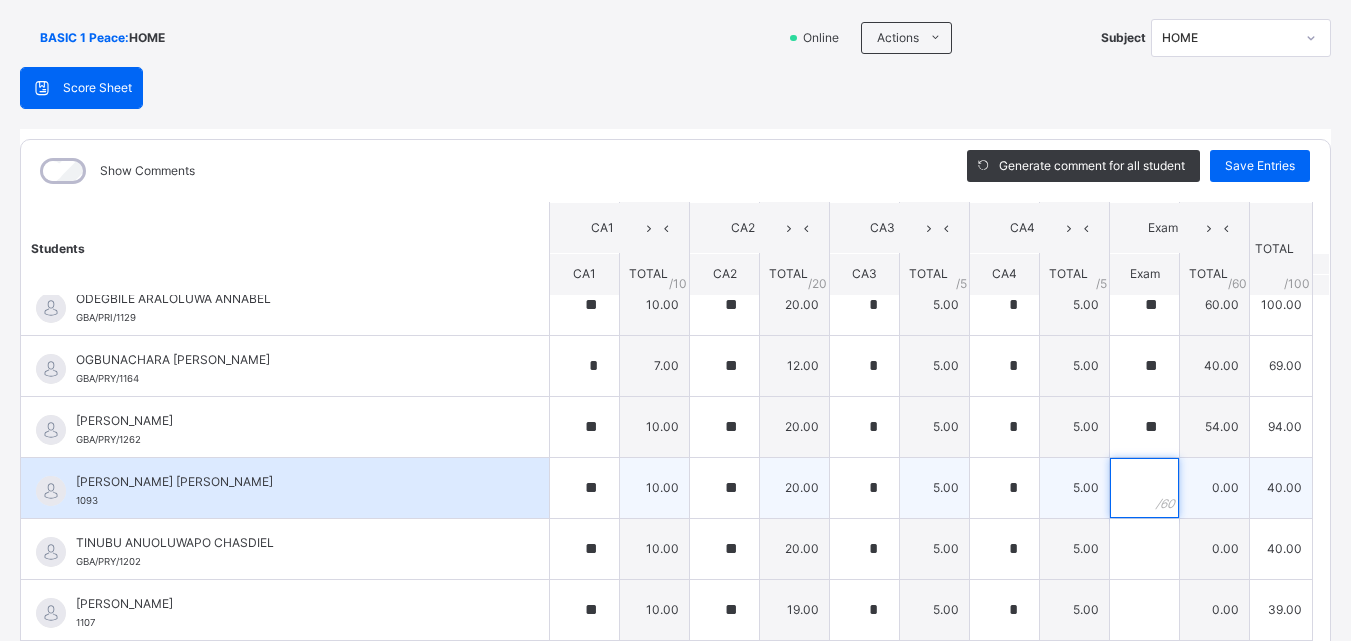 click at bounding box center (1144, 488) 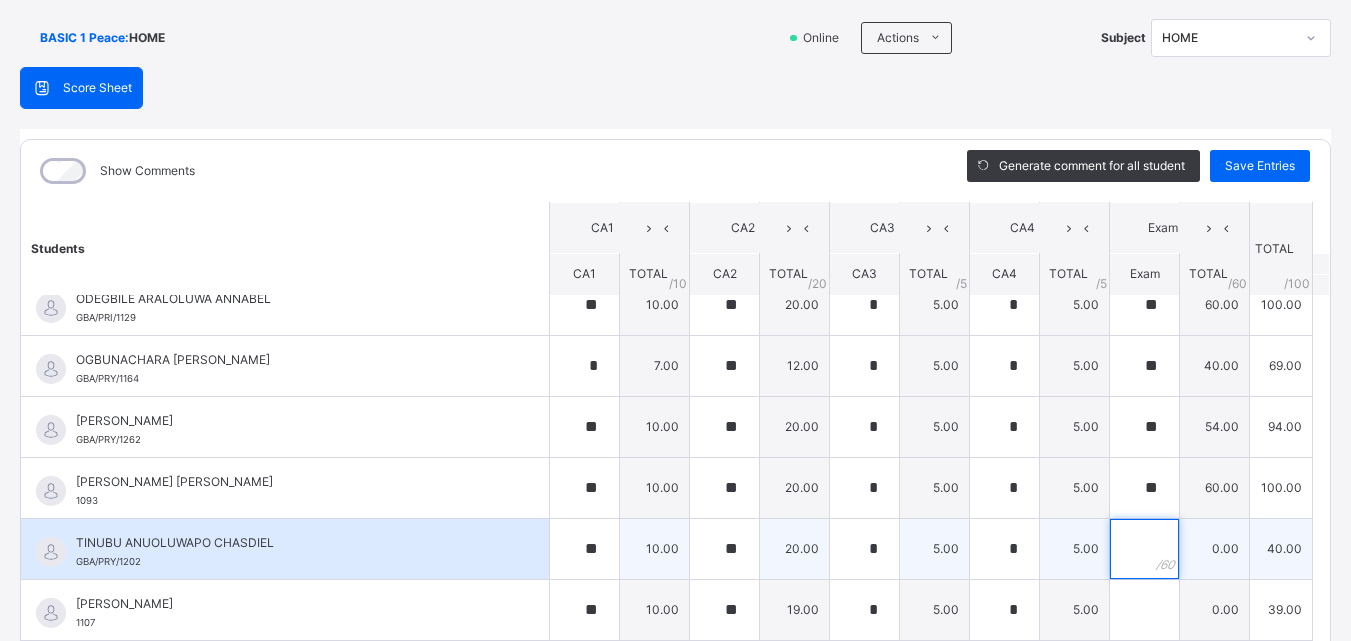 click at bounding box center [1144, 549] 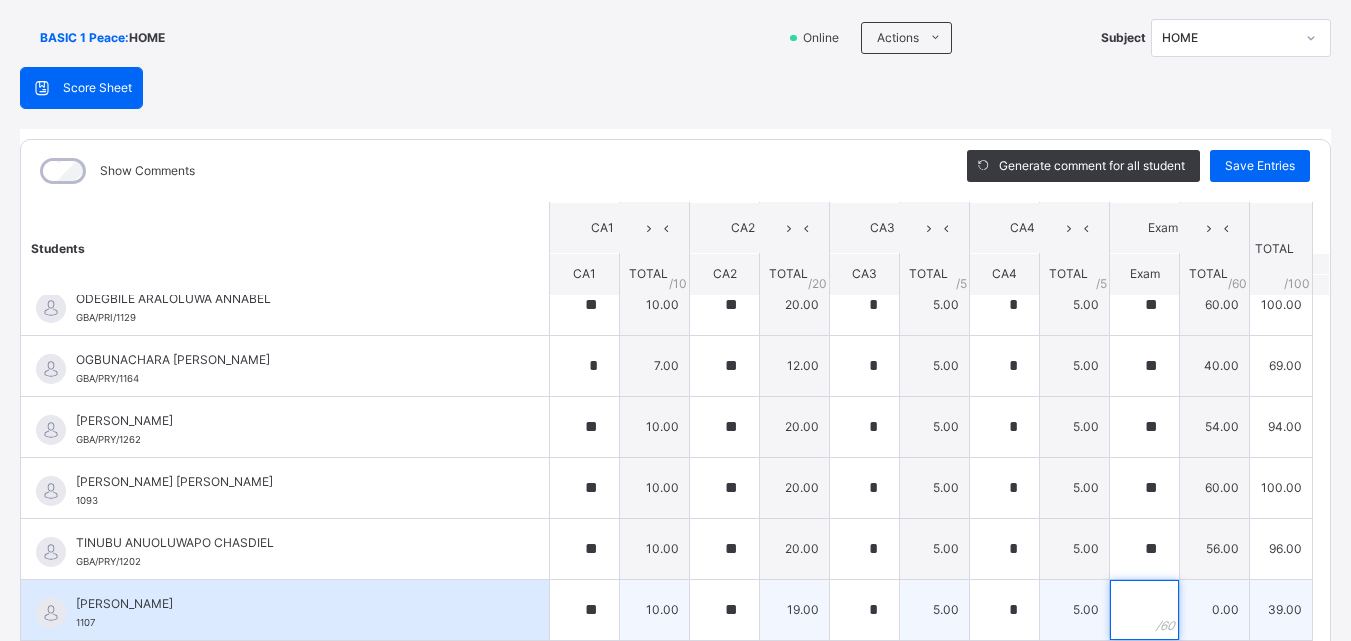 click at bounding box center (1144, 610) 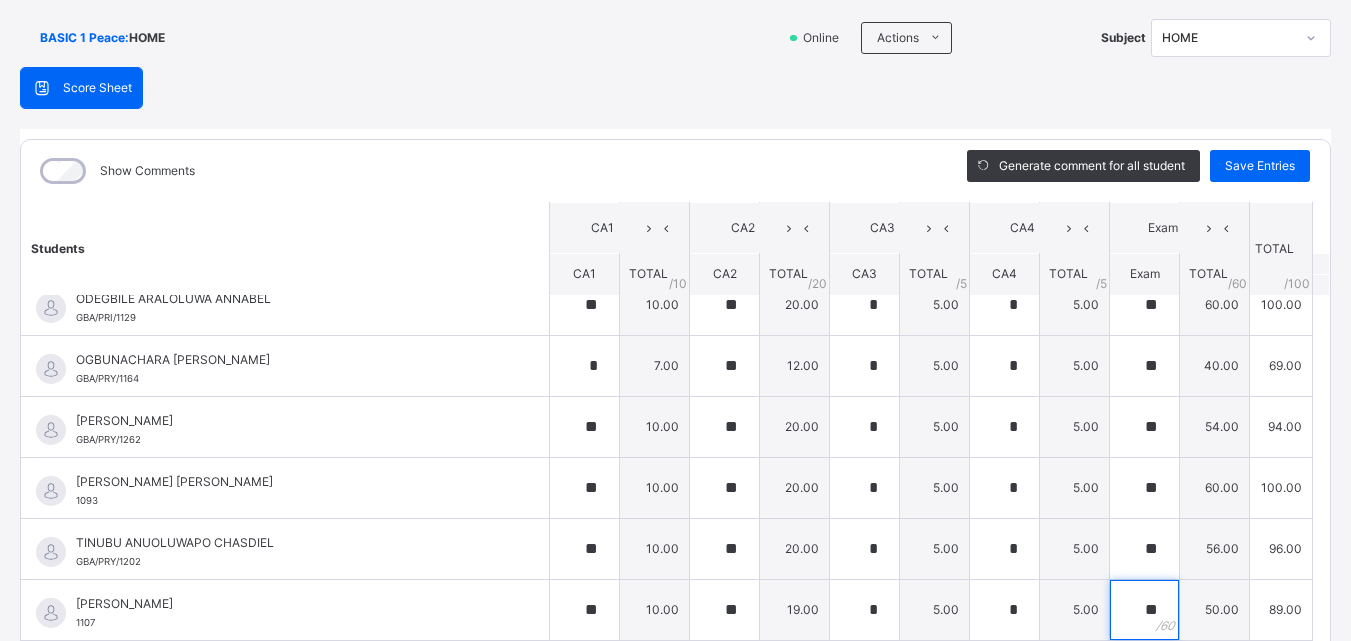 scroll, scrollTop: 258, scrollLeft: 0, axis: vertical 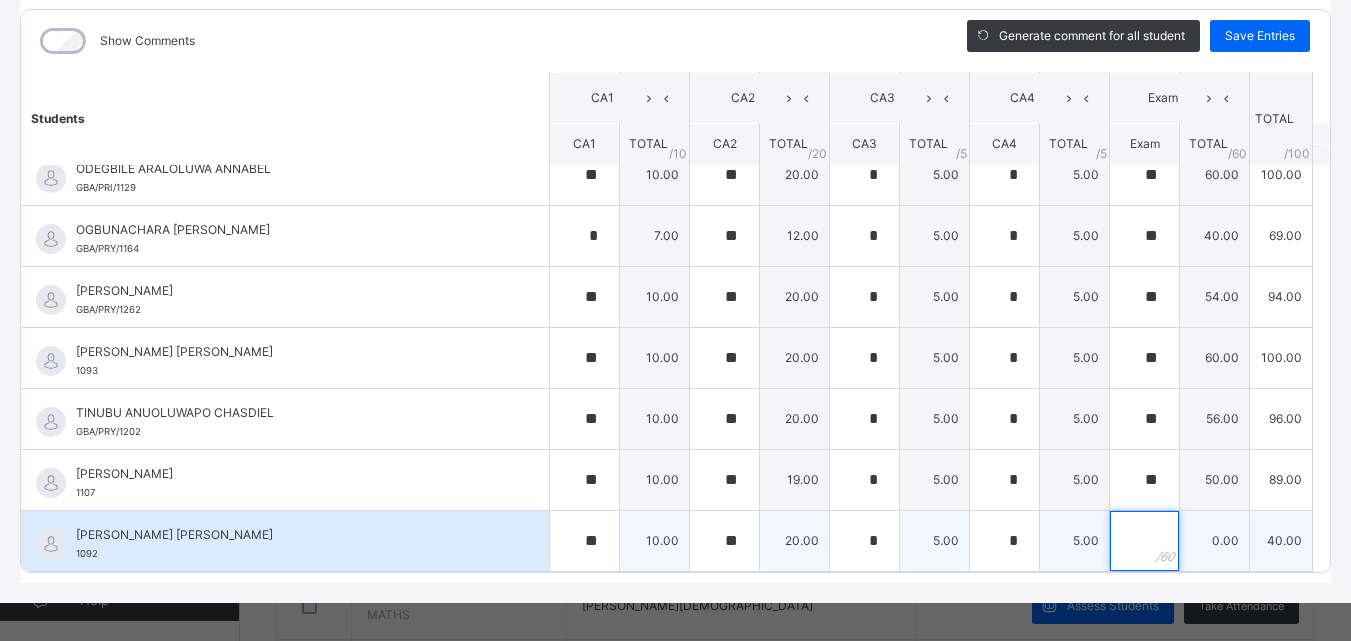 click at bounding box center [1144, 541] 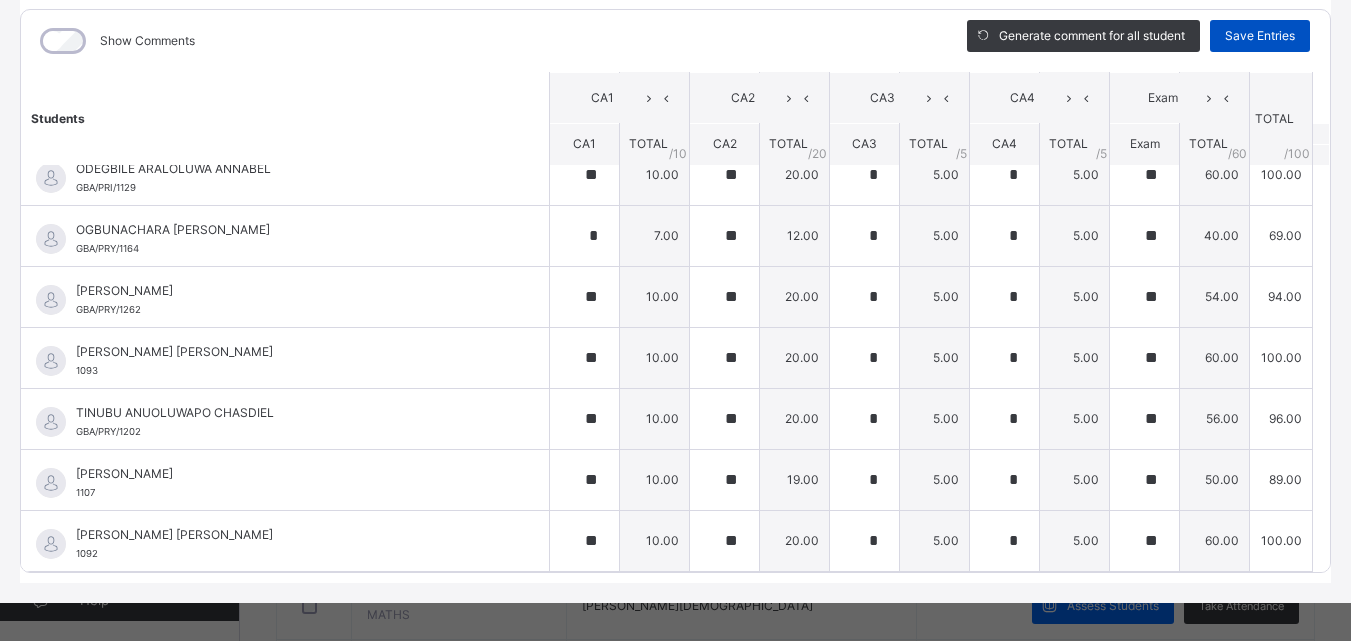 click on "Save Entries" at bounding box center (1260, 36) 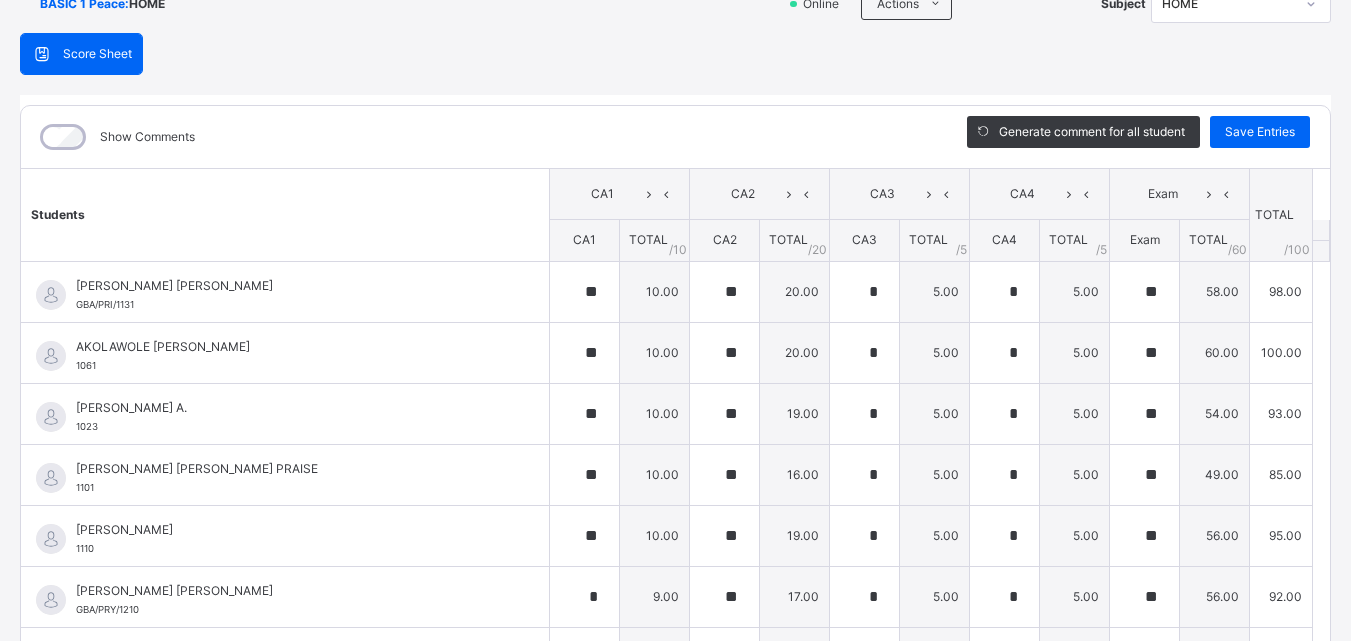 scroll, scrollTop: 0, scrollLeft: 0, axis: both 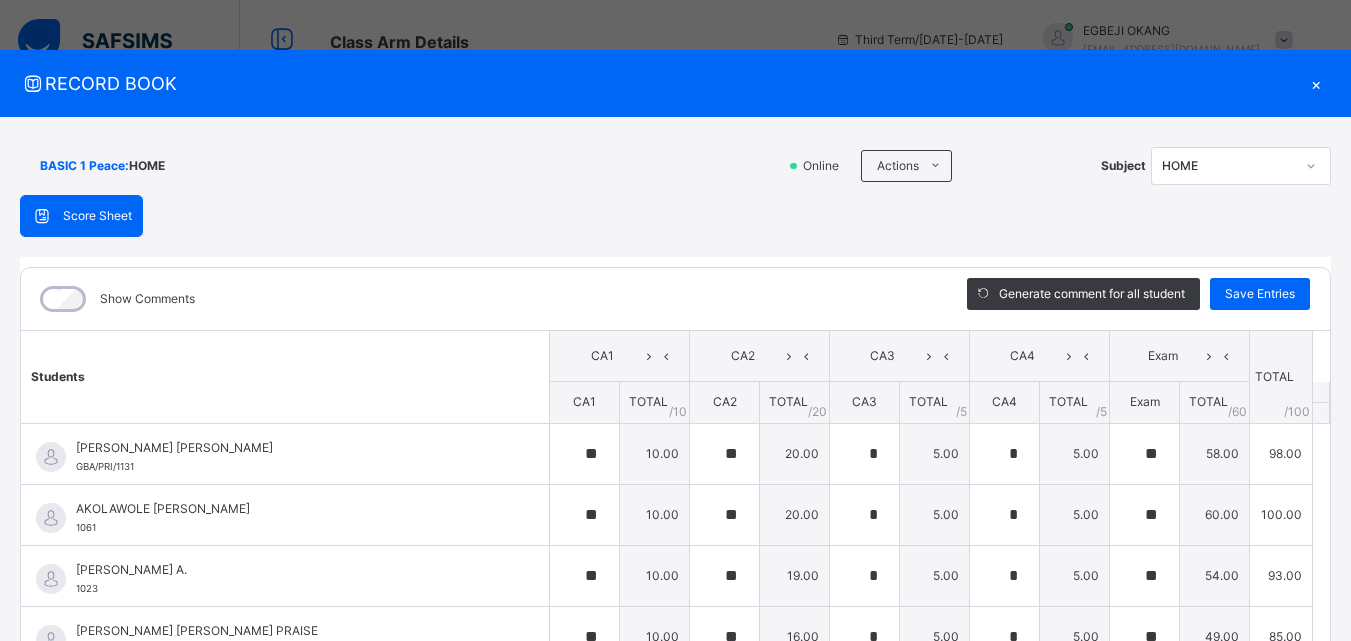 click 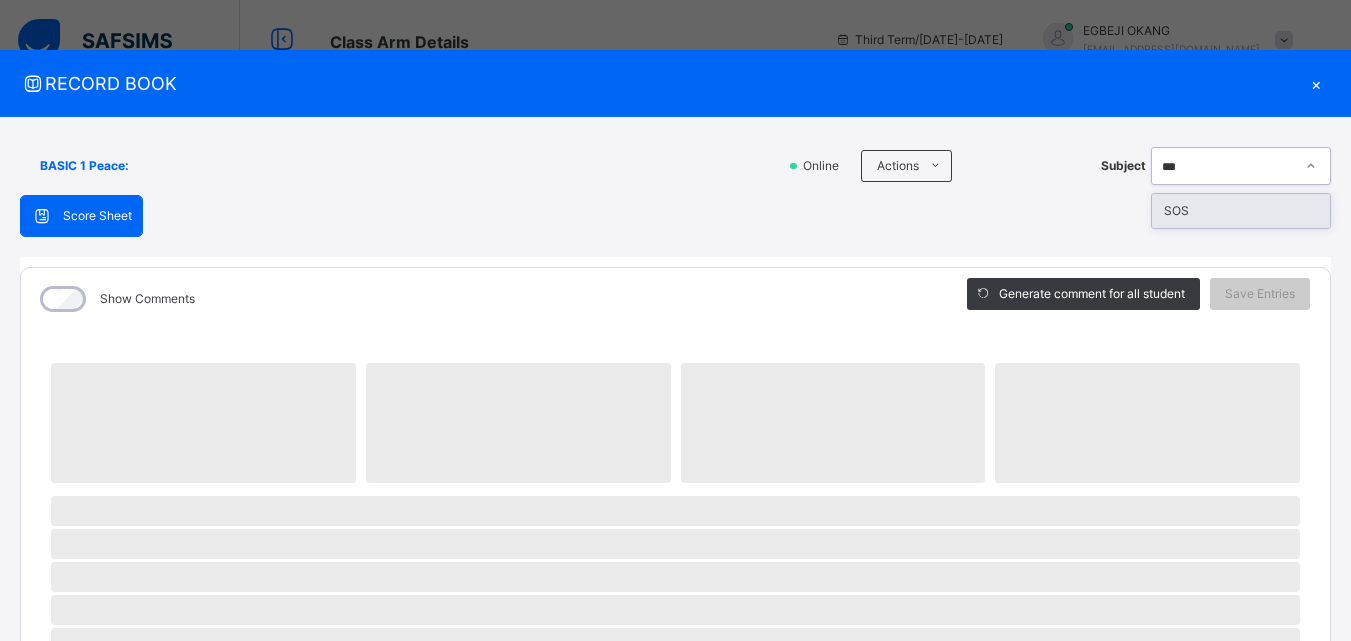 click on "SOS" at bounding box center [1241, 211] 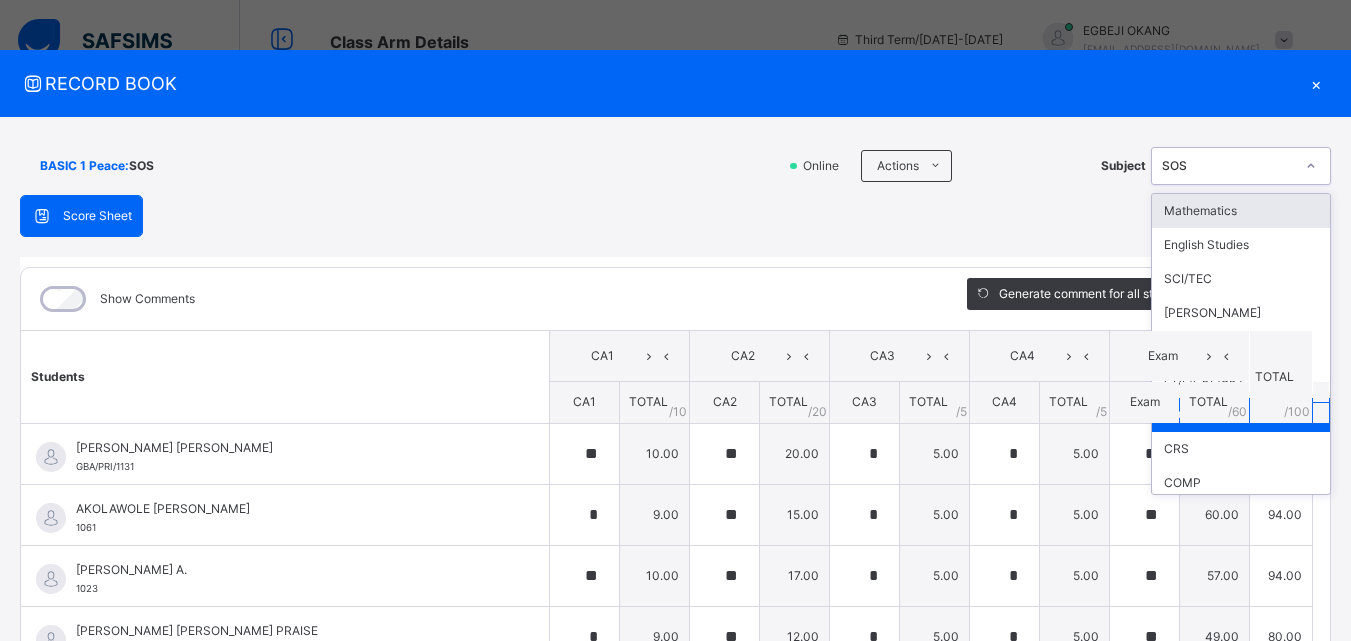 click on "SOS" at bounding box center [1228, 166] 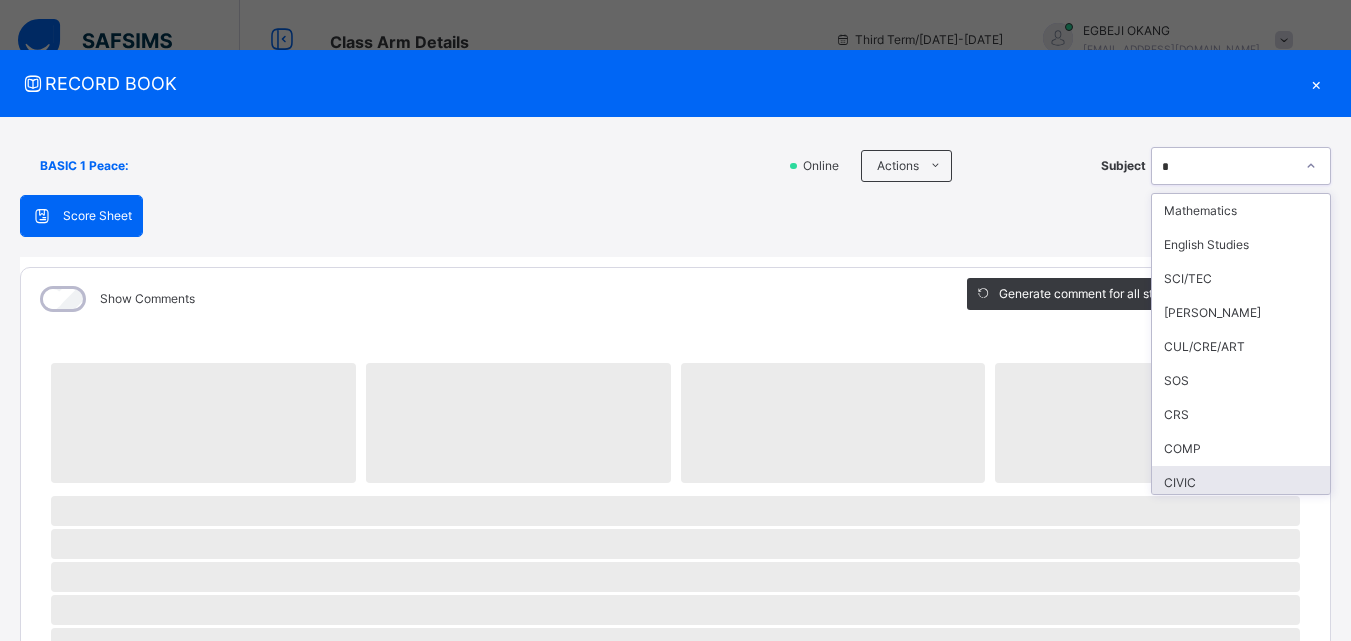click on "CIVIC" at bounding box center (1241, 483) 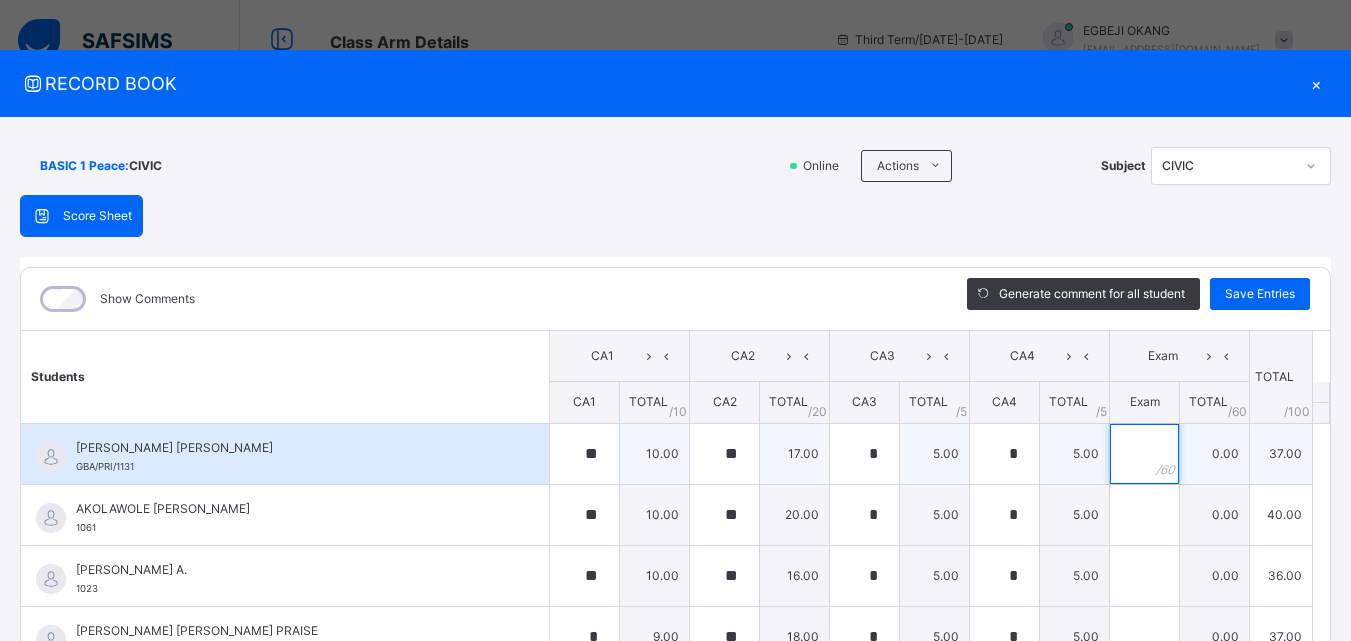 click at bounding box center [1144, 454] 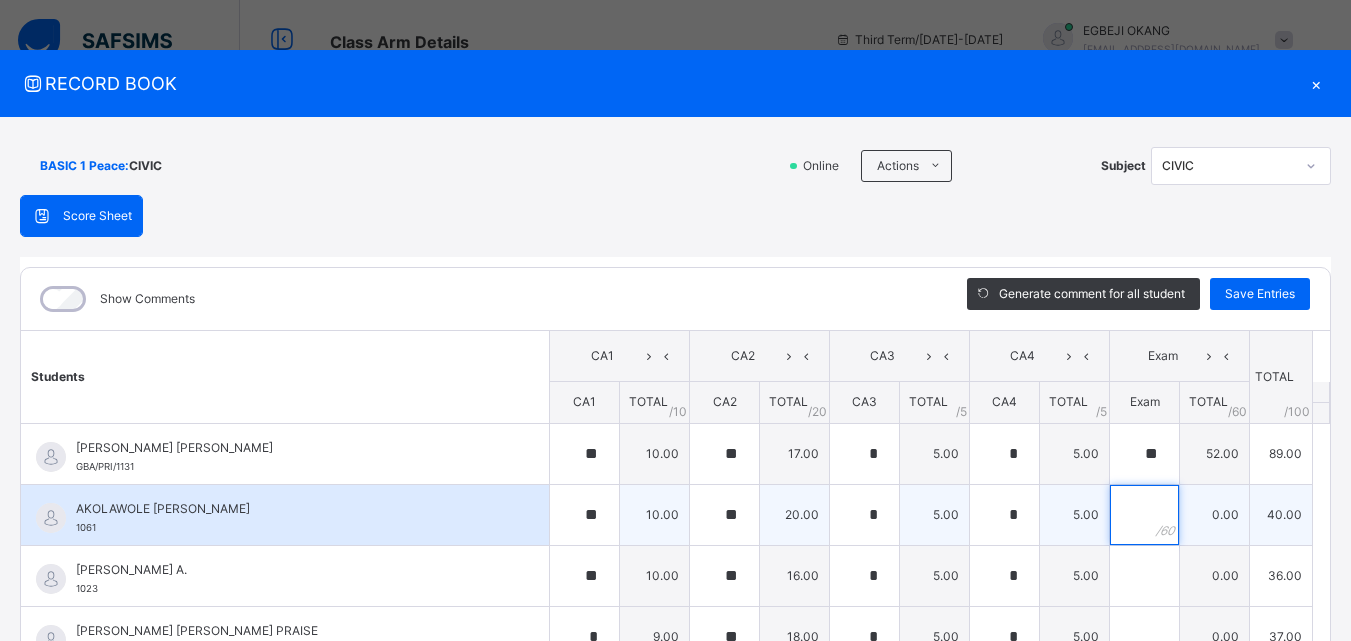 click at bounding box center (1144, 515) 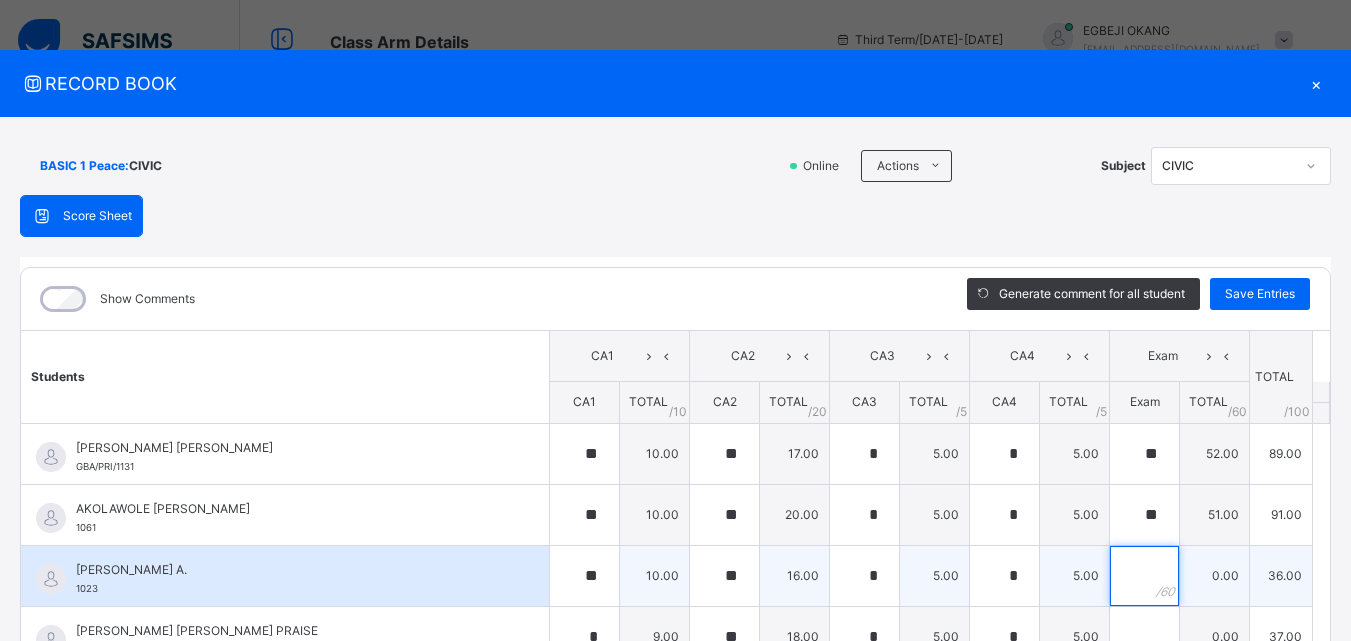 click at bounding box center (1144, 576) 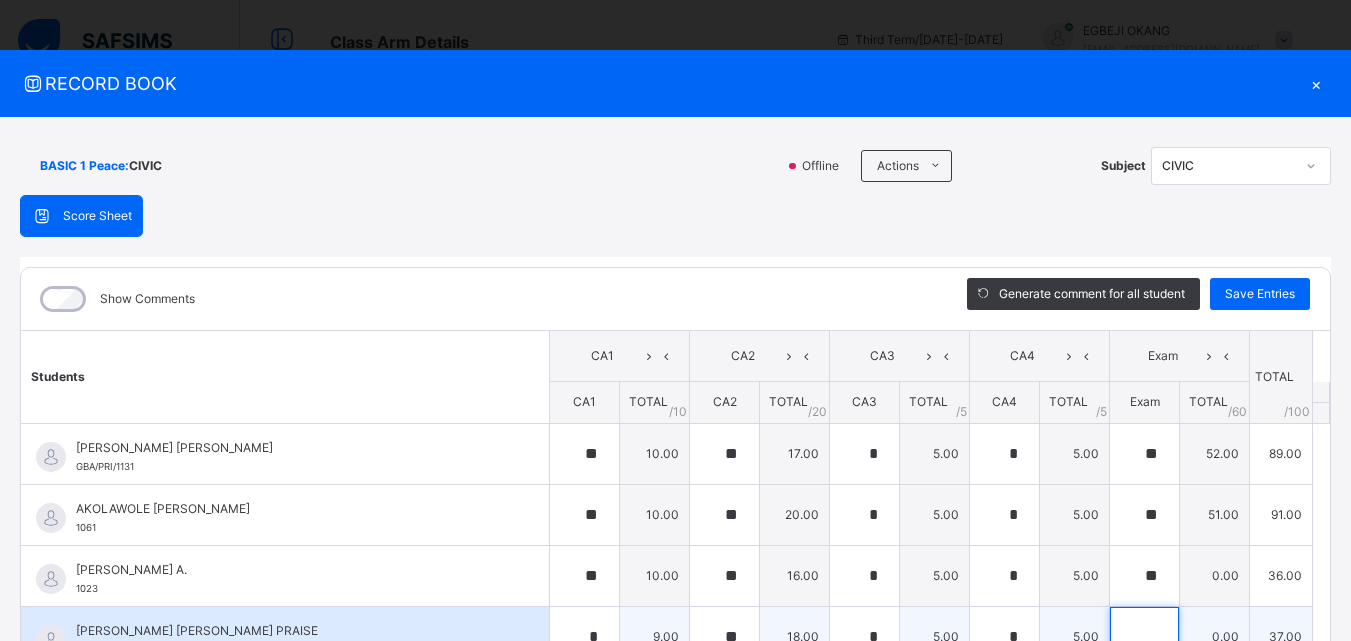 click at bounding box center (1144, 637) 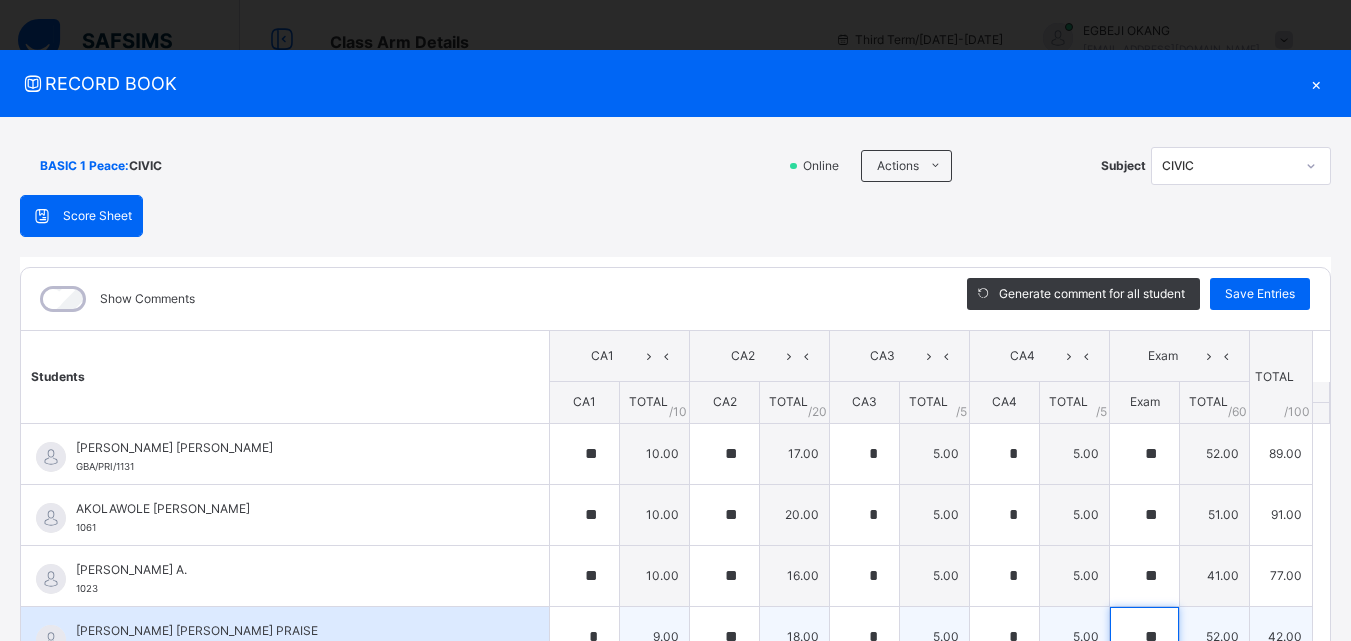 scroll, scrollTop: 6, scrollLeft: 0, axis: vertical 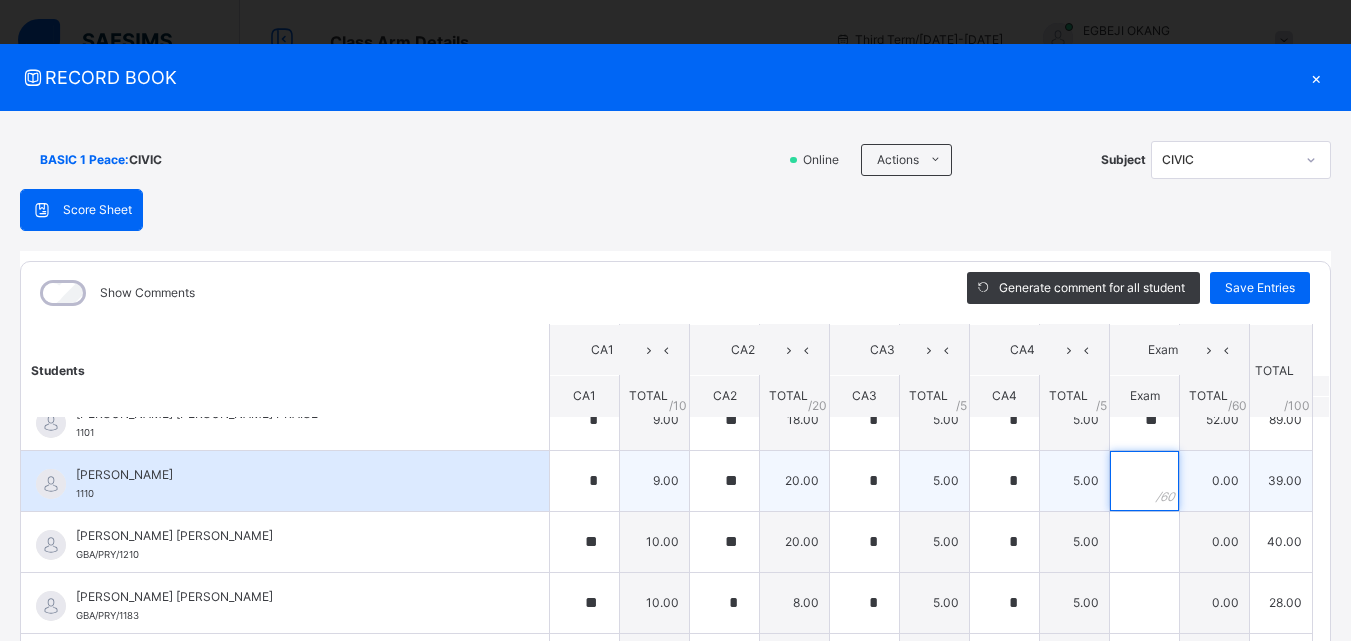 click at bounding box center [1144, 481] 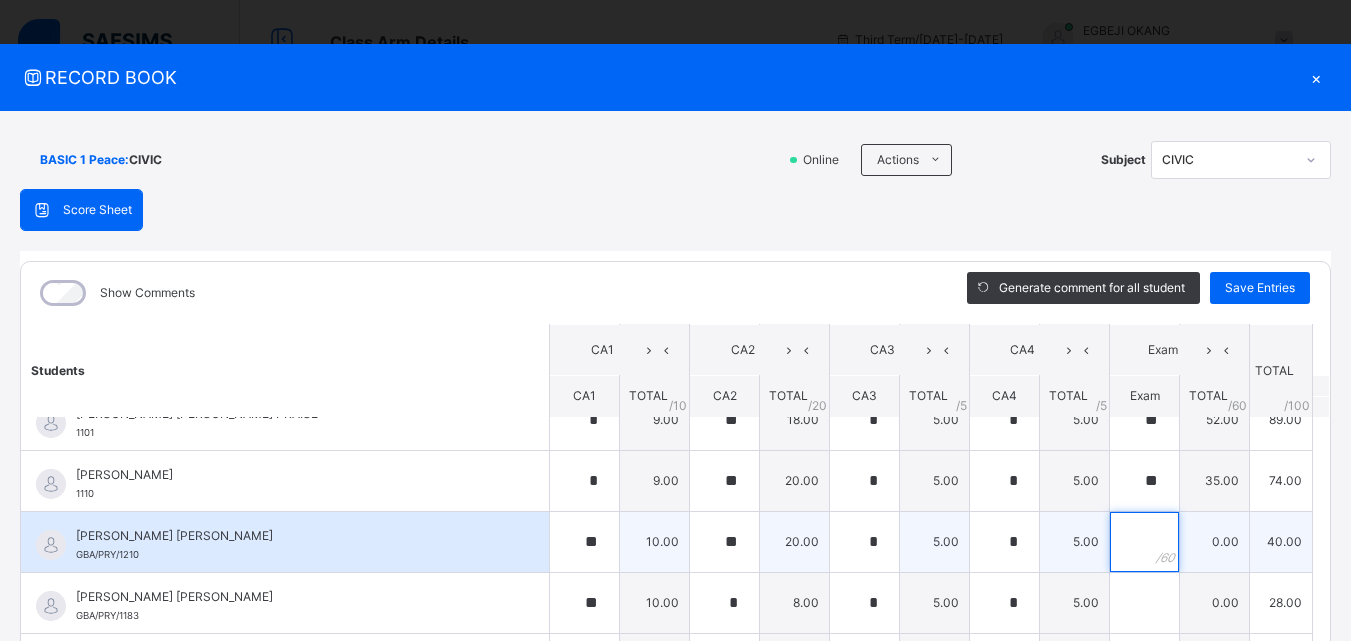 click at bounding box center (1144, 542) 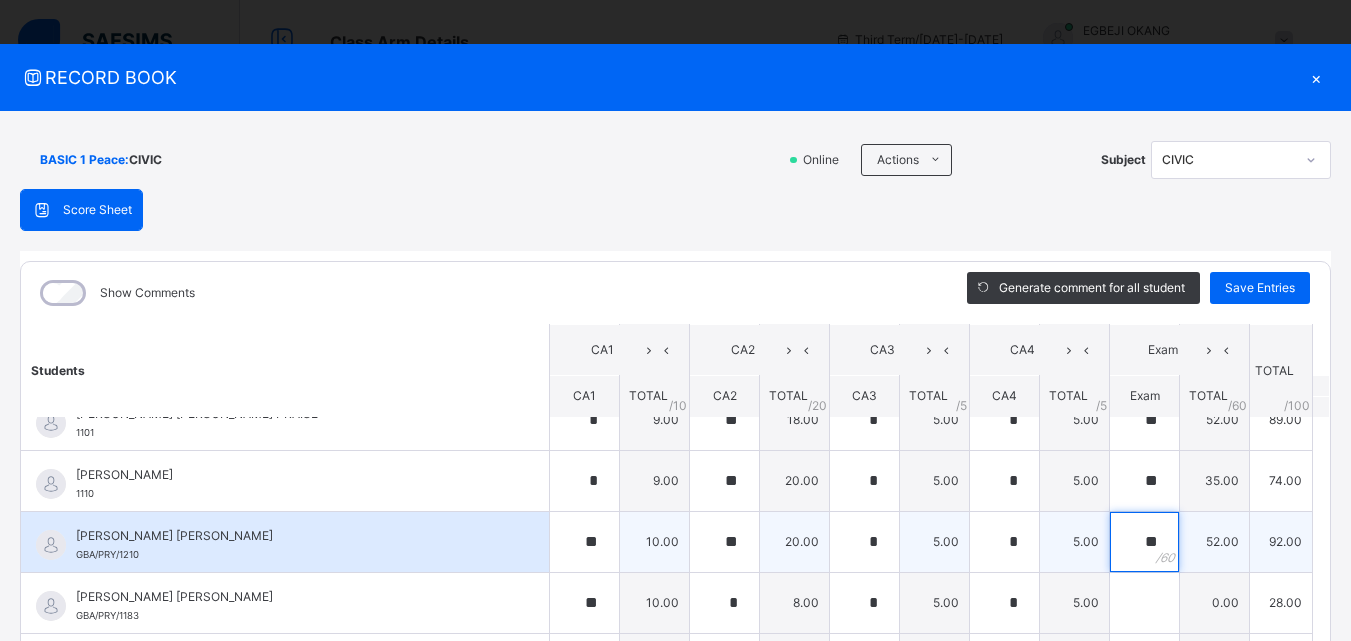 drag, startPoint x: 1120, startPoint y: 535, endPoint x: 1048, endPoint y: 525, distance: 72.691124 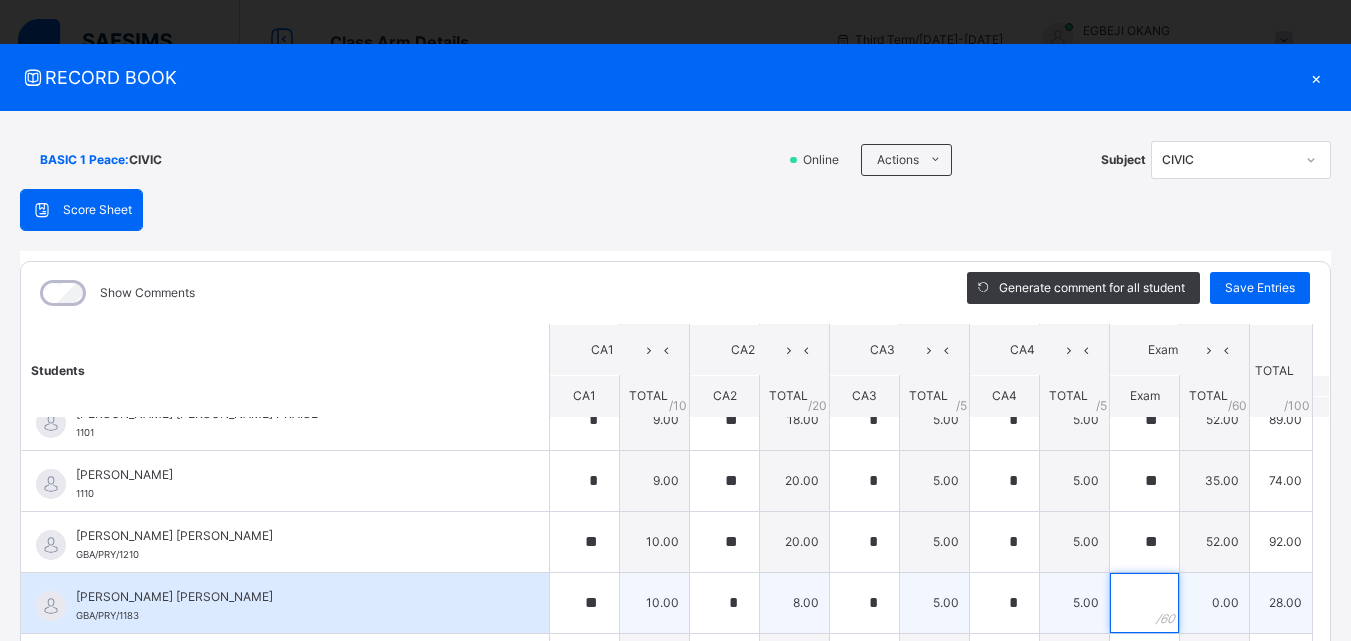 click at bounding box center [1144, 603] 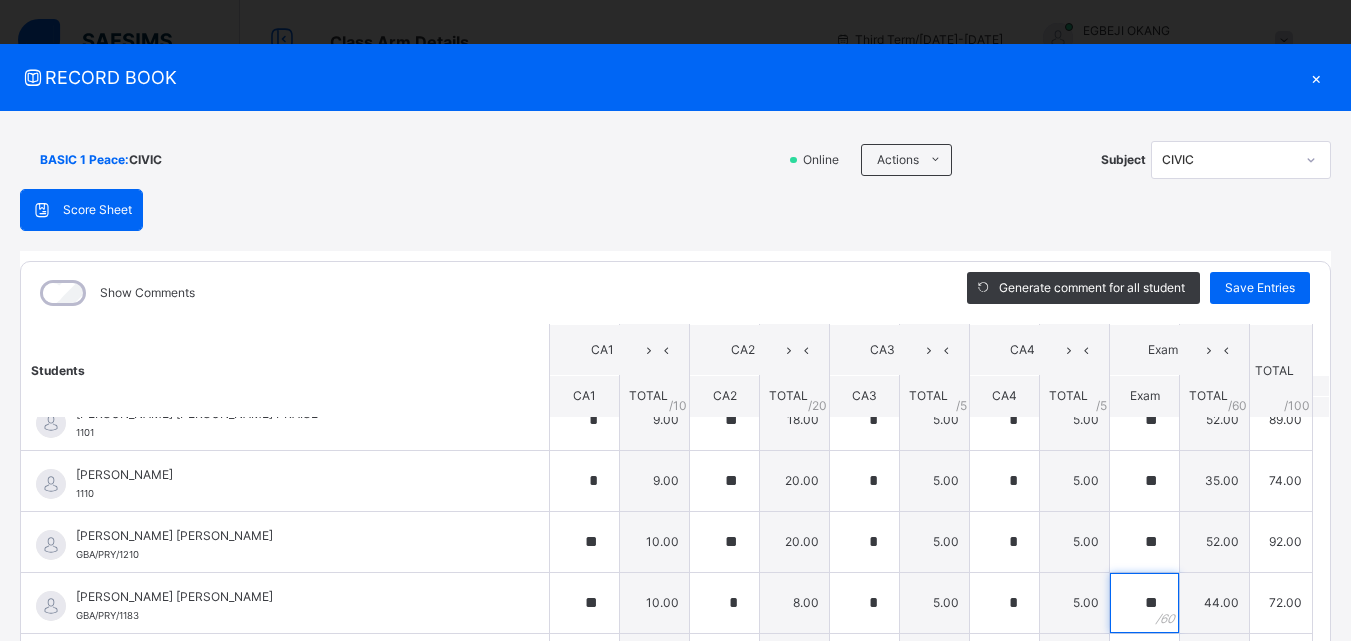 scroll, scrollTop: 76, scrollLeft: 0, axis: vertical 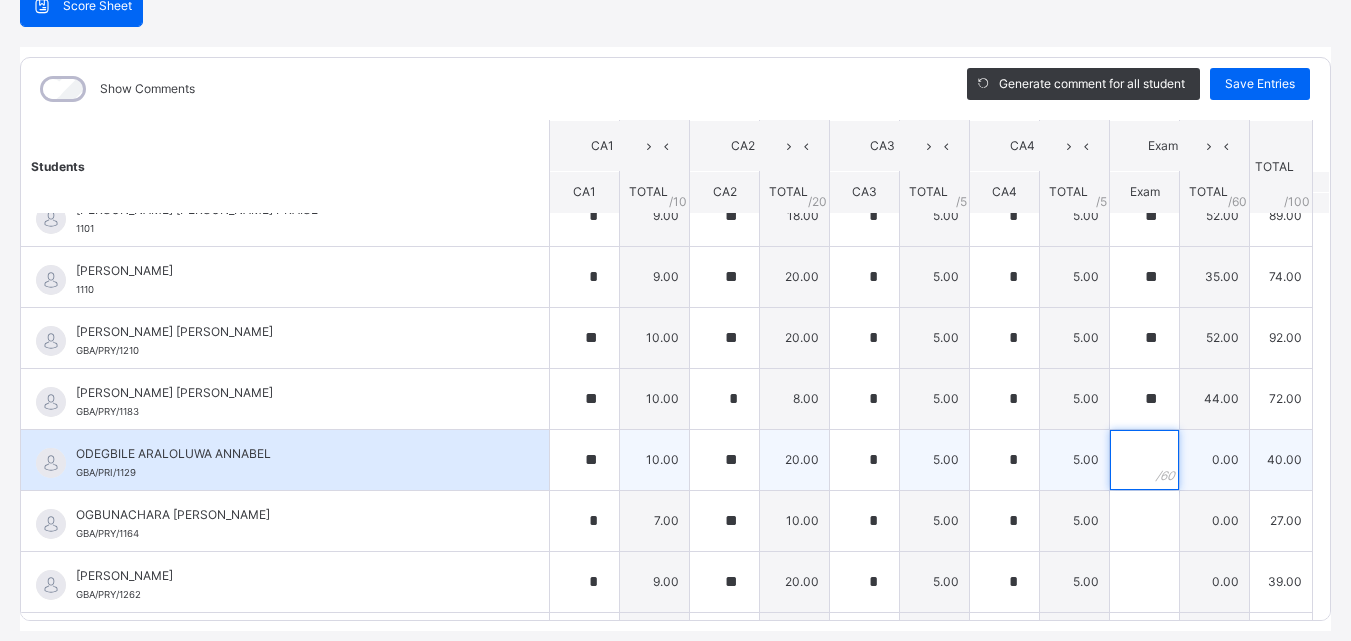 click at bounding box center [1144, 460] 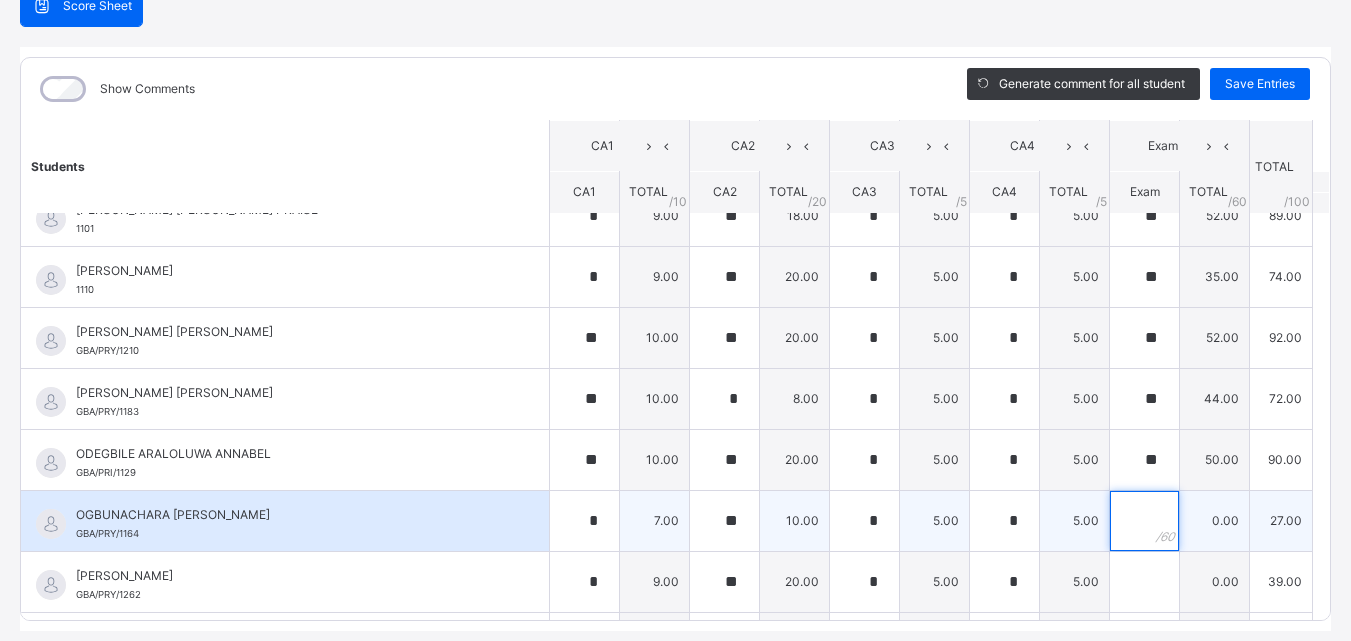 click at bounding box center (1144, 521) 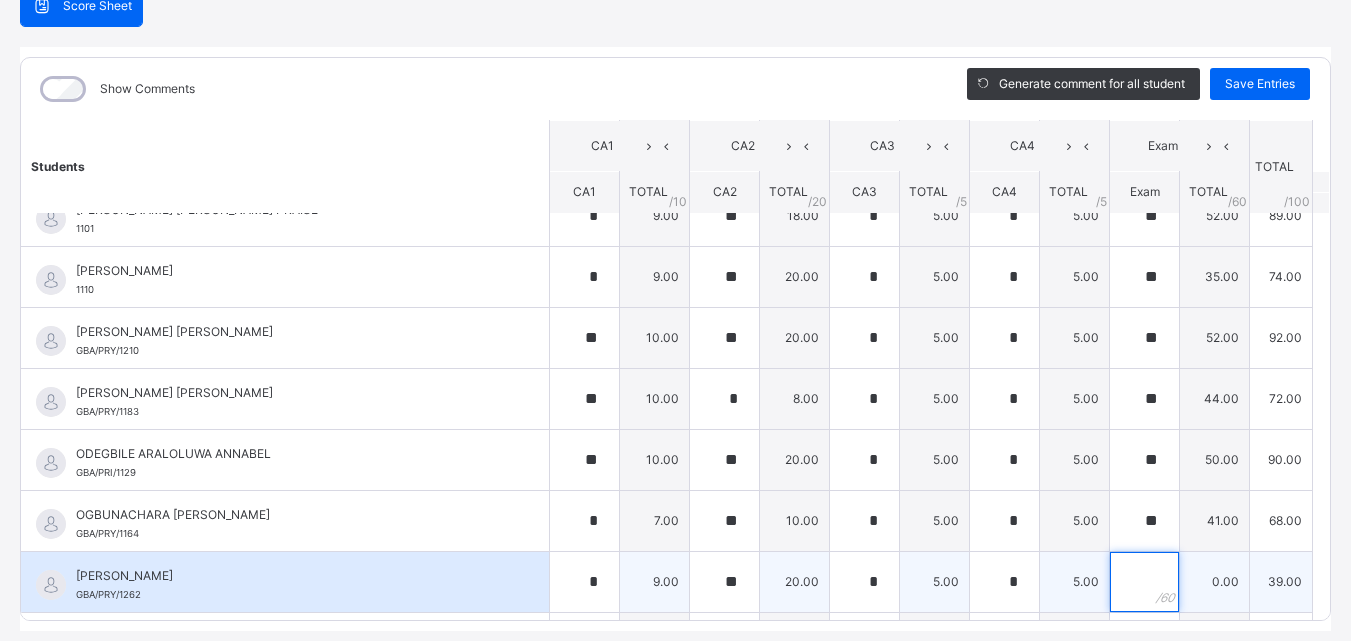 click at bounding box center (1144, 582) 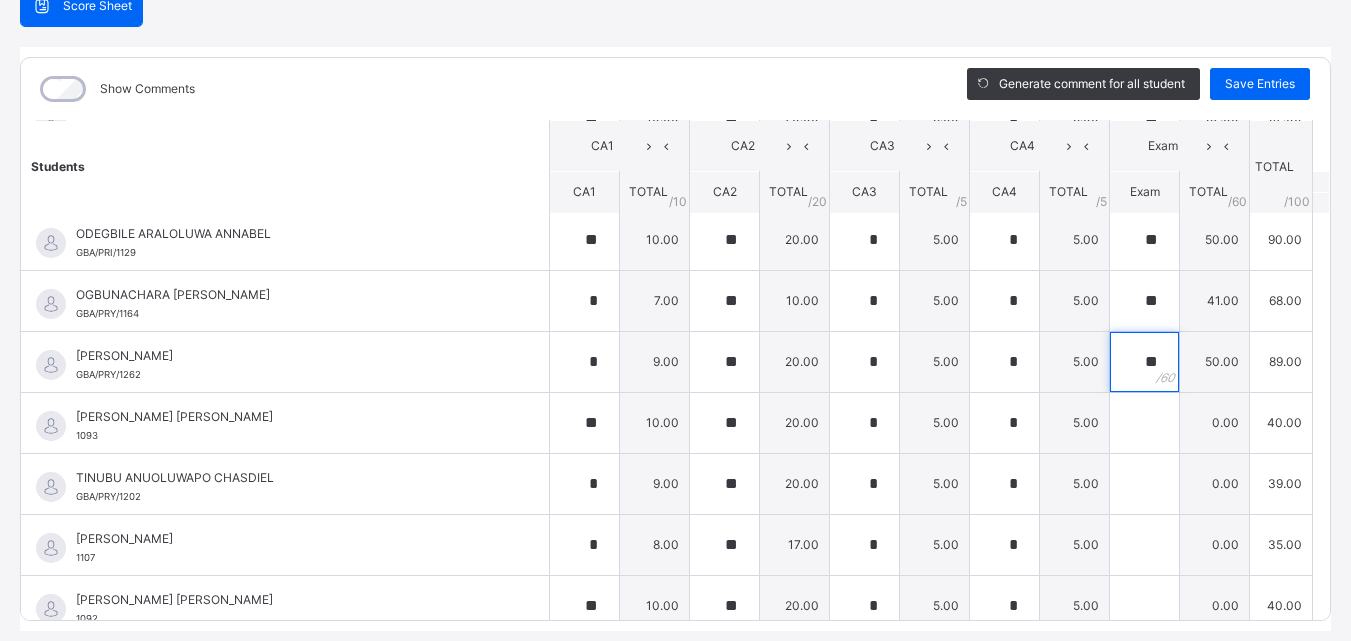 scroll, scrollTop: 444, scrollLeft: 0, axis: vertical 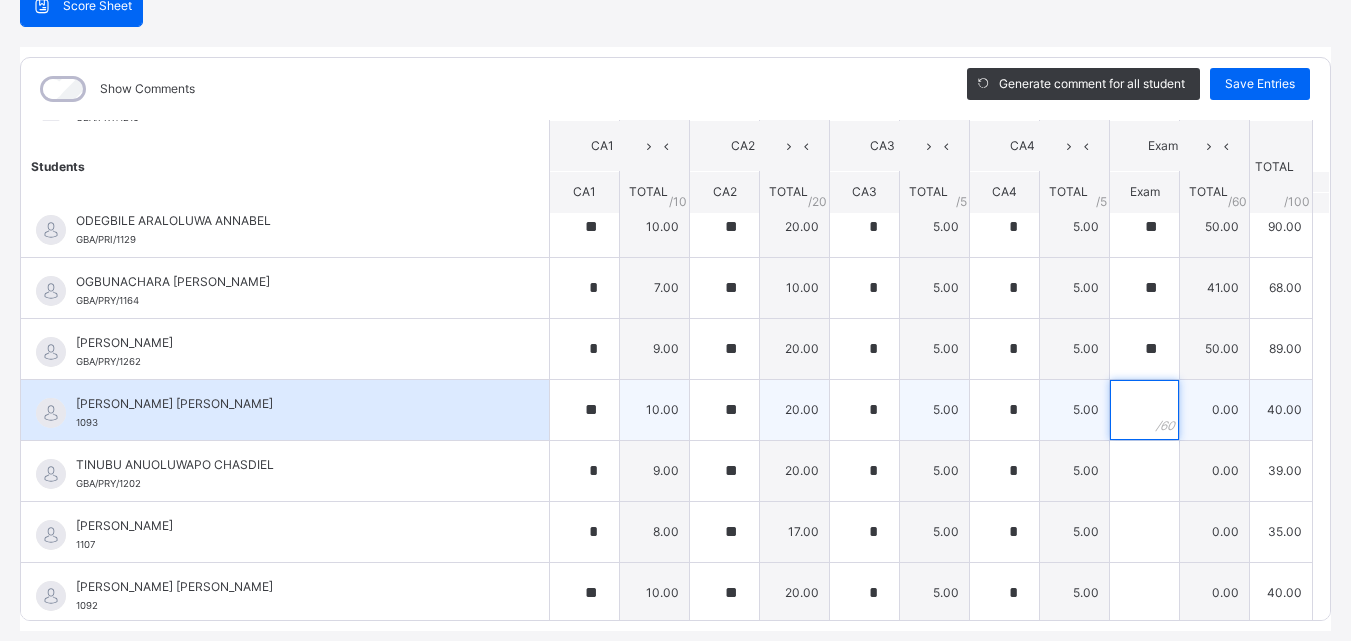 click at bounding box center [1144, 410] 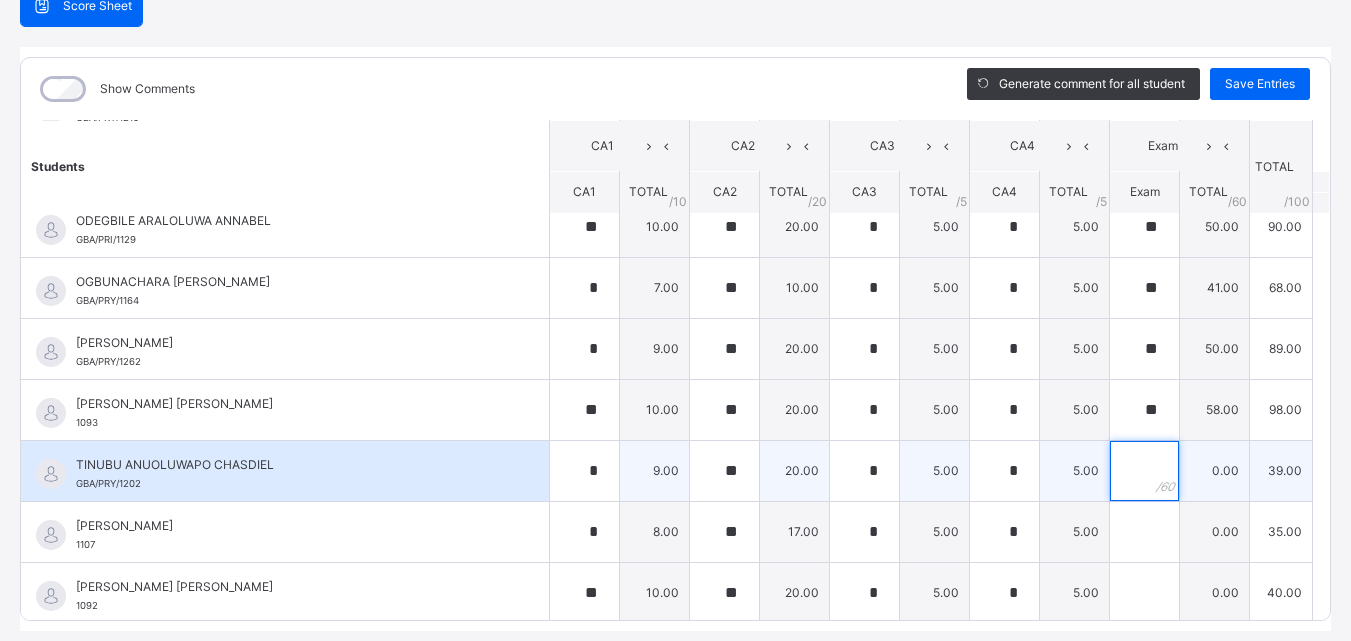 click at bounding box center (1144, 471) 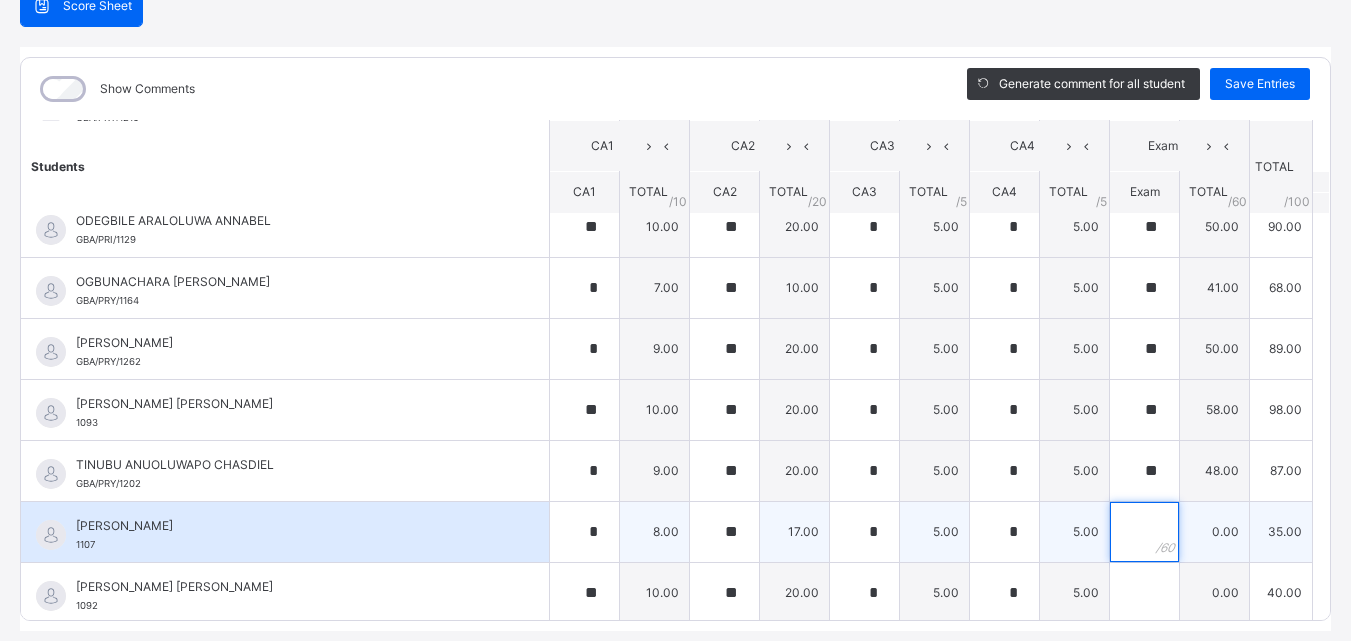 click at bounding box center [1144, 532] 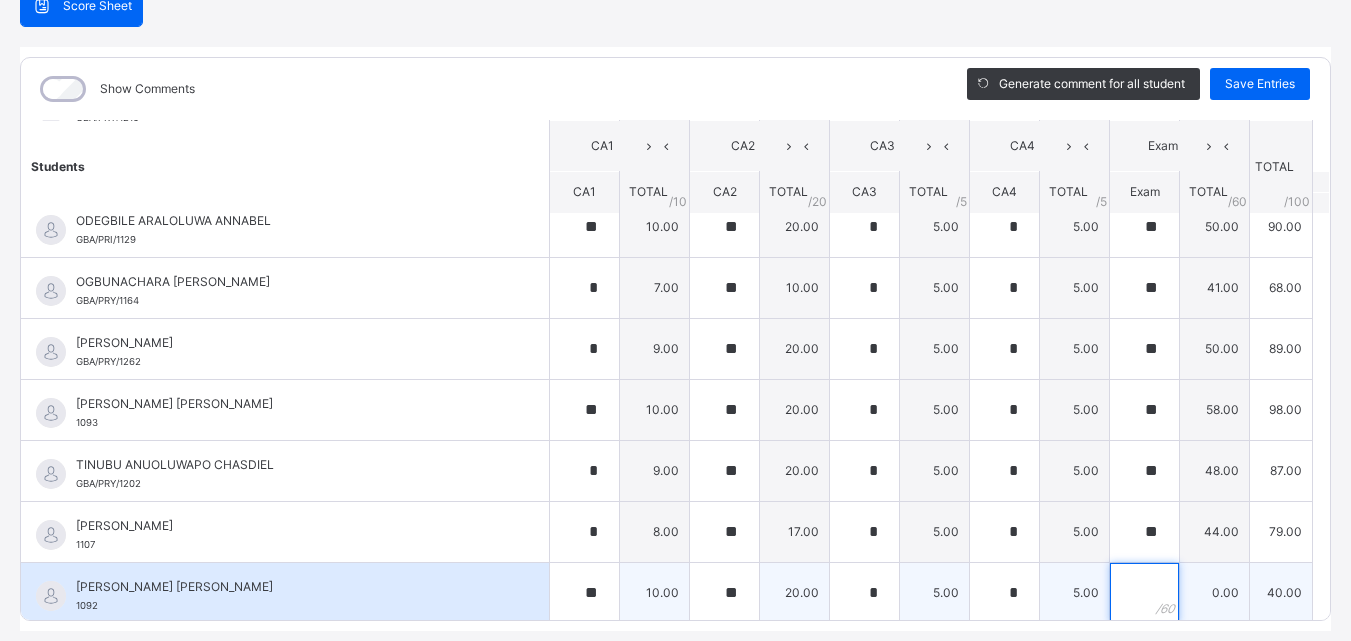 click at bounding box center (1144, 593) 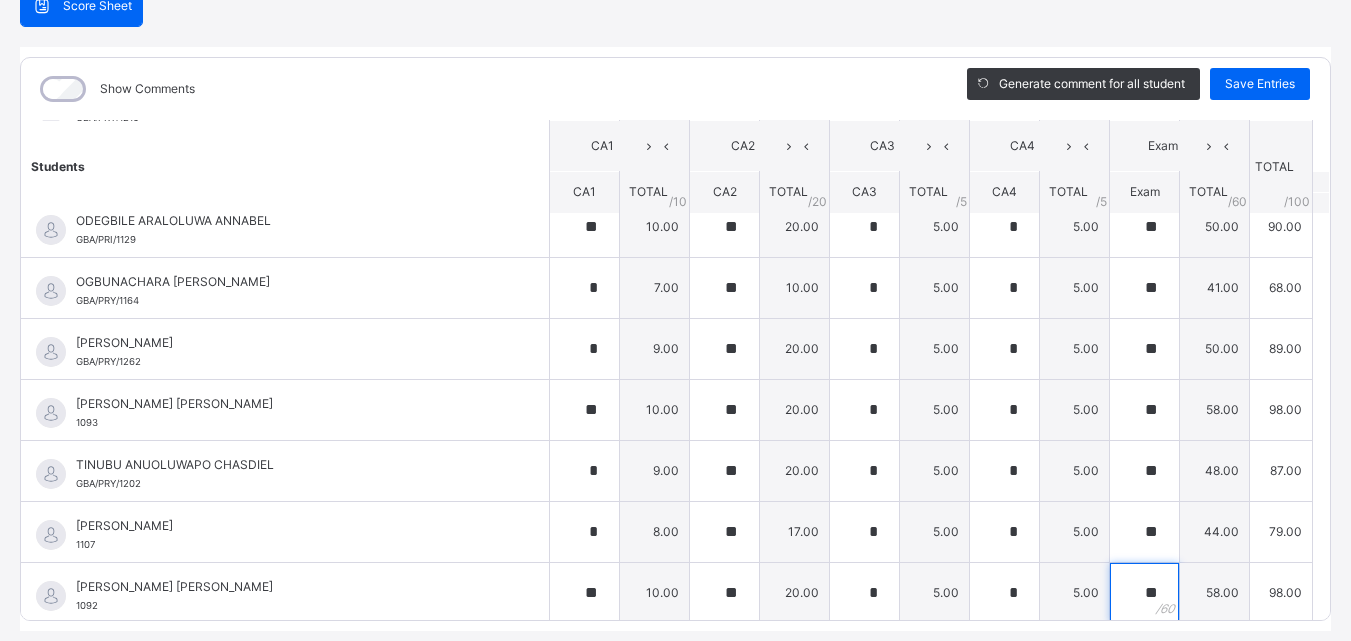scroll, scrollTop: 447, scrollLeft: 0, axis: vertical 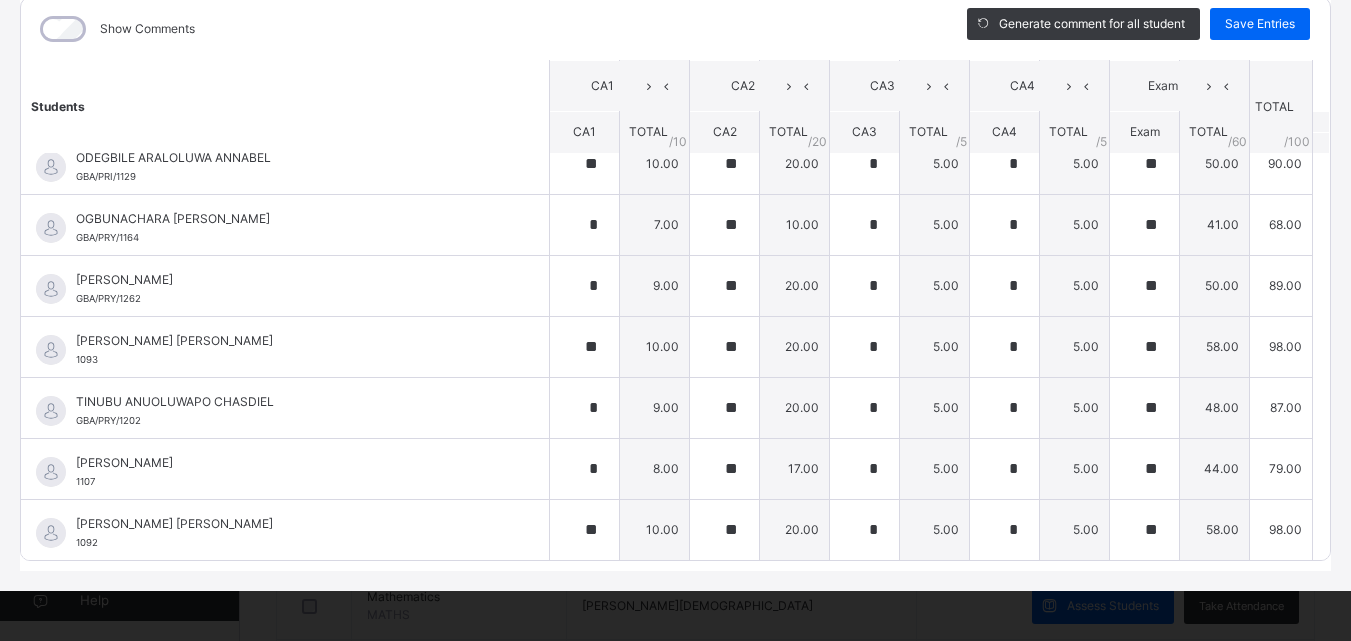click on "Save Entries" at bounding box center [1260, 24] 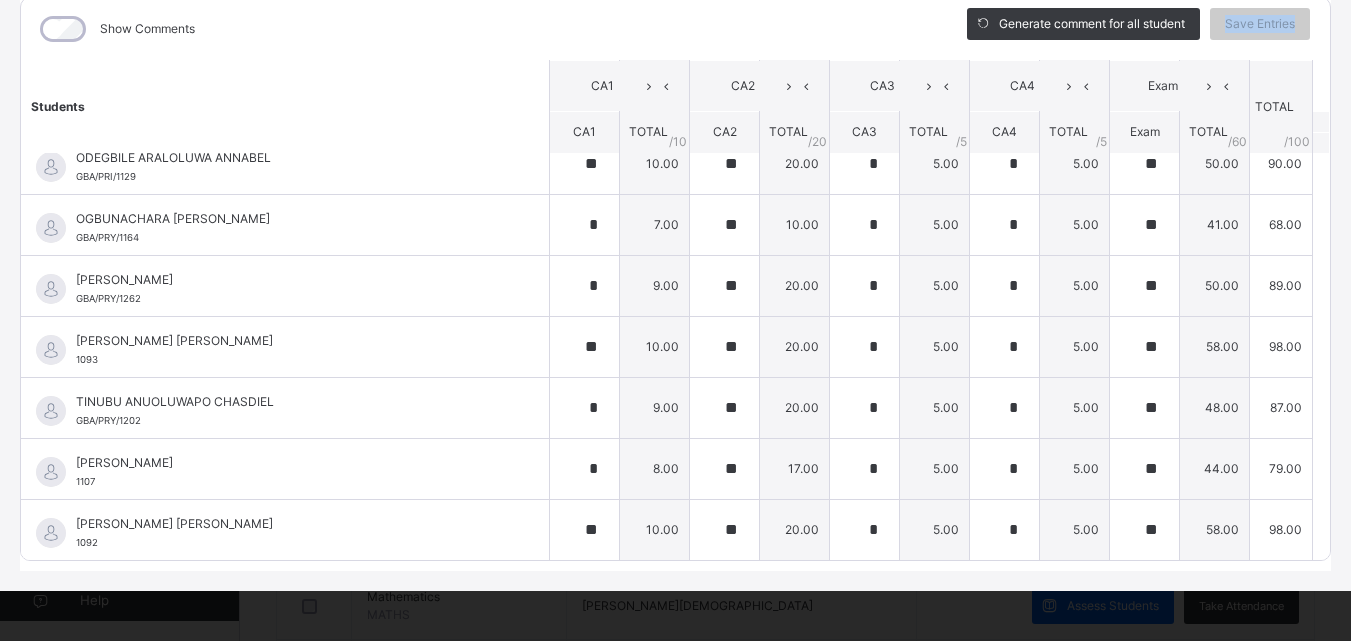scroll, scrollTop: 0, scrollLeft: 0, axis: both 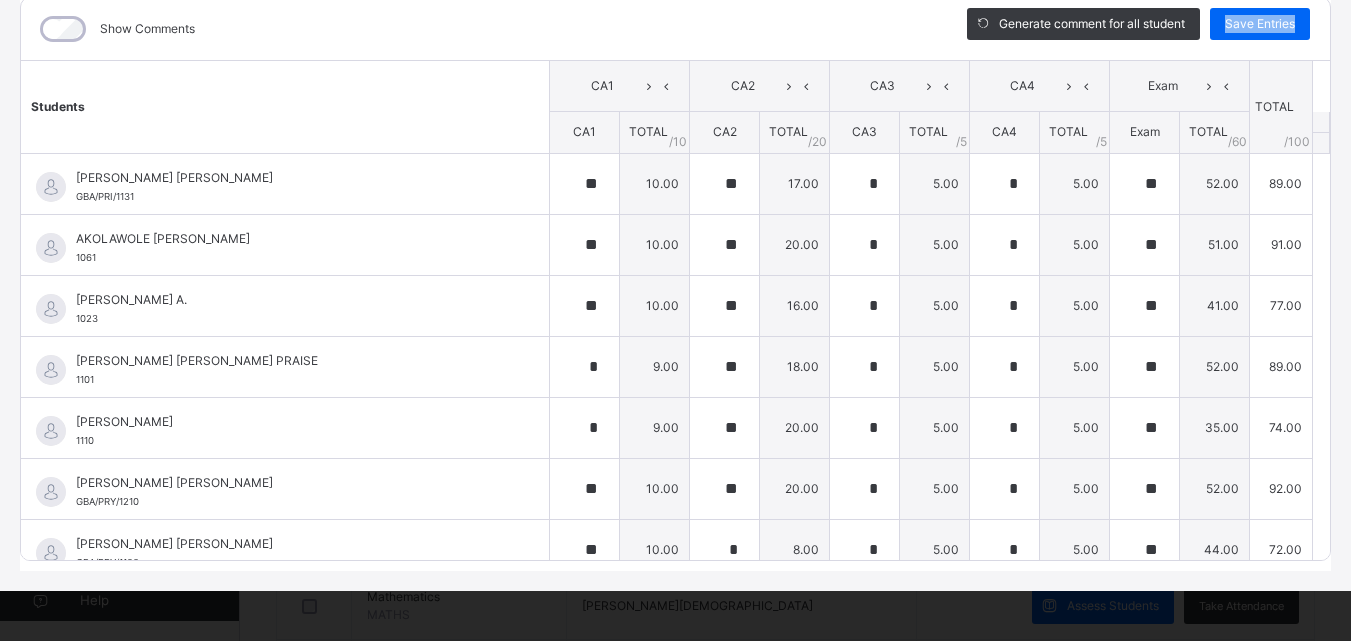 click on "RECORD BOOK × BASIC 1   Peace :   CIVIC Online Actions  Download Empty Score Sheet  Upload/map score sheet Subject  CIVIC GloryLand Baptist Academy Lugbe Date: 10th Jul 2025, 9:44:51 am Score Sheet Score Sheet Show Comments   Generate comment for all student   Save Entries Class Level:  BASIC 1   Peace Subject:  CIVIC Session:  2024/2025 Session Session:  Third Term Students CA1 CA2 CA3 CA4 Exam TOTAL /100 Comment CA1 TOTAL / 10 CA2 TOTAL / 20 CA3 TOTAL / 5 CA4 TOTAL / 5 Exam TOTAL / 60 AJIO NGÔHIDE SAMANTHA GBA/PRI/1131 AJIO NGÔHIDE SAMANTHA GBA/PRI/1131 ** 10.00 ** 17.00 * 5.00 * 5.00 ** 52.00 89.00 Generate comment 0 / 250   ×   Subject Teacher’s Comment Generate and see in full the comment developed by the AI with an option to regenerate the comment JS AJIO NGÔHIDE SAMANTHA   GBA/PRI/1131   Total 89.00  / 100.00 Sims Bot   Regenerate     Use this comment   AKOLAWOLE ADESOLA CHRISTIANA 1061 AKOLAWOLE ADESOLA CHRISTIANA 1061 ** 10.00 ** 20.00 * 5.00 * 5.00 ** 51.00 91.00 Generate comment 0 / 250" at bounding box center (675, 320) 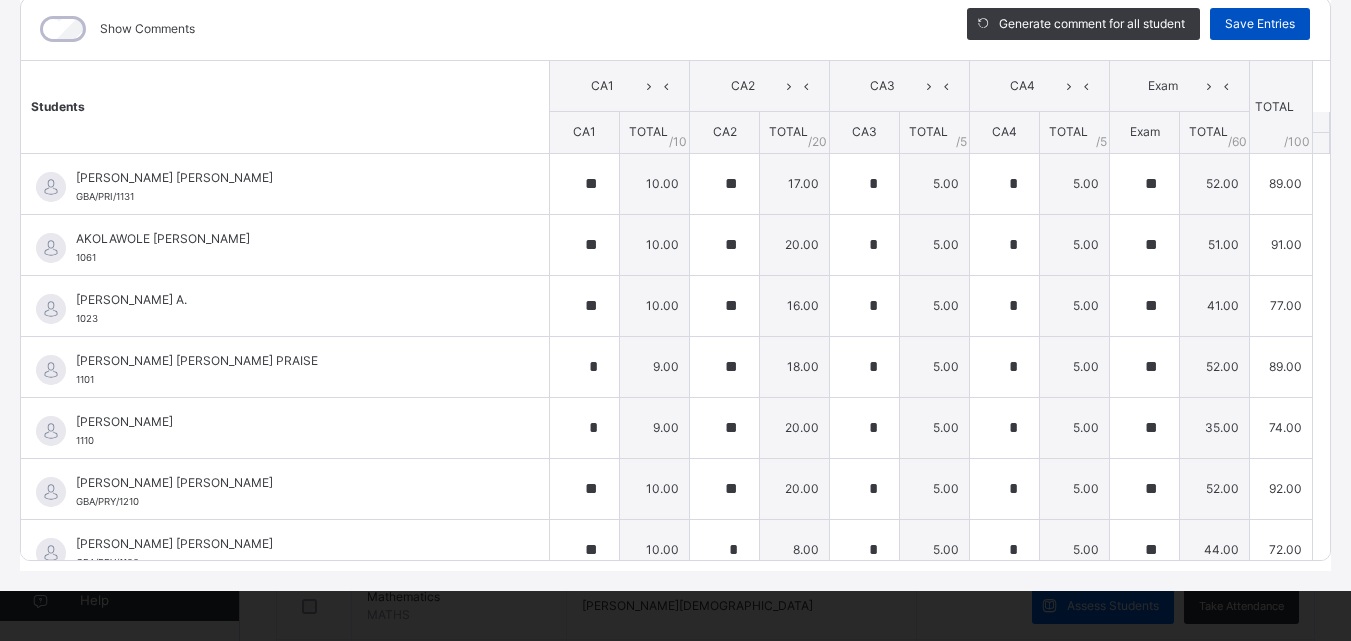 click on "Save Entries" at bounding box center (1260, 24) 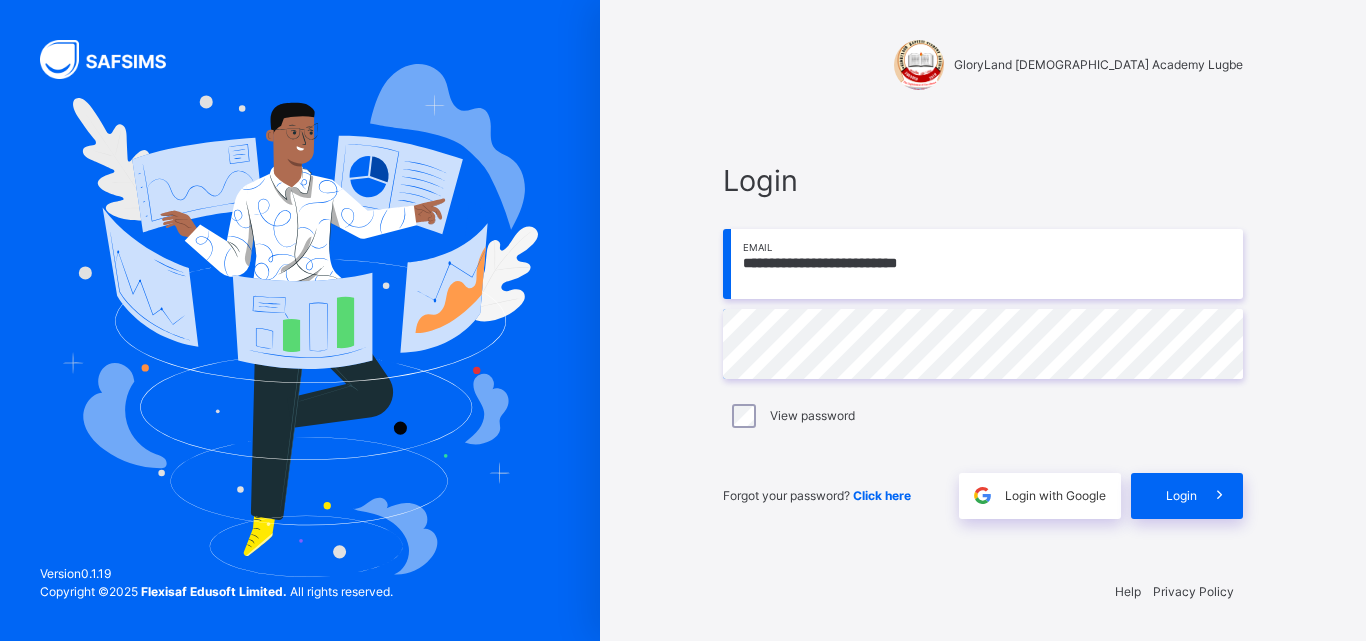 click on "**********" at bounding box center (983, 264) 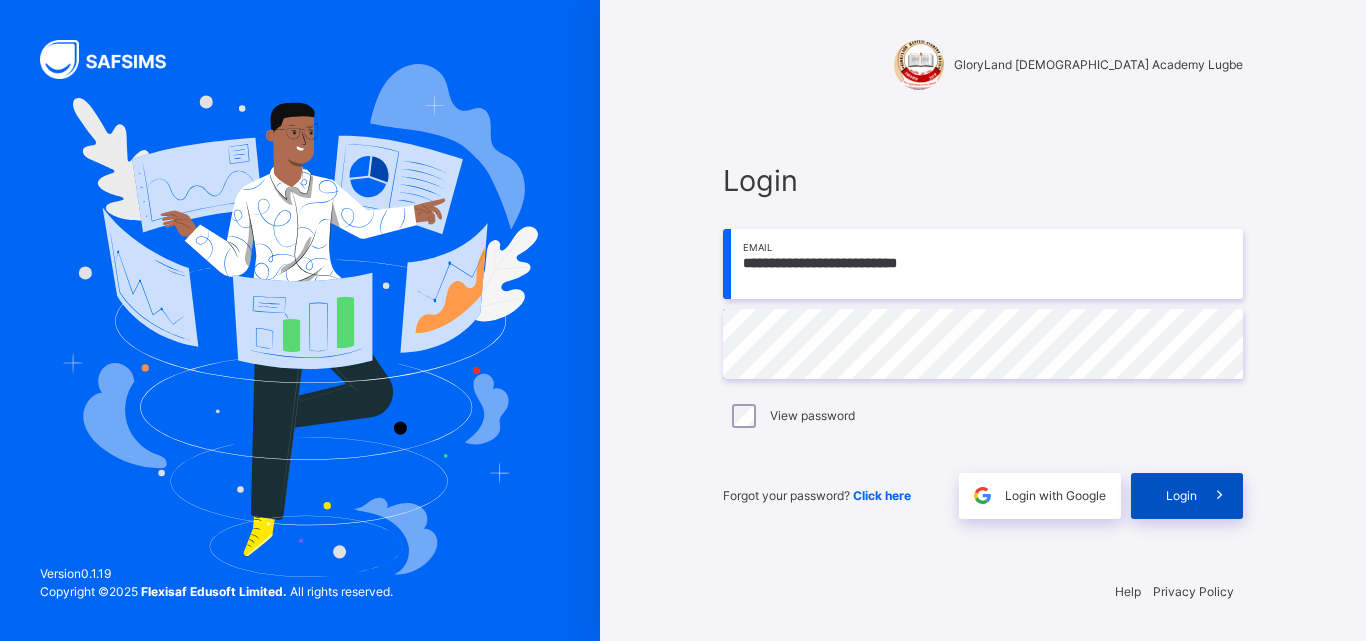 click on "Login" at bounding box center (1187, 496) 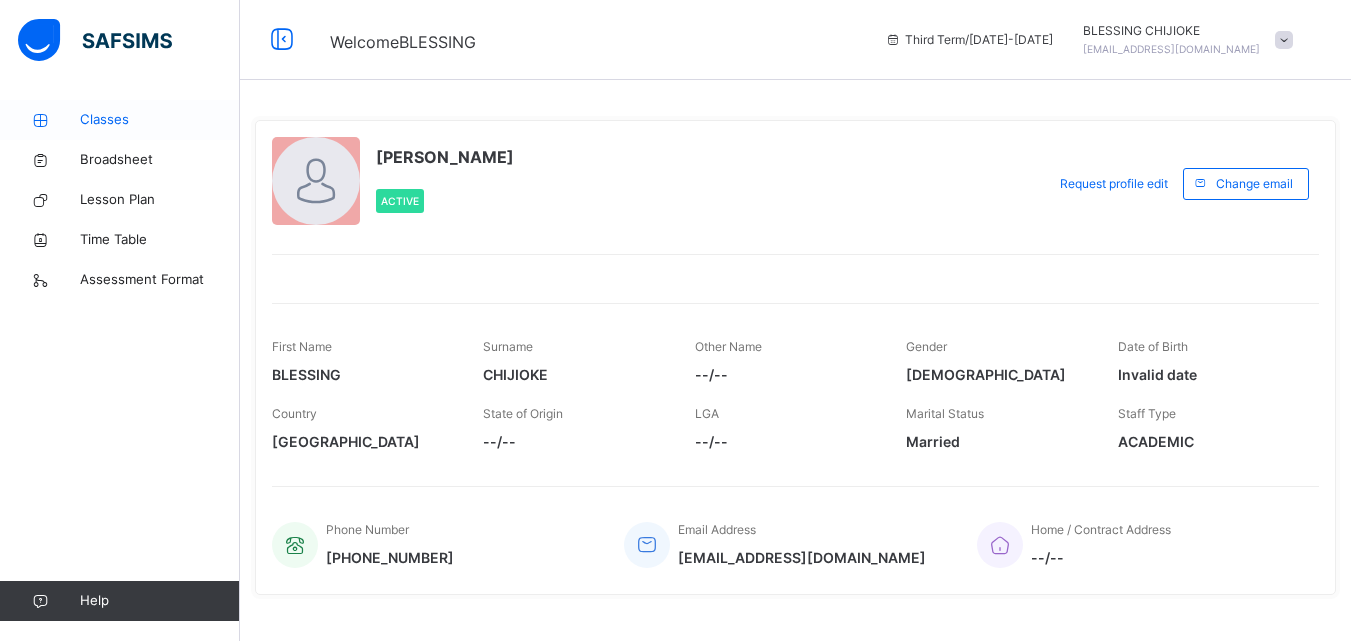 click on "Classes" at bounding box center (160, 120) 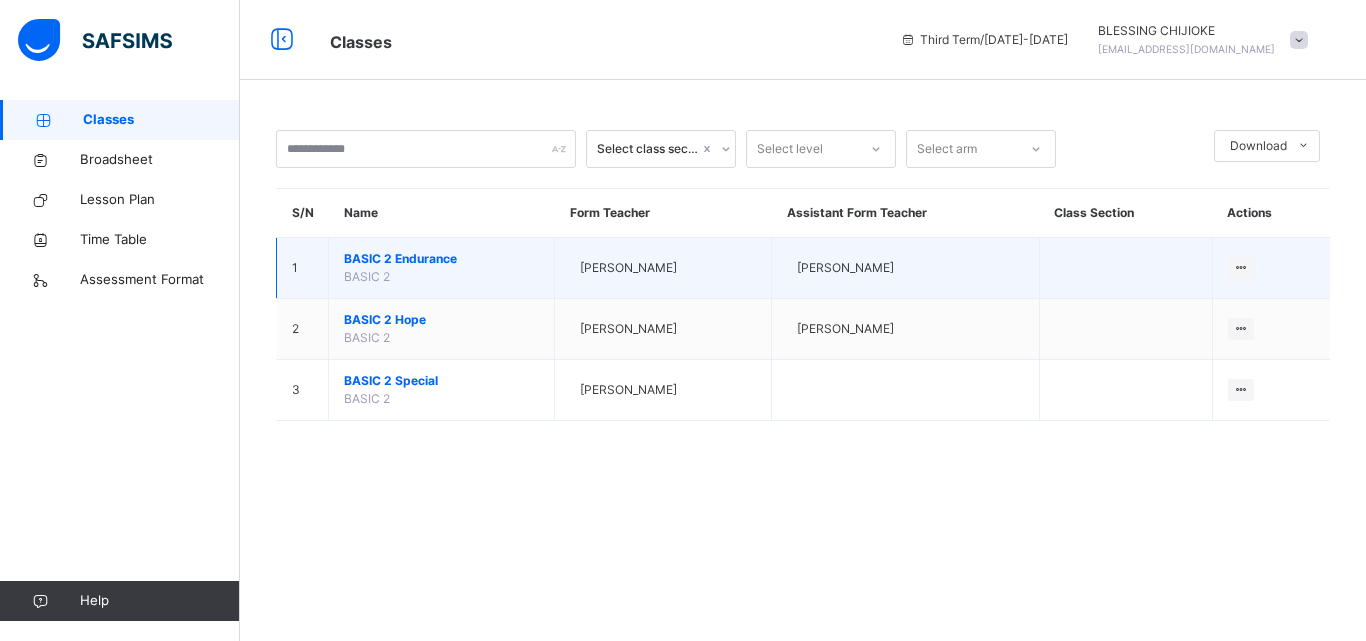 click on "BASIC 2   Endurance" at bounding box center (441, 259) 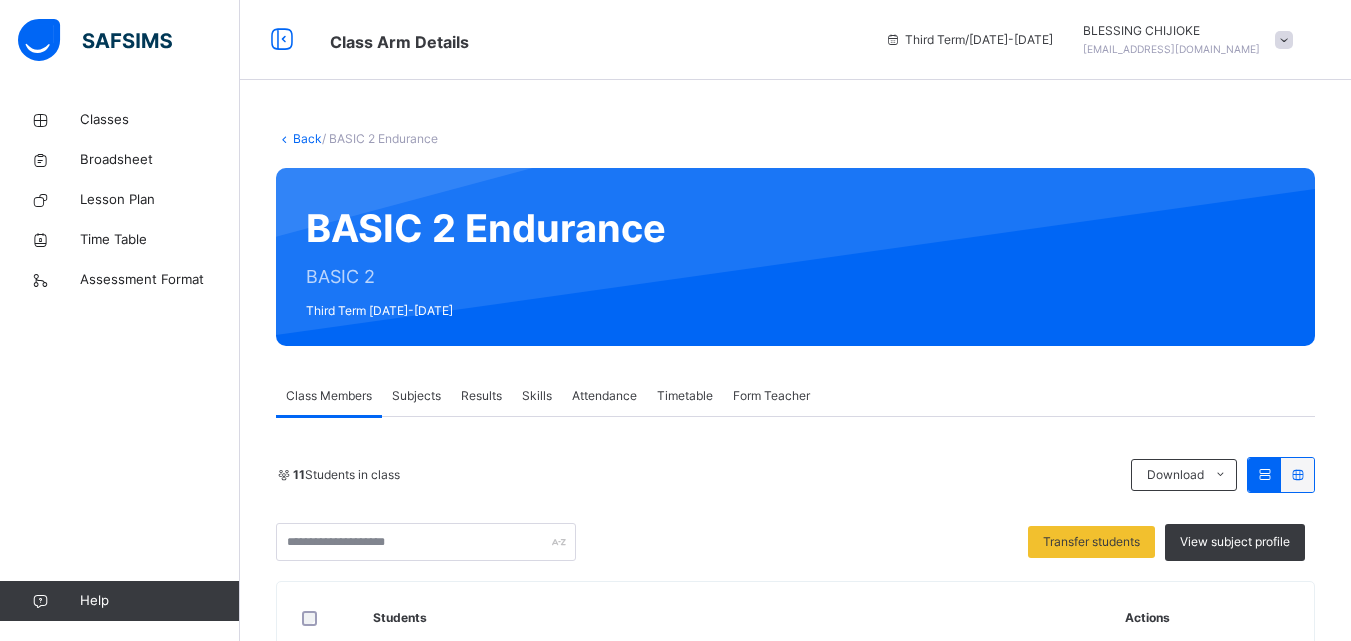 click on "Subjects" at bounding box center [416, 396] 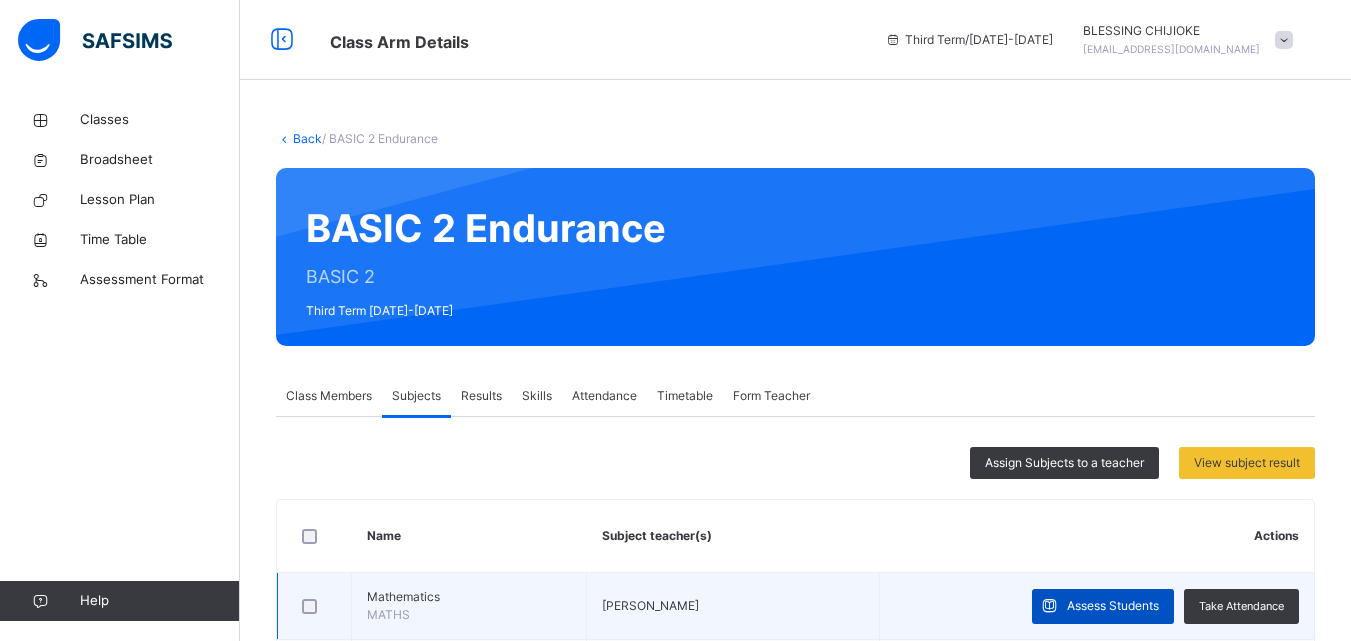 click at bounding box center (1049, 606) 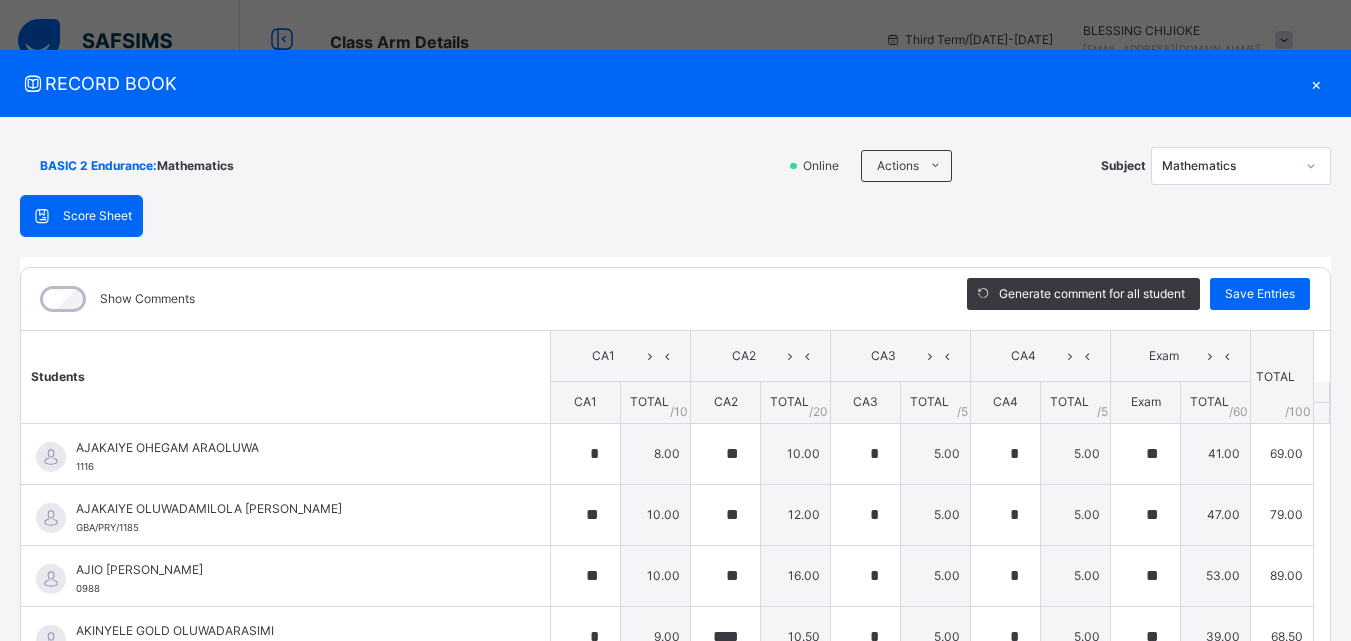 click 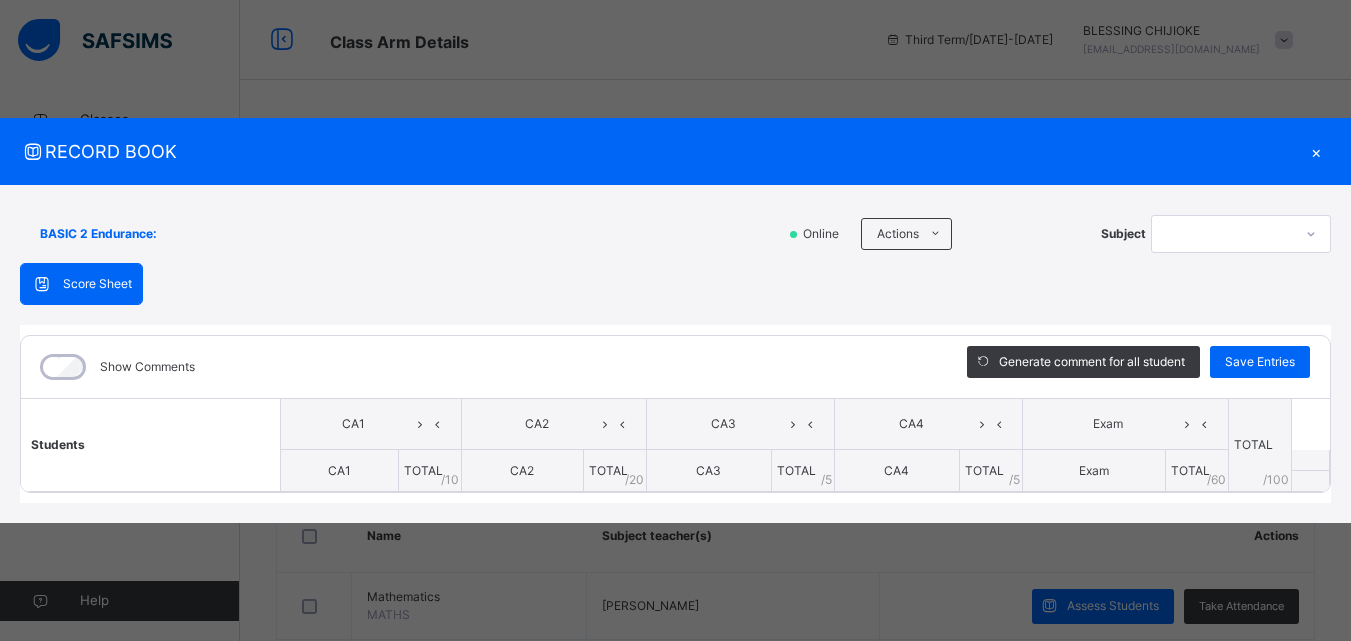 click on "RECORD BOOK" at bounding box center [660, 151] 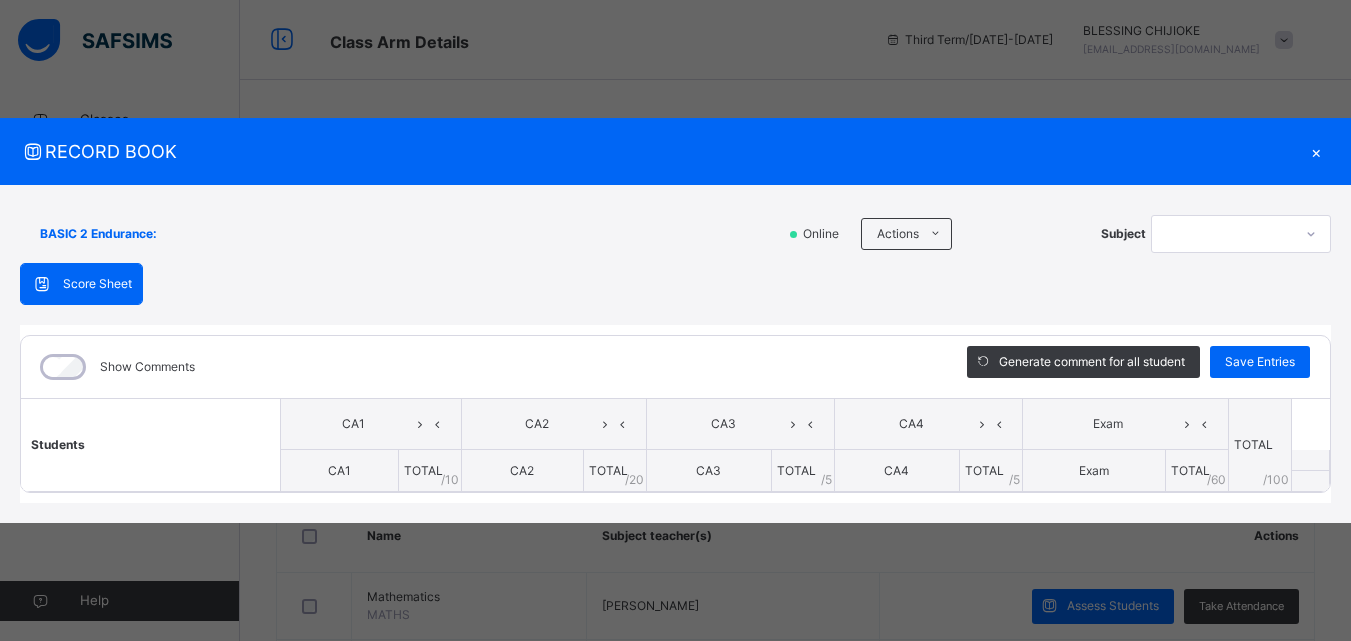 click at bounding box center (1311, 234) 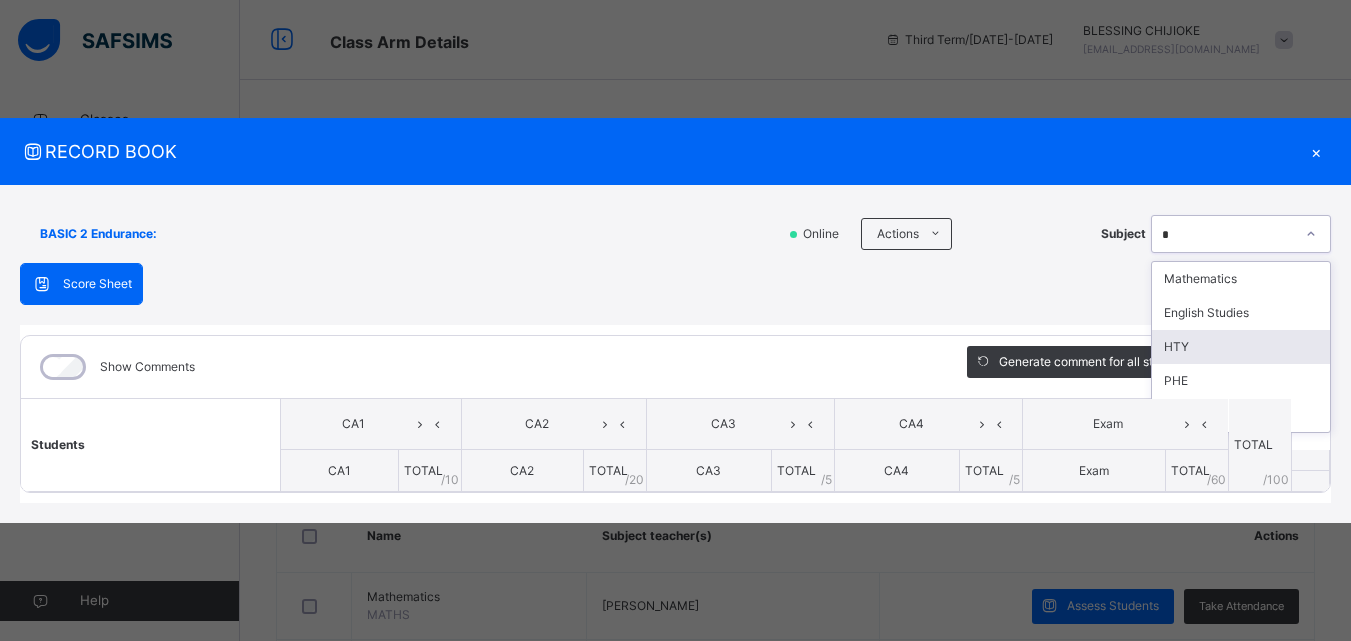 click on "HTY" at bounding box center (1241, 347) 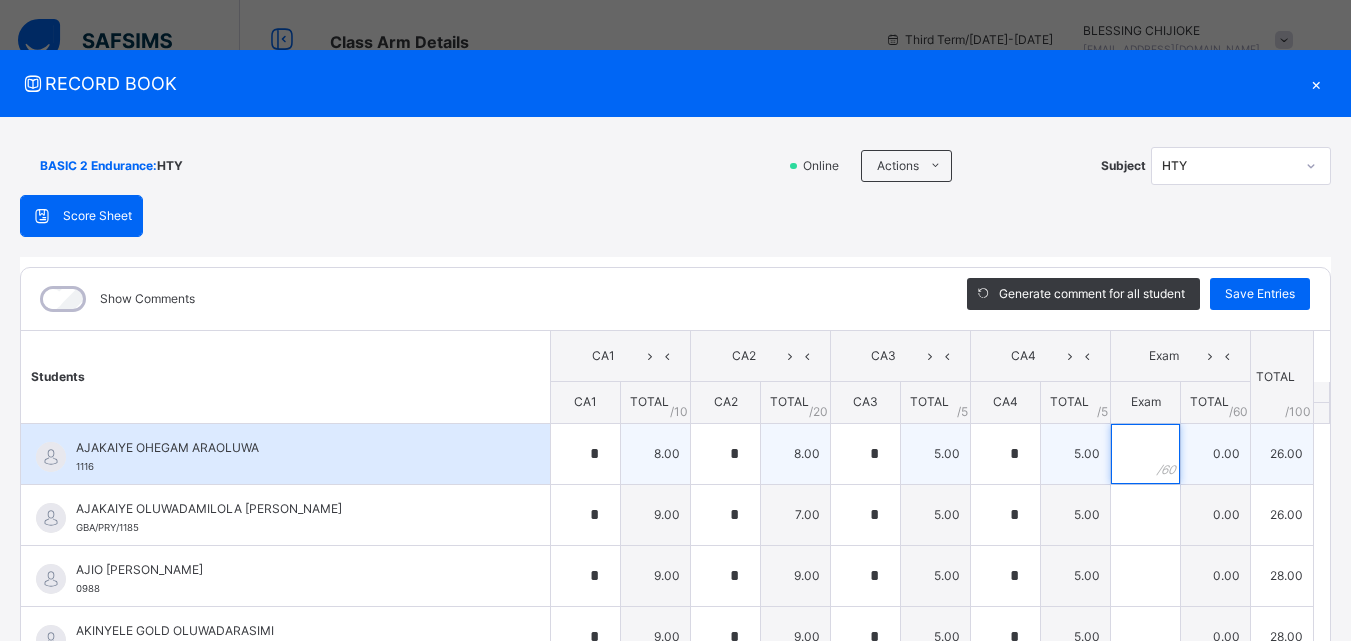 click at bounding box center [1145, 454] 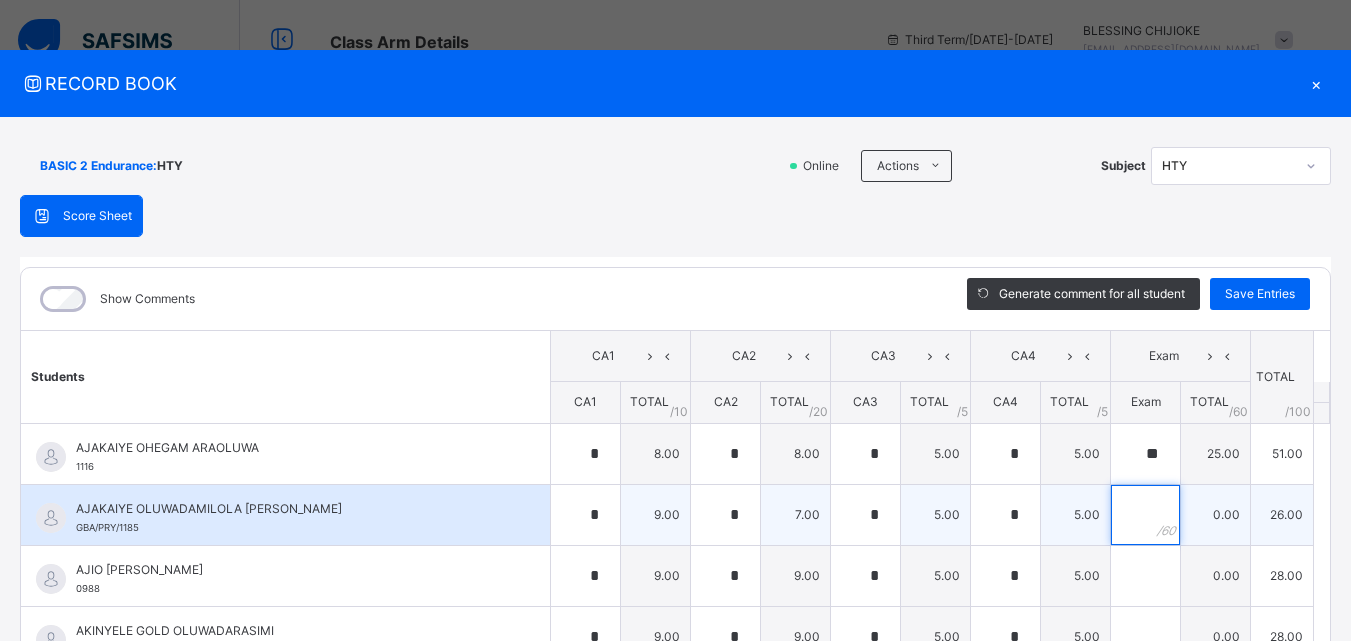 click at bounding box center [1145, 515] 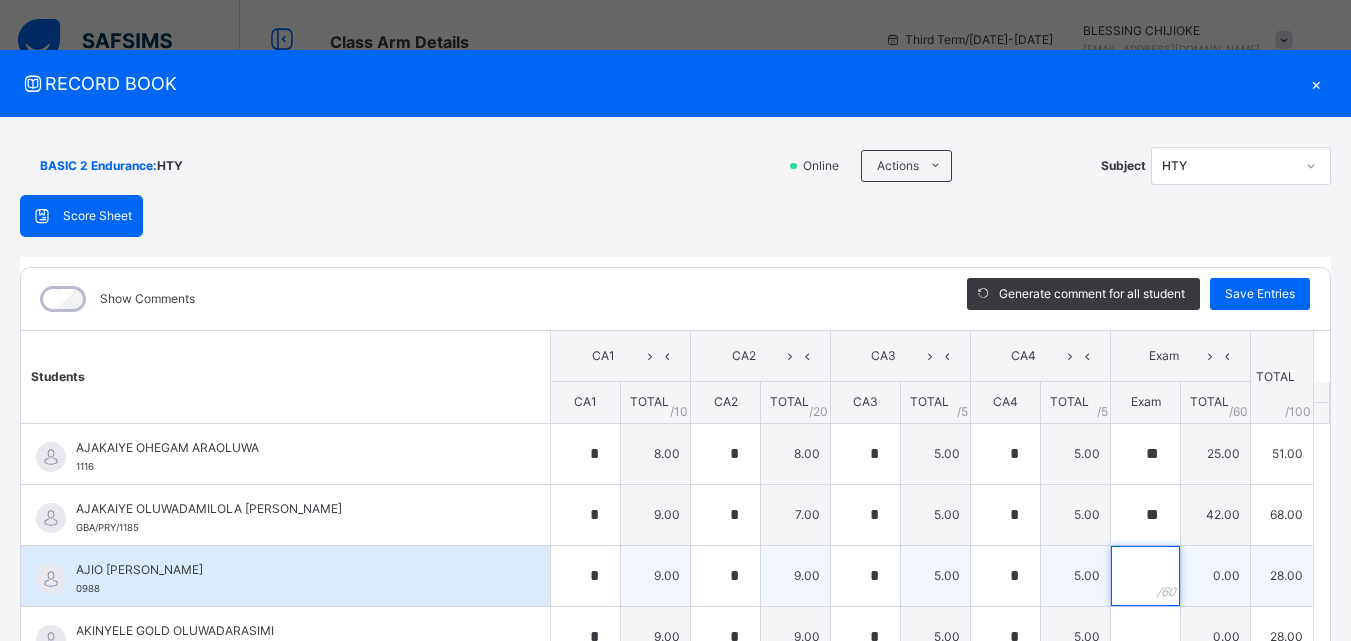 click at bounding box center (1145, 576) 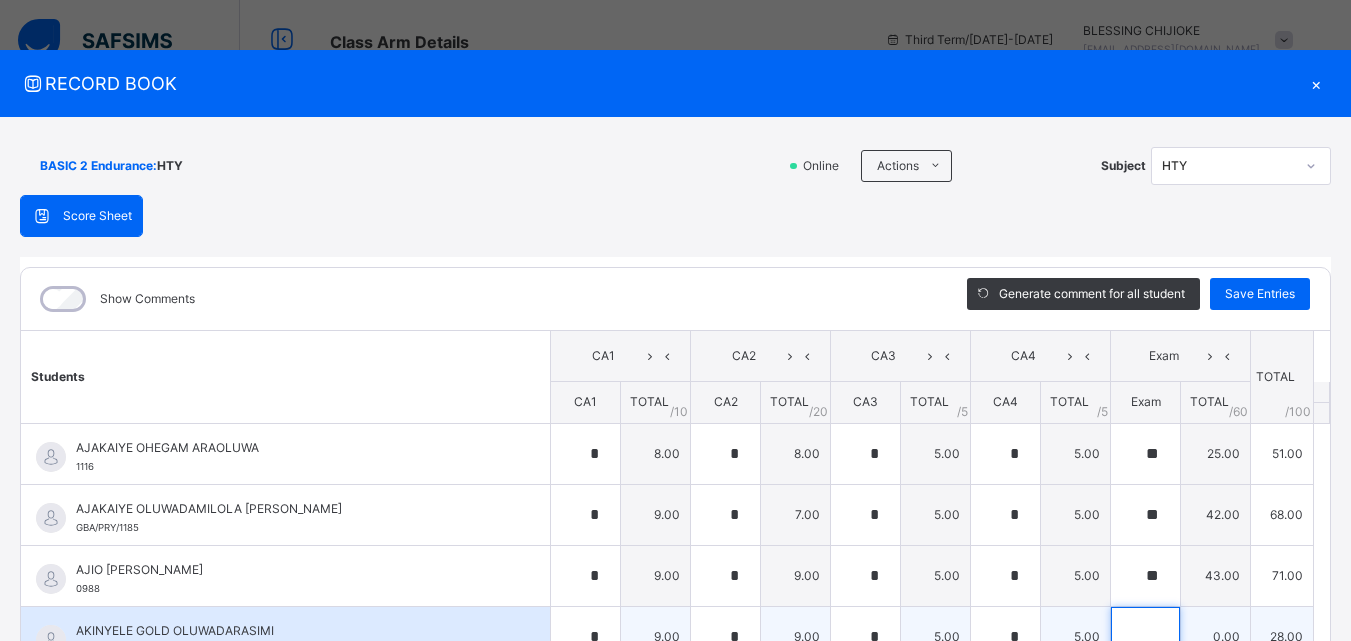 click at bounding box center [1145, 637] 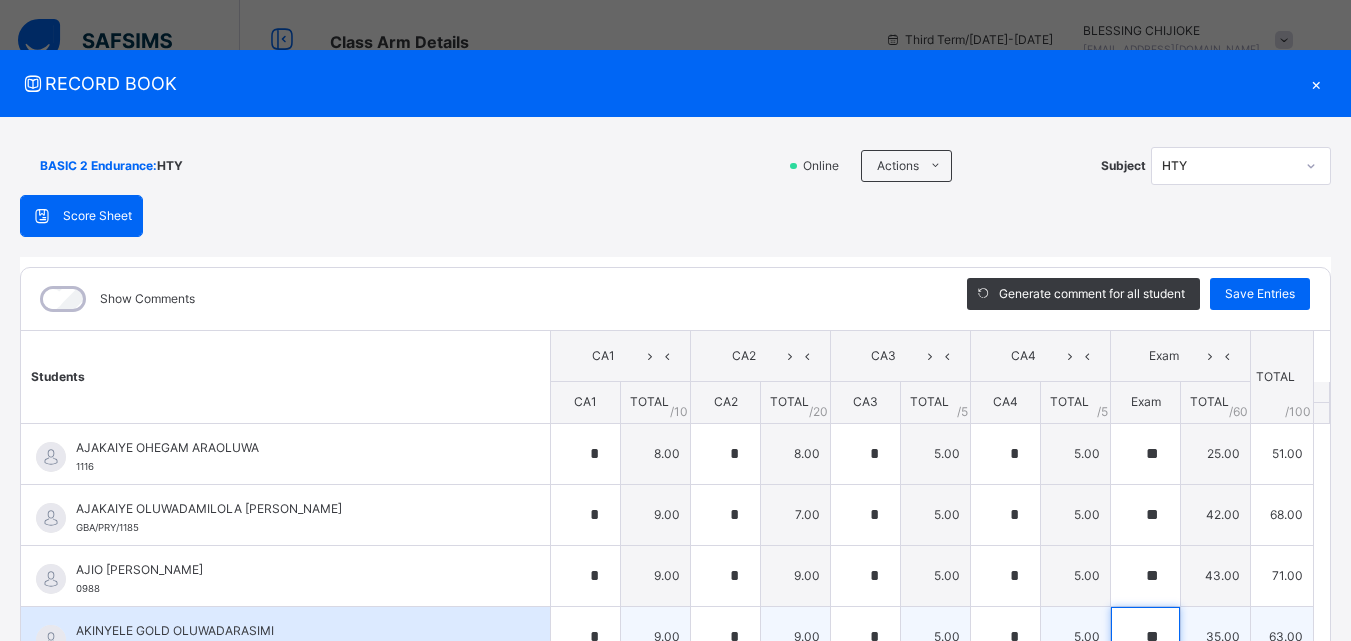 scroll, scrollTop: 6, scrollLeft: 0, axis: vertical 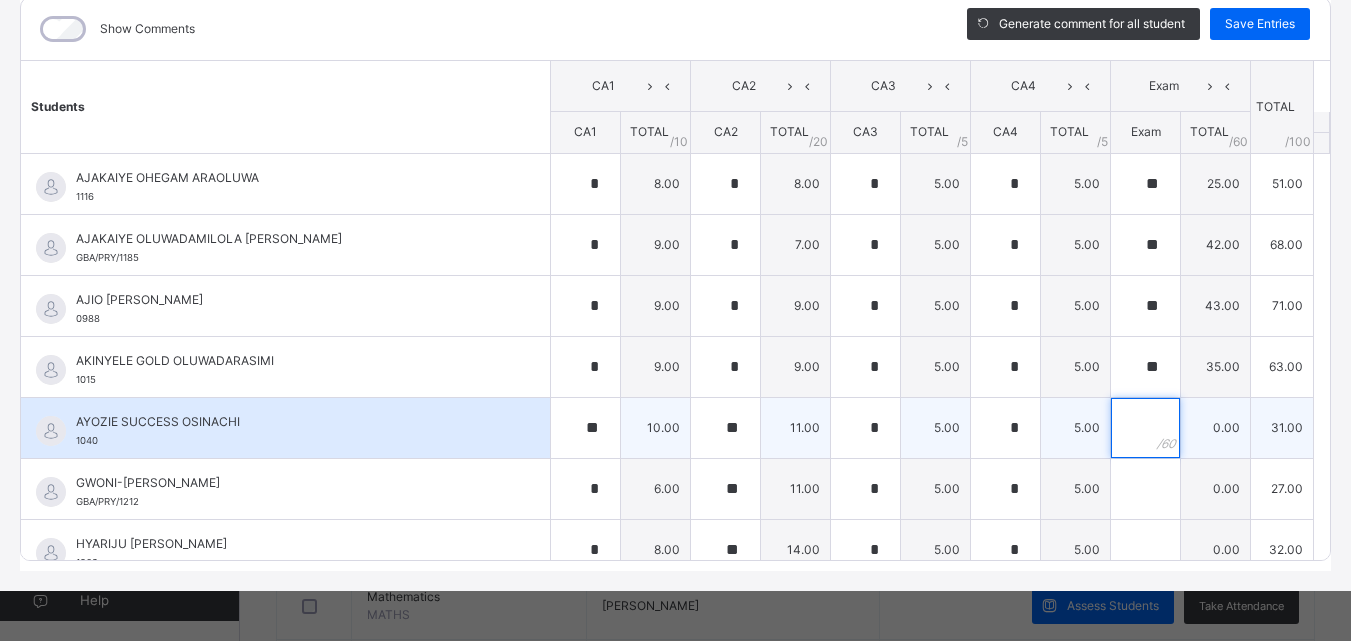 click at bounding box center [1145, 428] 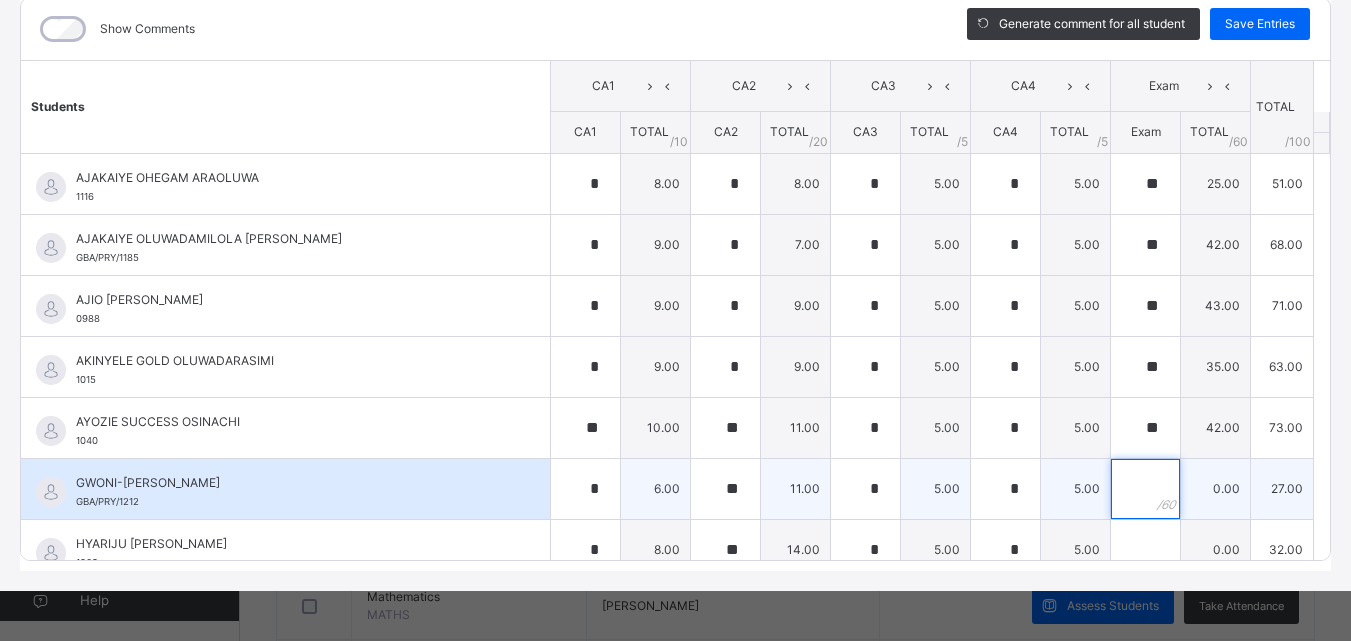 click at bounding box center (1145, 489) 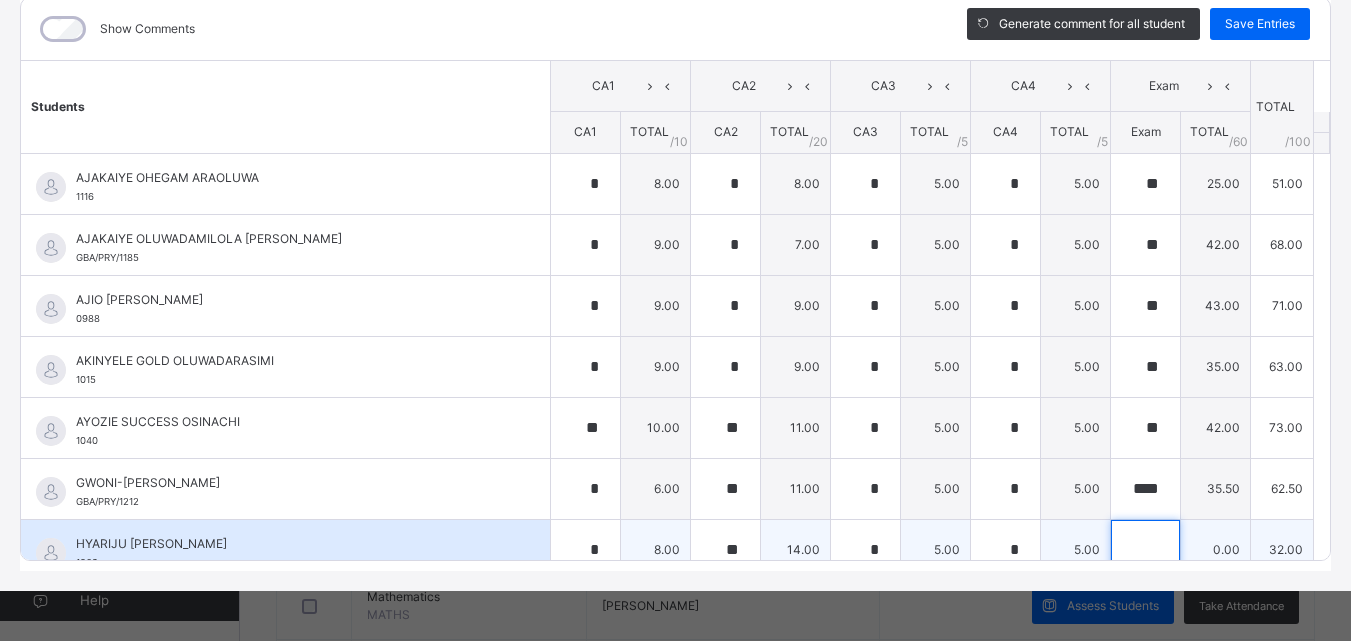 click at bounding box center (1145, 550) 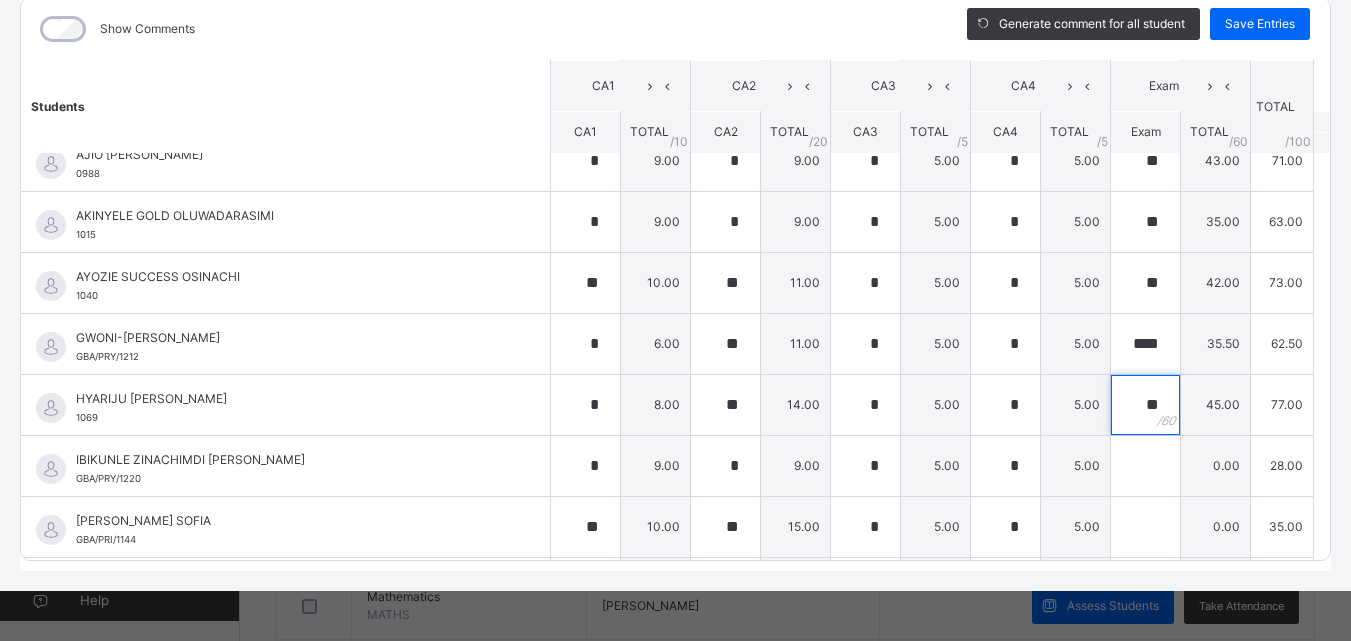 scroll, scrollTop: 146, scrollLeft: 0, axis: vertical 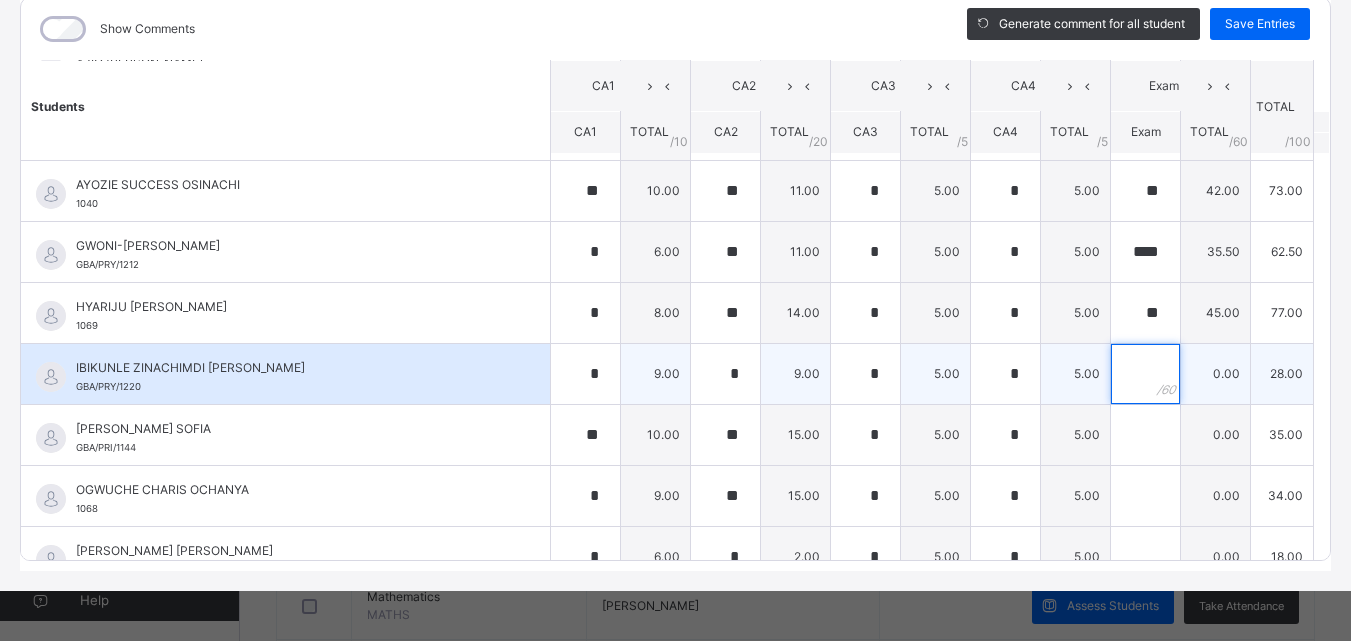 click at bounding box center [1145, 374] 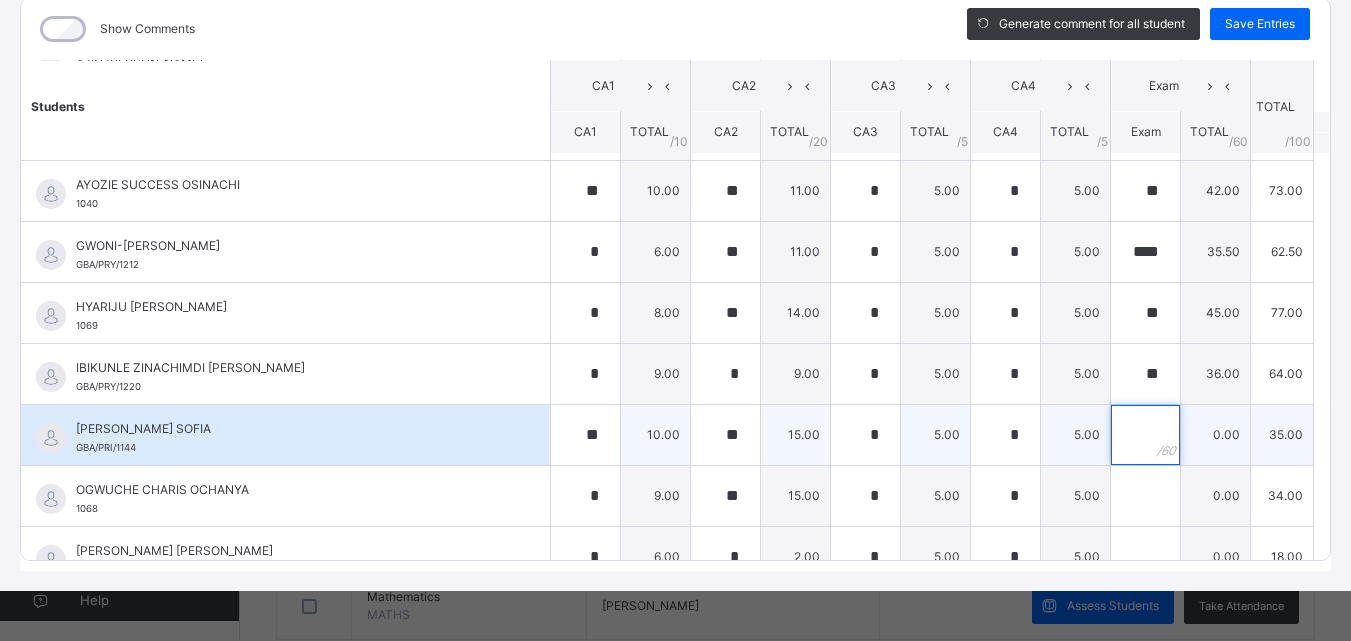 click at bounding box center [1145, 435] 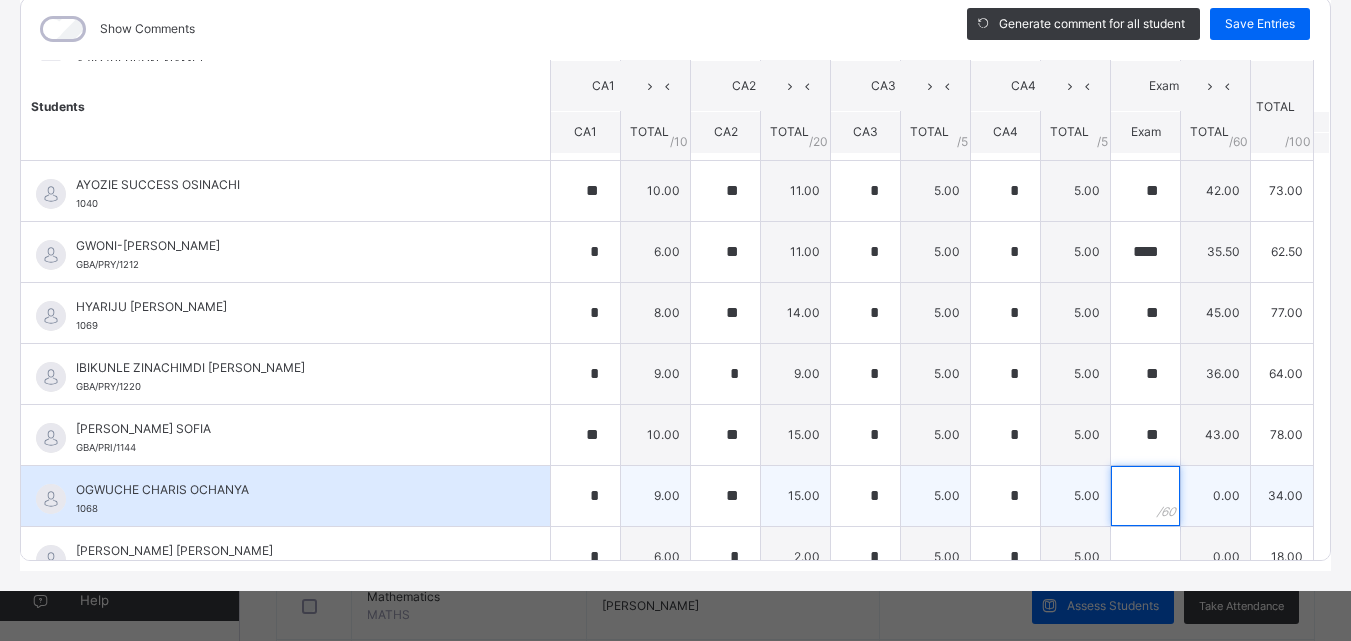 click at bounding box center [1145, 496] 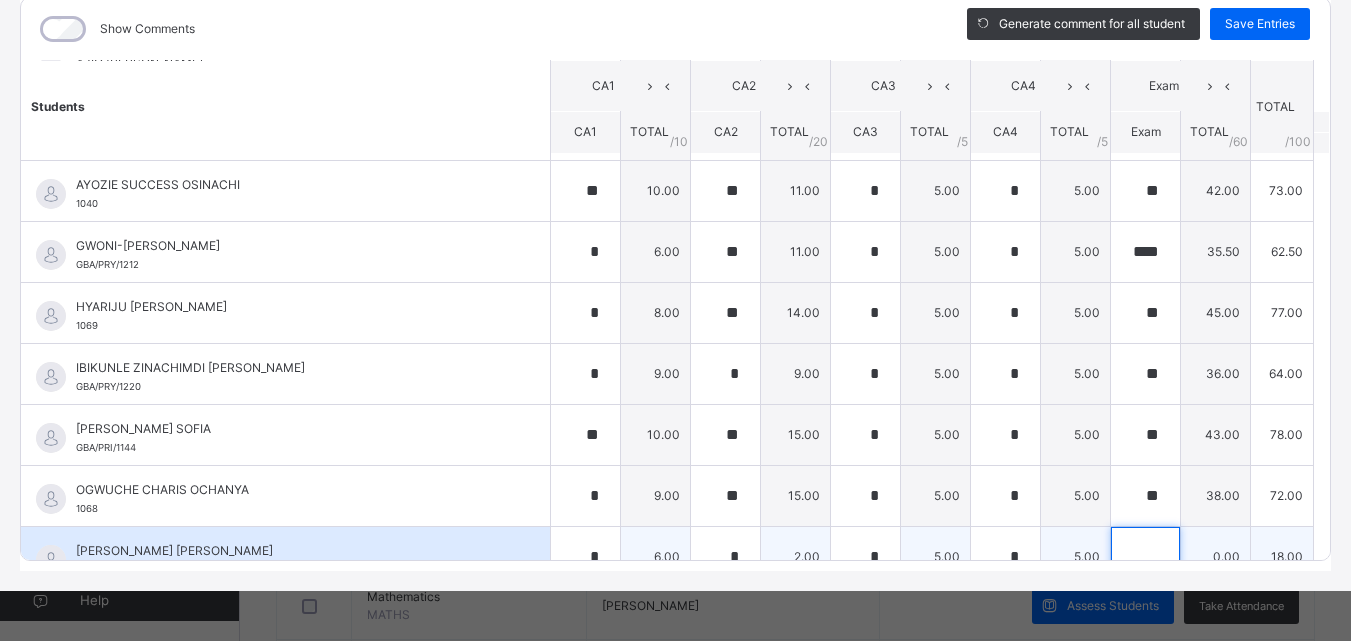 click at bounding box center [1145, 557] 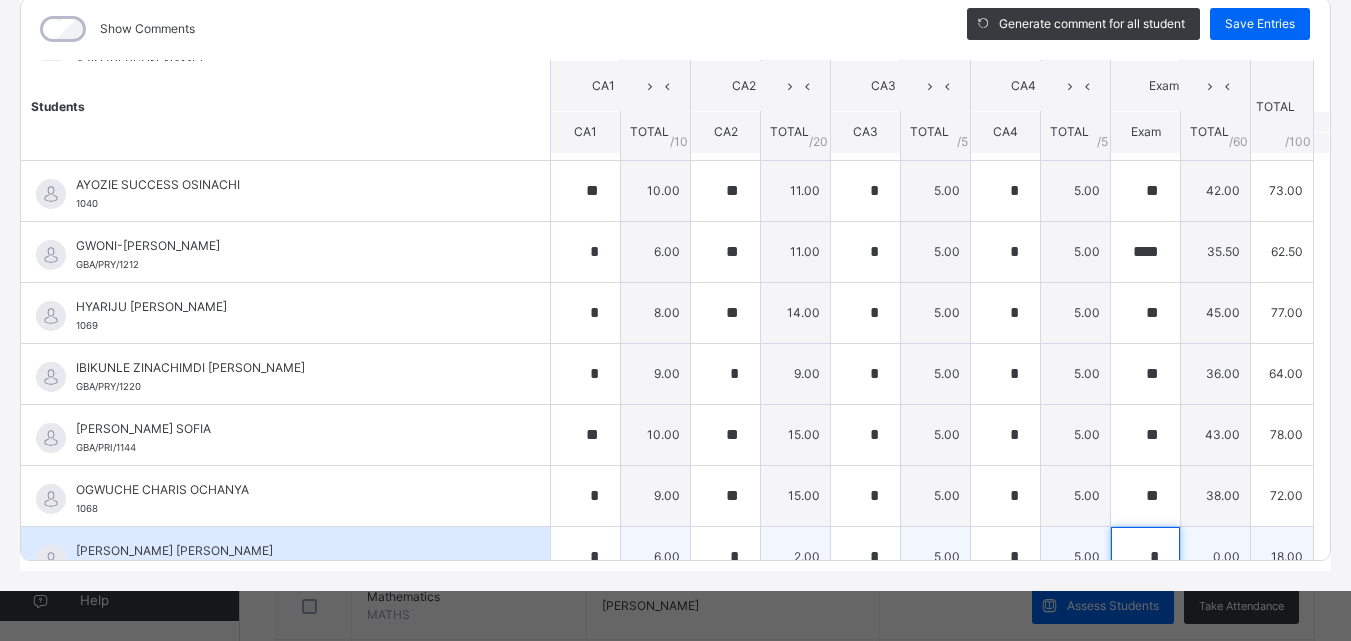 scroll, scrollTop: 244, scrollLeft: 0, axis: vertical 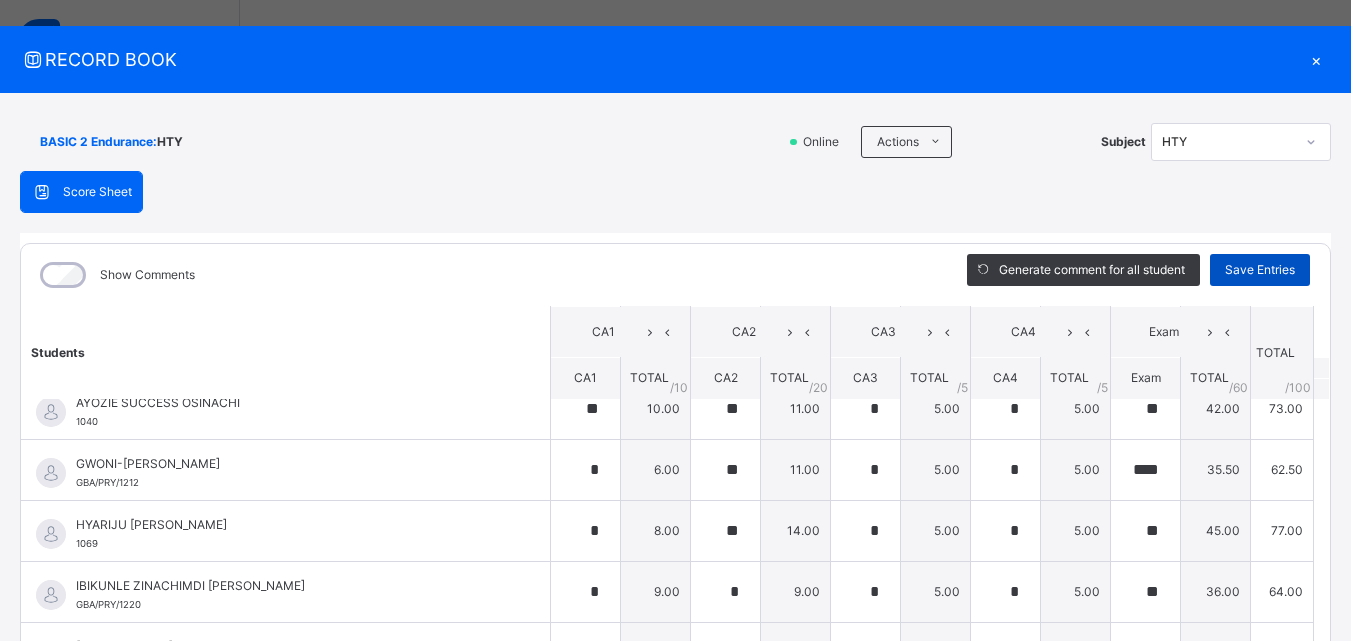 click on "Save Entries" at bounding box center [1260, 270] 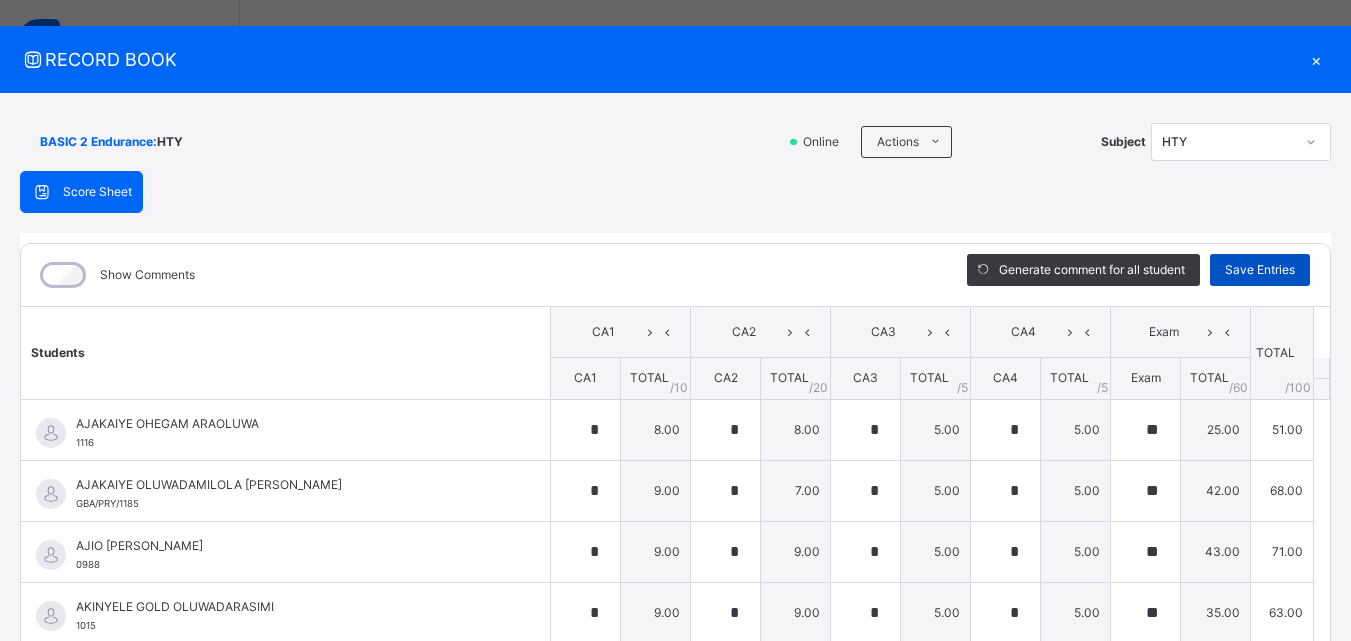 click on "Save Entries" at bounding box center (1260, 270) 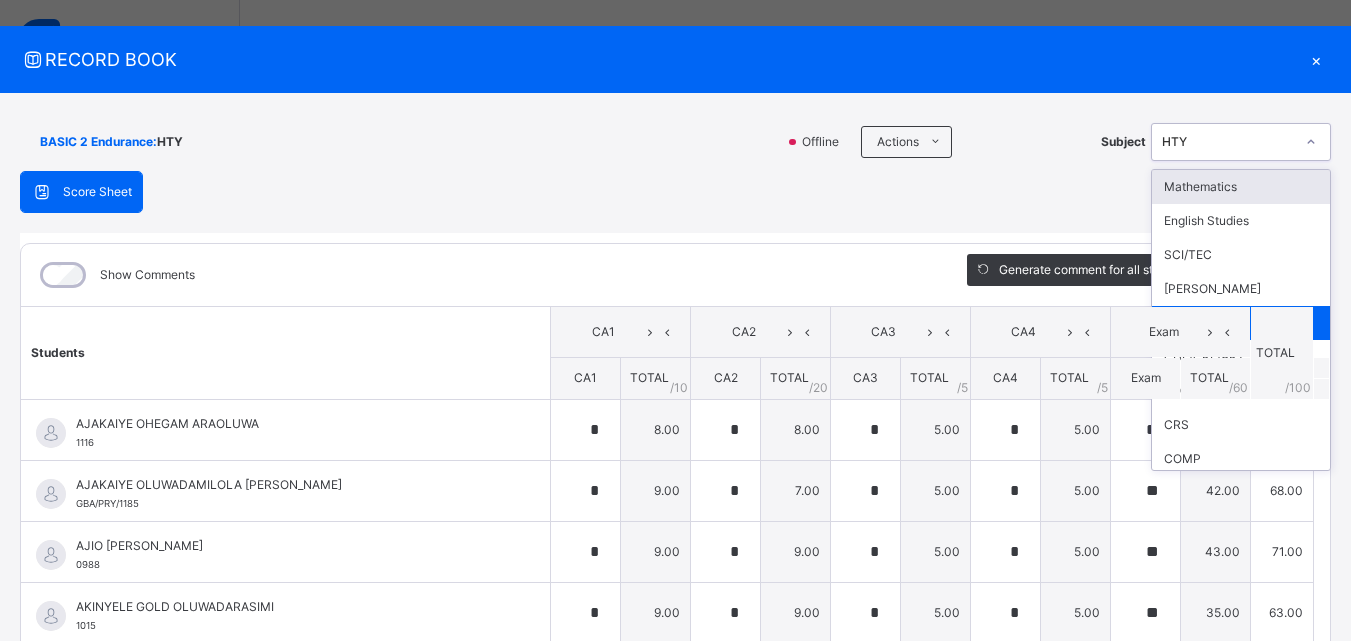 click 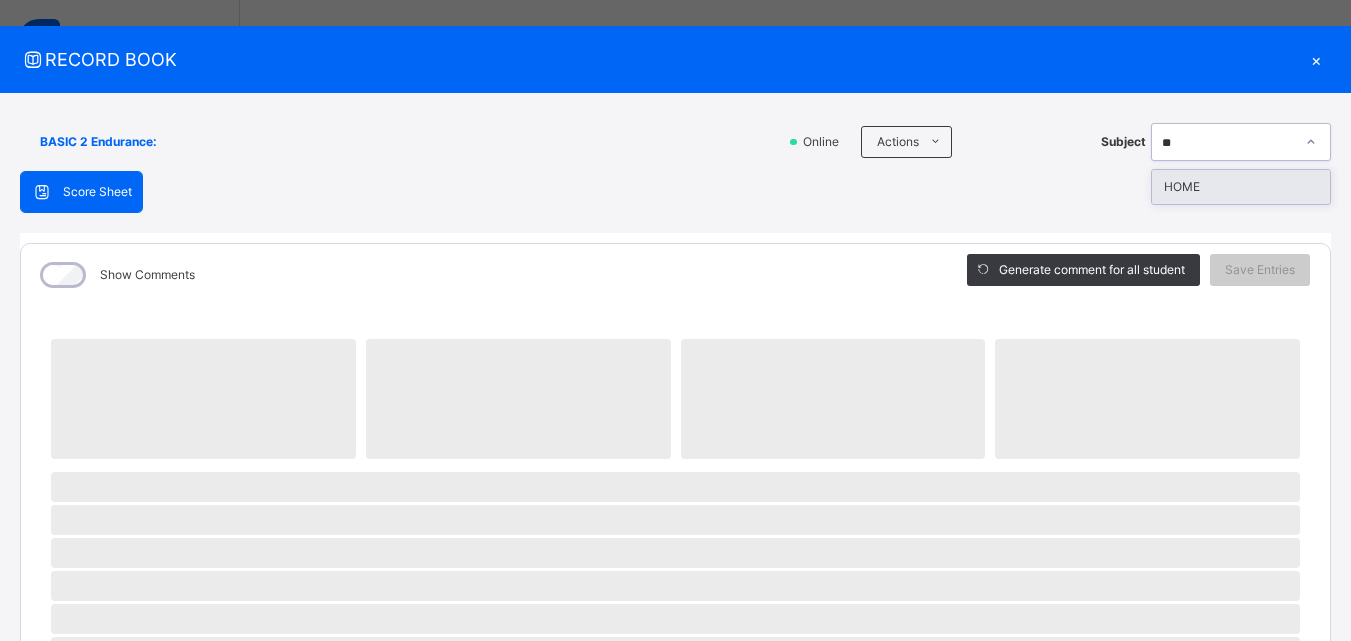 click on "HOME" at bounding box center [1241, 187] 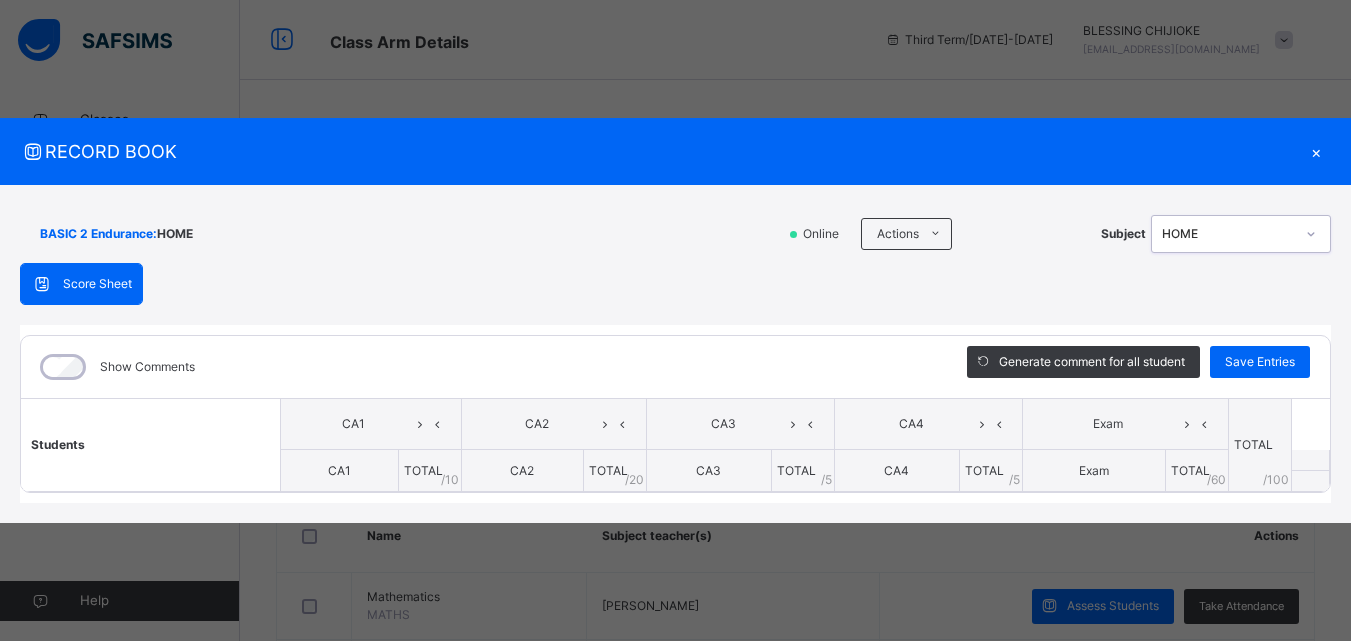 scroll, scrollTop: 0, scrollLeft: 0, axis: both 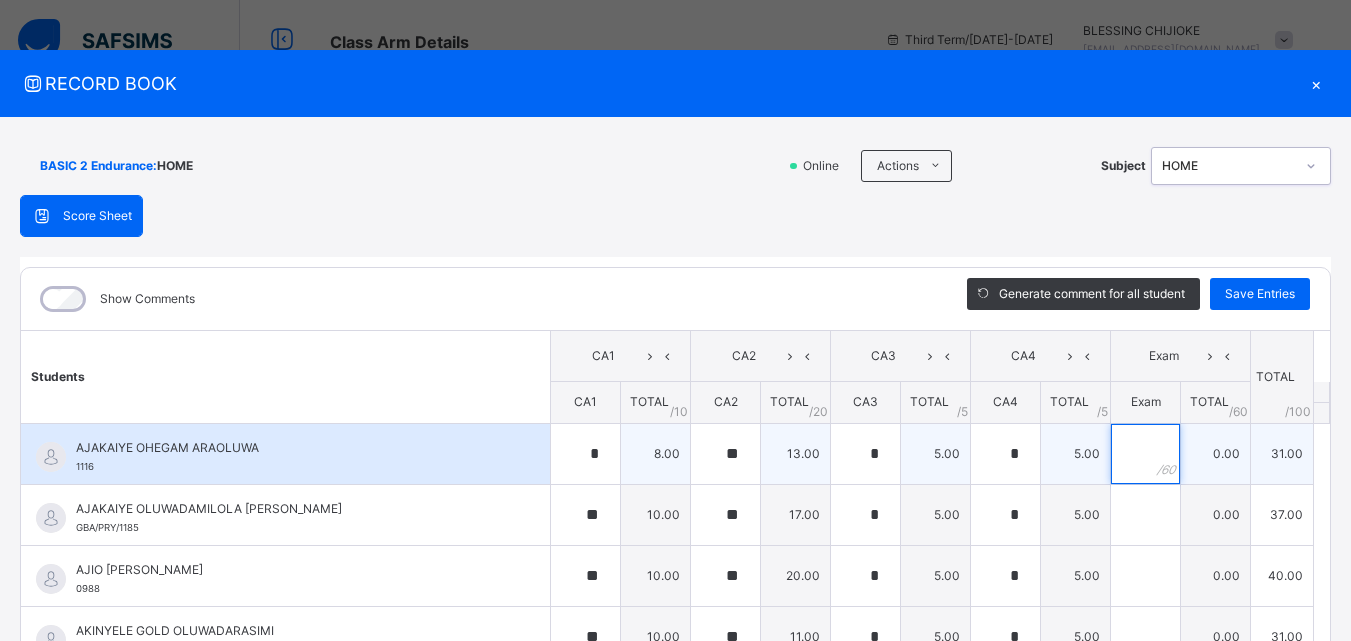 click at bounding box center (1145, 454) 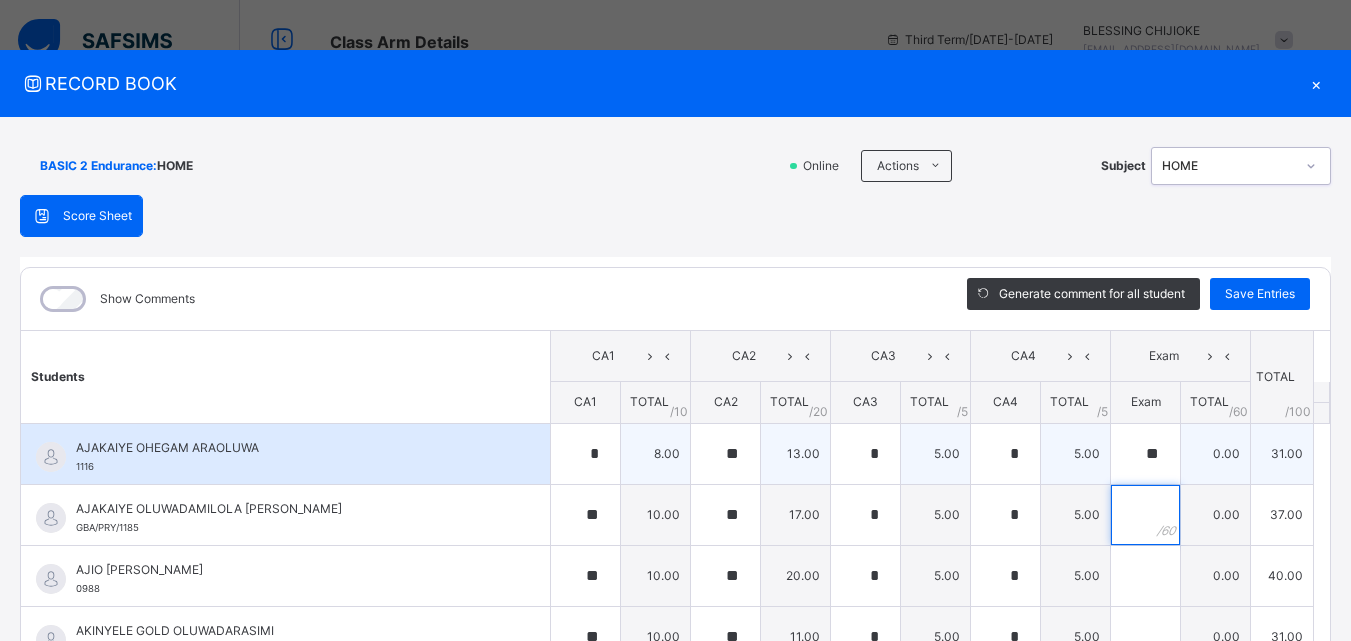 click at bounding box center (1145, 515) 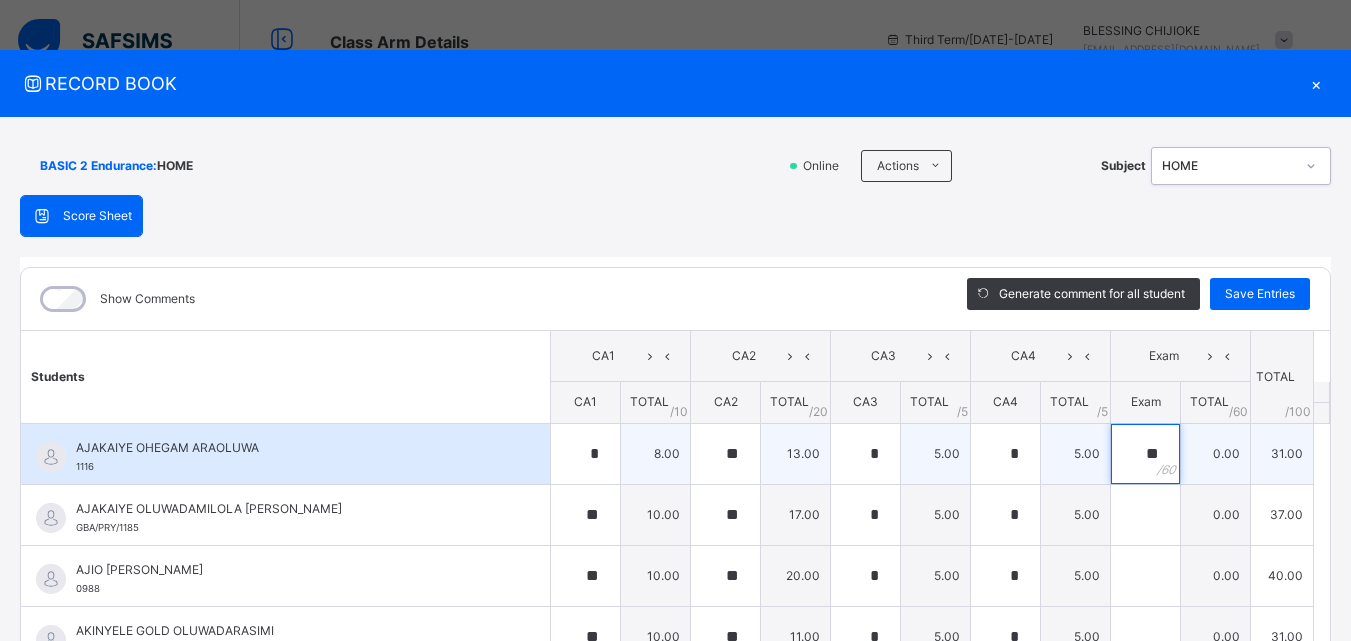 click on "**" at bounding box center (1145, 454) 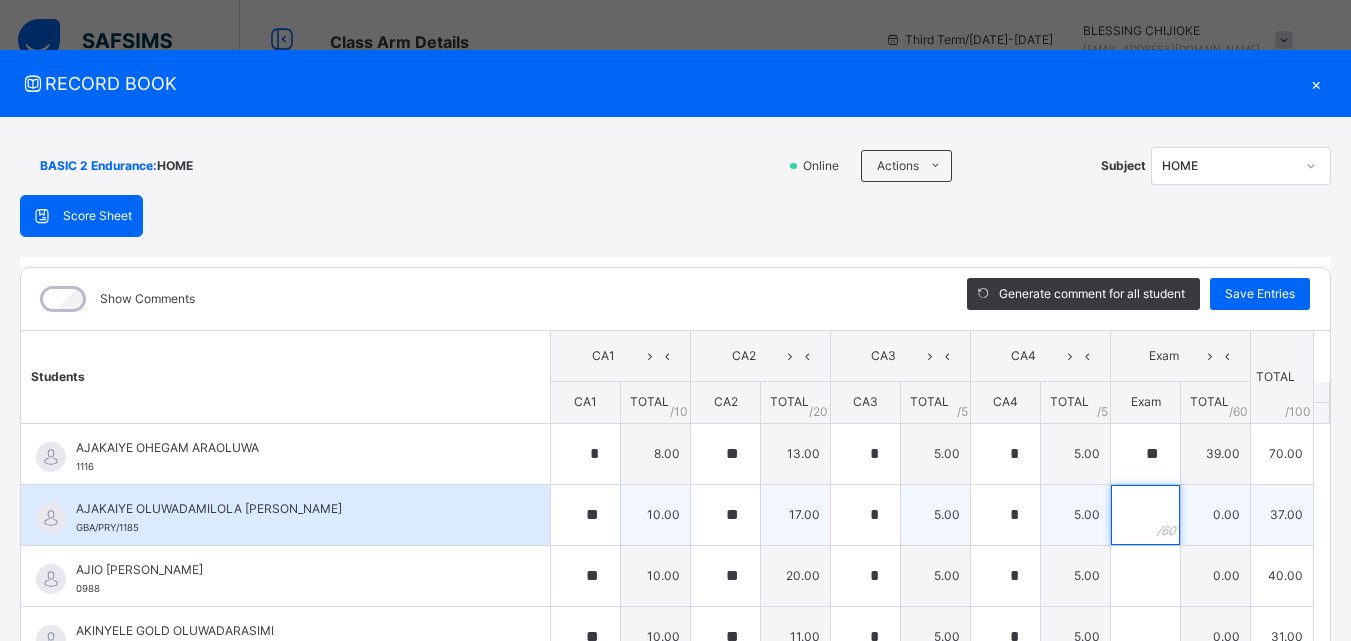 click at bounding box center [1145, 515] 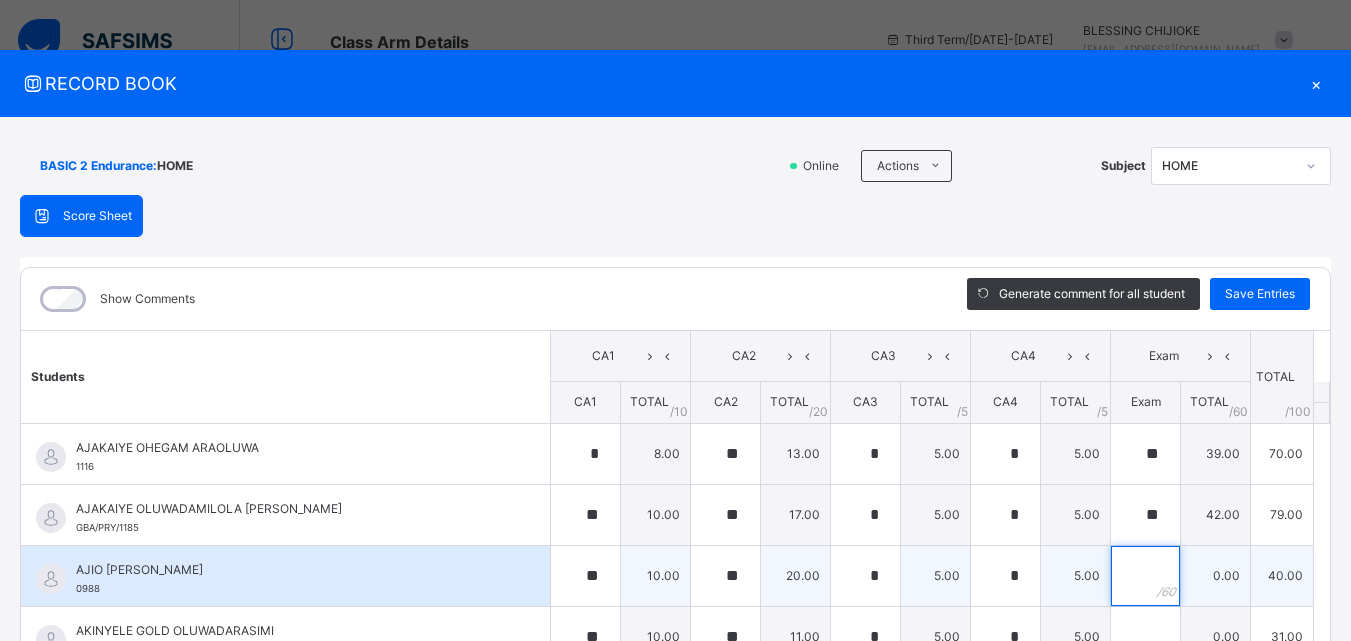 click at bounding box center (1145, 576) 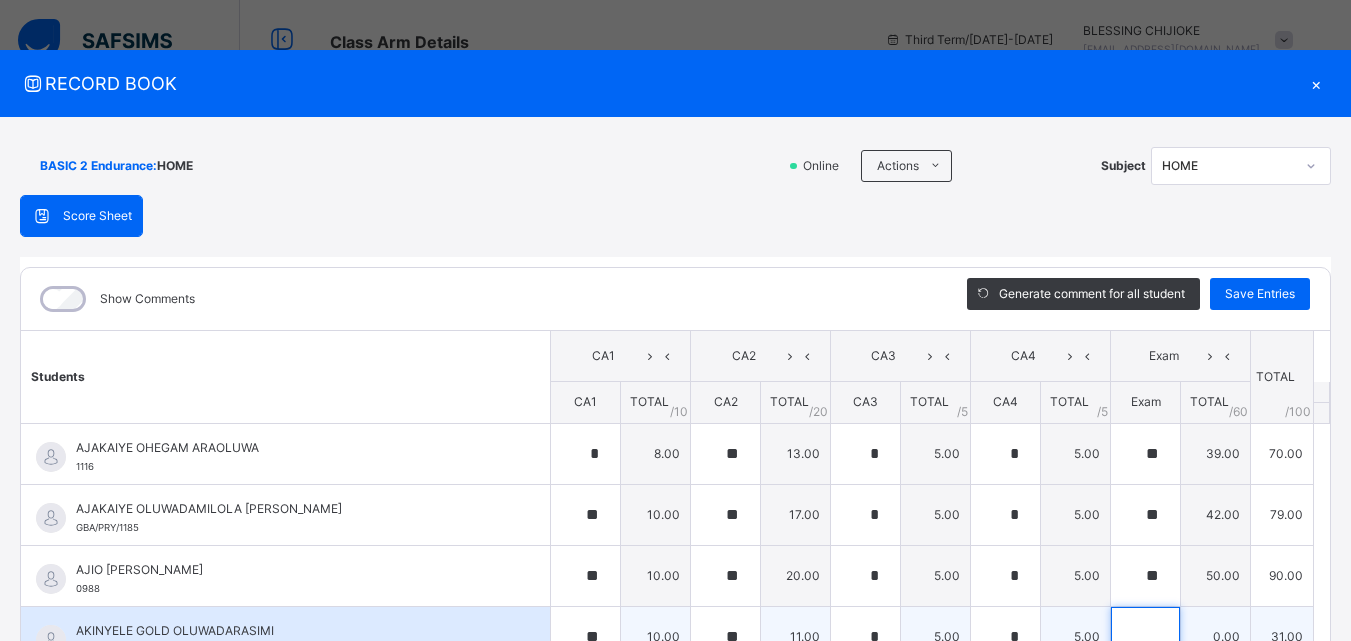 click at bounding box center [1145, 637] 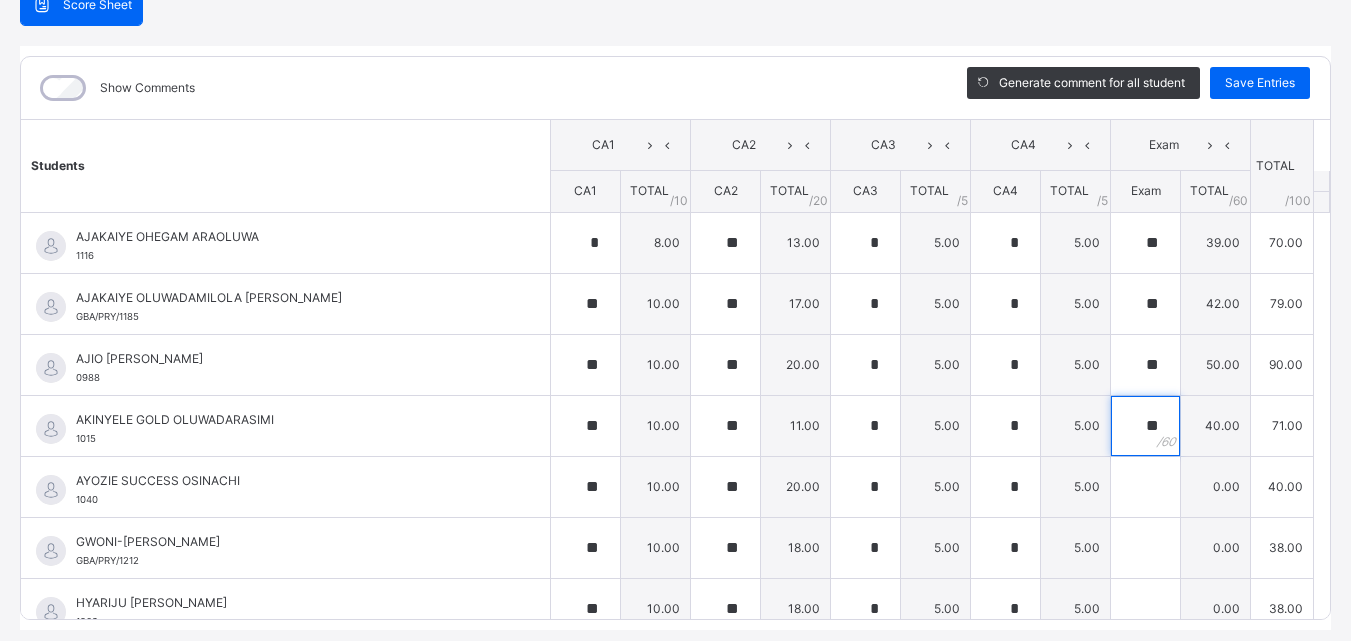 scroll, scrollTop: 270, scrollLeft: 0, axis: vertical 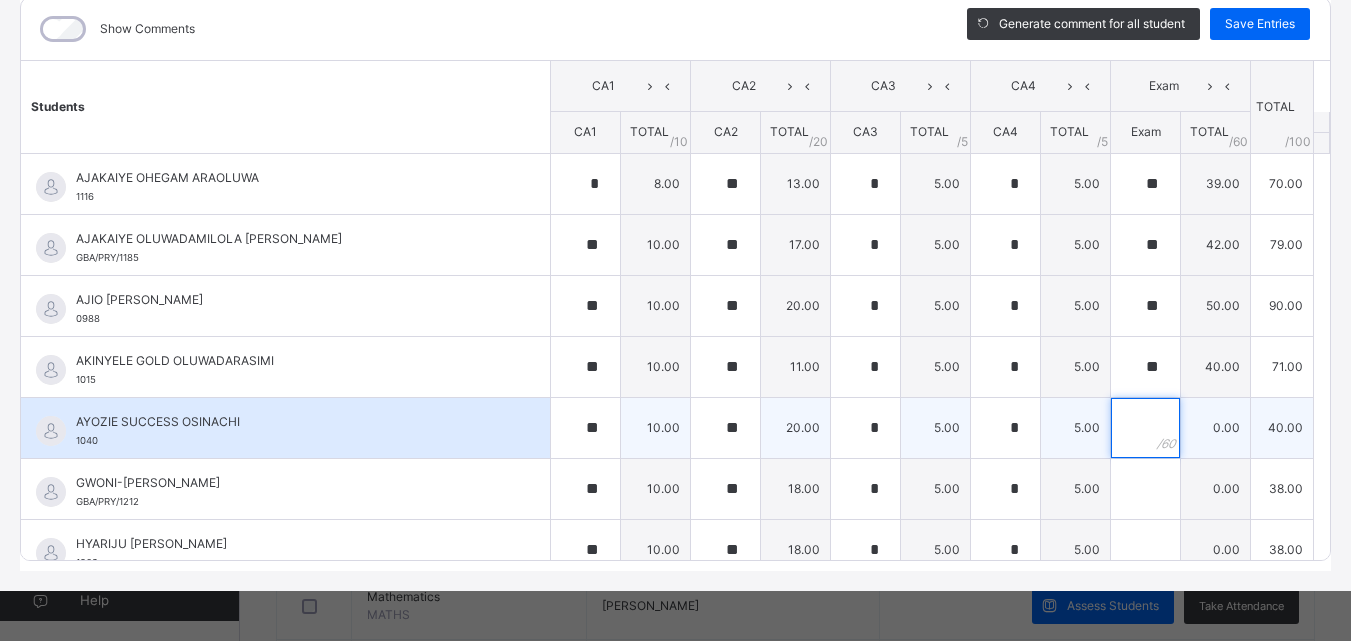 click at bounding box center [1145, 428] 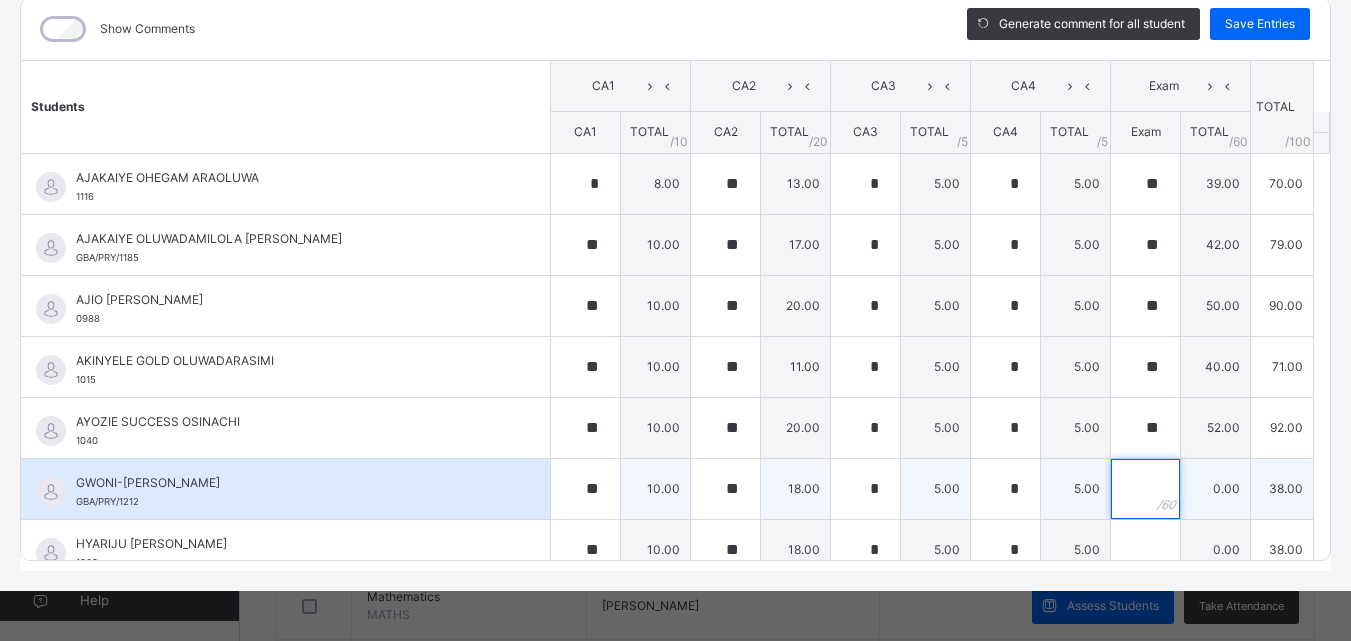 click at bounding box center (1145, 489) 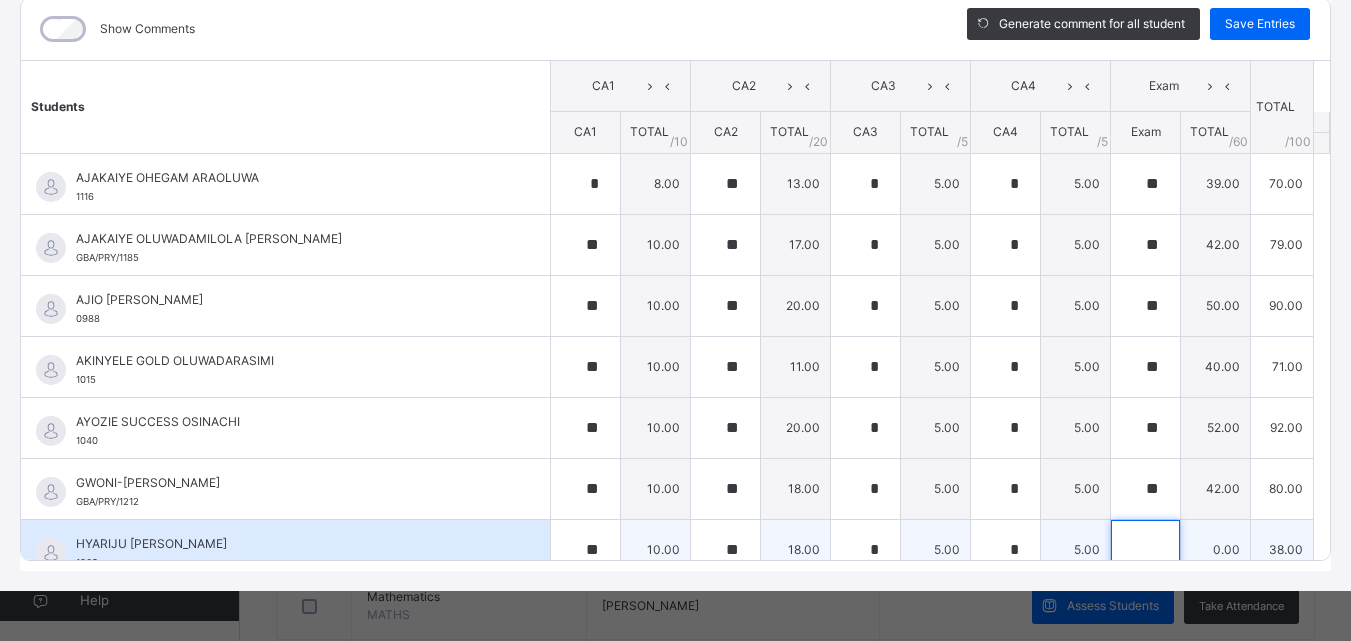 click at bounding box center (1145, 550) 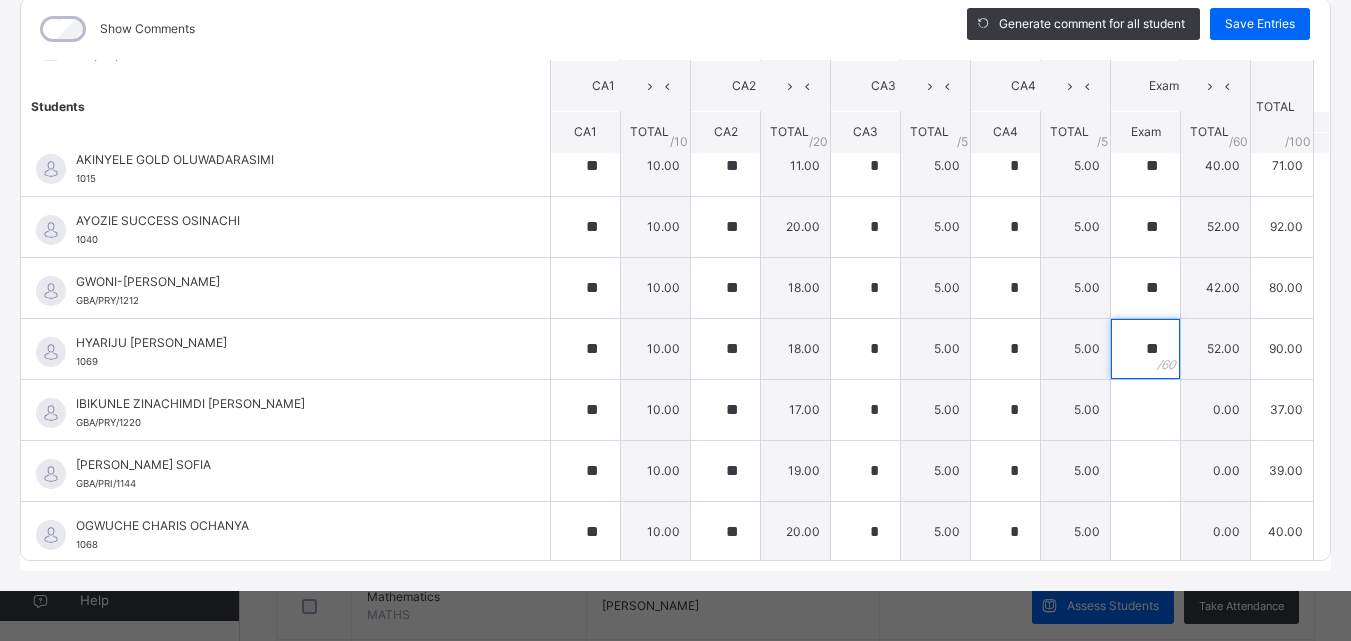 scroll, scrollTop: 265, scrollLeft: 0, axis: vertical 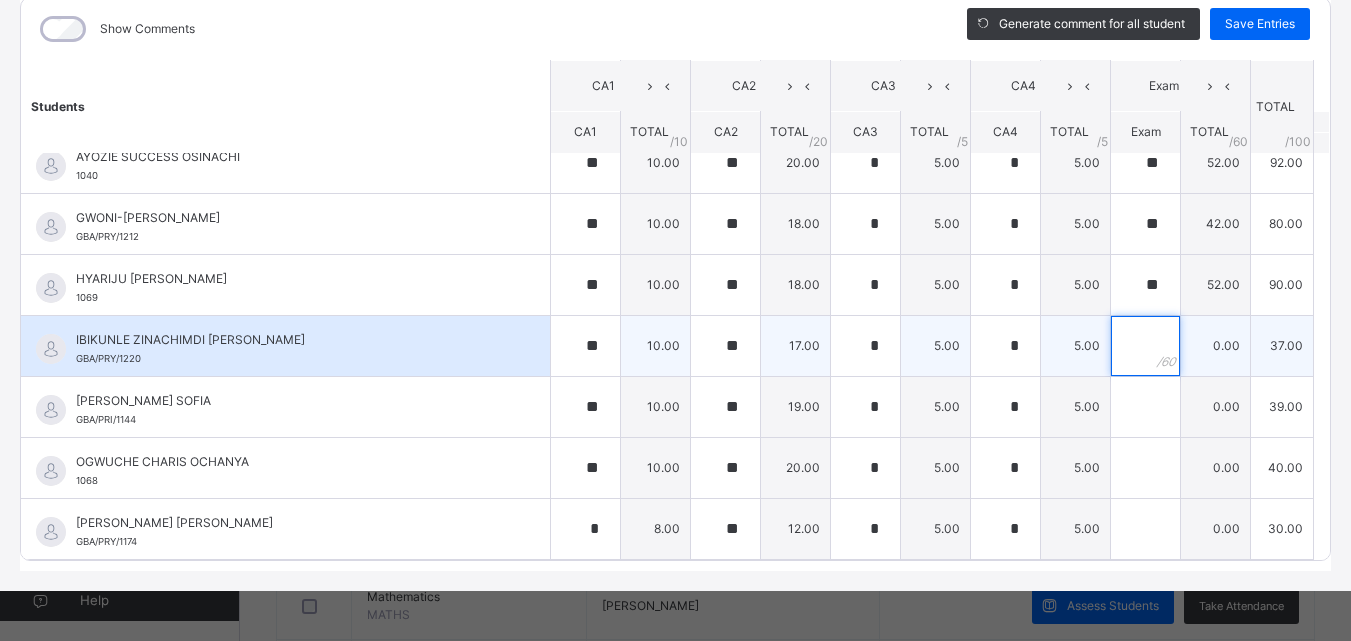 click at bounding box center (1145, 346) 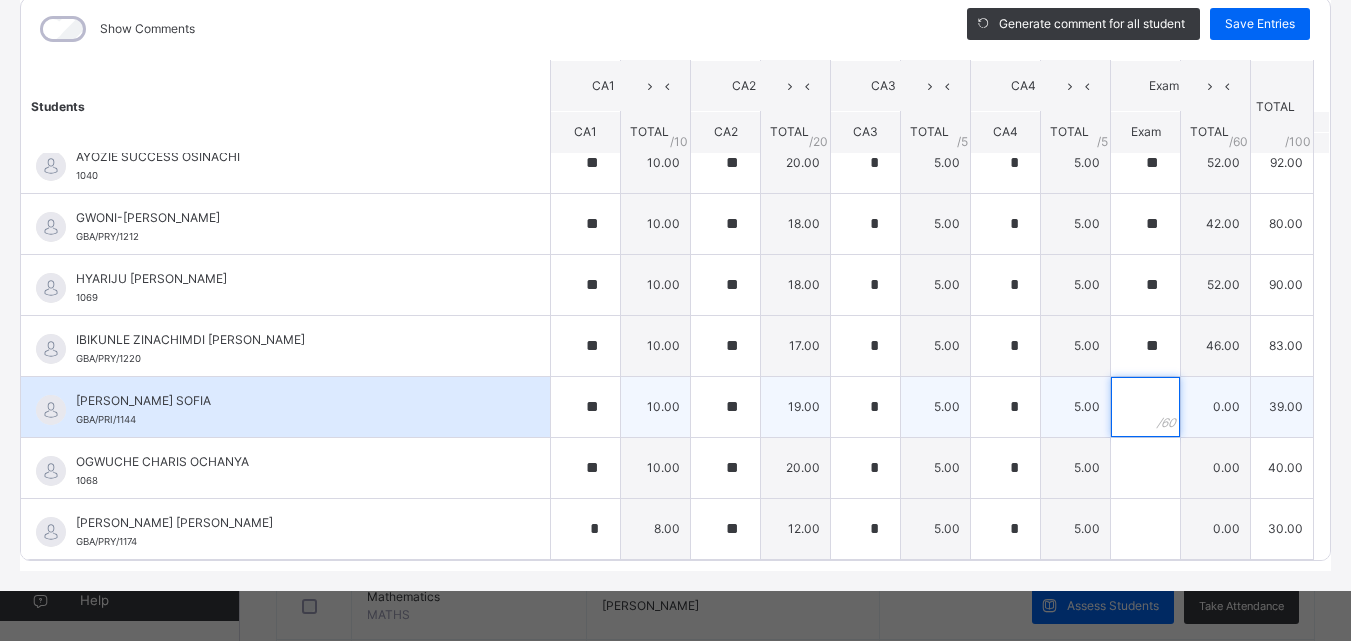 click at bounding box center [1145, 407] 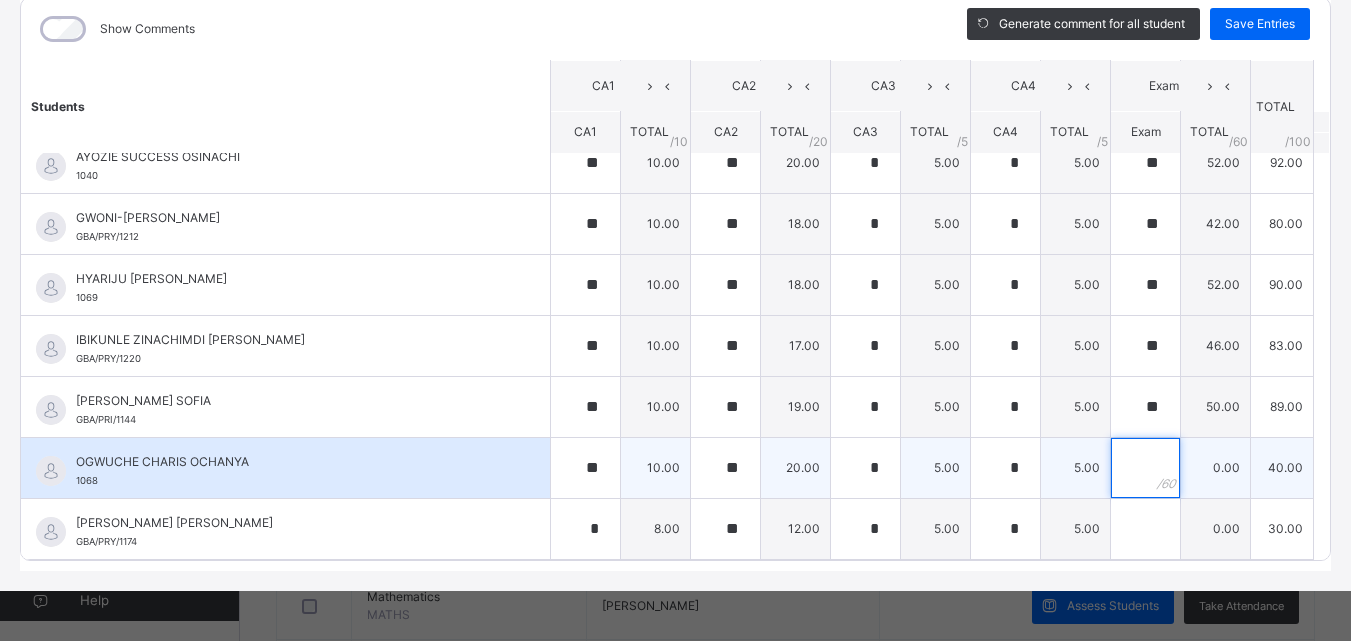click at bounding box center (1145, 468) 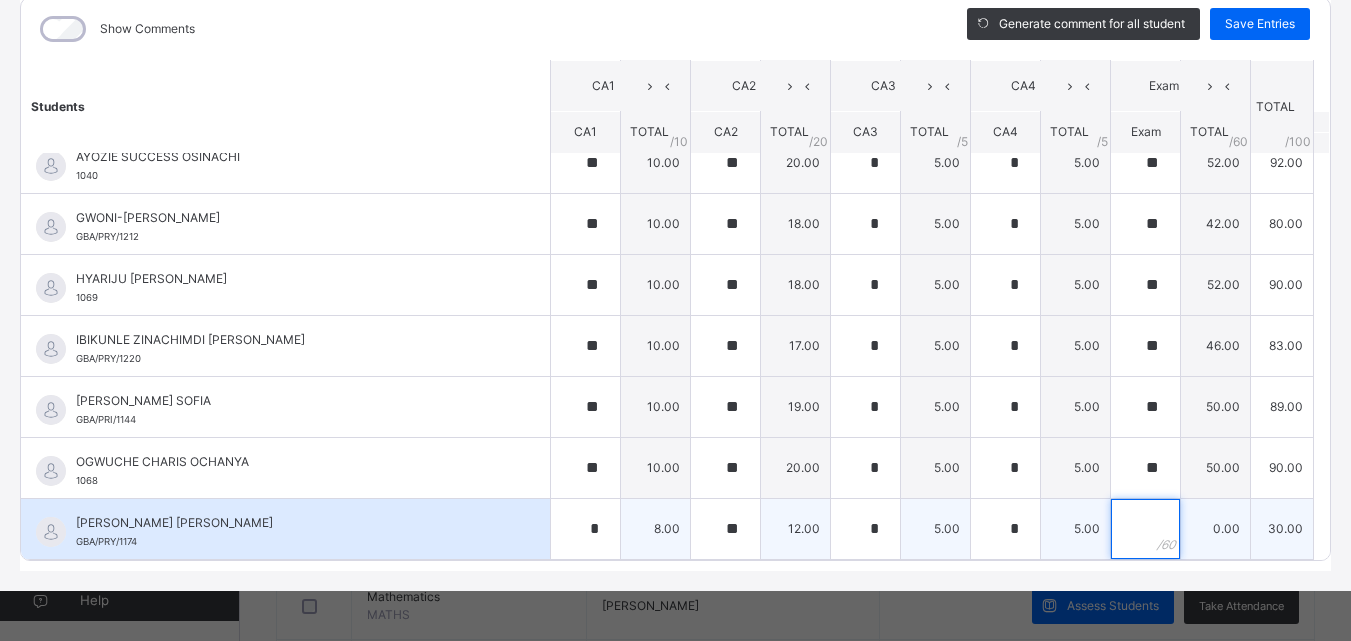 click at bounding box center (1145, 529) 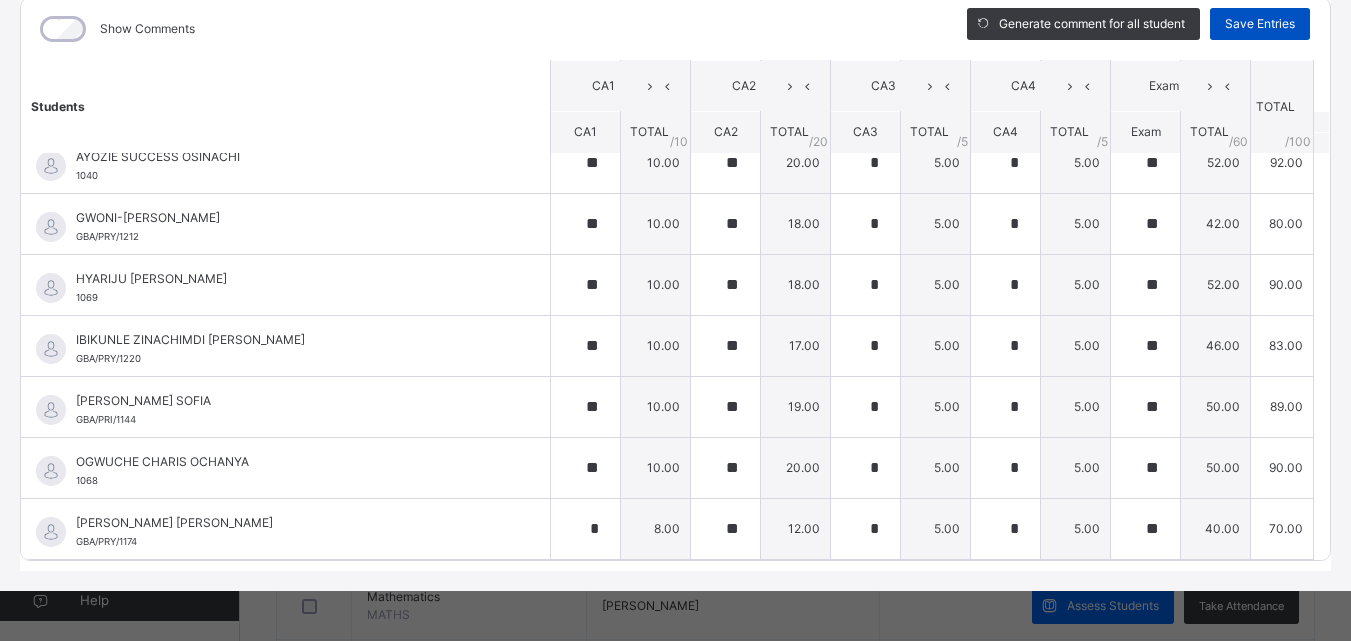 click on "Save Entries" at bounding box center [1260, 24] 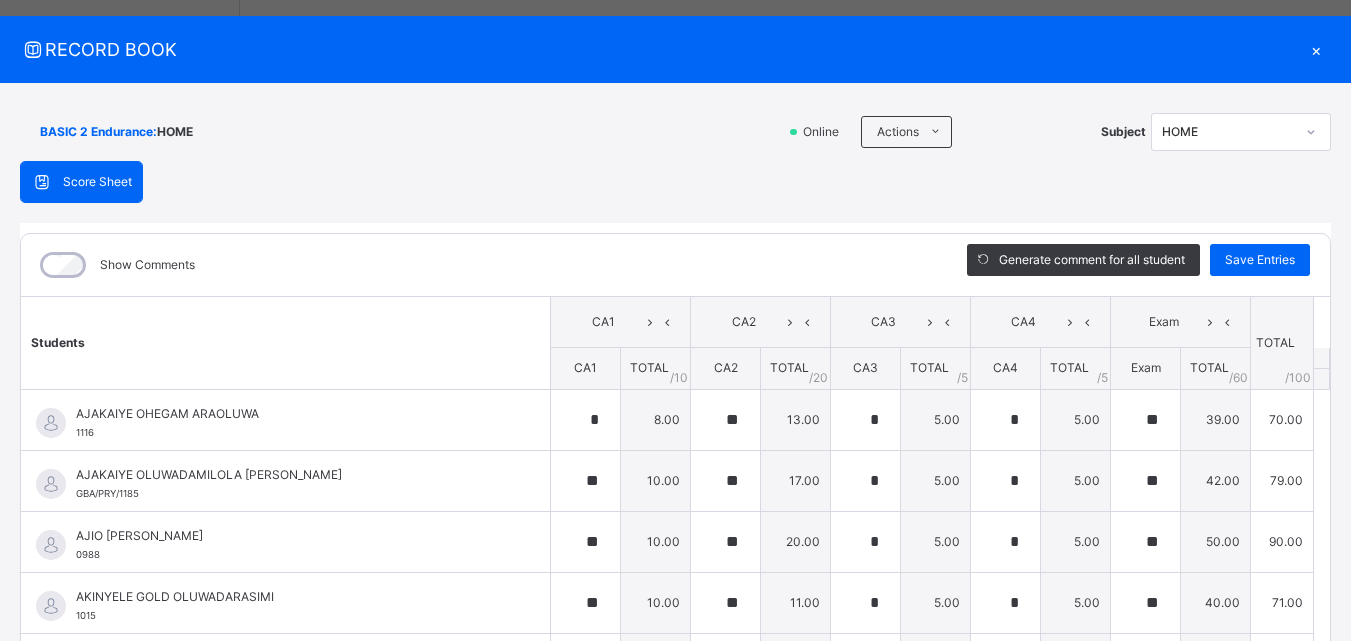 scroll, scrollTop: 31, scrollLeft: 0, axis: vertical 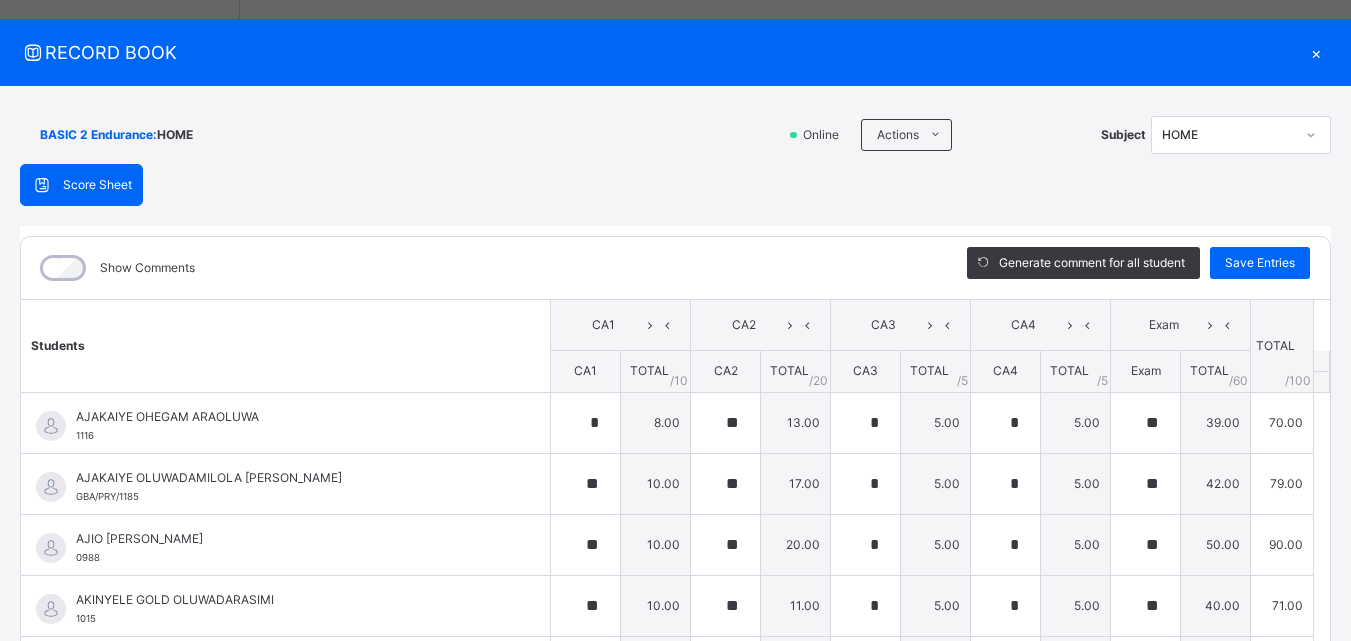 click on "×" at bounding box center [1316, 52] 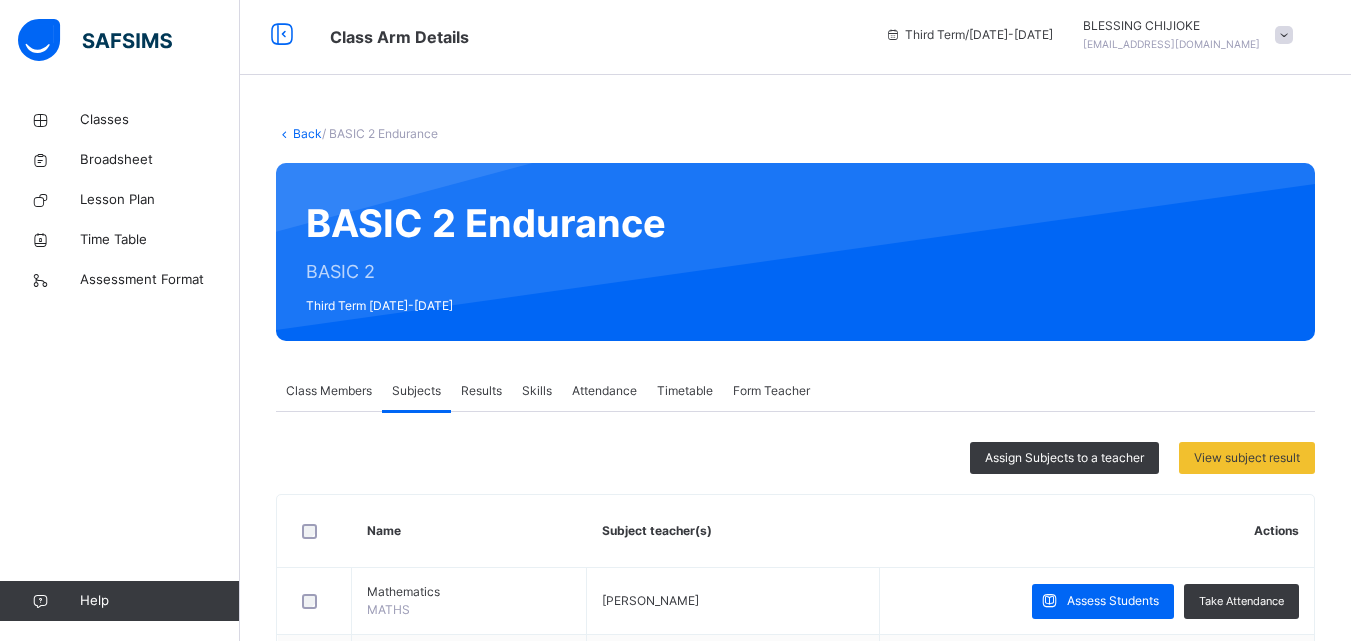 scroll, scrollTop: 0, scrollLeft: 0, axis: both 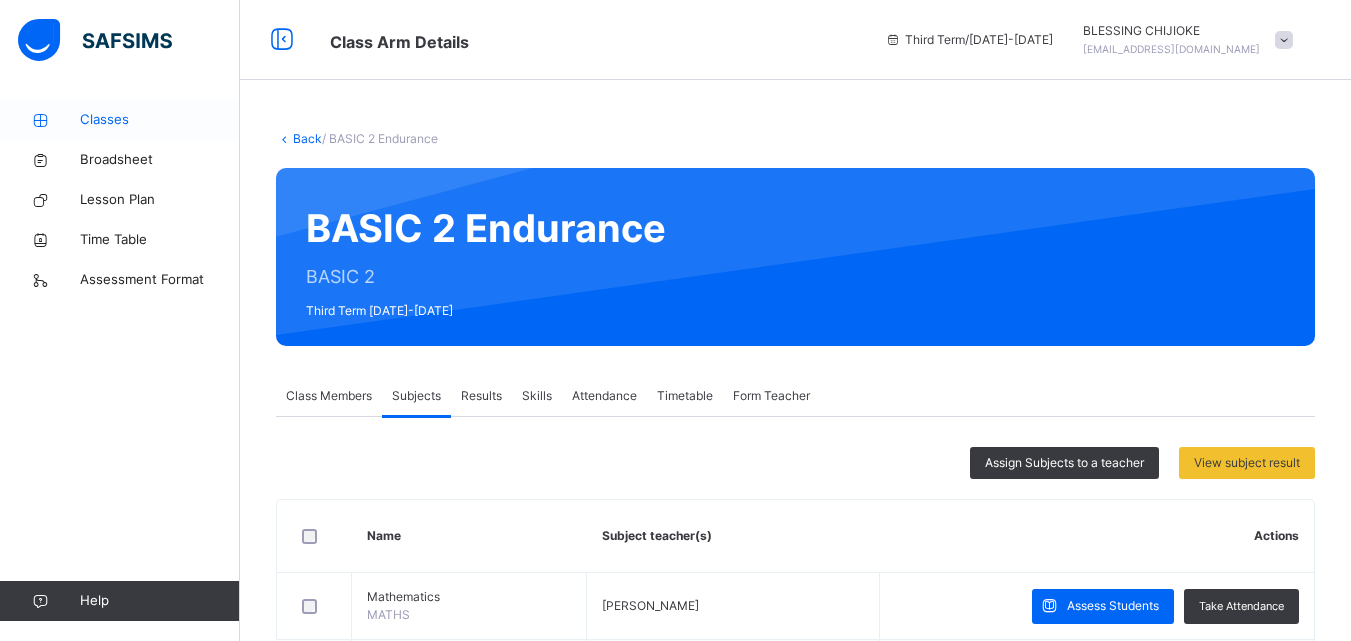 click on "Classes" at bounding box center (160, 120) 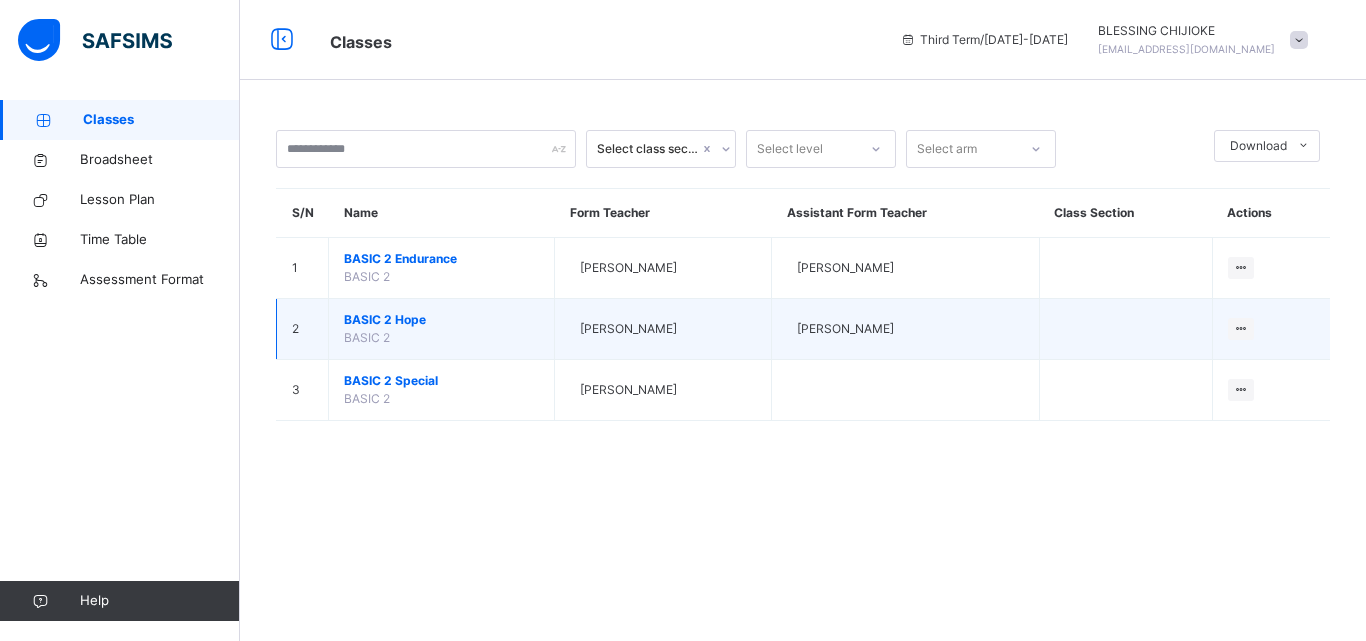 click on "BASIC 2   Hope" at bounding box center (441, 320) 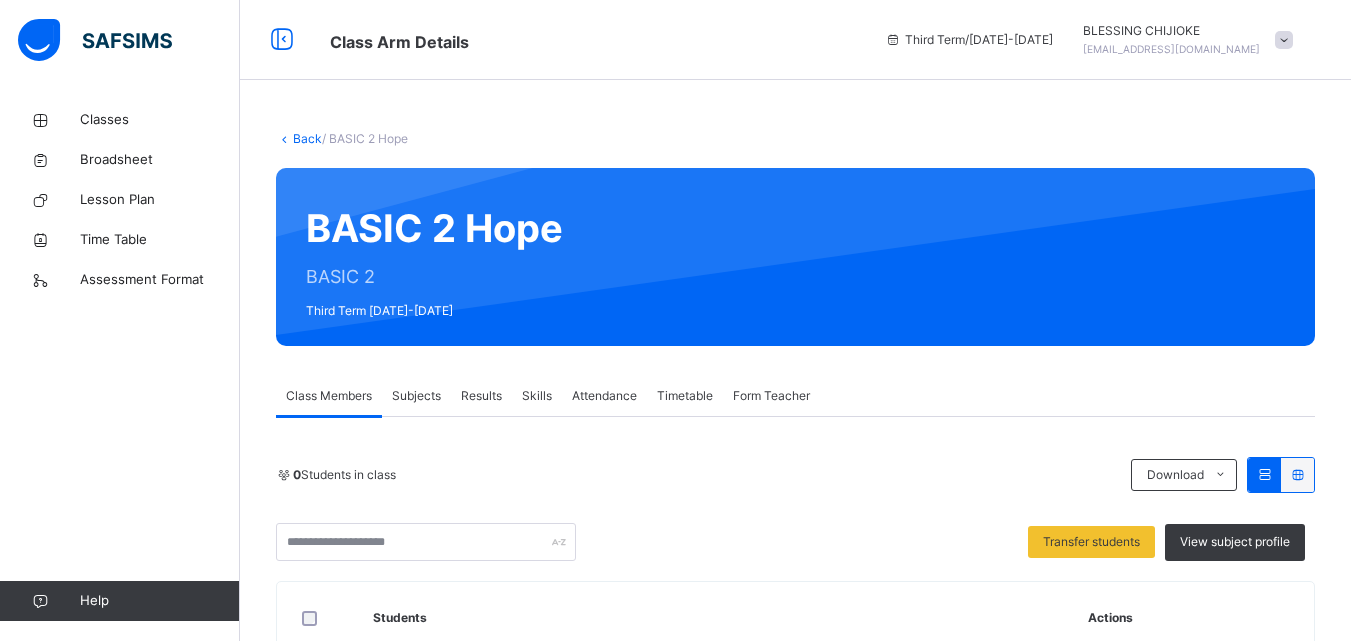 click on "Subjects" at bounding box center (416, 396) 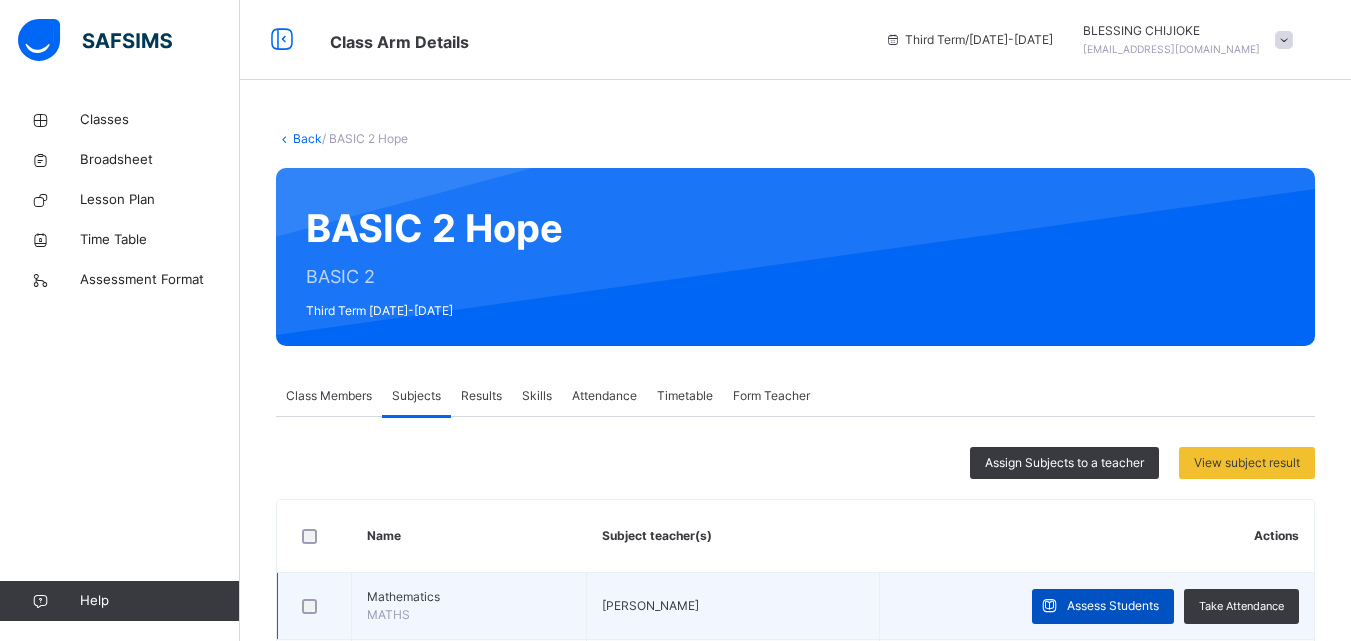 click on "Assess Students" at bounding box center [1103, 606] 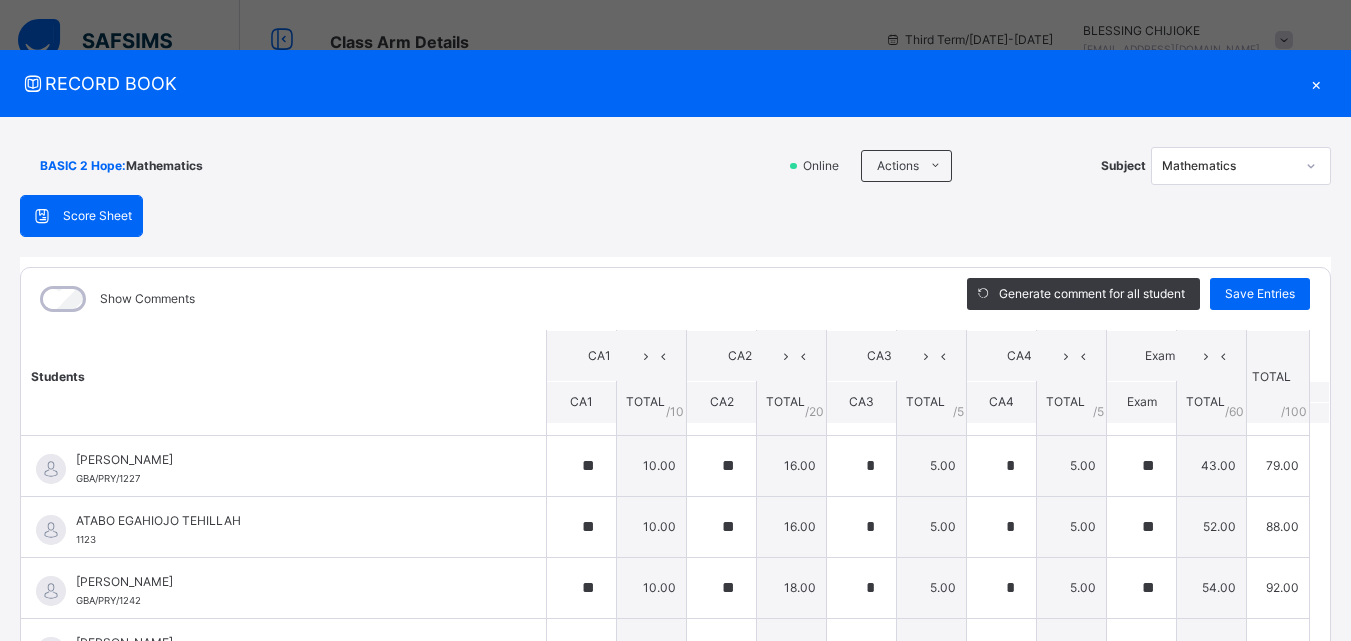 scroll, scrollTop: 0, scrollLeft: 0, axis: both 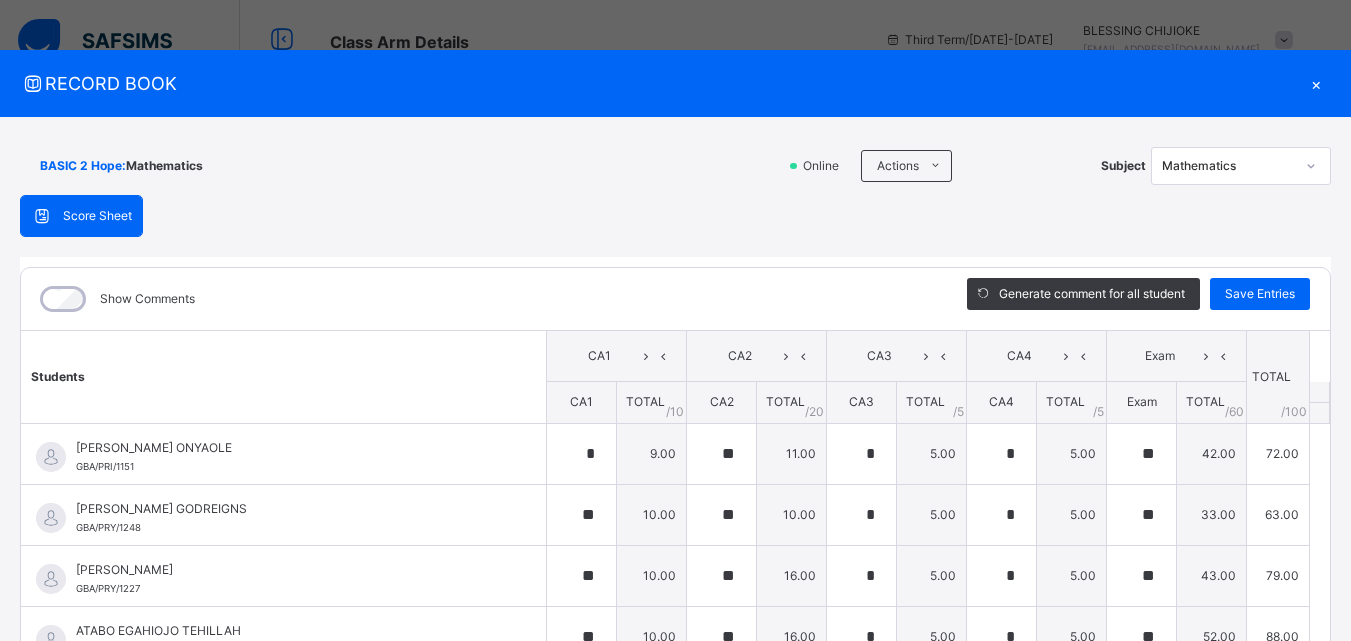 click at bounding box center (1311, 166) 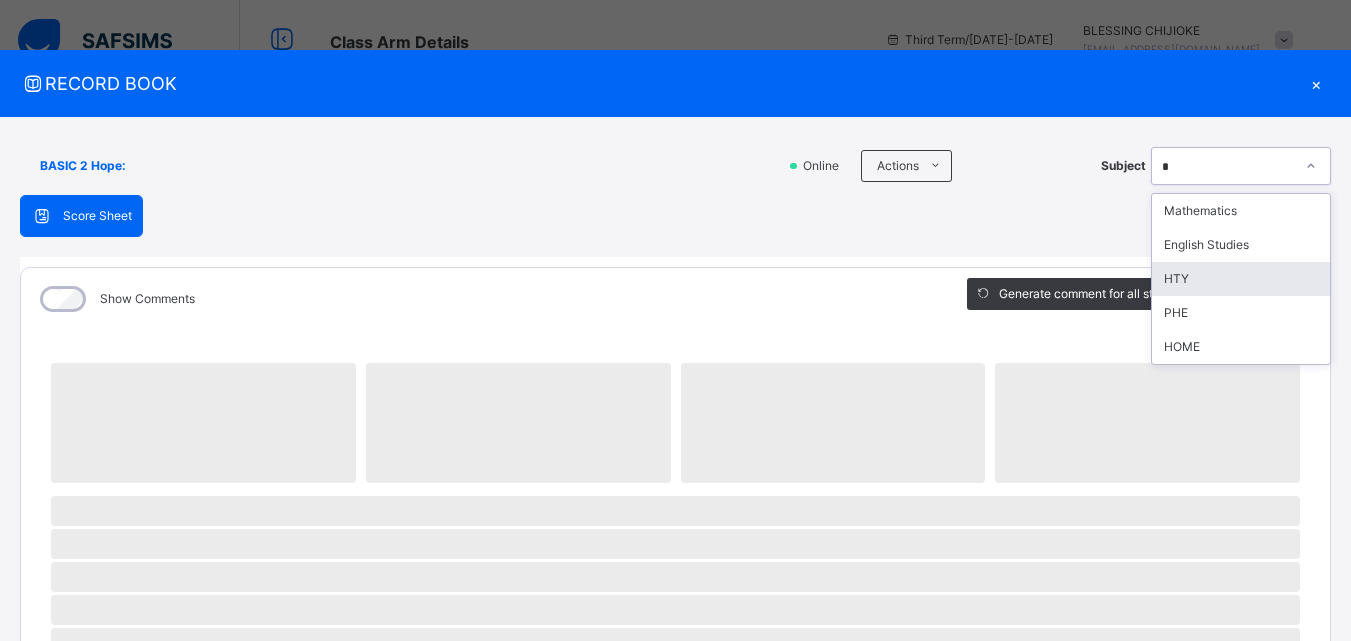 click on "HTY" at bounding box center [1241, 279] 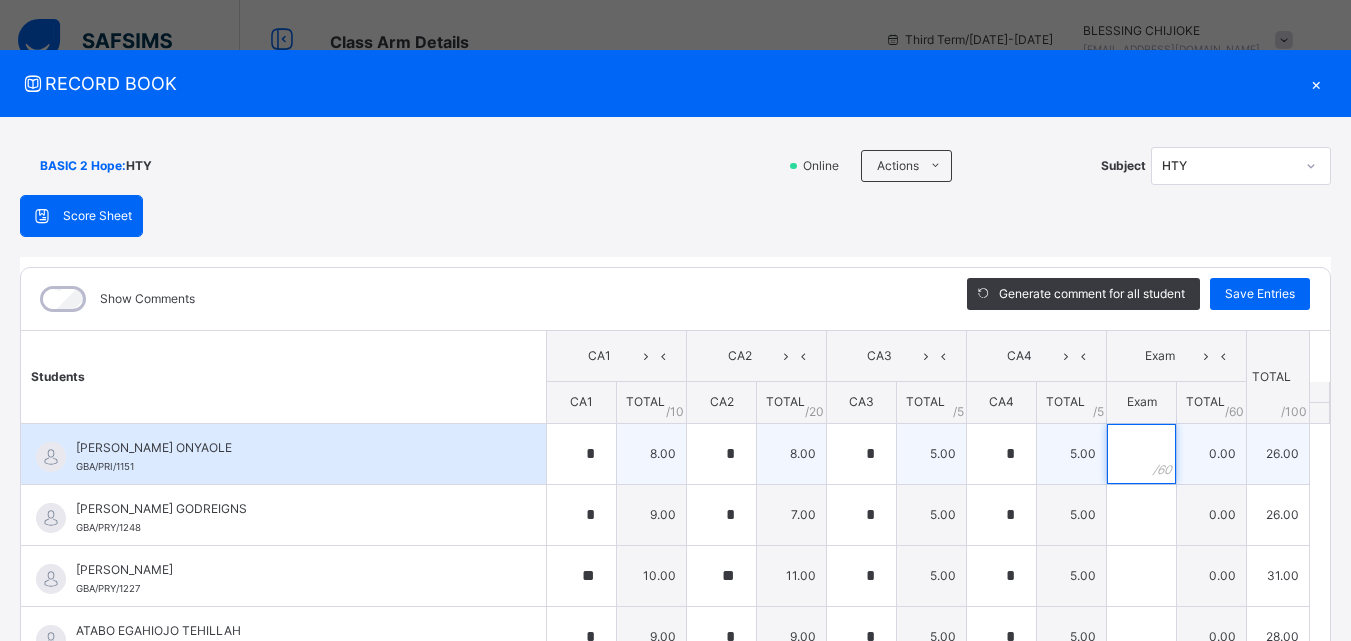 click at bounding box center [1141, 454] 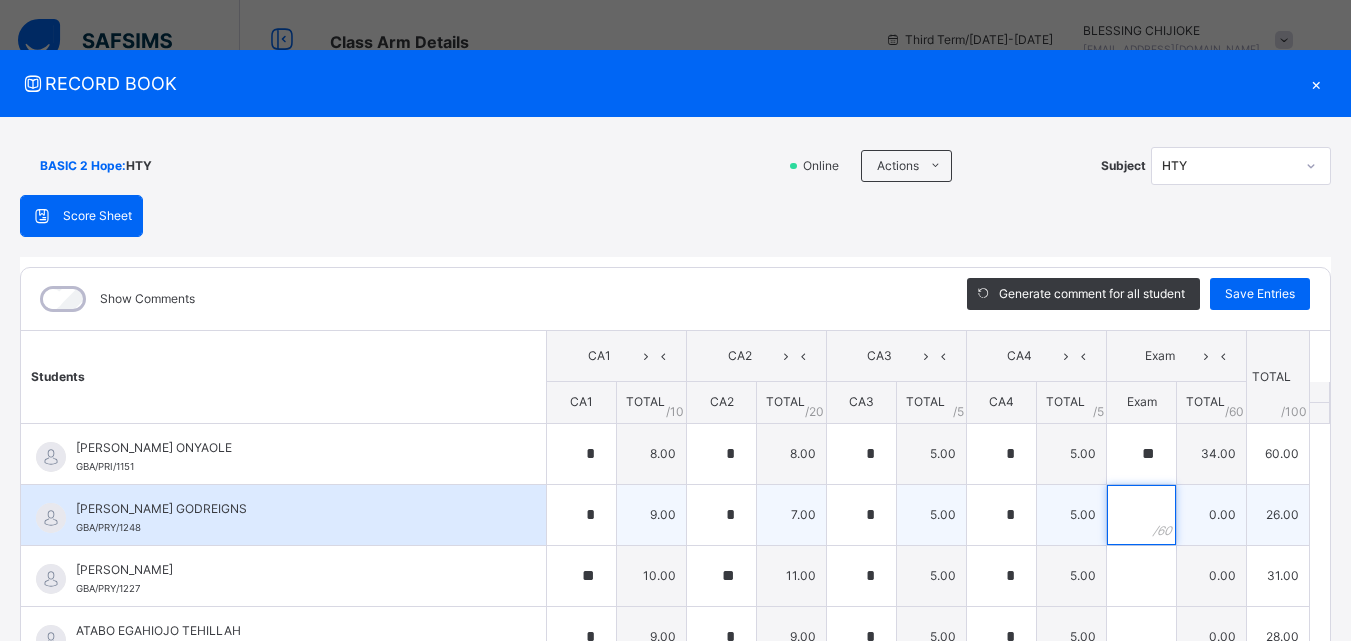 click at bounding box center (1141, 515) 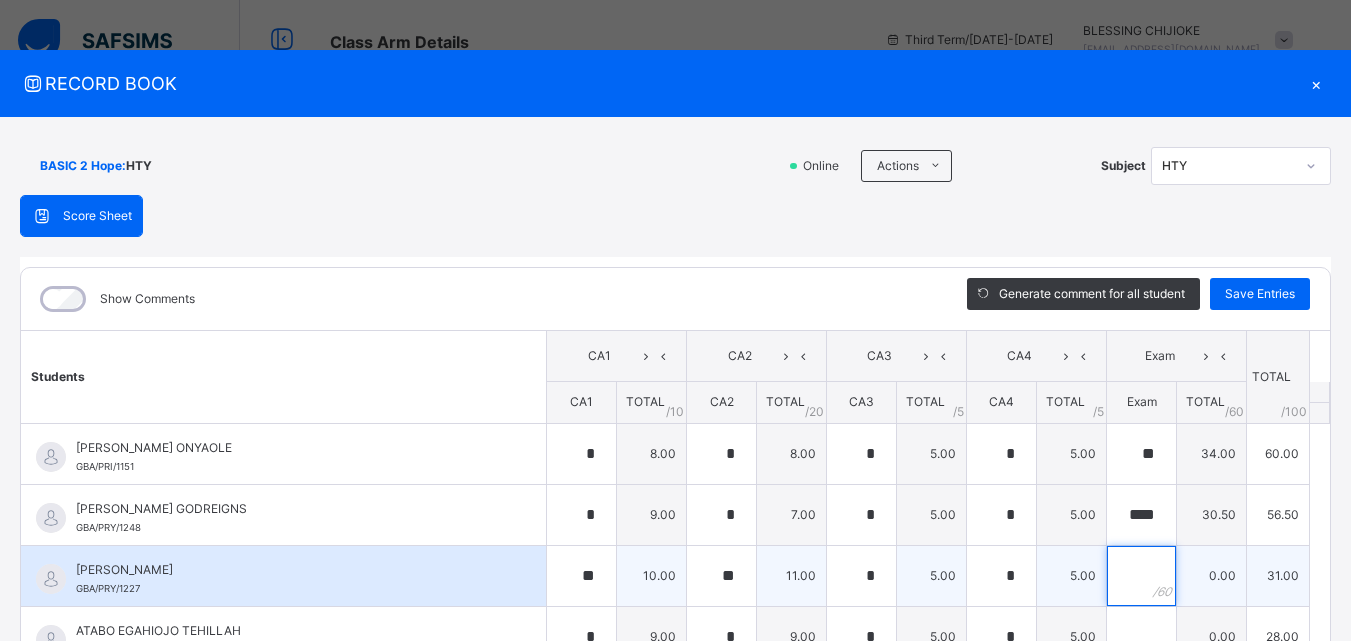 click at bounding box center (1141, 576) 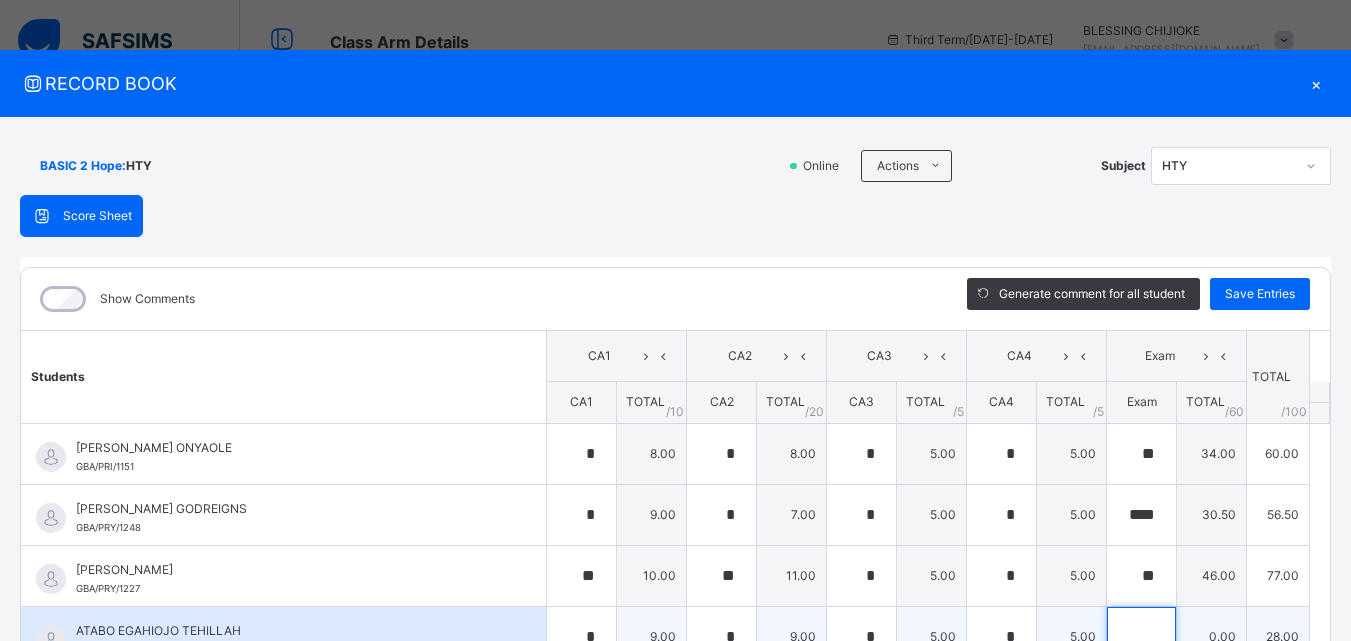 click at bounding box center (1141, 637) 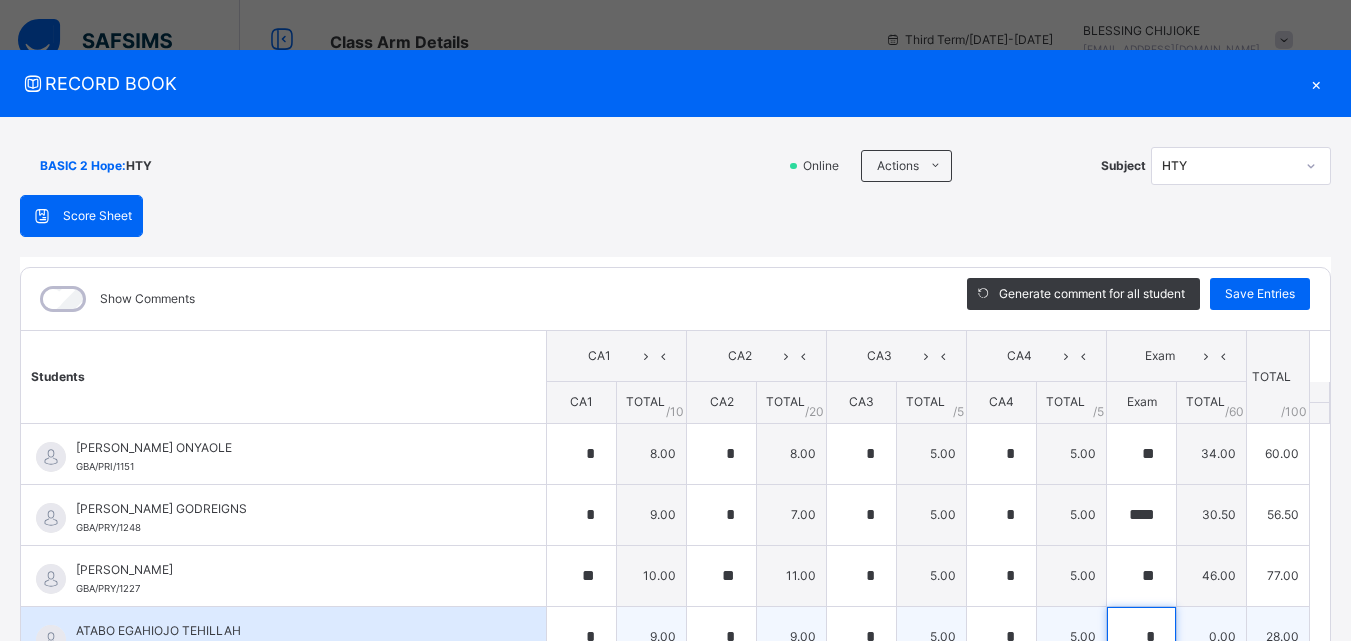 scroll, scrollTop: 6, scrollLeft: 0, axis: vertical 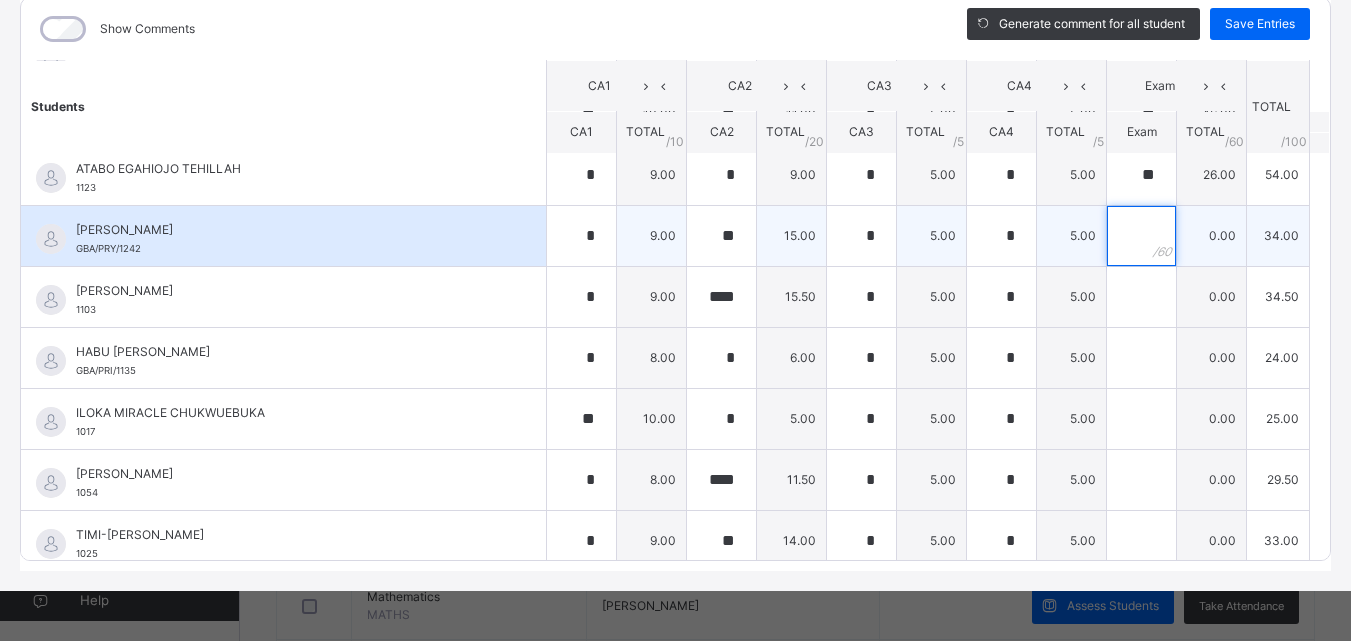 click at bounding box center (1141, 236) 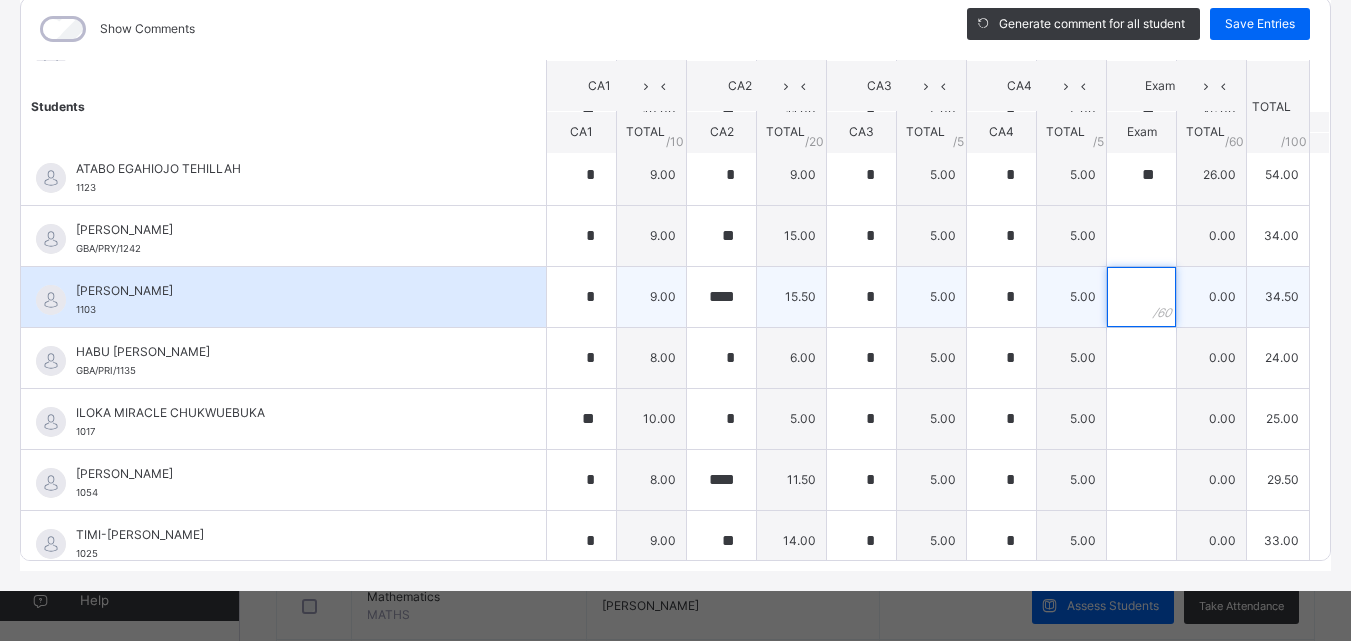 click at bounding box center [1141, 297] 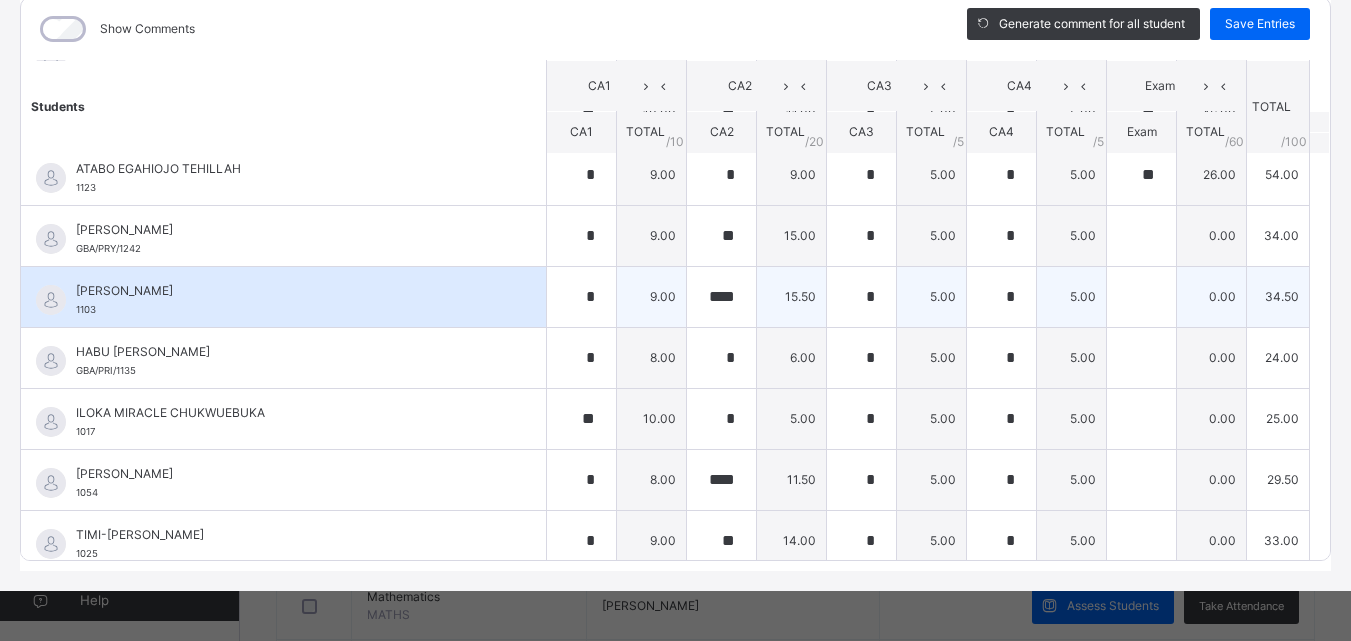 click at bounding box center (1141, 297) 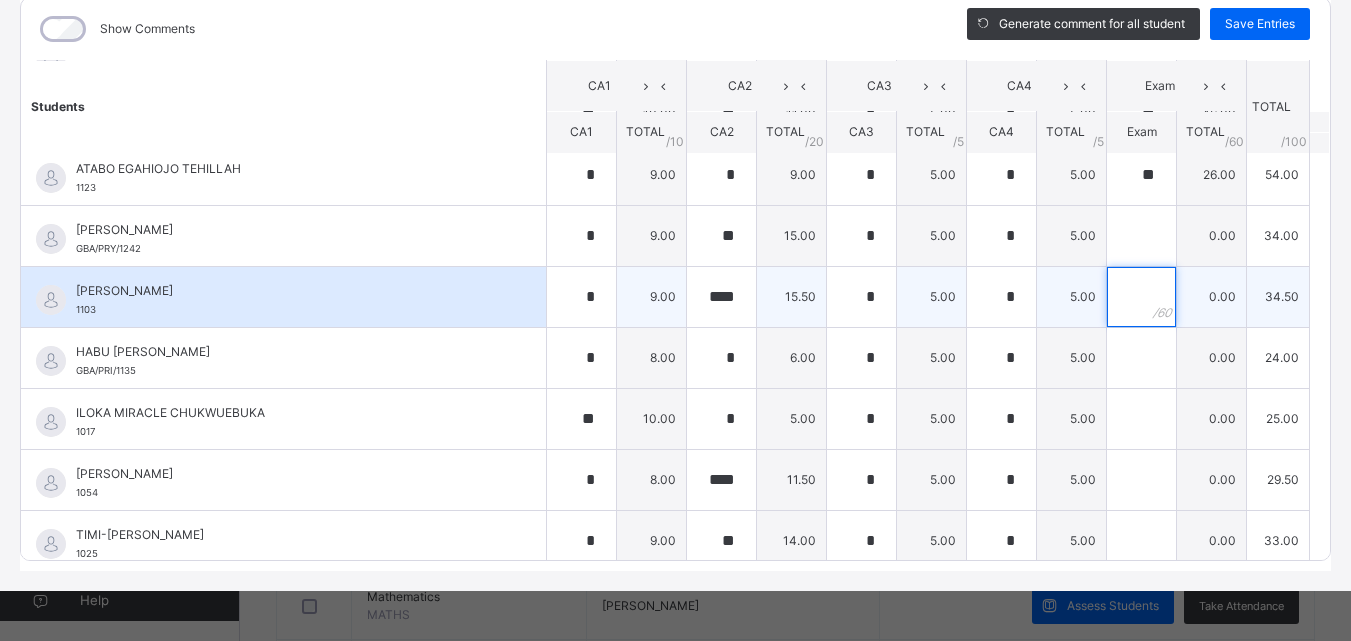 click at bounding box center [1141, 297] 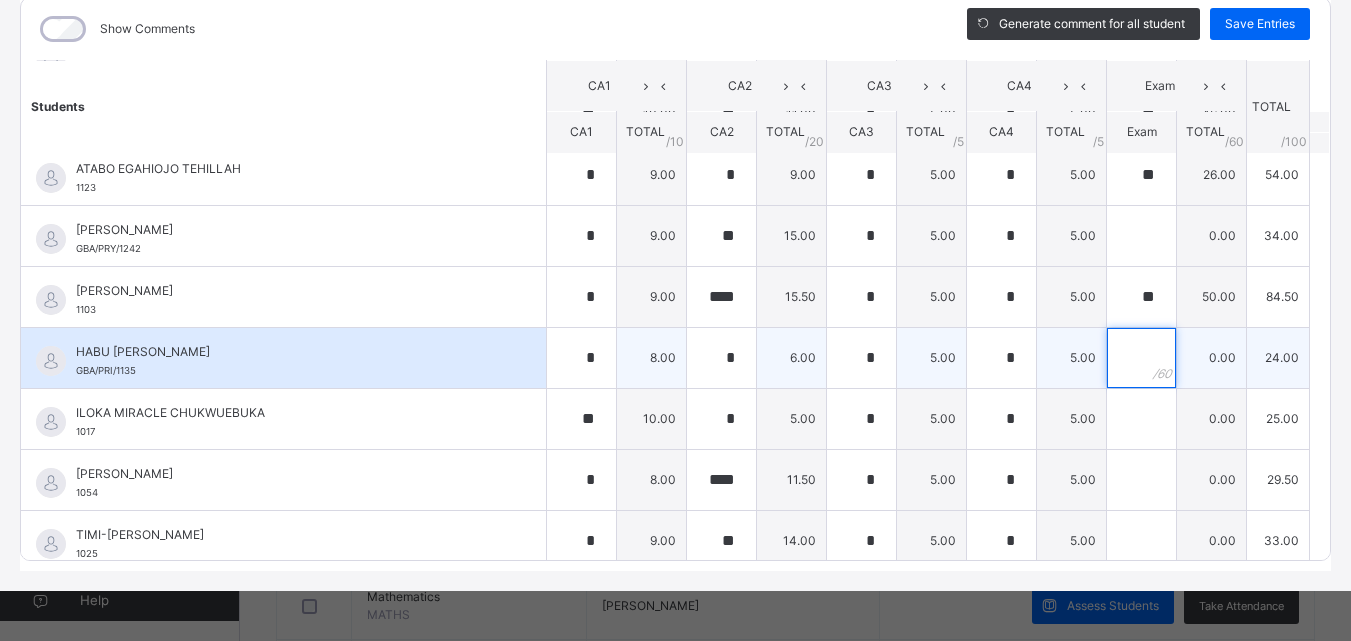 click at bounding box center (1141, 358) 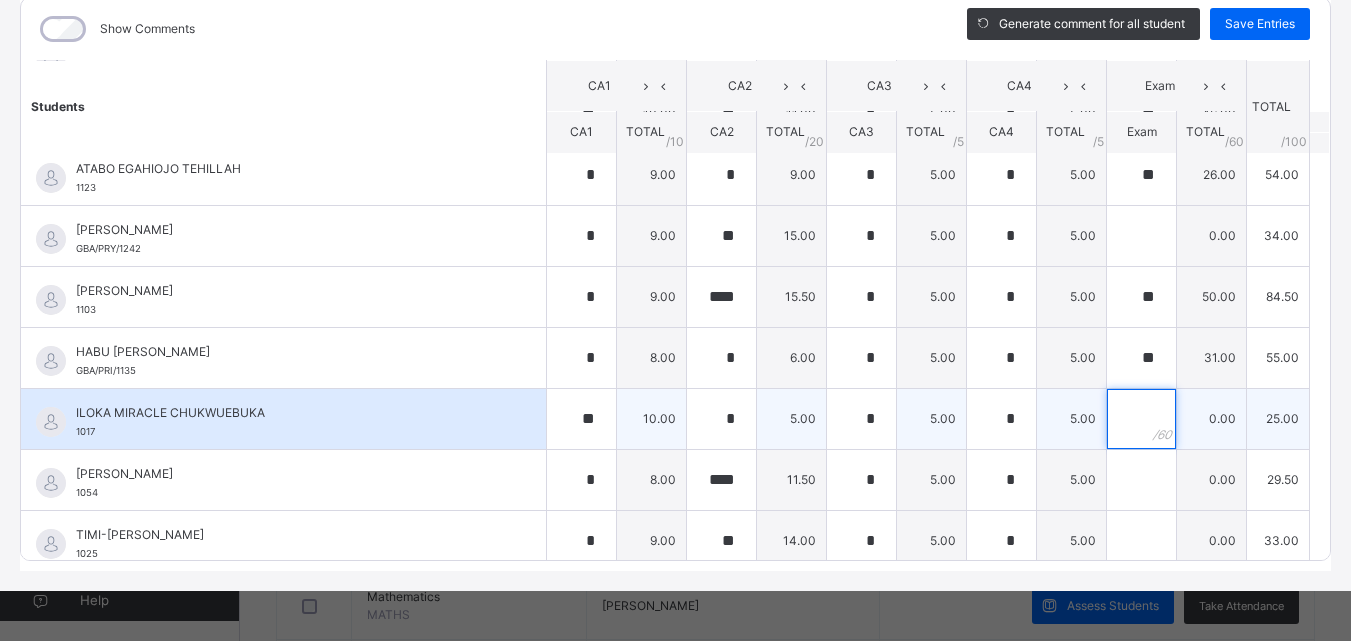 click at bounding box center [1141, 419] 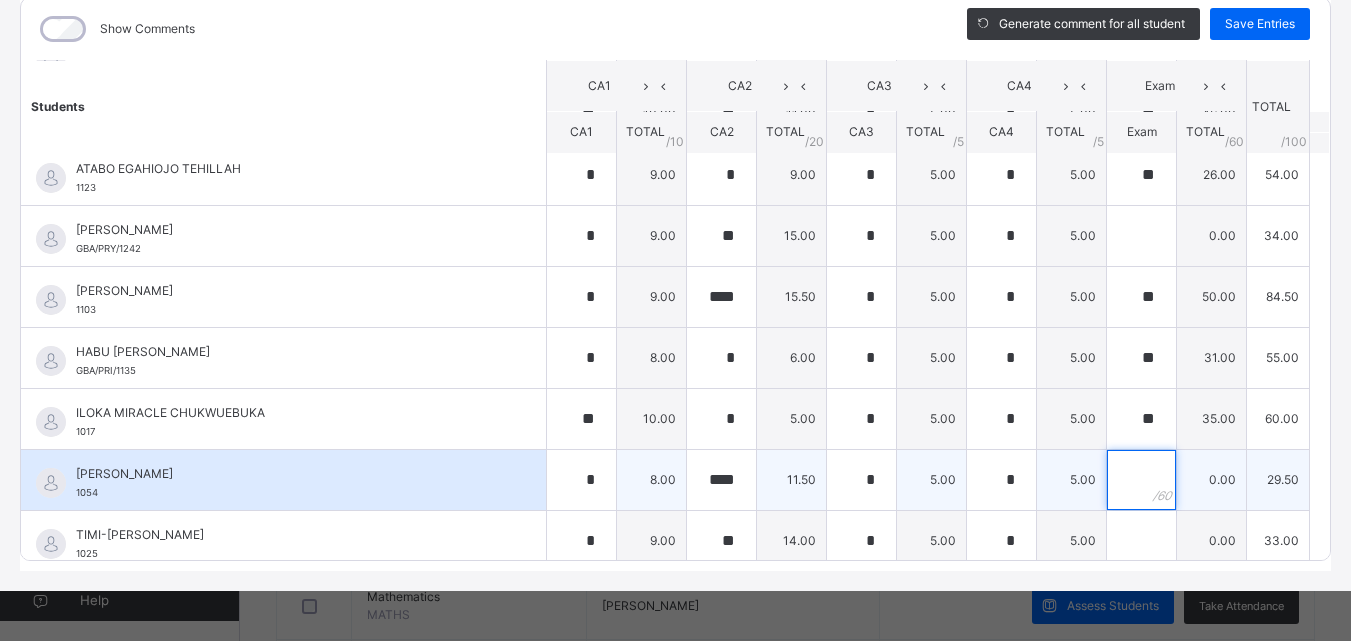 click at bounding box center [1141, 480] 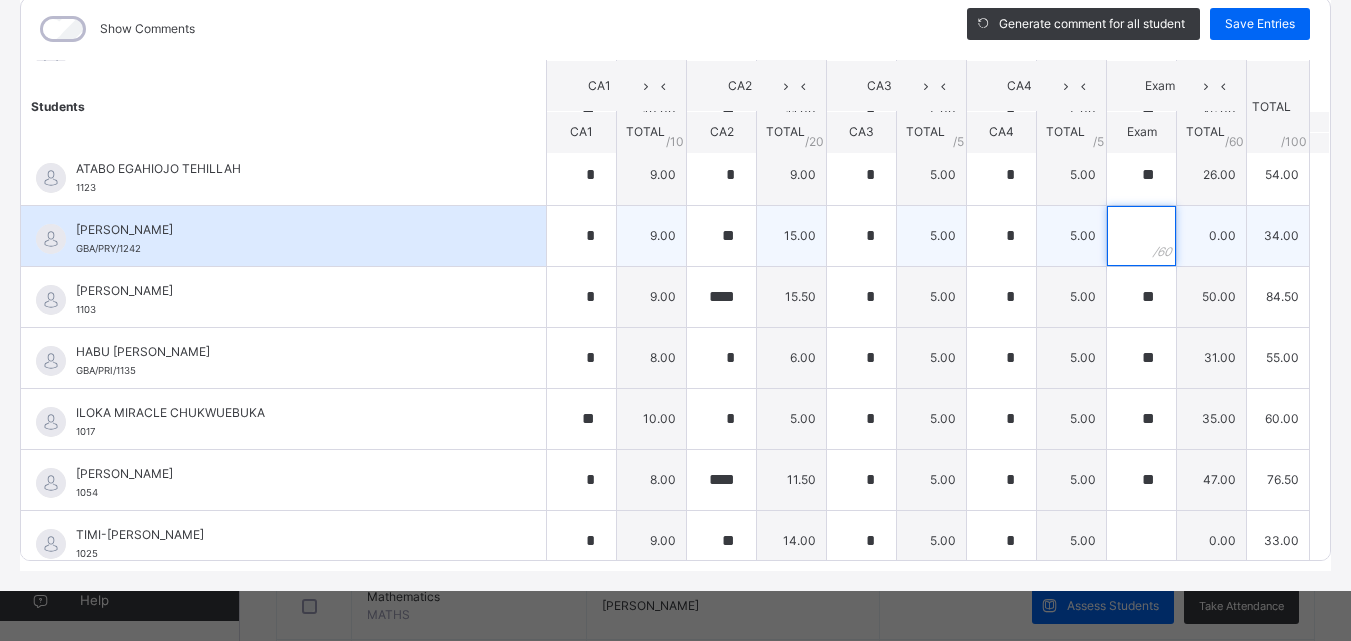 click at bounding box center [1141, 236] 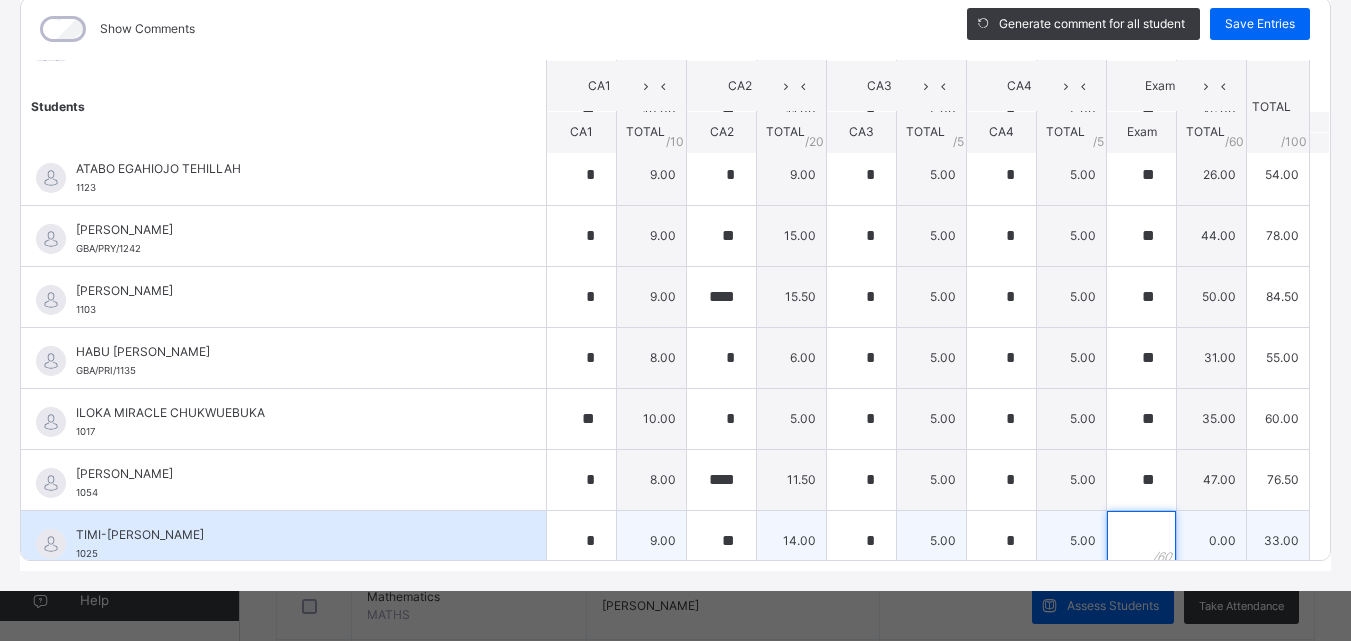 click at bounding box center [1141, 541] 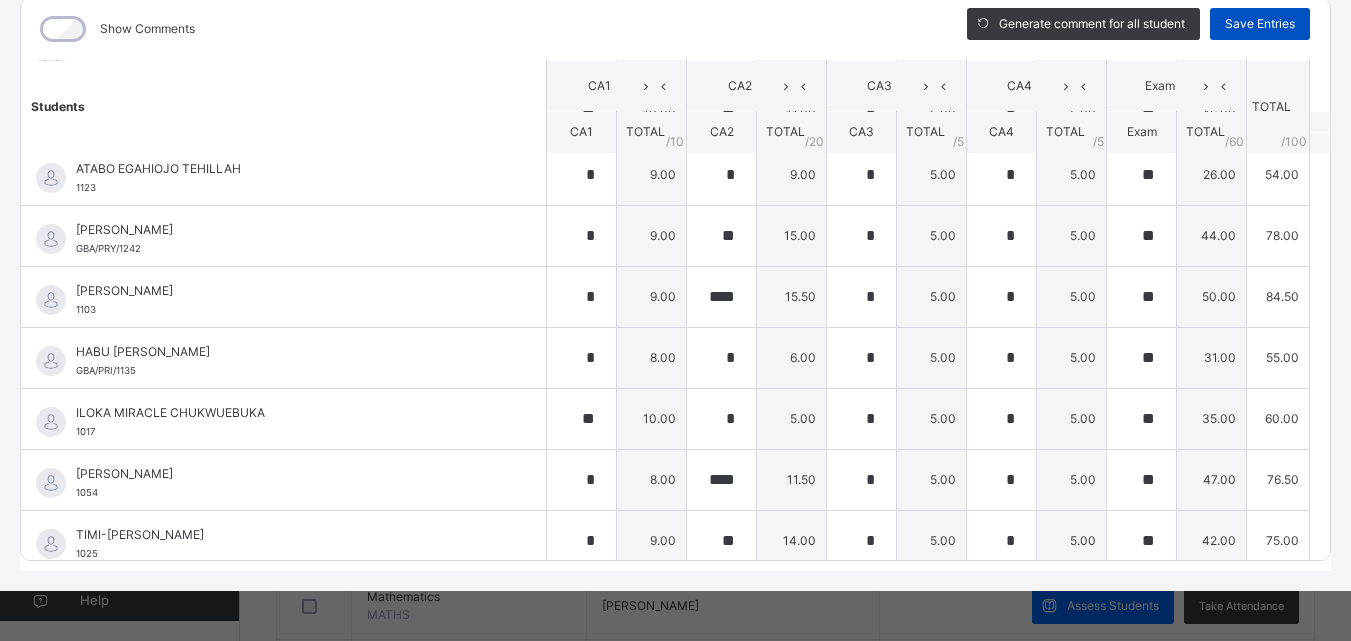 click on "Save Entries" at bounding box center (1260, 24) 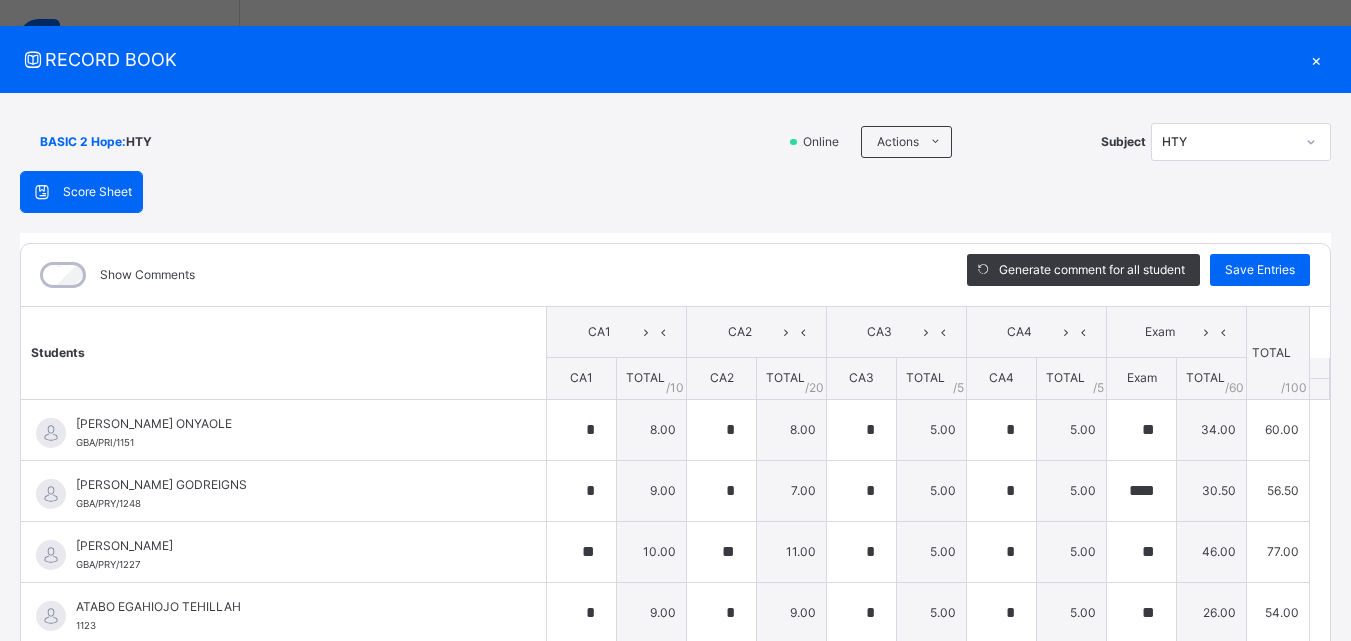 scroll, scrollTop: 21, scrollLeft: 0, axis: vertical 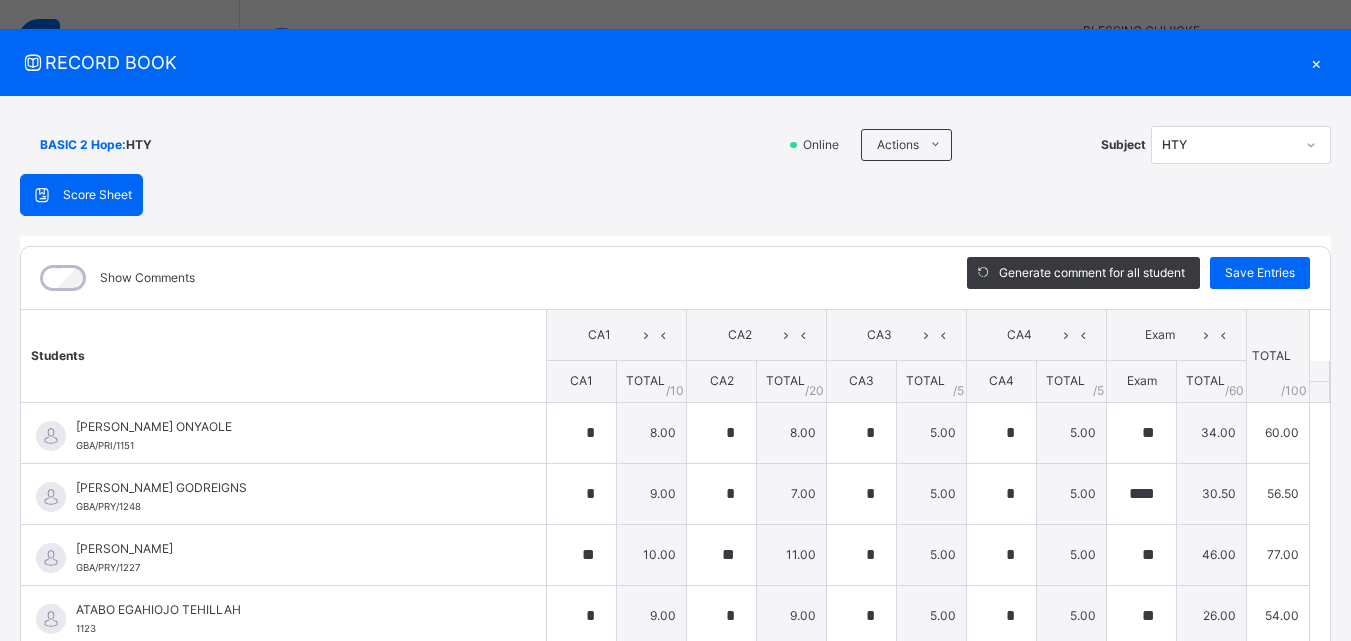 click at bounding box center (1311, 145) 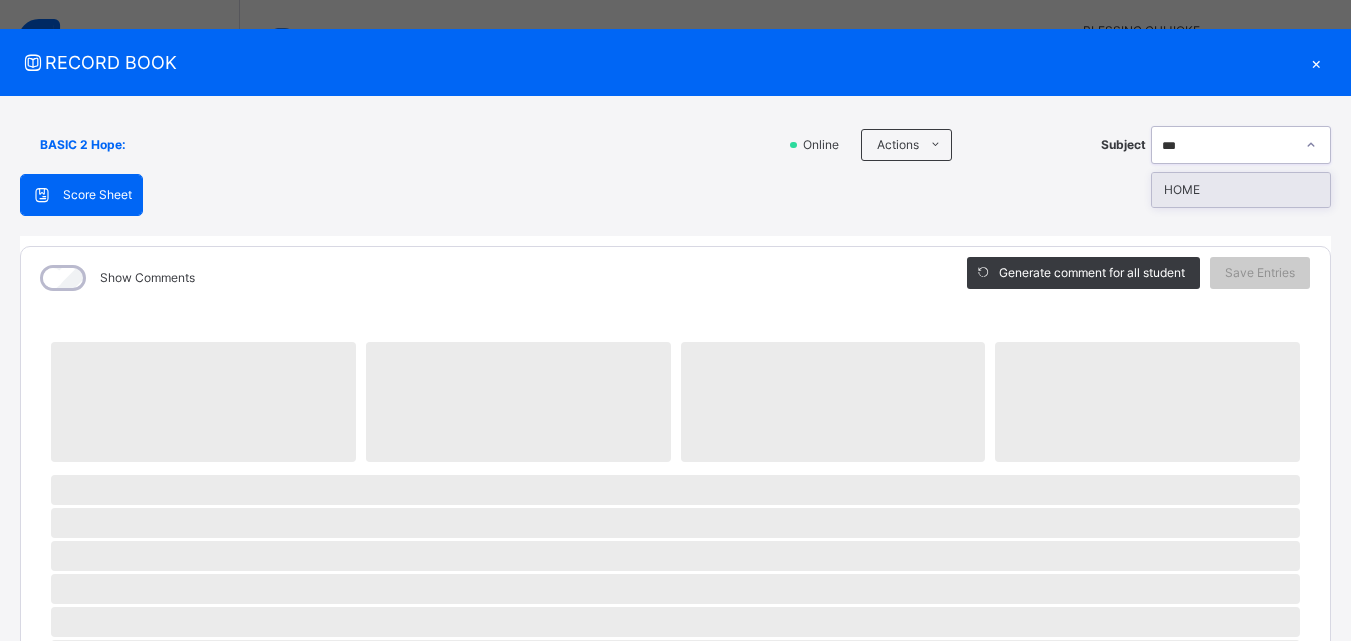 click on "HOME" at bounding box center (1241, 190) 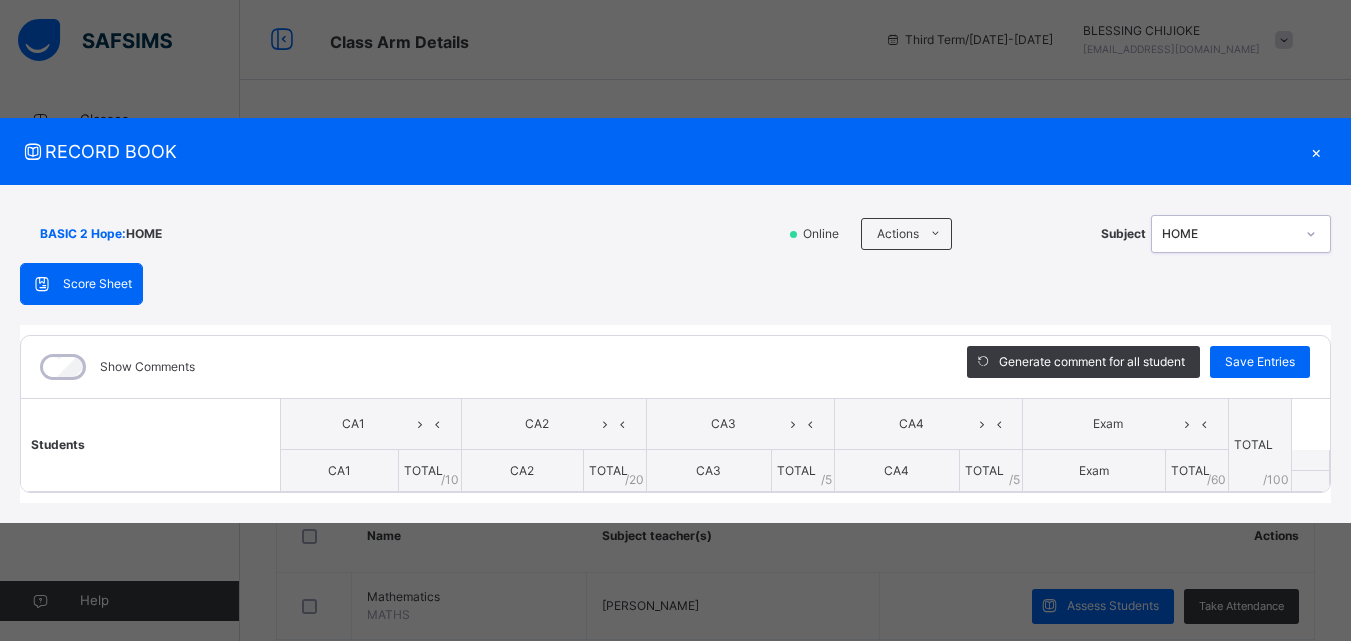scroll, scrollTop: 0, scrollLeft: 0, axis: both 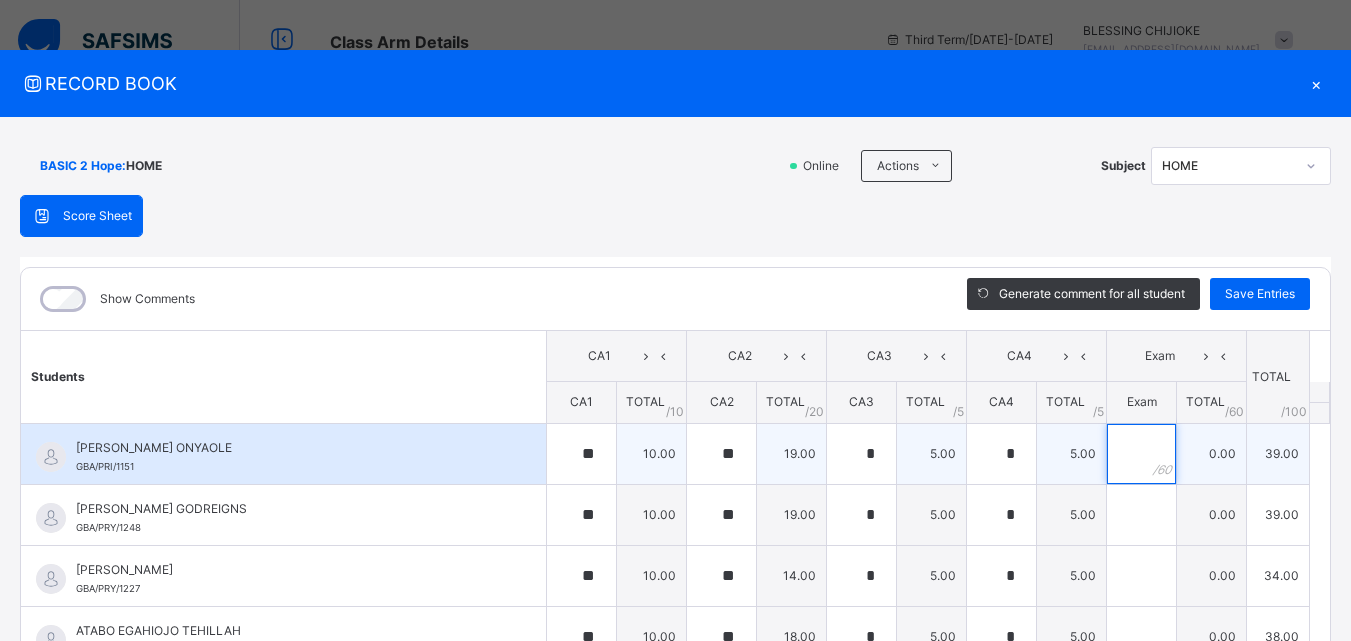click at bounding box center (1141, 454) 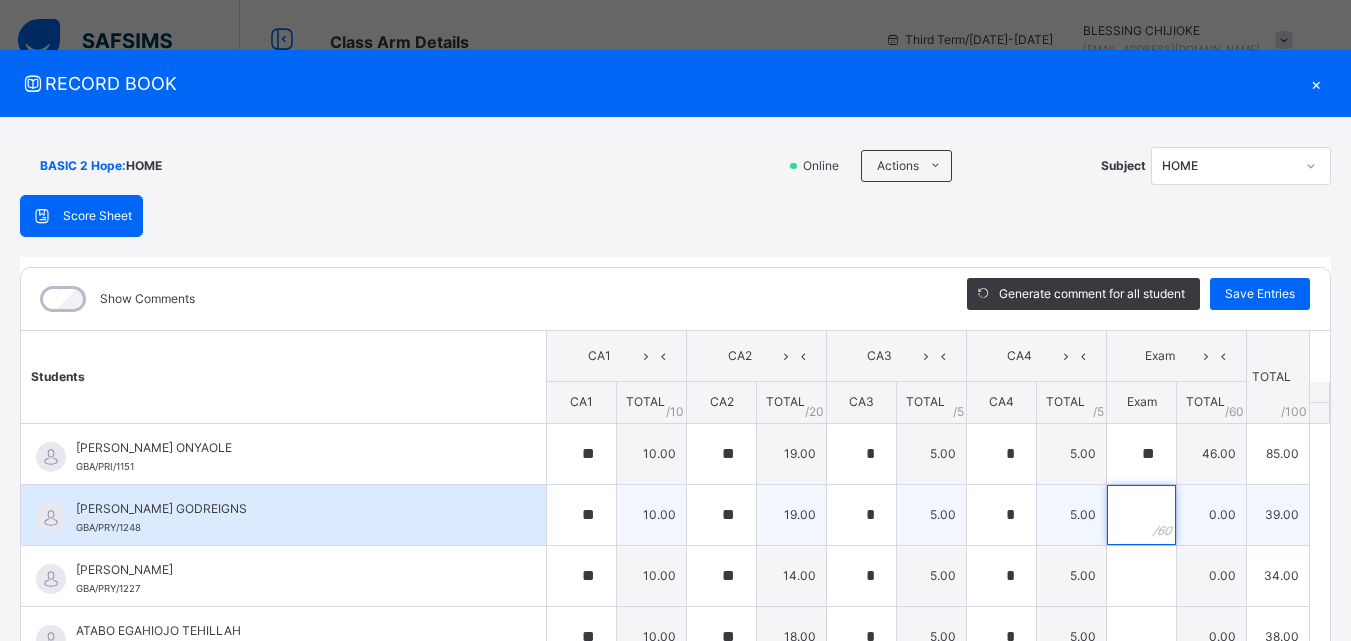 click at bounding box center (1141, 515) 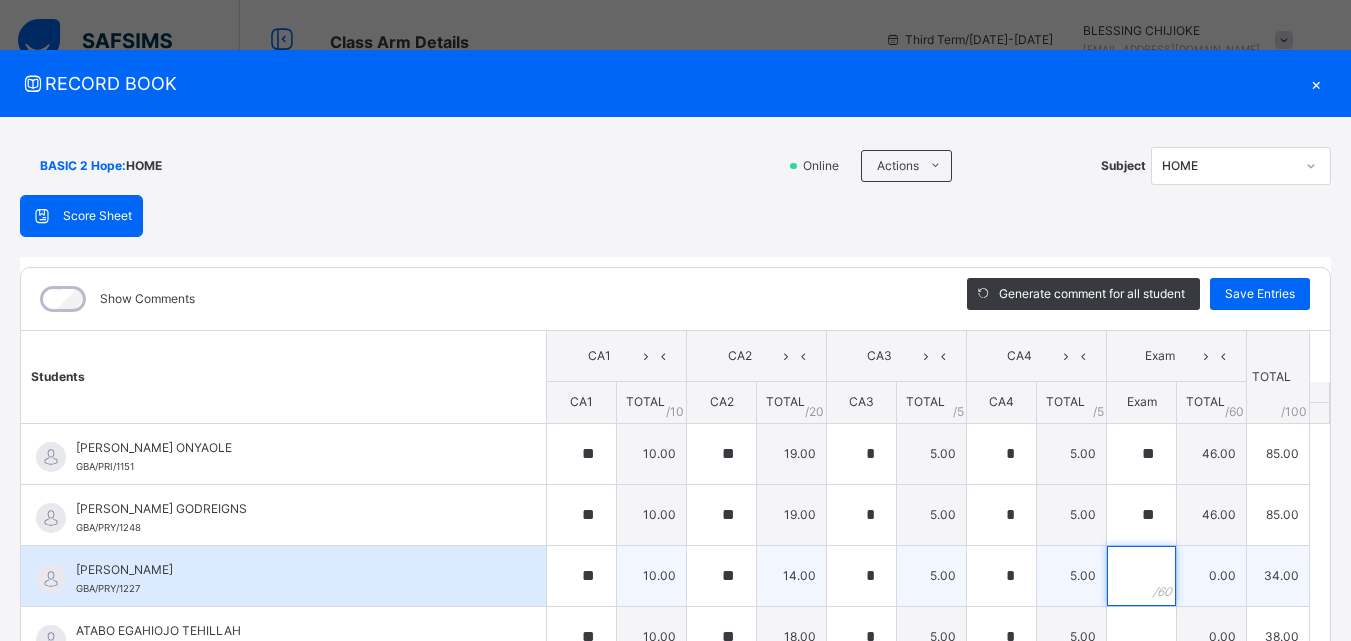 click at bounding box center (1141, 576) 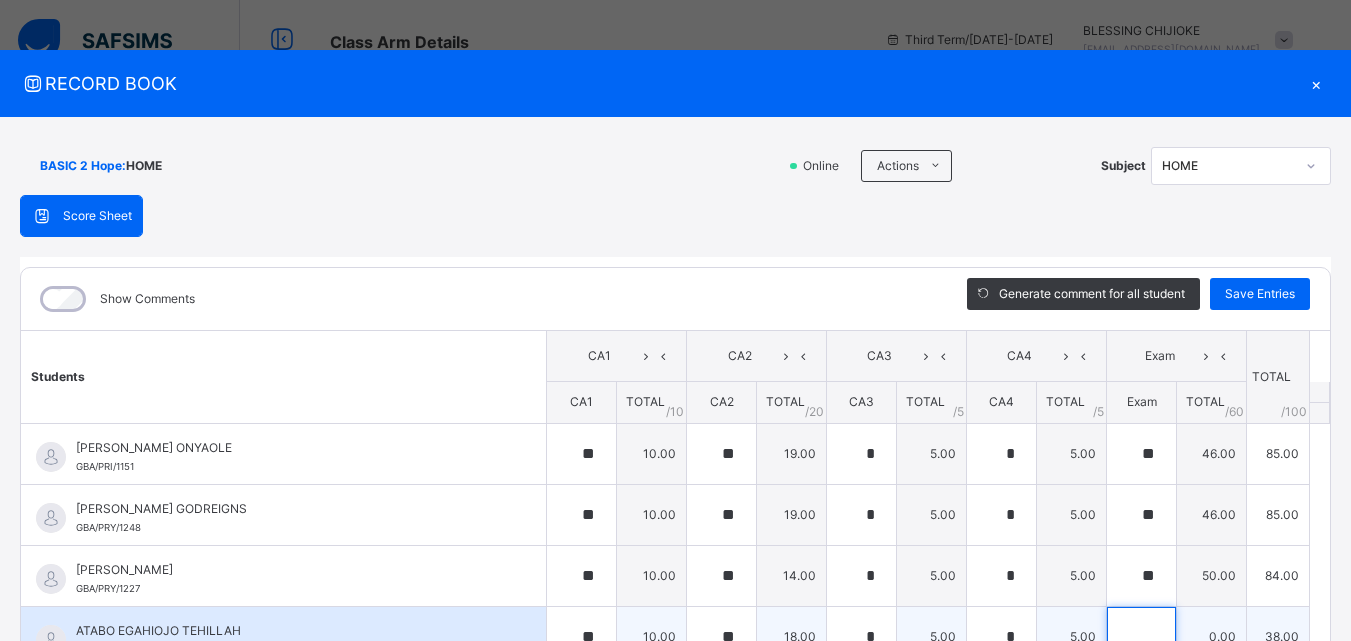 click at bounding box center [1141, 637] 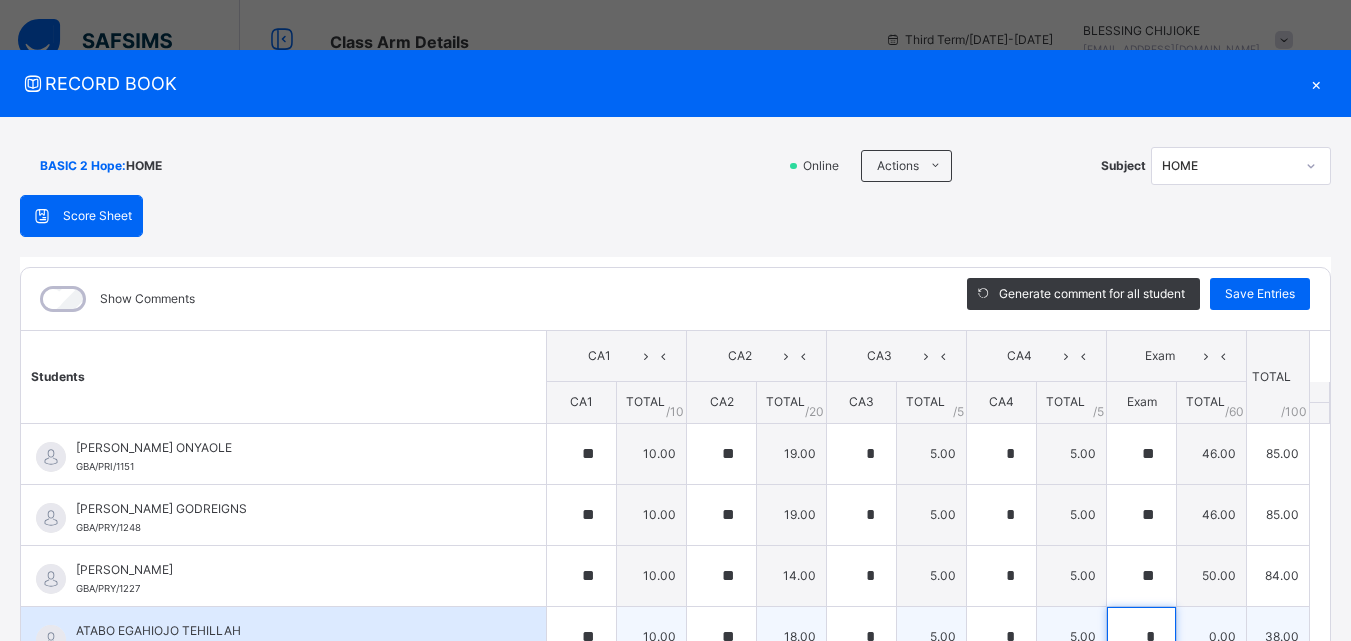 scroll, scrollTop: 6, scrollLeft: 0, axis: vertical 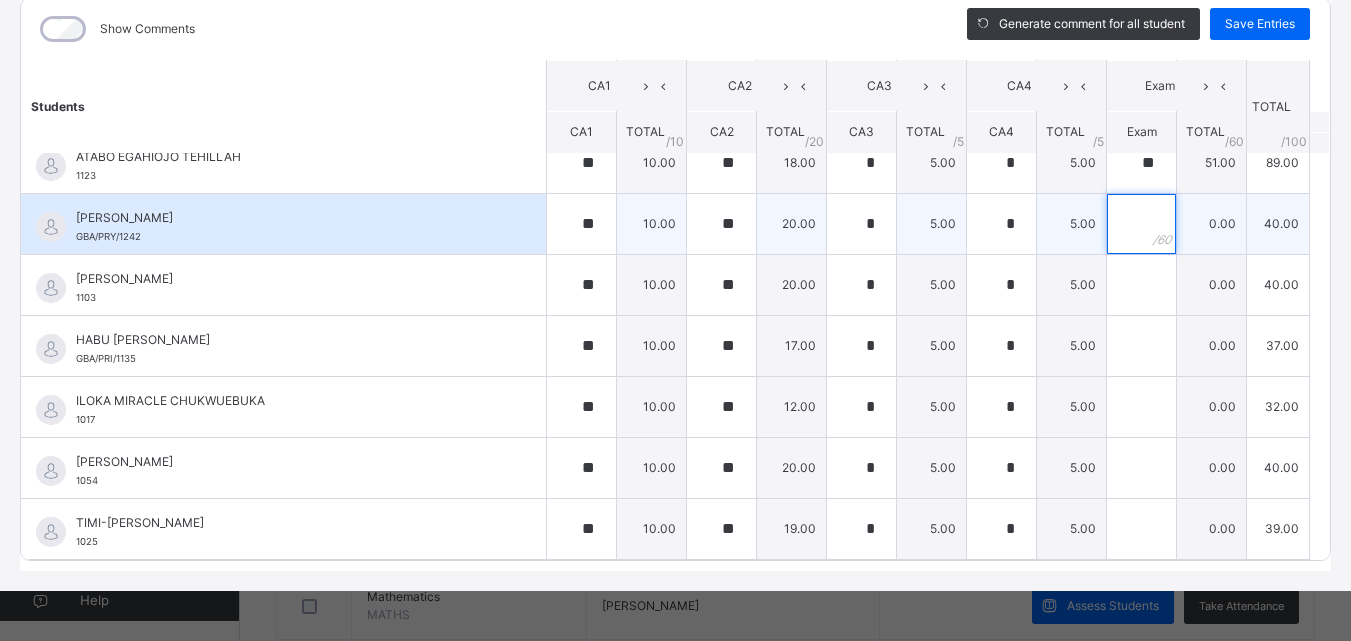 click at bounding box center [1141, 224] 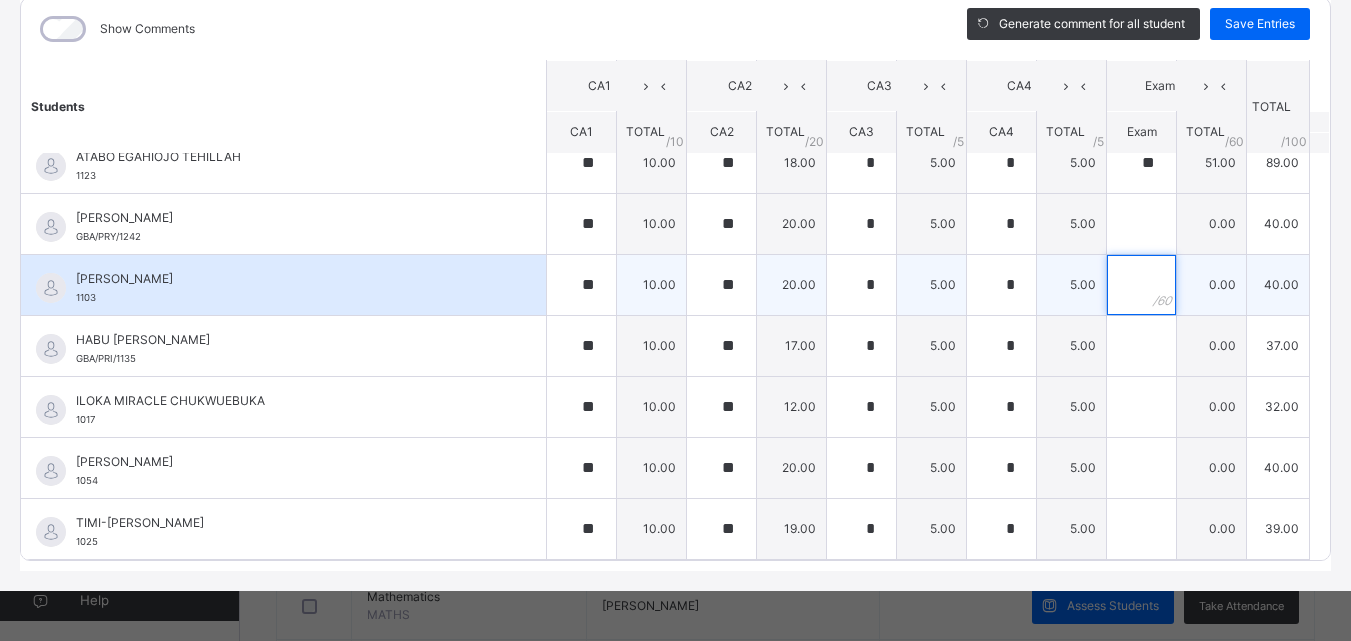 click at bounding box center (1141, 285) 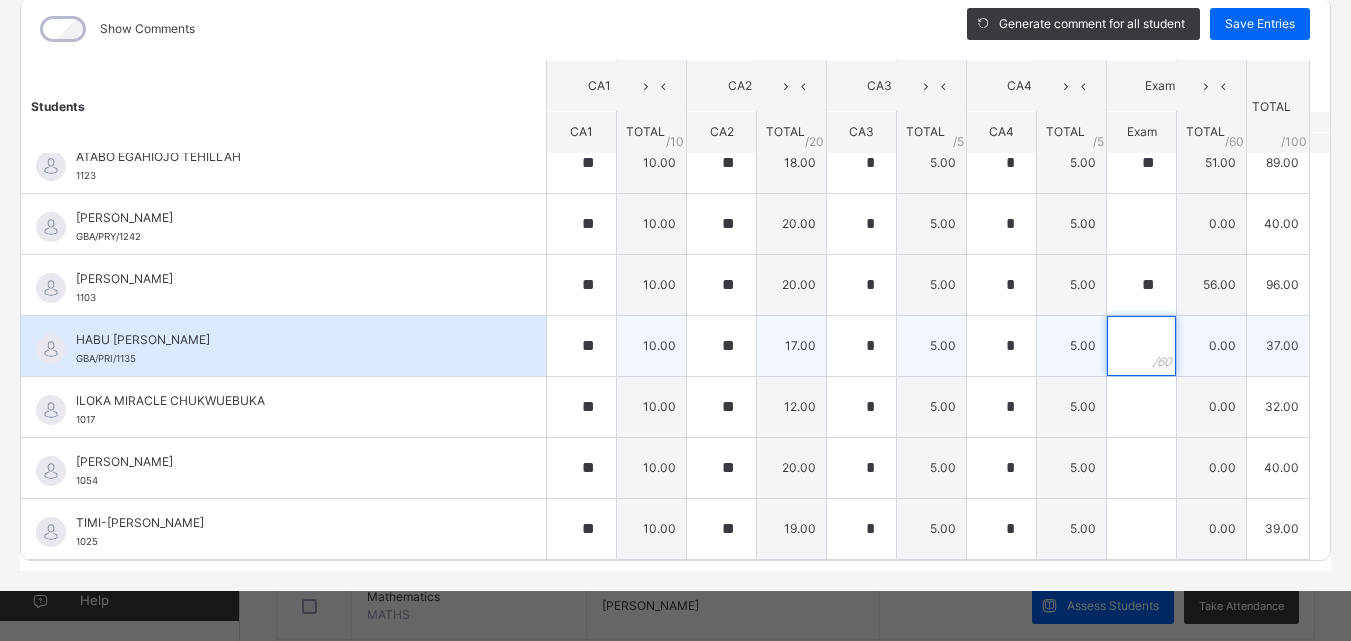 click at bounding box center (1141, 346) 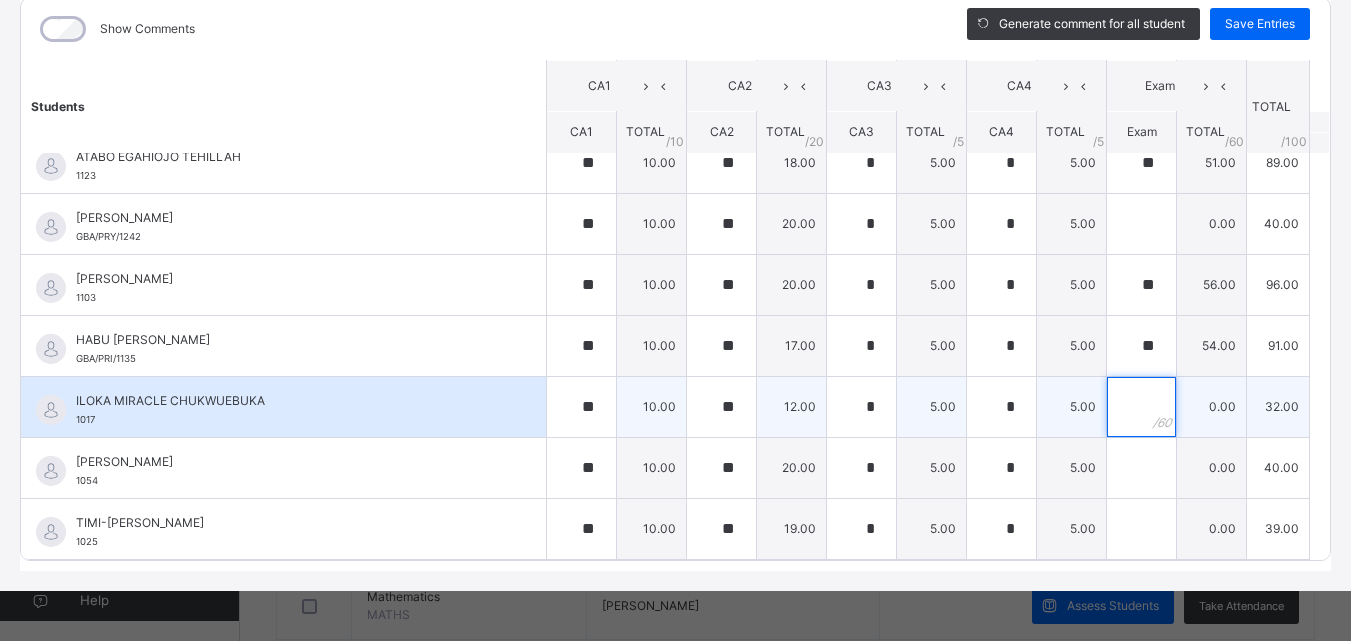 click at bounding box center [1141, 407] 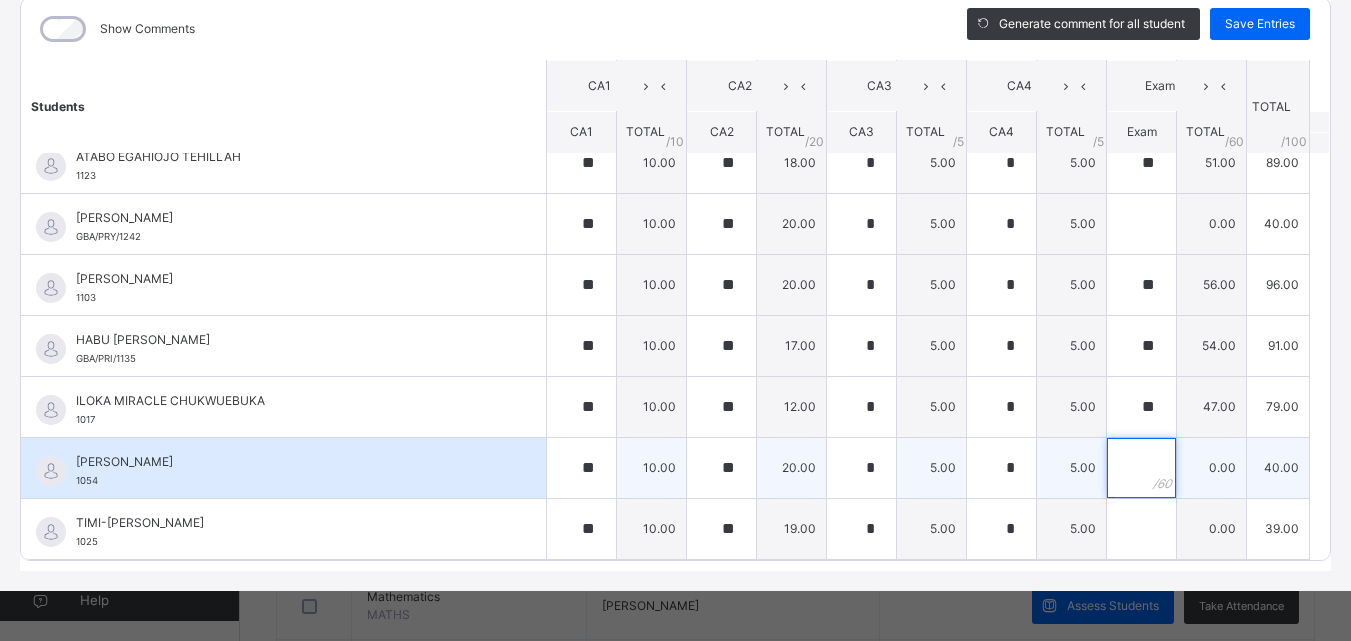 click at bounding box center [1141, 468] 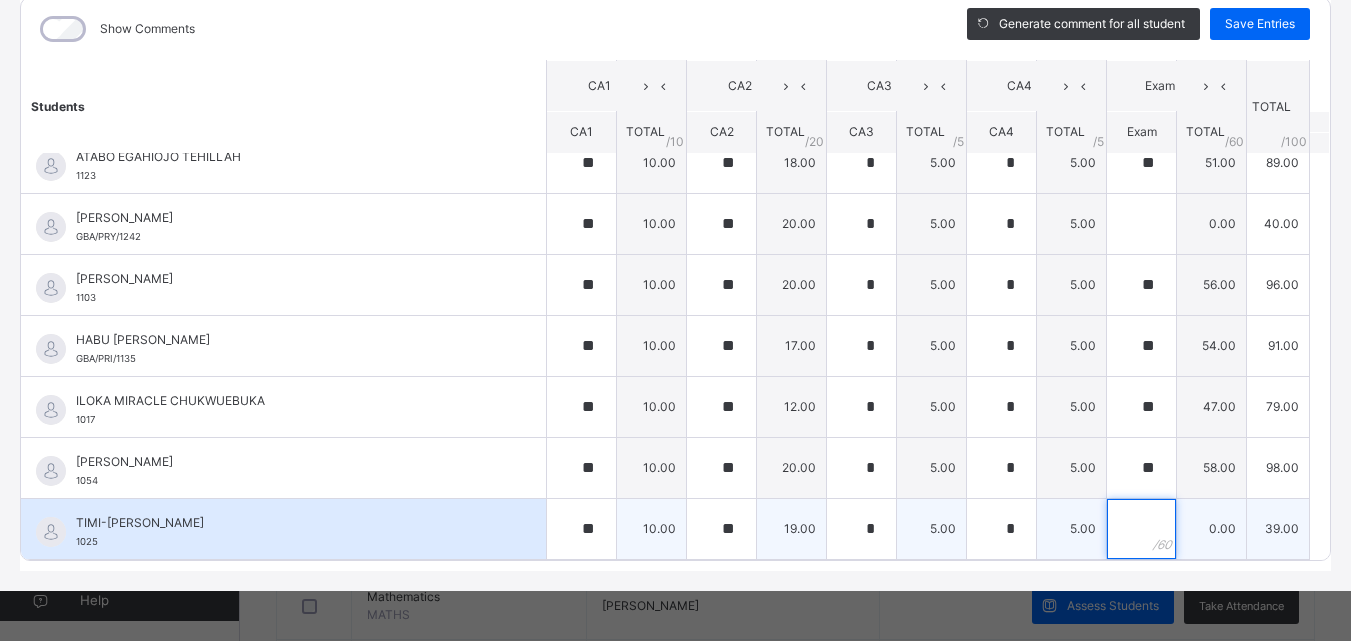click at bounding box center (1141, 529) 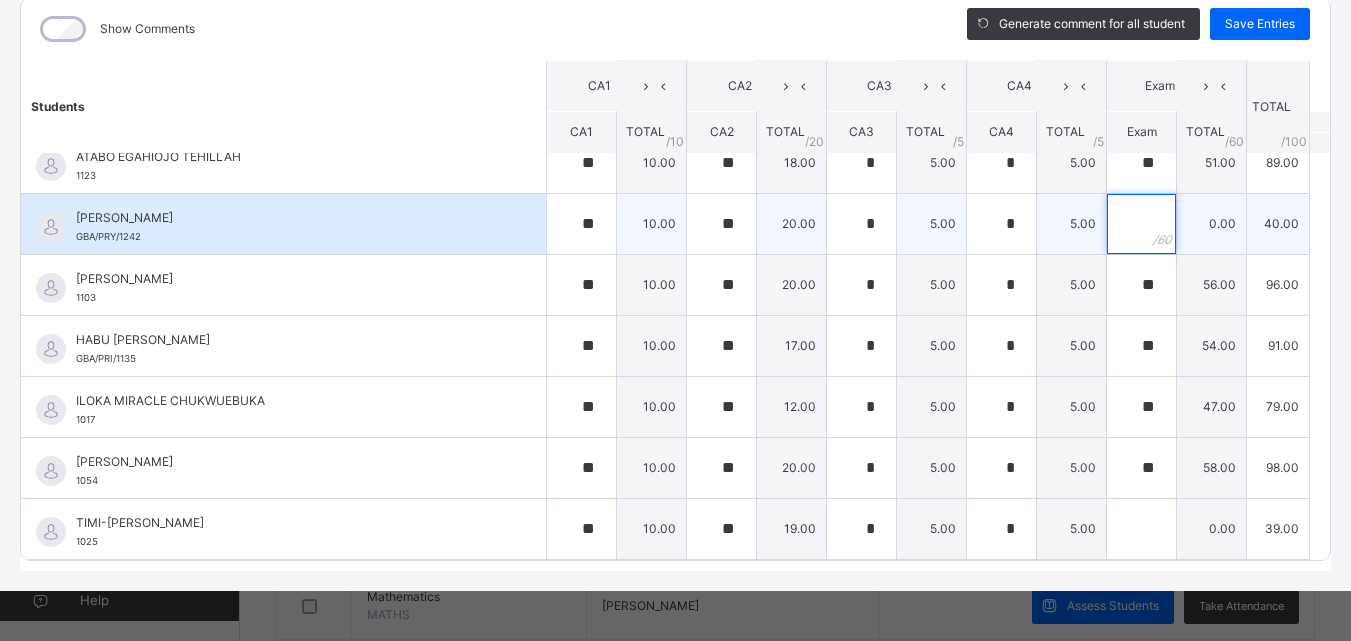 click at bounding box center [1141, 224] 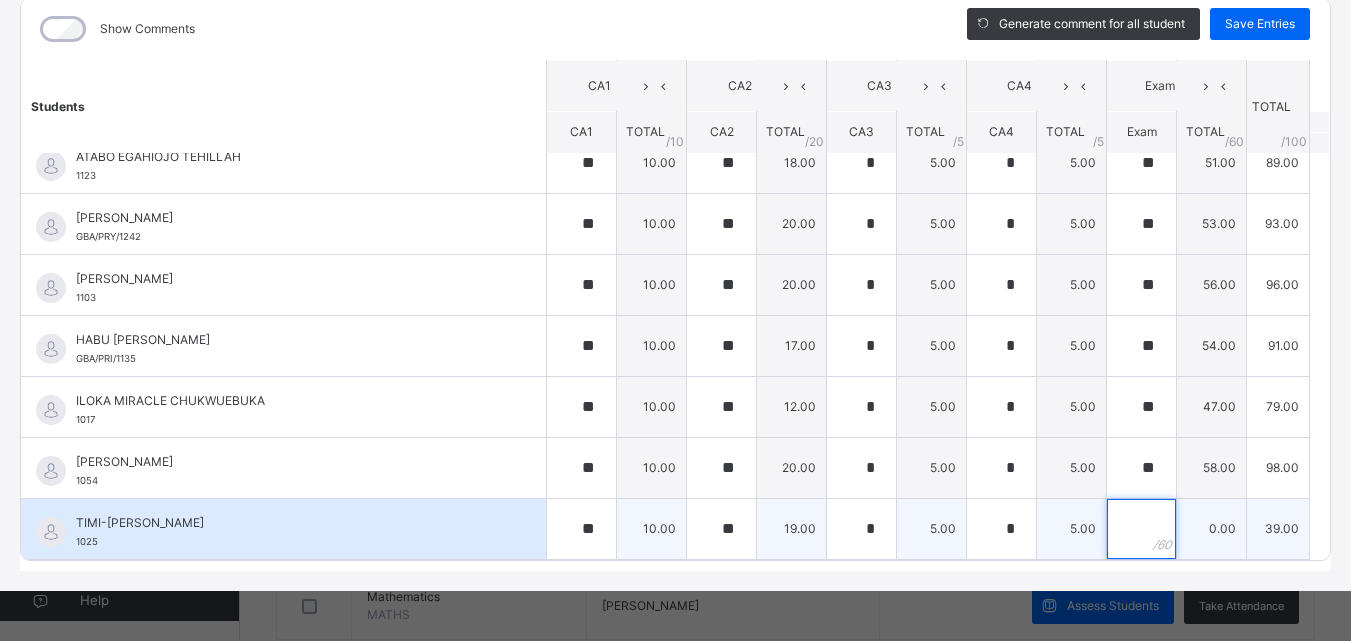 click at bounding box center [1141, 529] 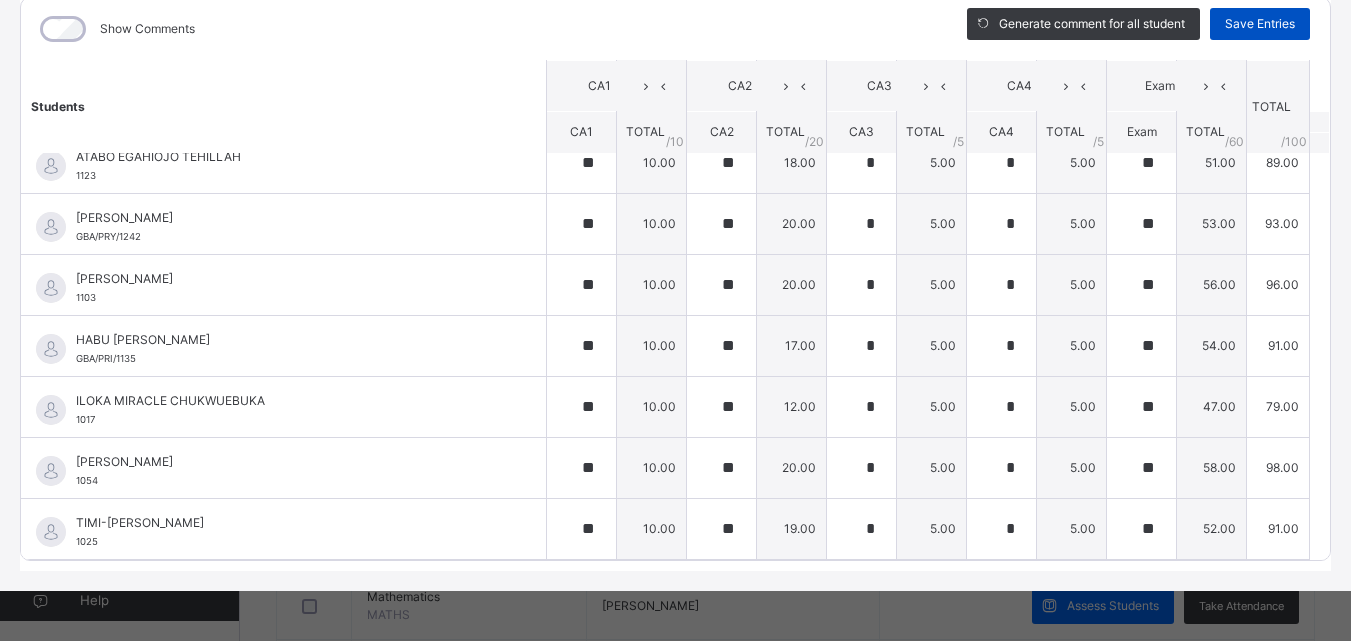 click on "Save Entries" at bounding box center (1260, 24) 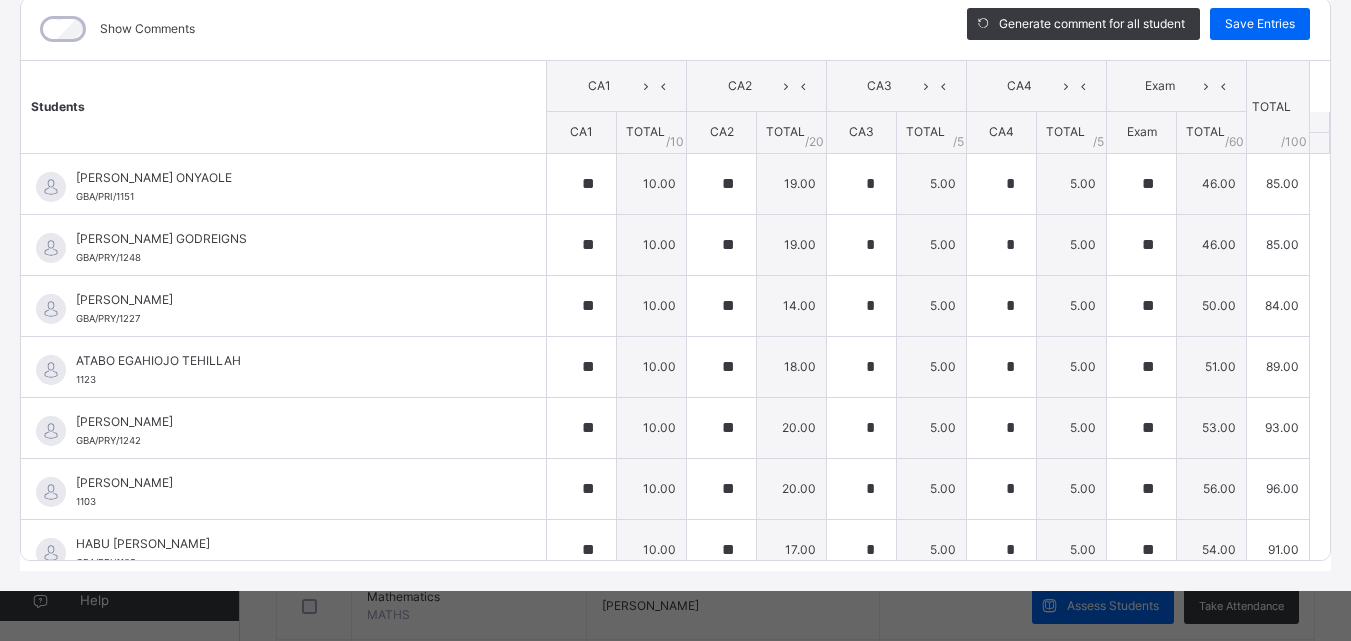 scroll, scrollTop: 128, scrollLeft: 0, axis: vertical 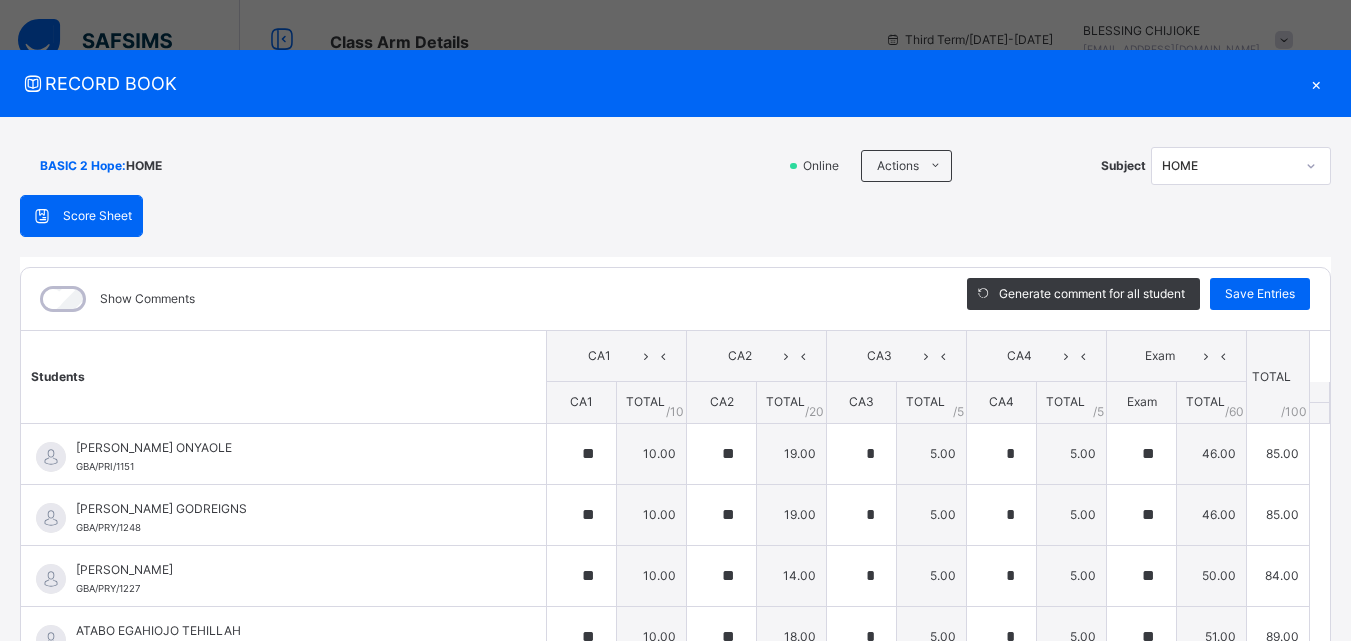 click 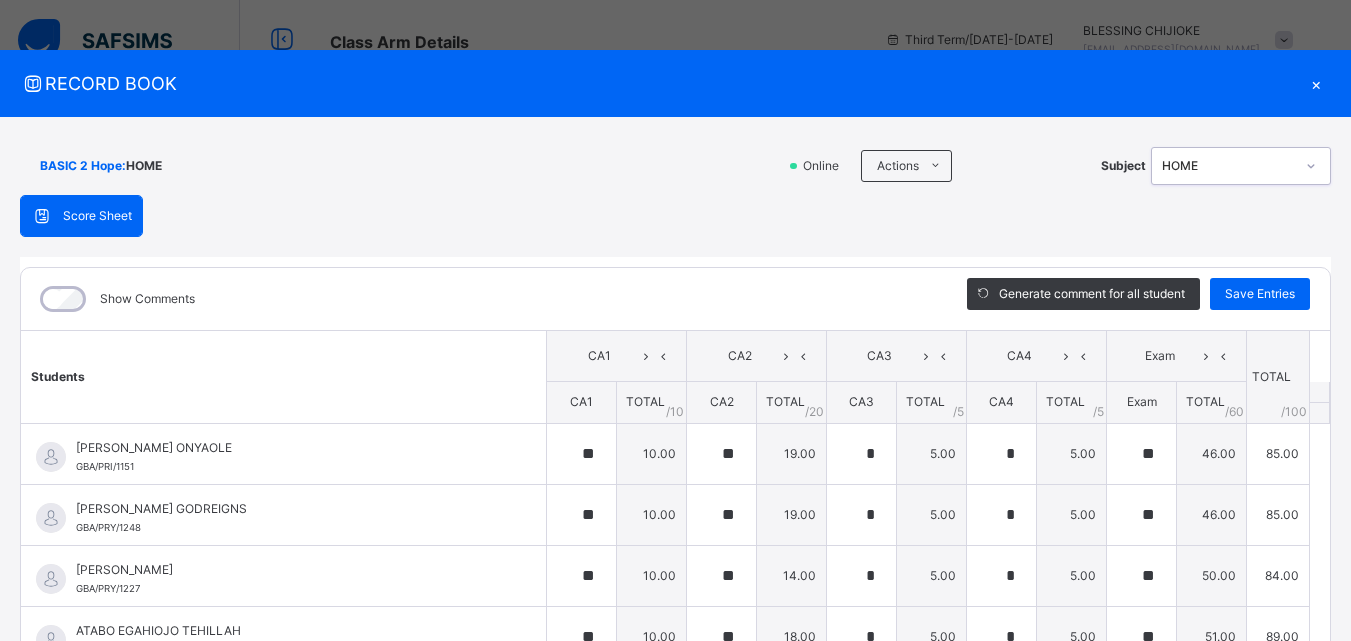 click at bounding box center (1311, 166) 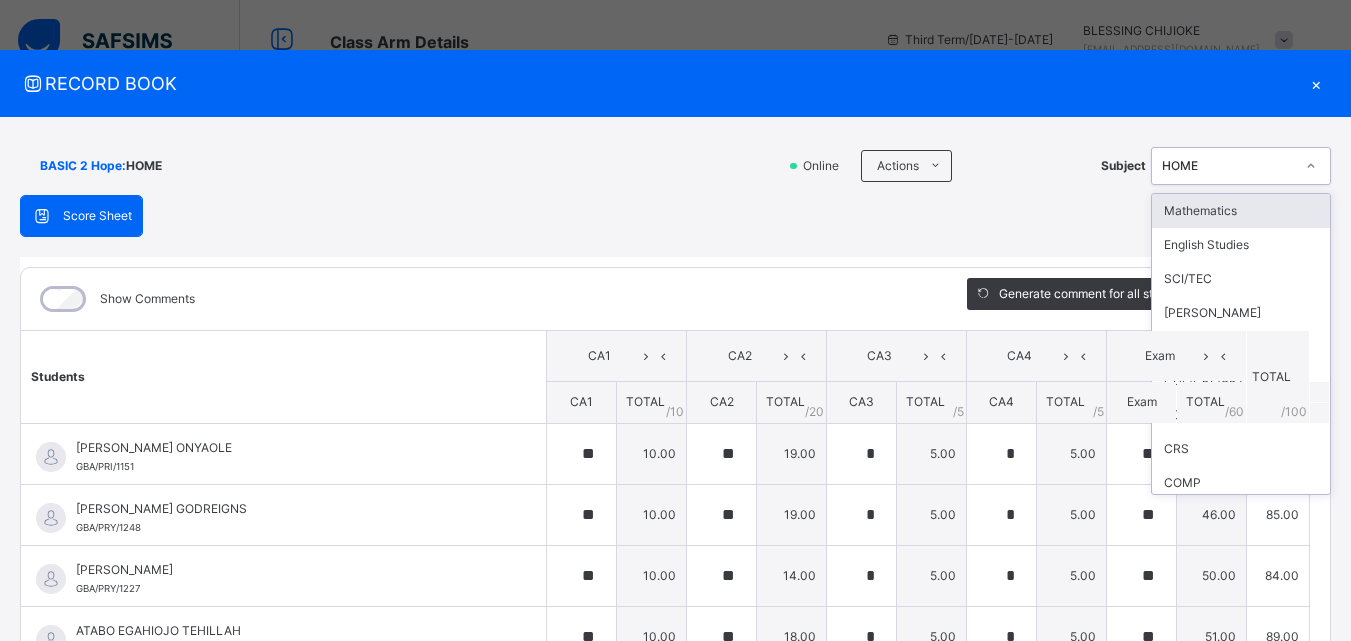 click at bounding box center (1311, 166) 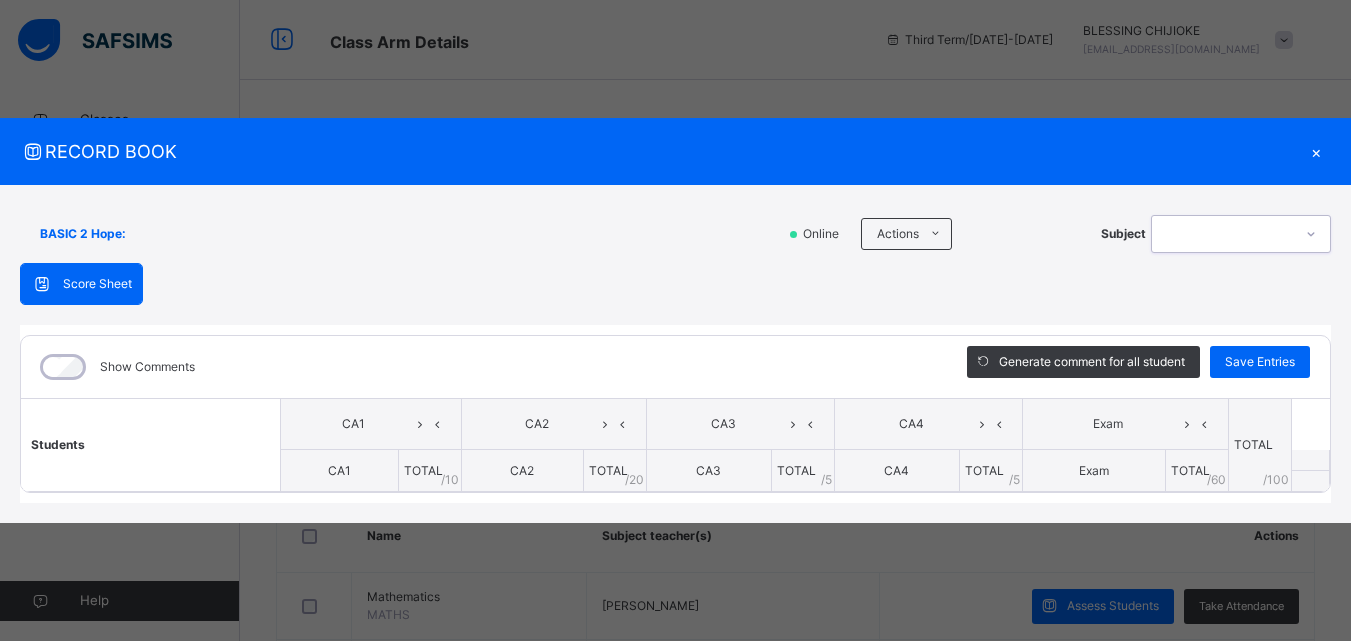 click 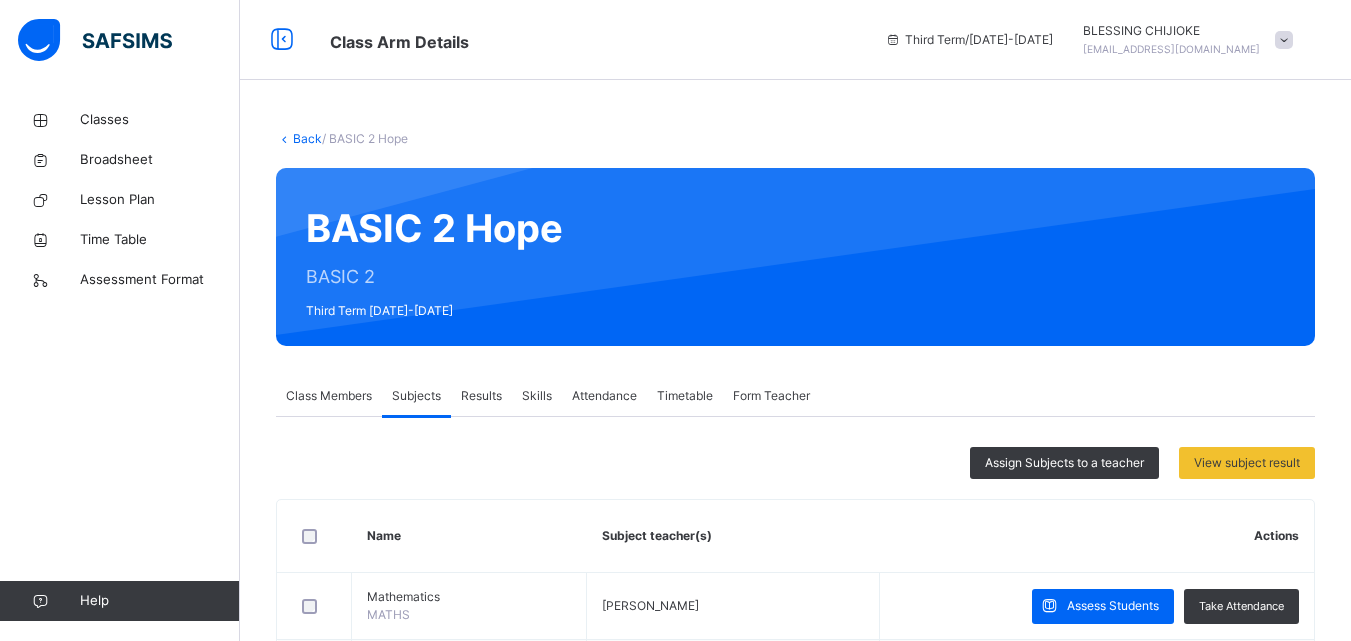 click at bounding box center (1284, 40) 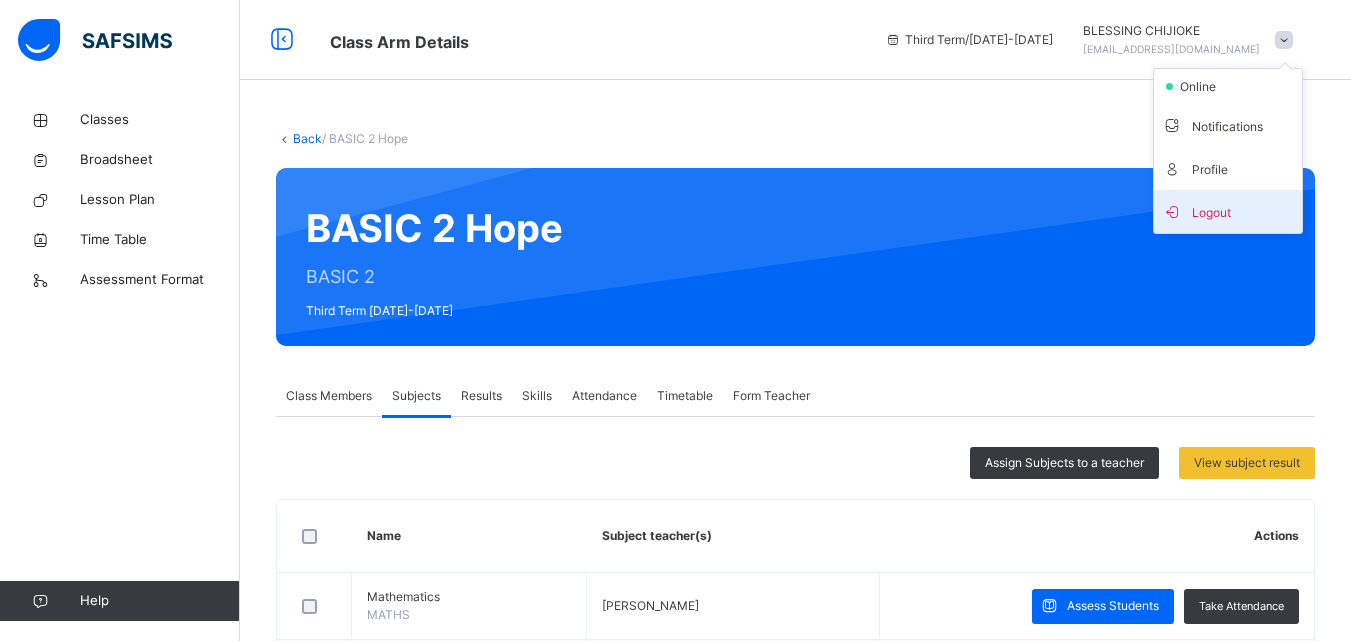 click on "Logout" at bounding box center [1228, 211] 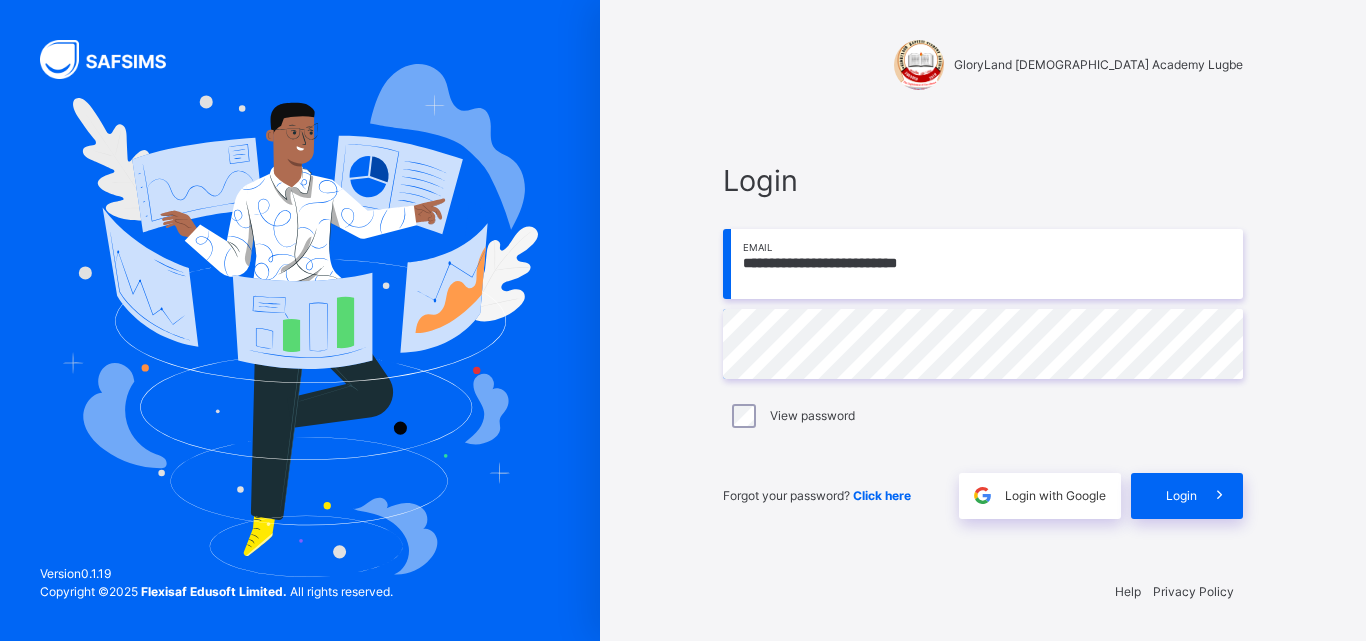 click on "**********" at bounding box center [983, 264] 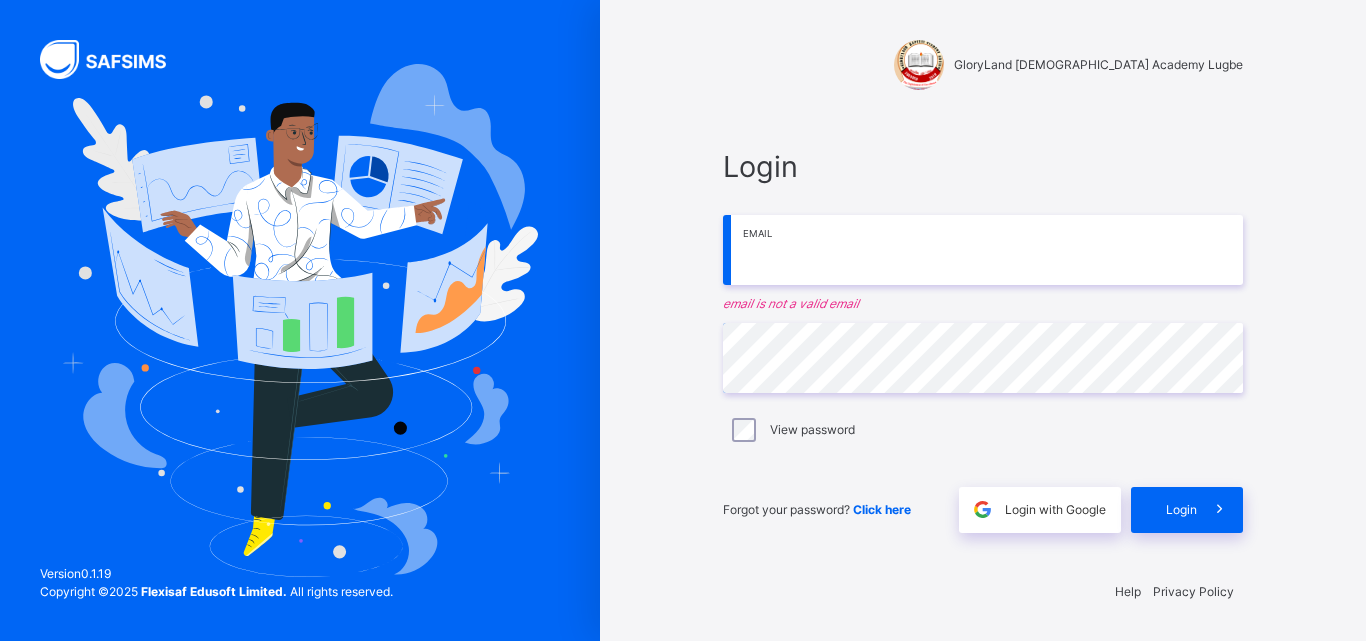 click at bounding box center (983, 250) 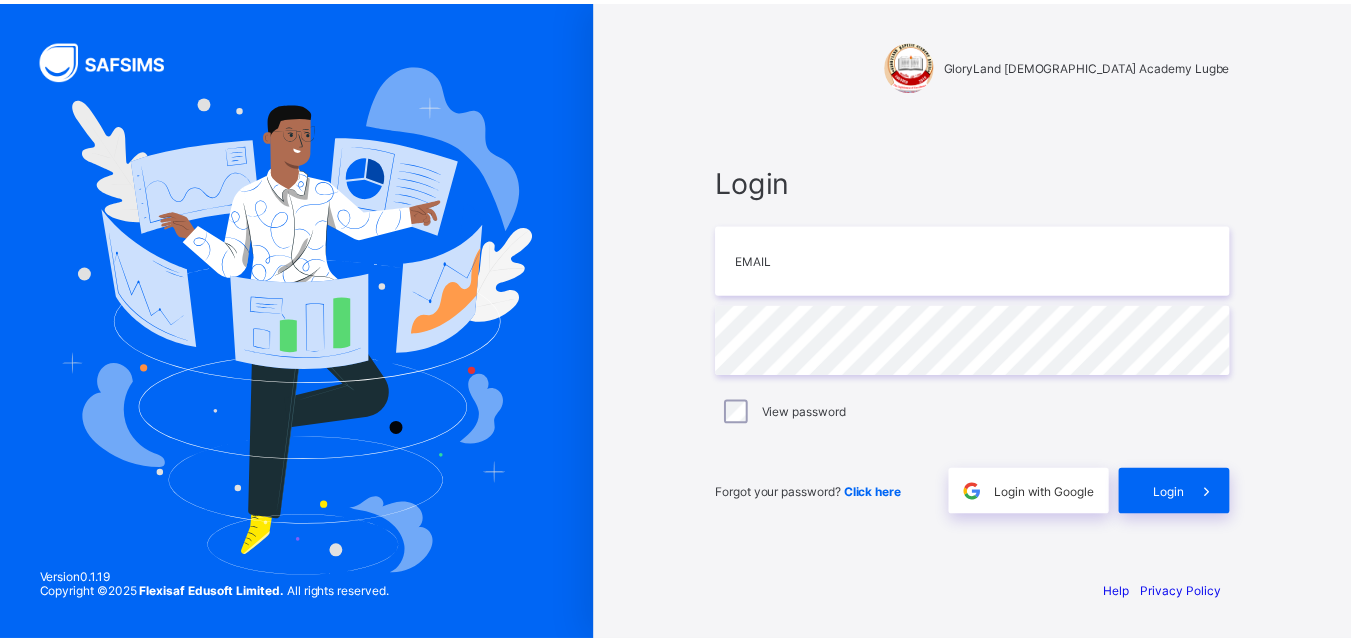 scroll, scrollTop: 0, scrollLeft: 0, axis: both 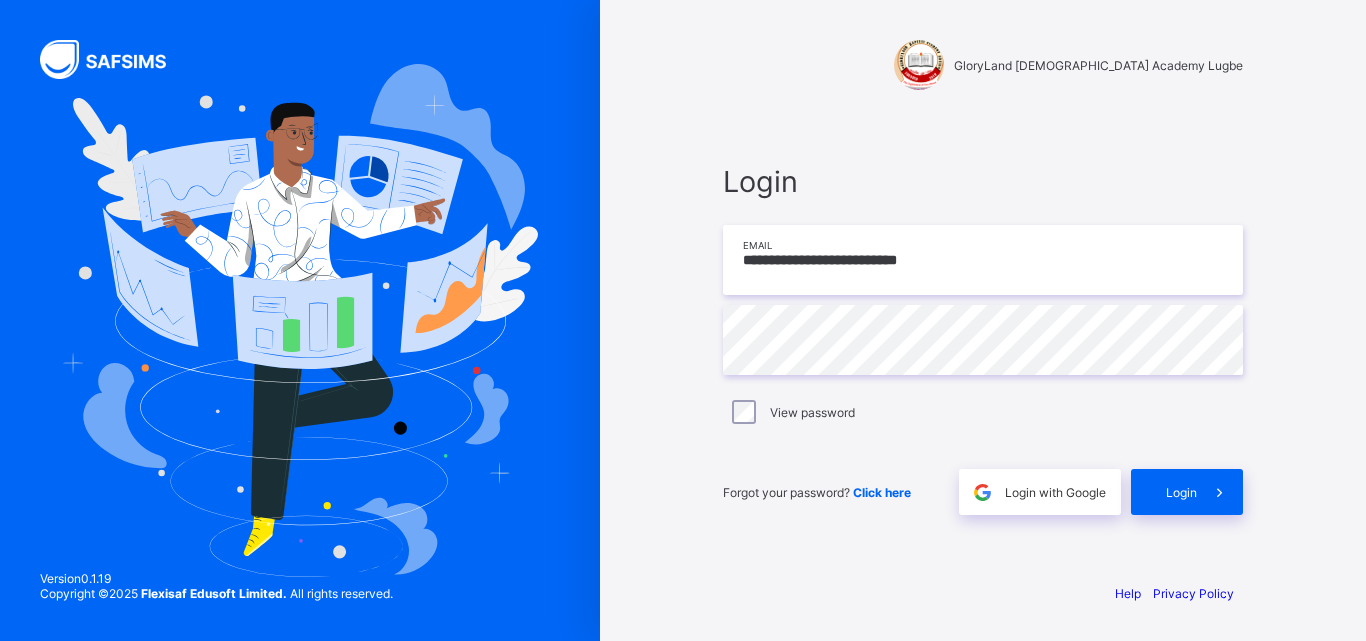 click on "**********" at bounding box center (983, 260) 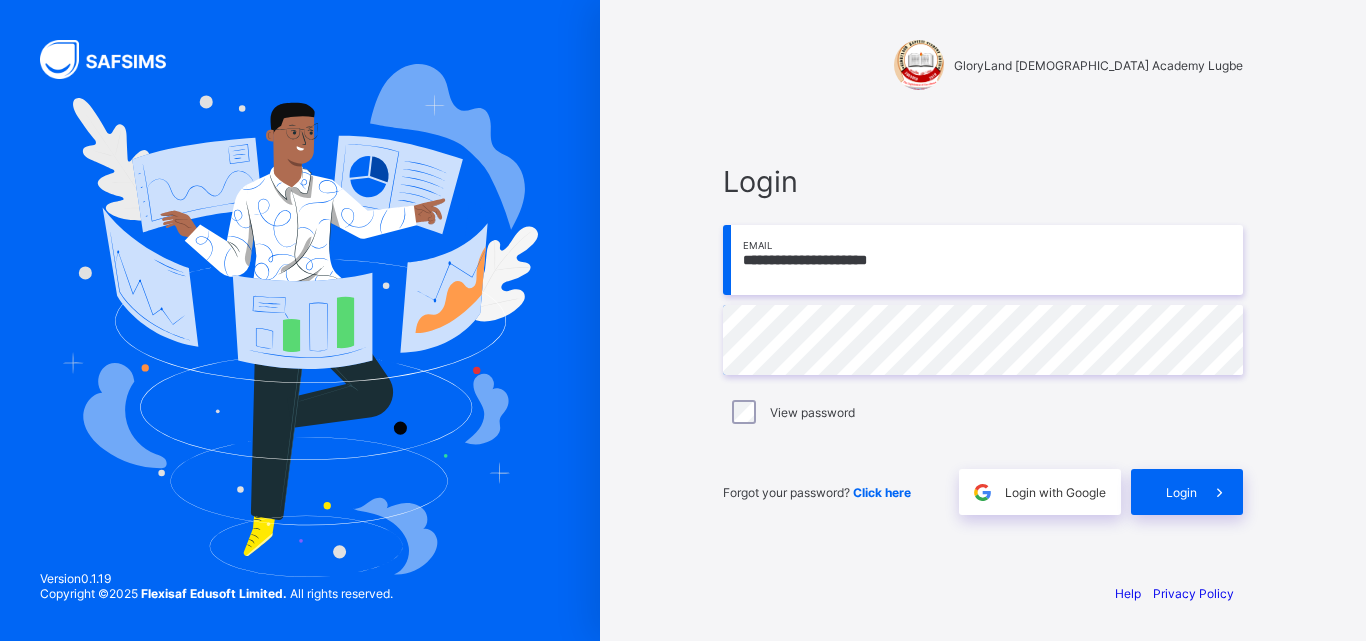 click on "**********" at bounding box center (983, 260) 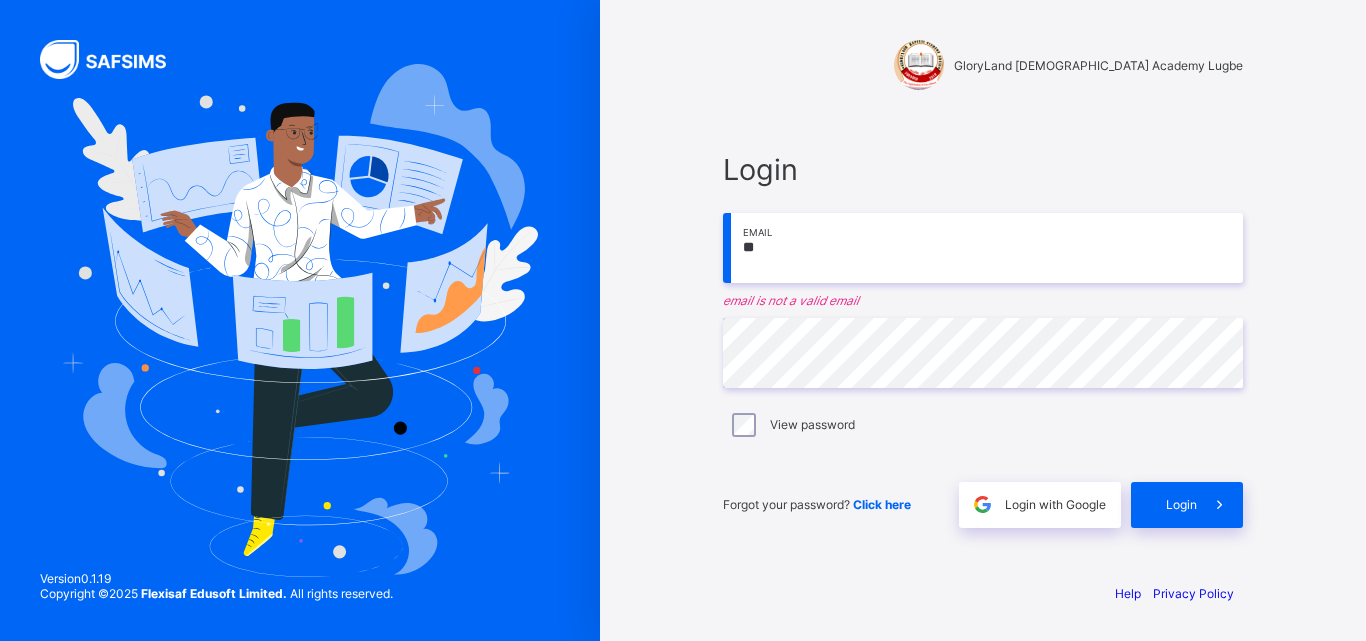 type on "*" 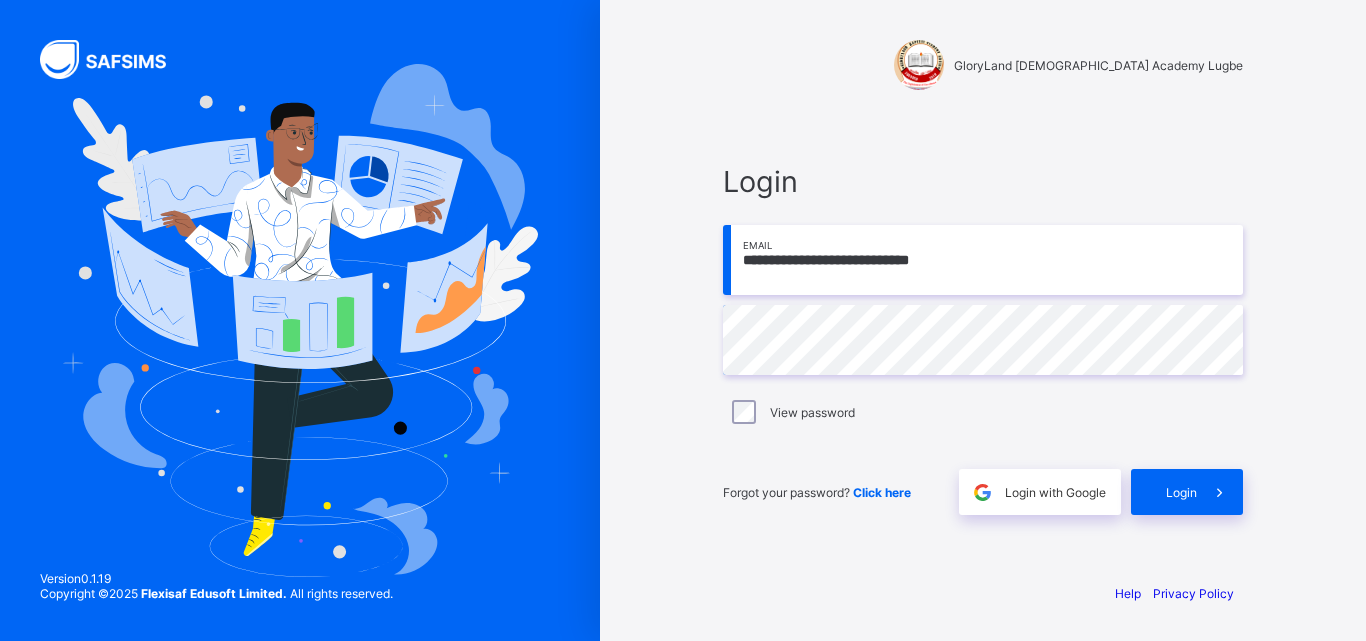 type on "**********" 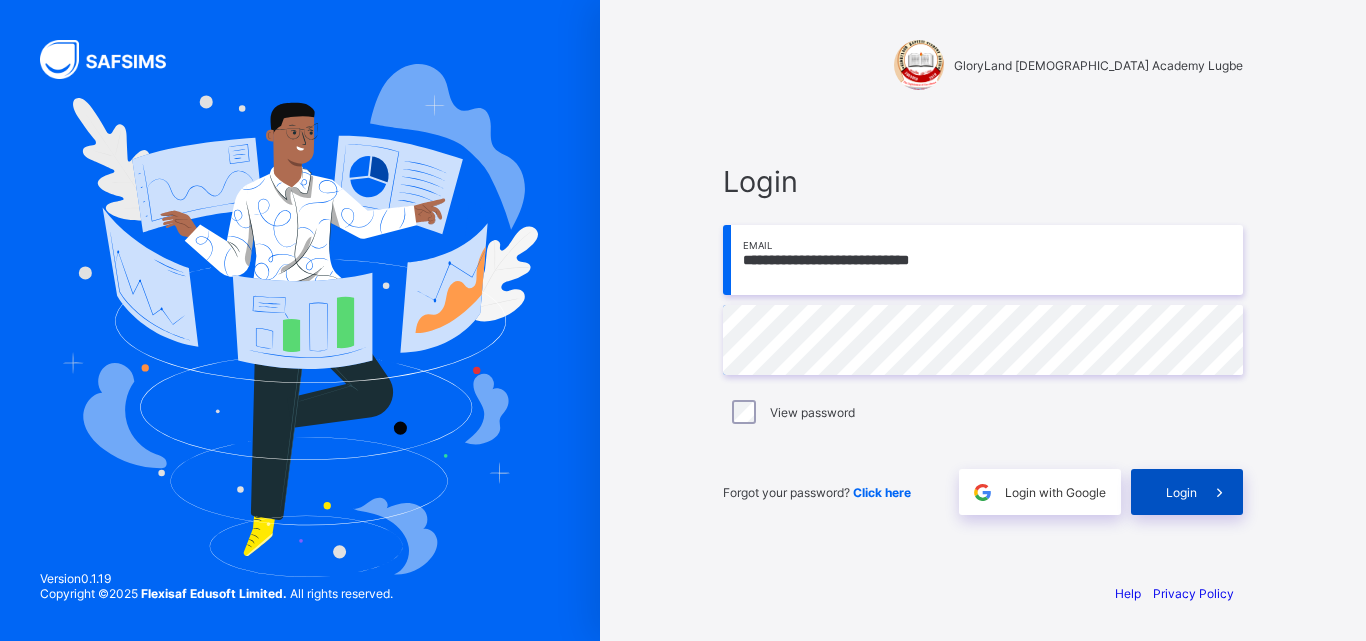 click on "Login" at bounding box center (1187, 492) 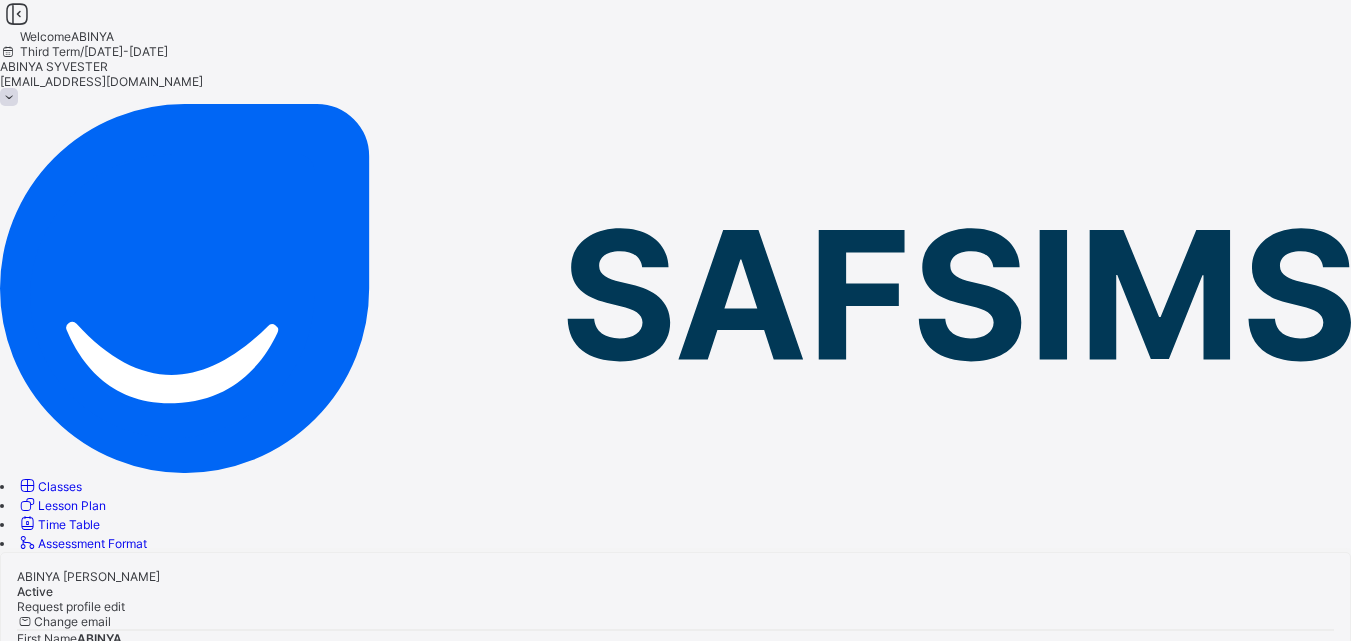 click on "Classes" at bounding box center (60, 486) 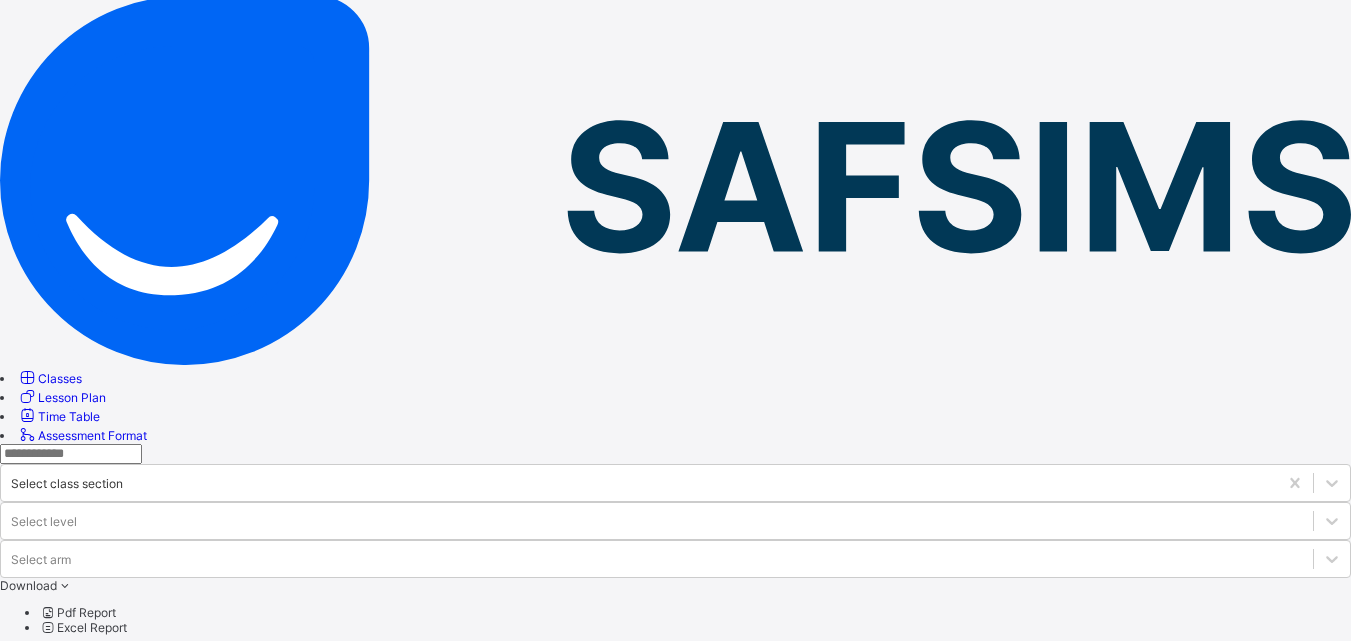 scroll, scrollTop: 105, scrollLeft: 0, axis: vertical 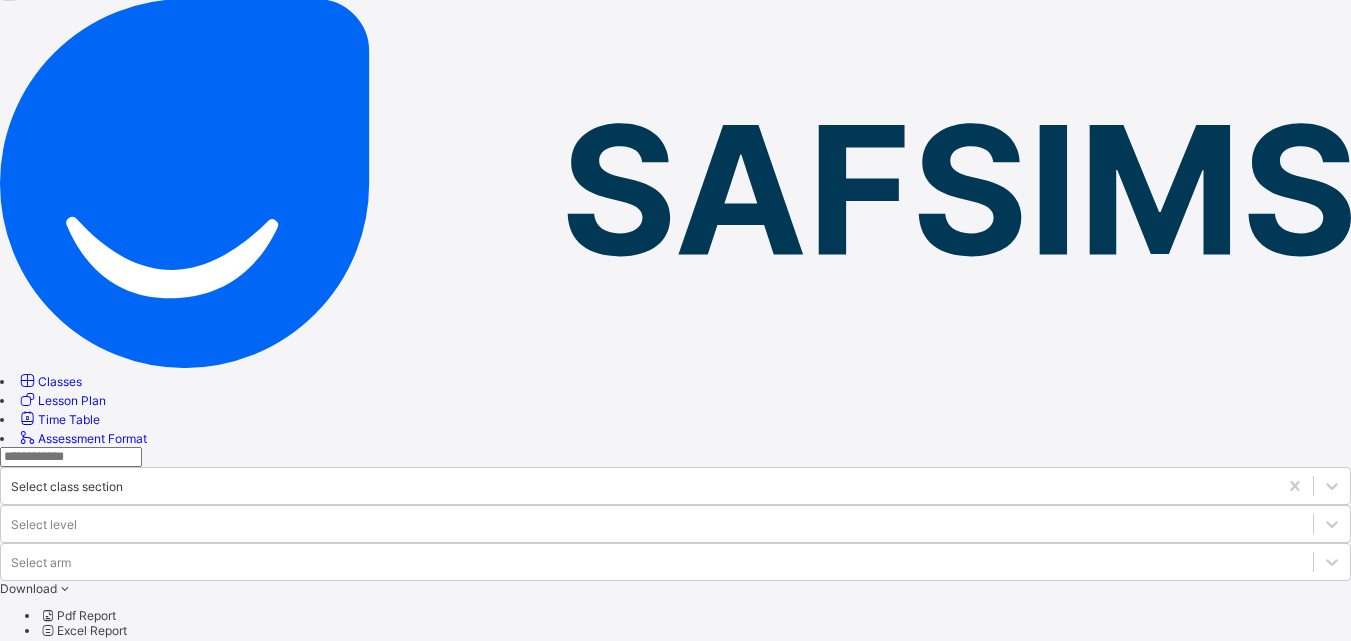 click on "BASIC 2" at bounding box center (162, 859) 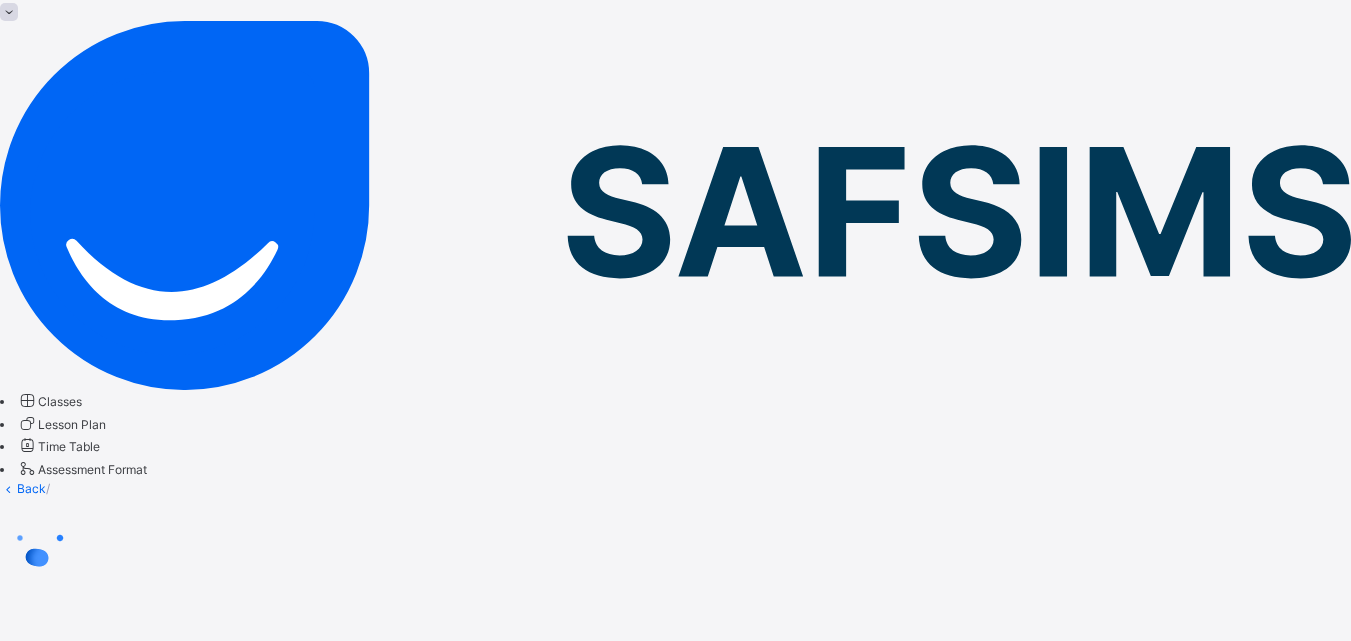 scroll, scrollTop: 0, scrollLeft: 0, axis: both 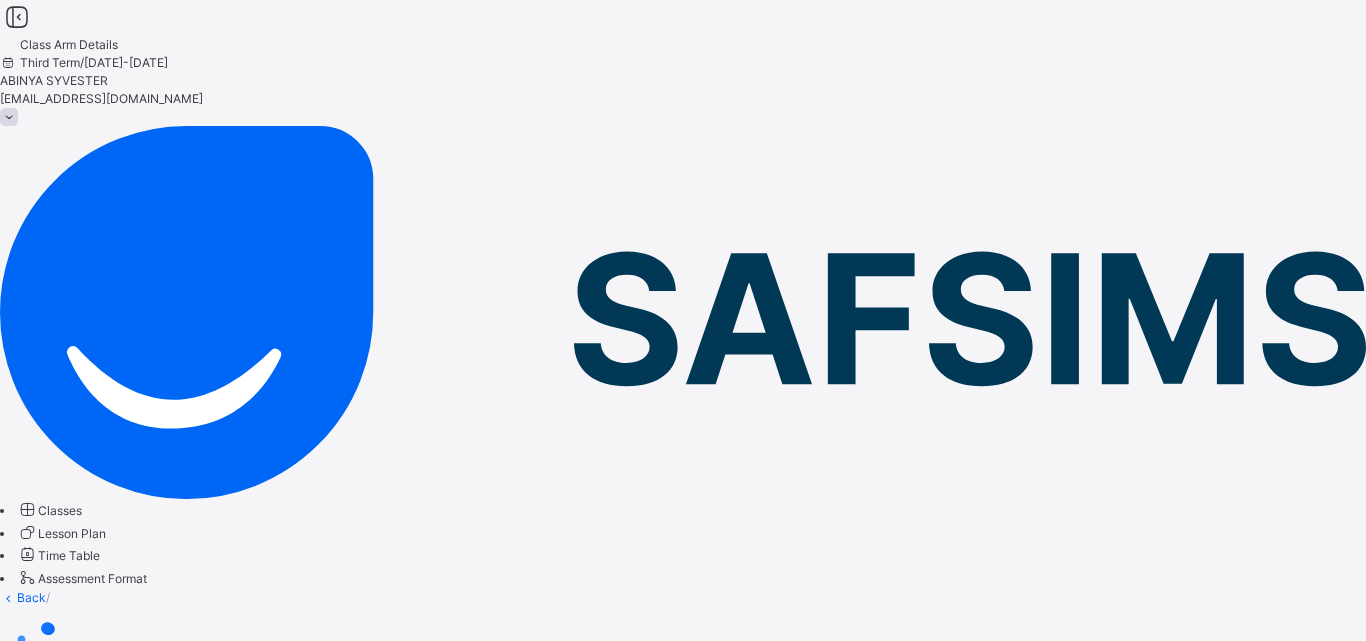 click at bounding box center [683, 647] 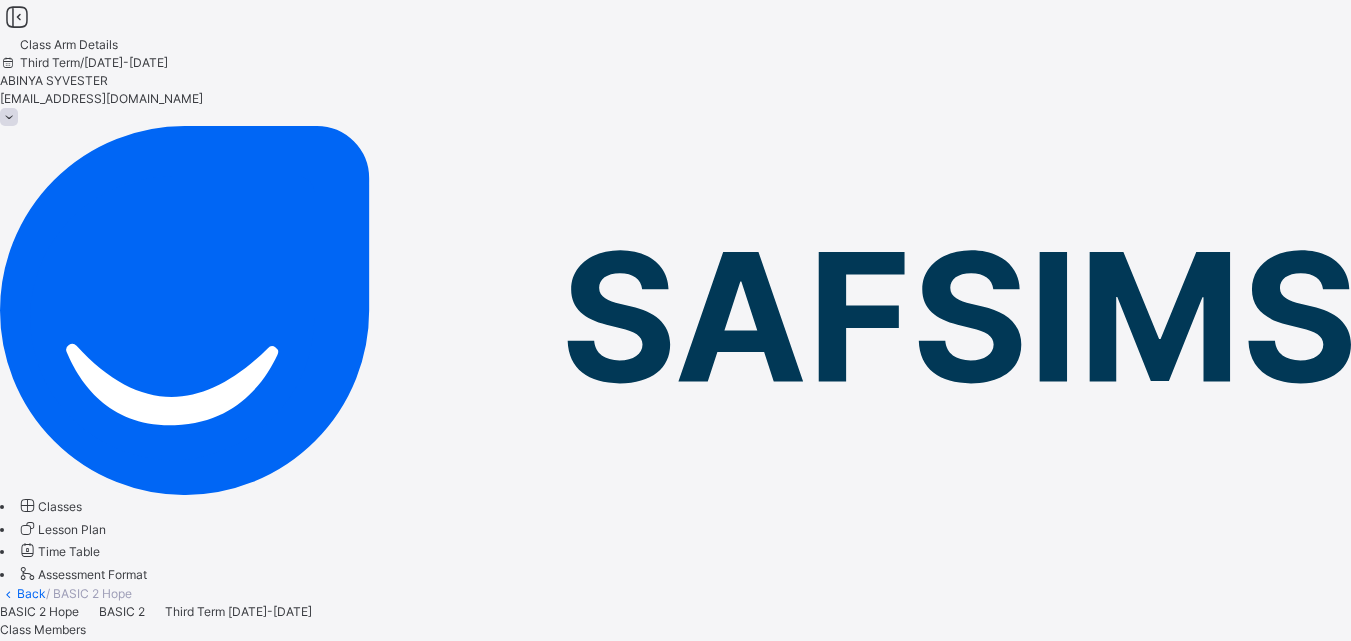 click on "Subjects" at bounding box center (24, 647) 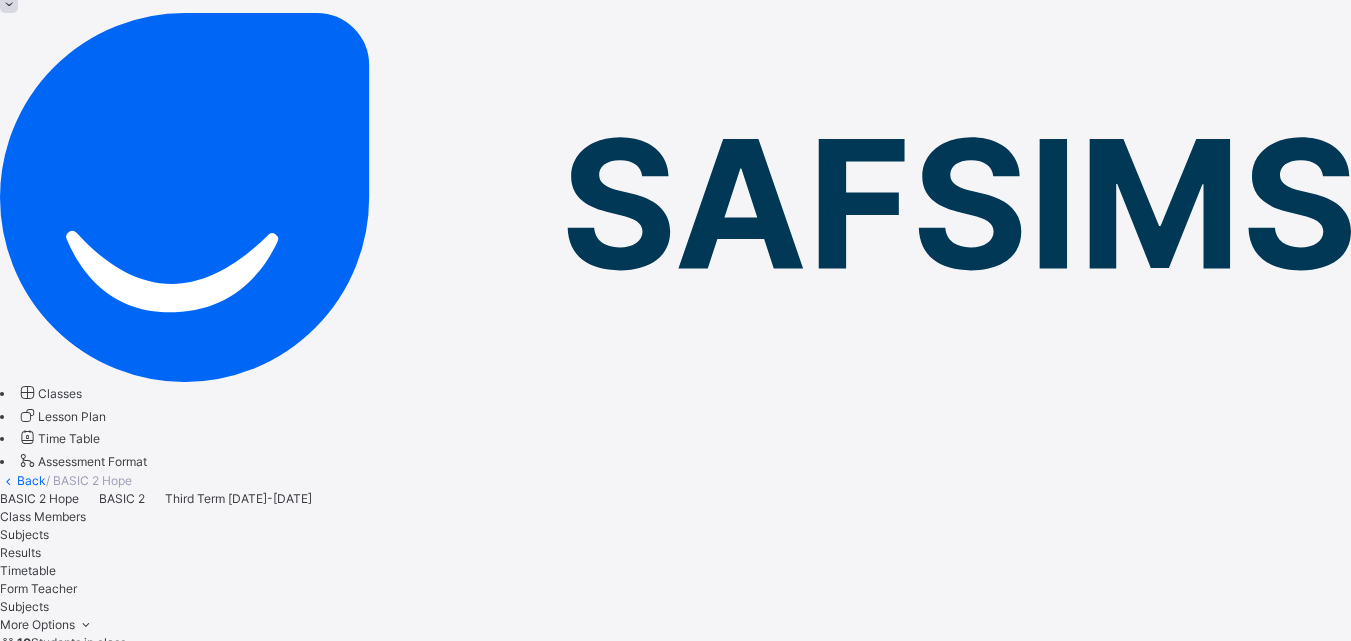scroll, scrollTop: 106, scrollLeft: 0, axis: vertical 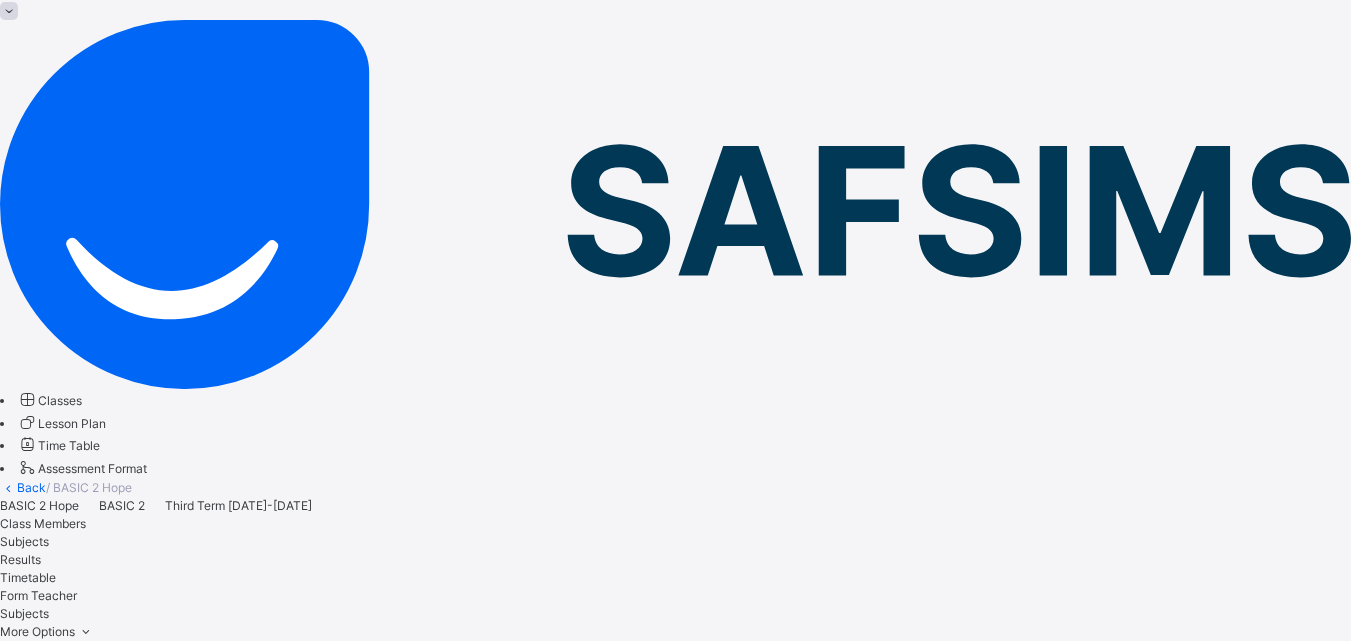 click on "Assign Subjects to a teacher" at bounding box center (79, 1870) 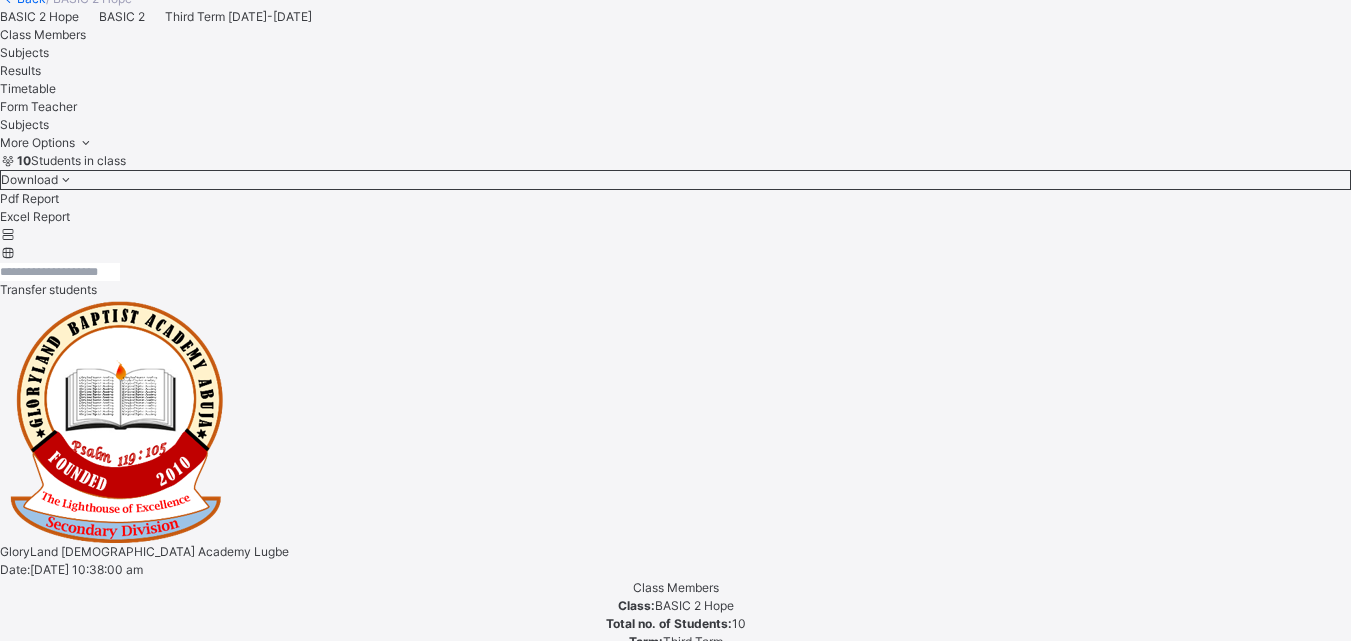 scroll, scrollTop: 616, scrollLeft: 0, axis: vertical 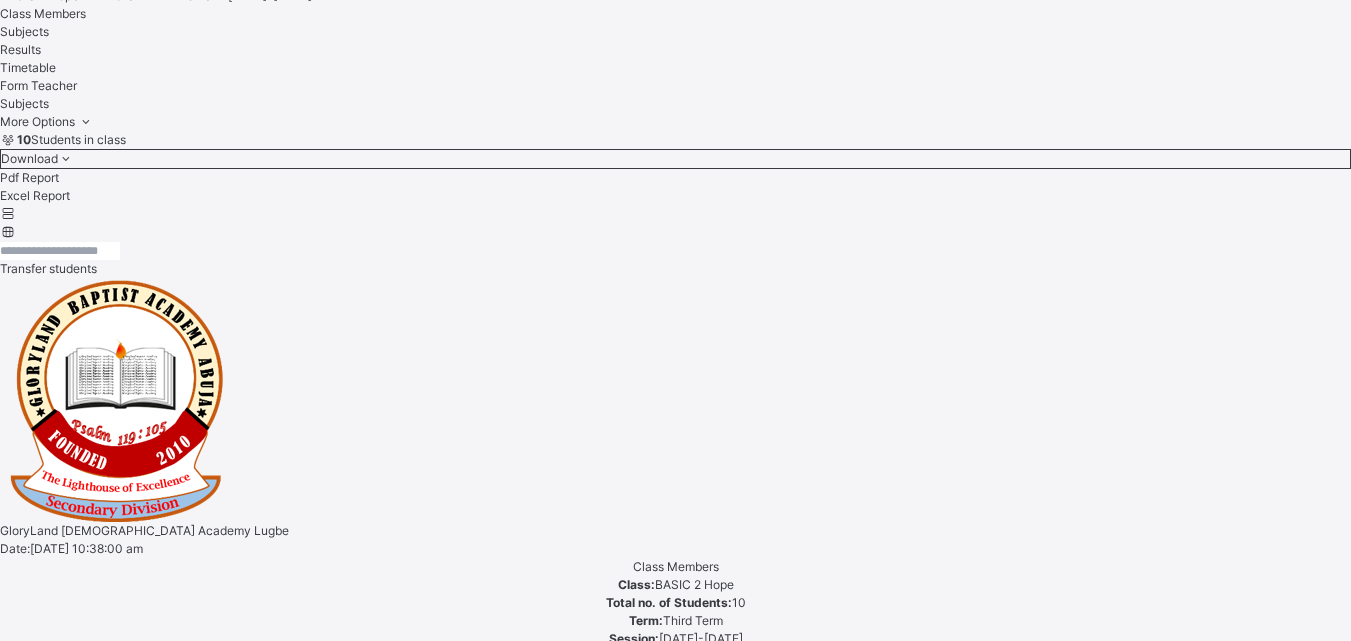 click on "Assess Students" at bounding box center [410, 1753] 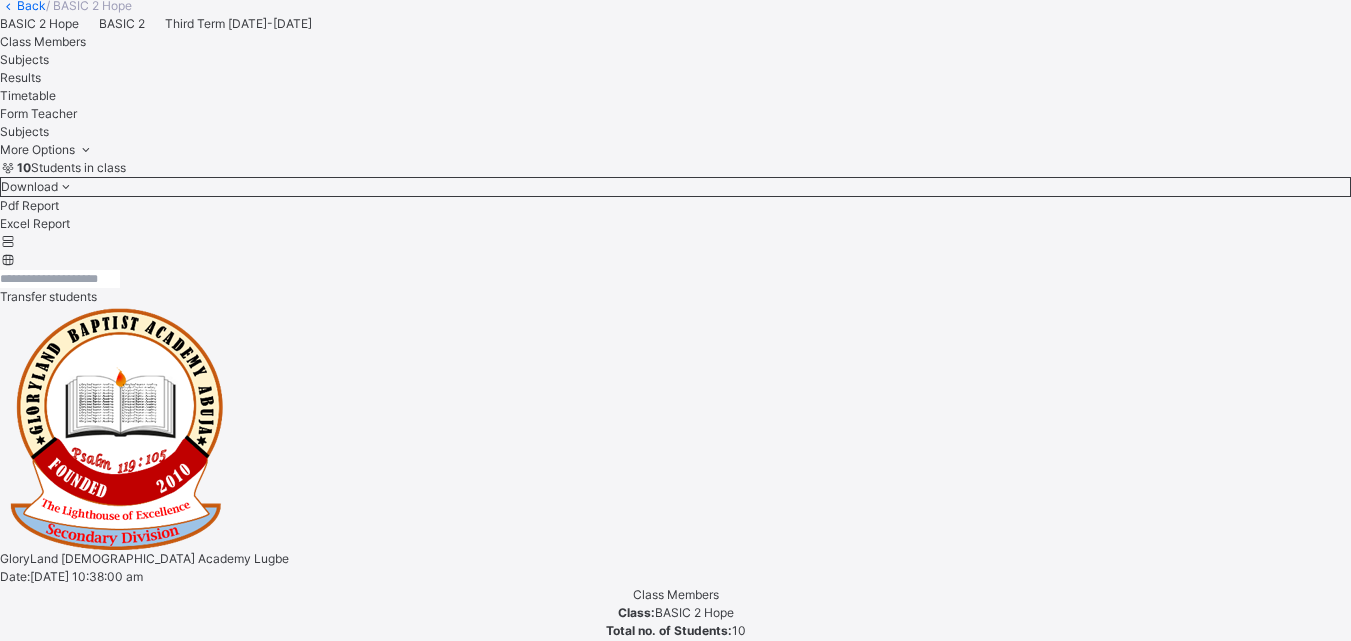 scroll, scrollTop: 595, scrollLeft: 0, axis: vertical 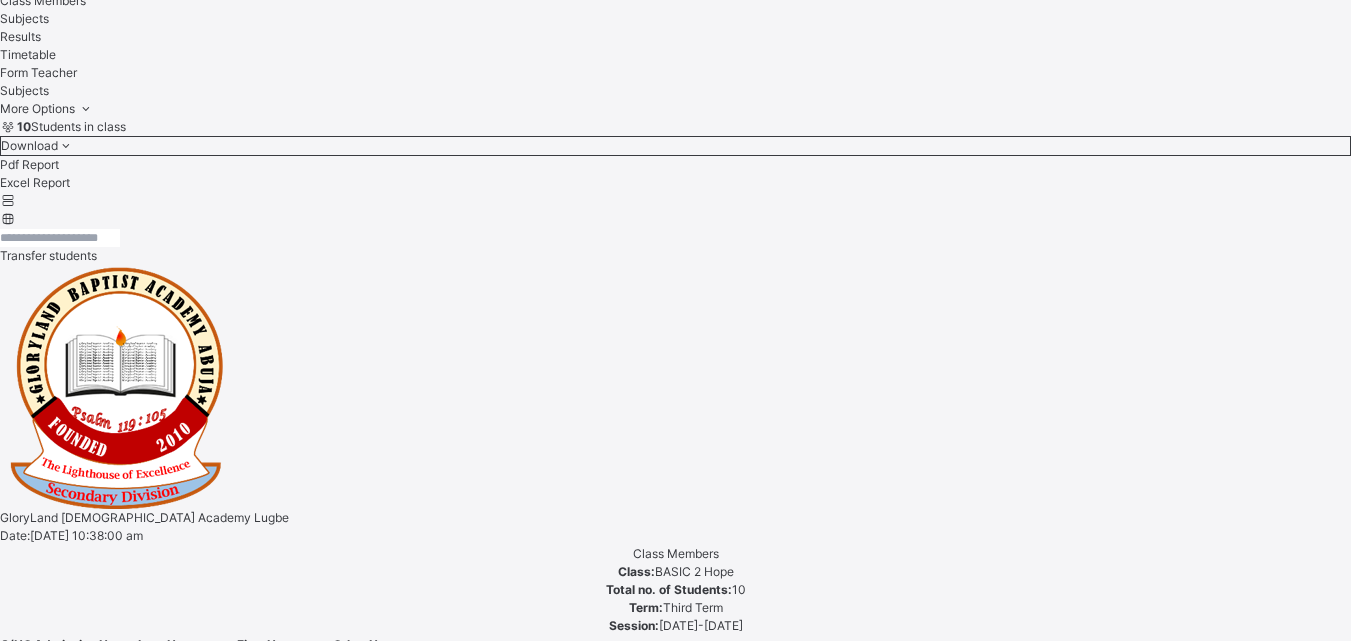 drag, startPoint x: 1344, startPoint y: 458, endPoint x: 1348, endPoint y: 229, distance: 229.03493 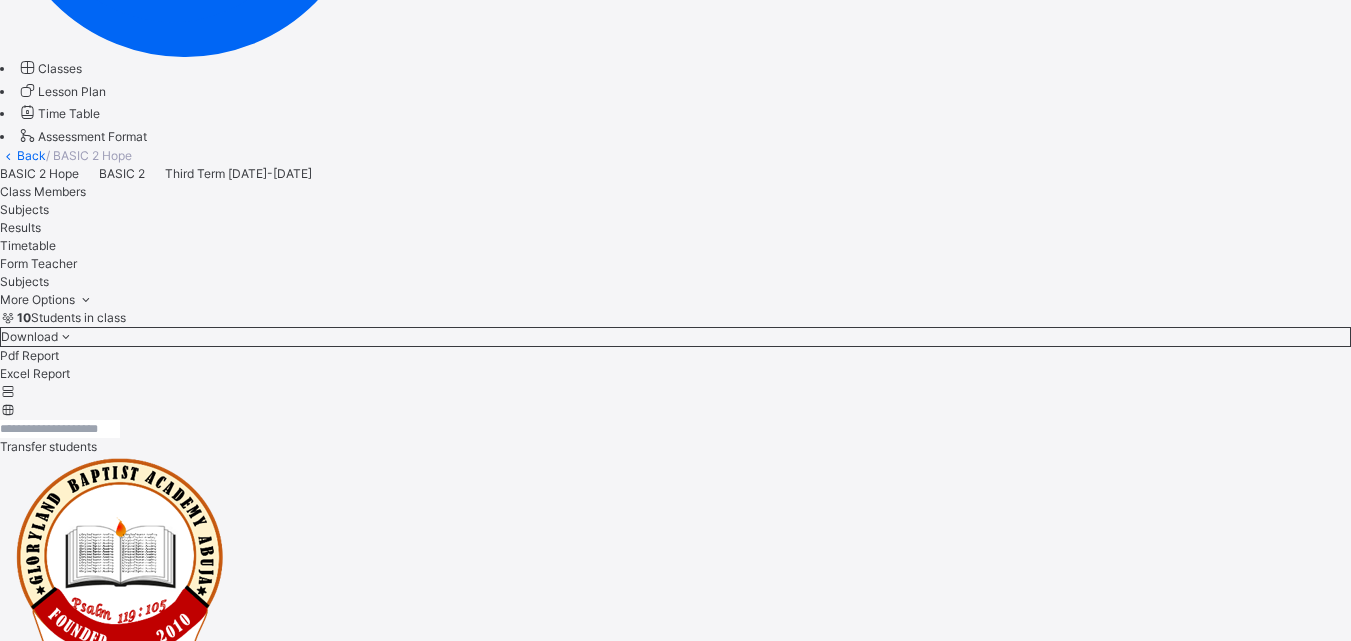 scroll, scrollTop: 436, scrollLeft: 0, axis: vertical 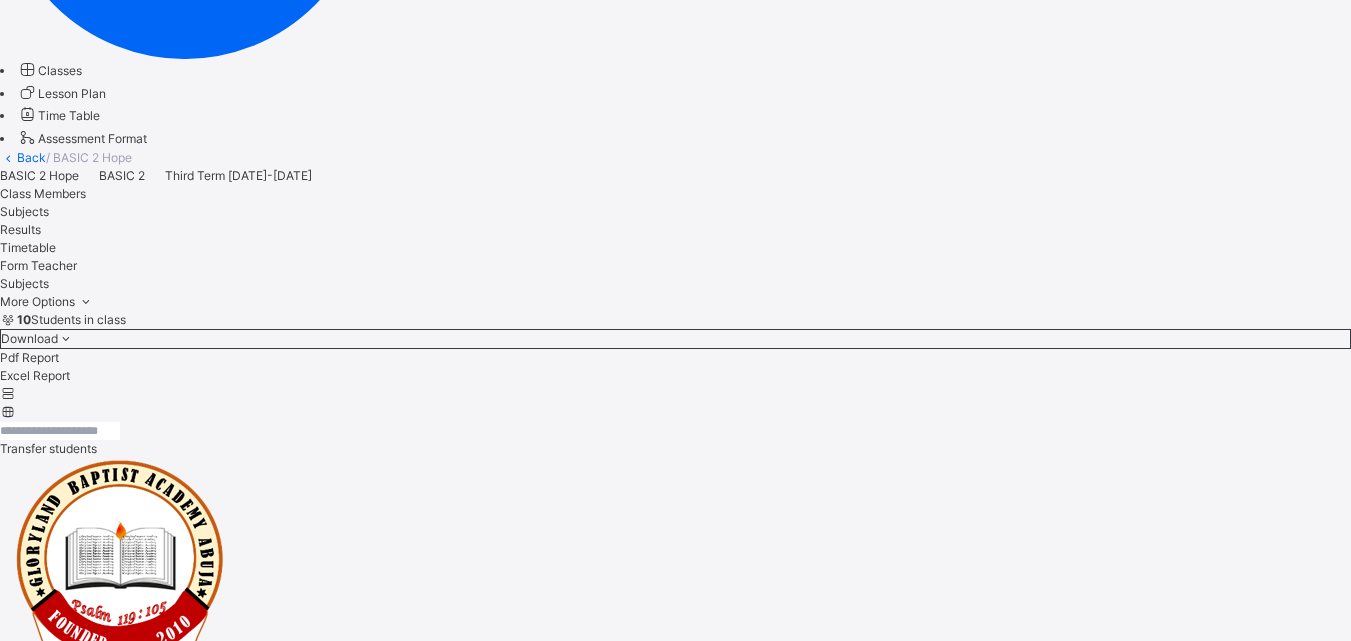 click on "Classes" at bounding box center (60, 70) 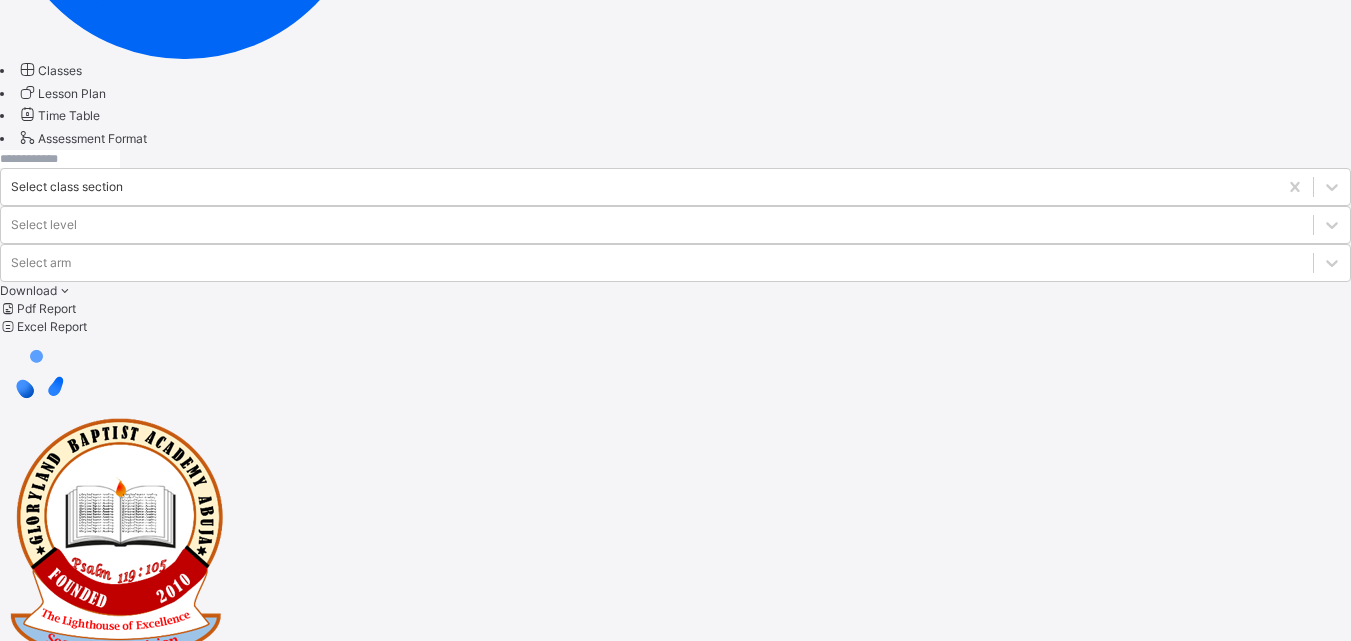 scroll, scrollTop: 0, scrollLeft: 0, axis: both 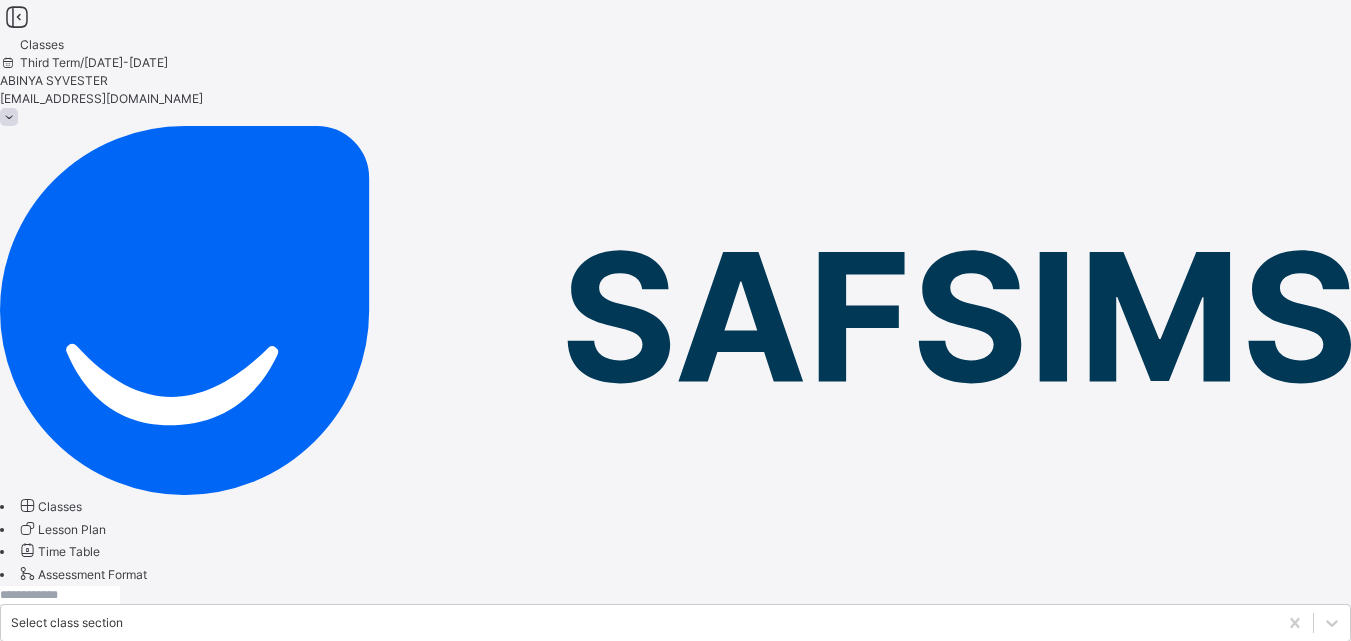 click on "BASIC 2   Endurance   BASIC 2" at bounding box center (140, 880) 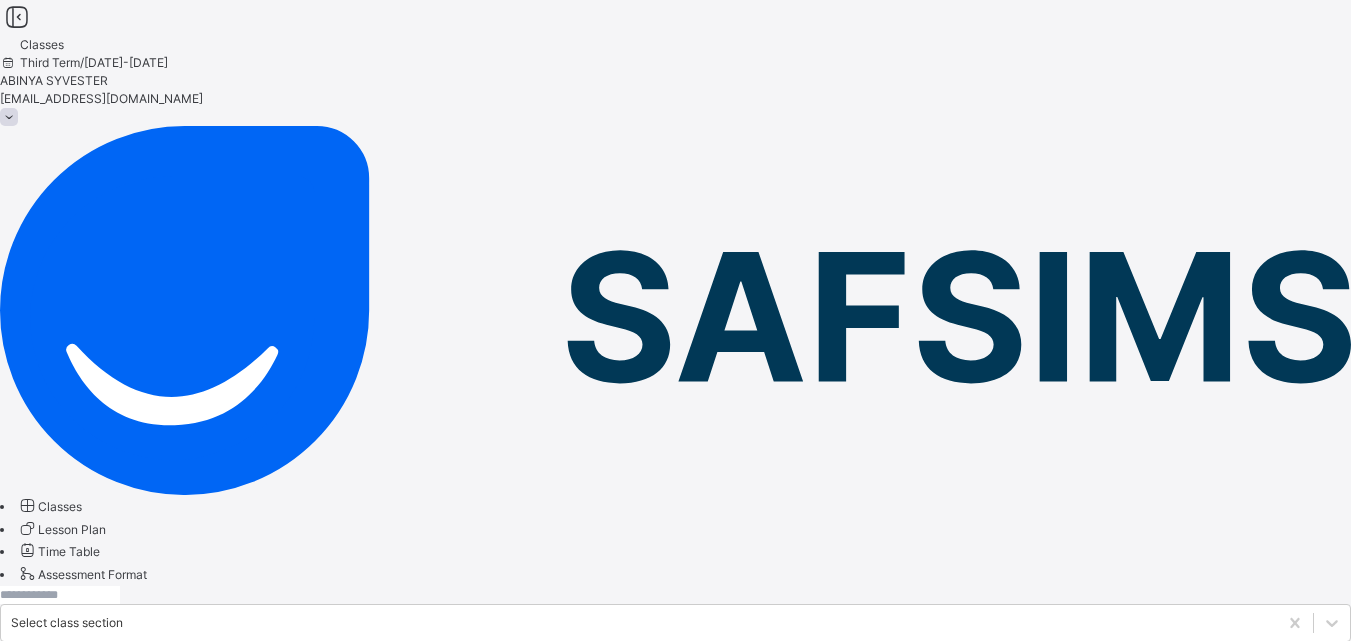 click on "BASIC 2   Endurance" at bounding box center (107, 880) 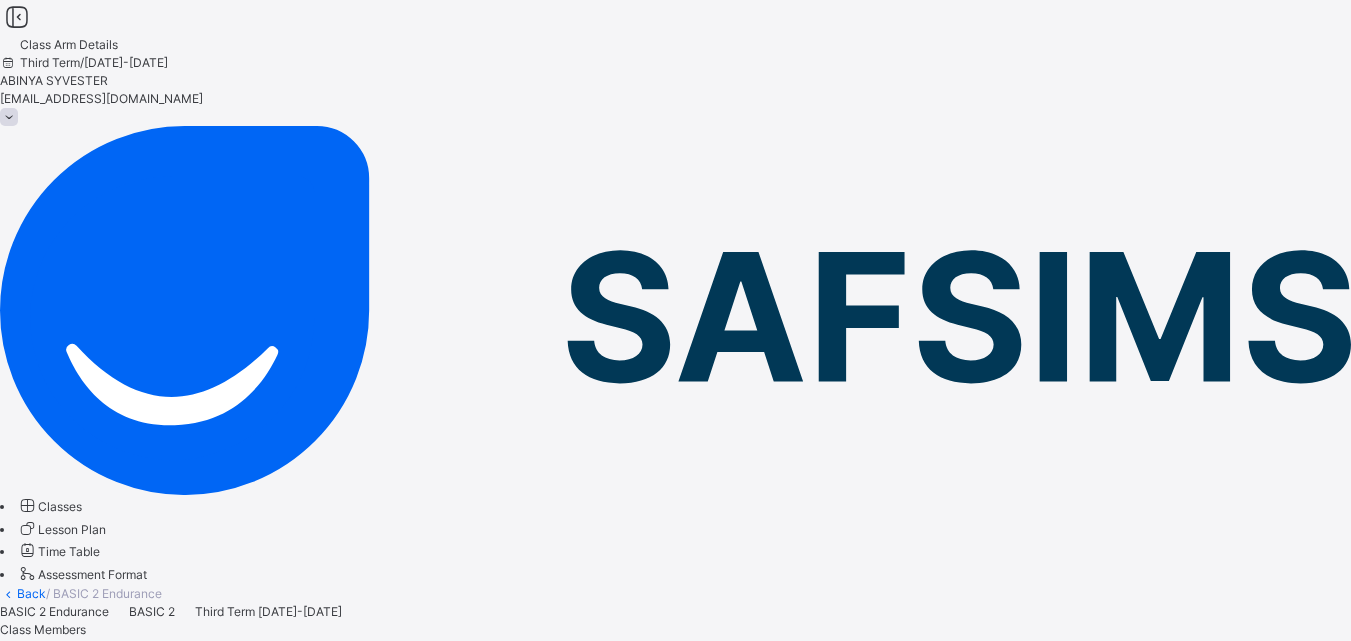 click on "Subjects" at bounding box center [24, 647] 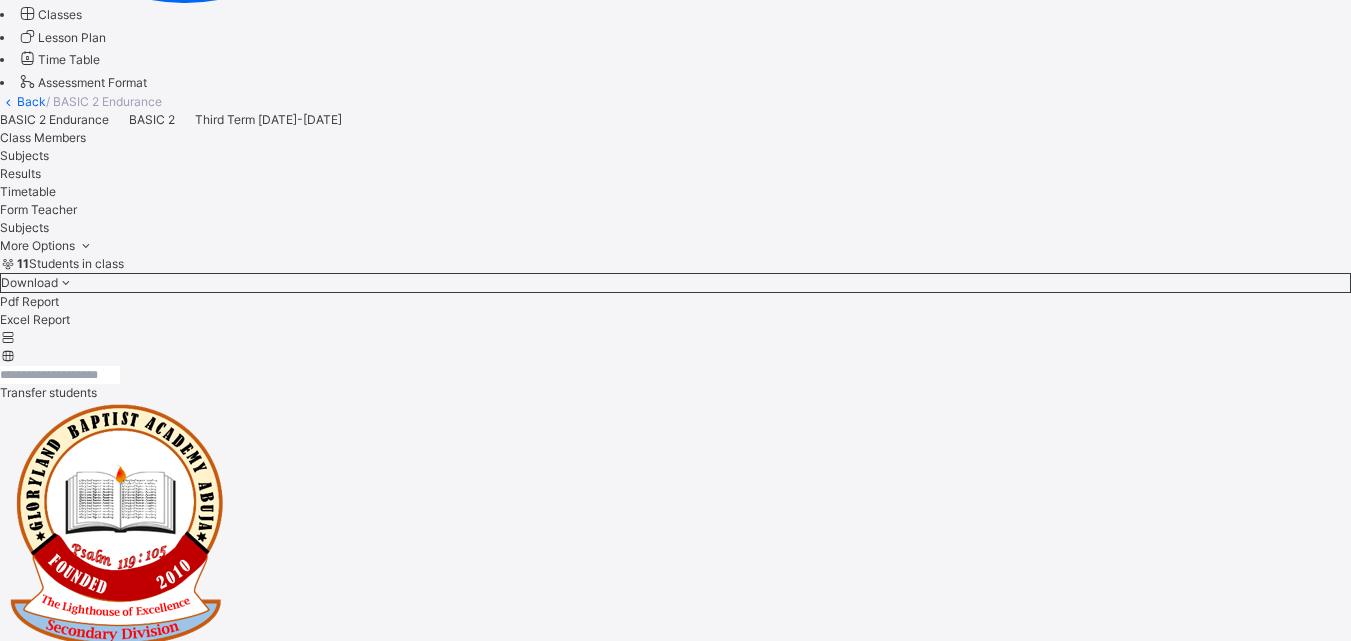 scroll, scrollTop: 497, scrollLeft: 0, axis: vertical 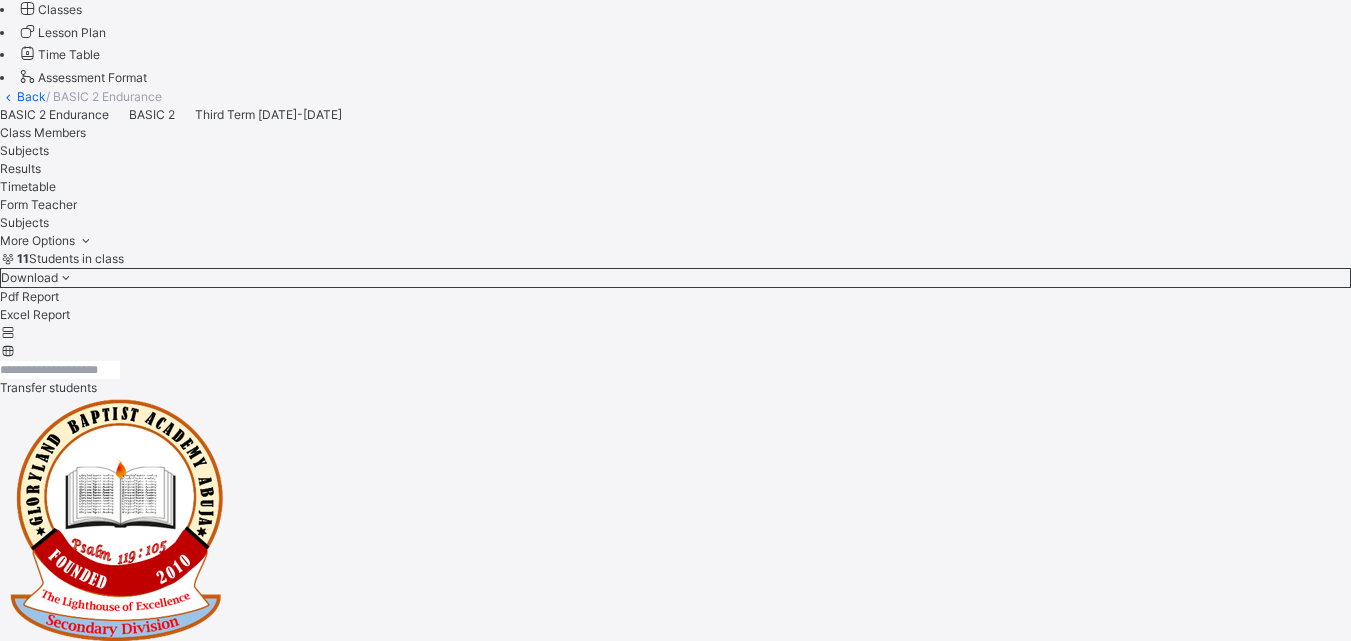 click on "Assess Students" at bounding box center (421, 1936) 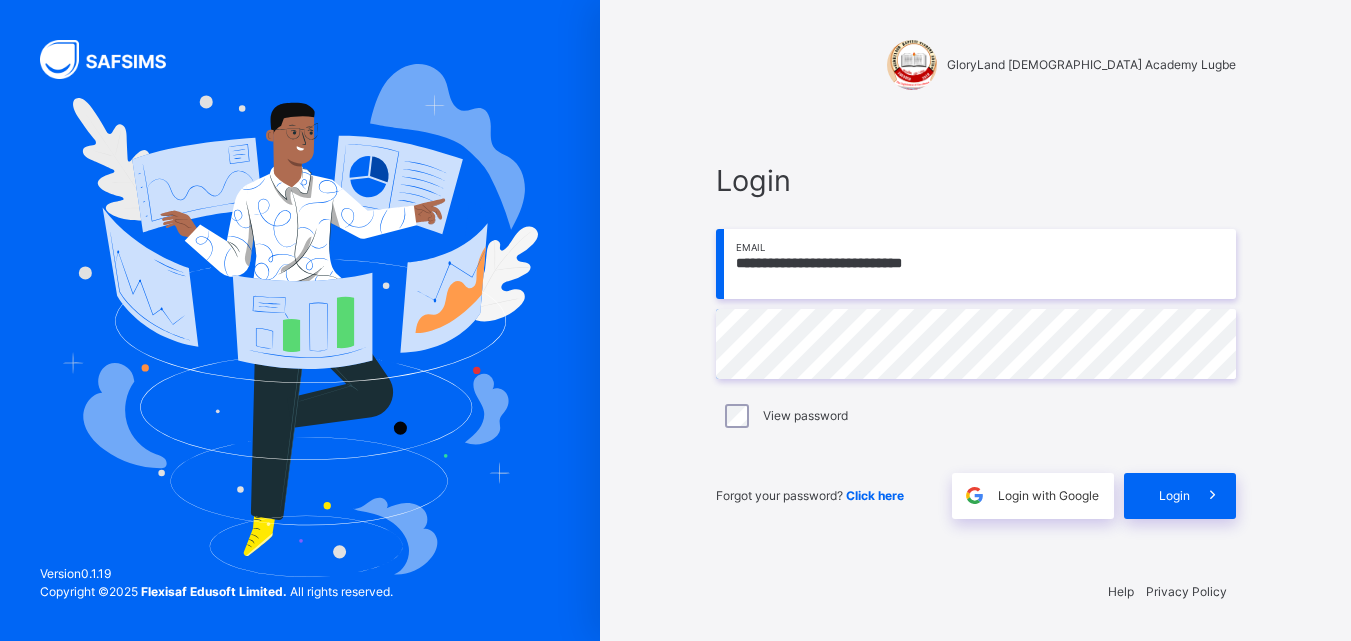 click on "**********" at bounding box center (975, 320) 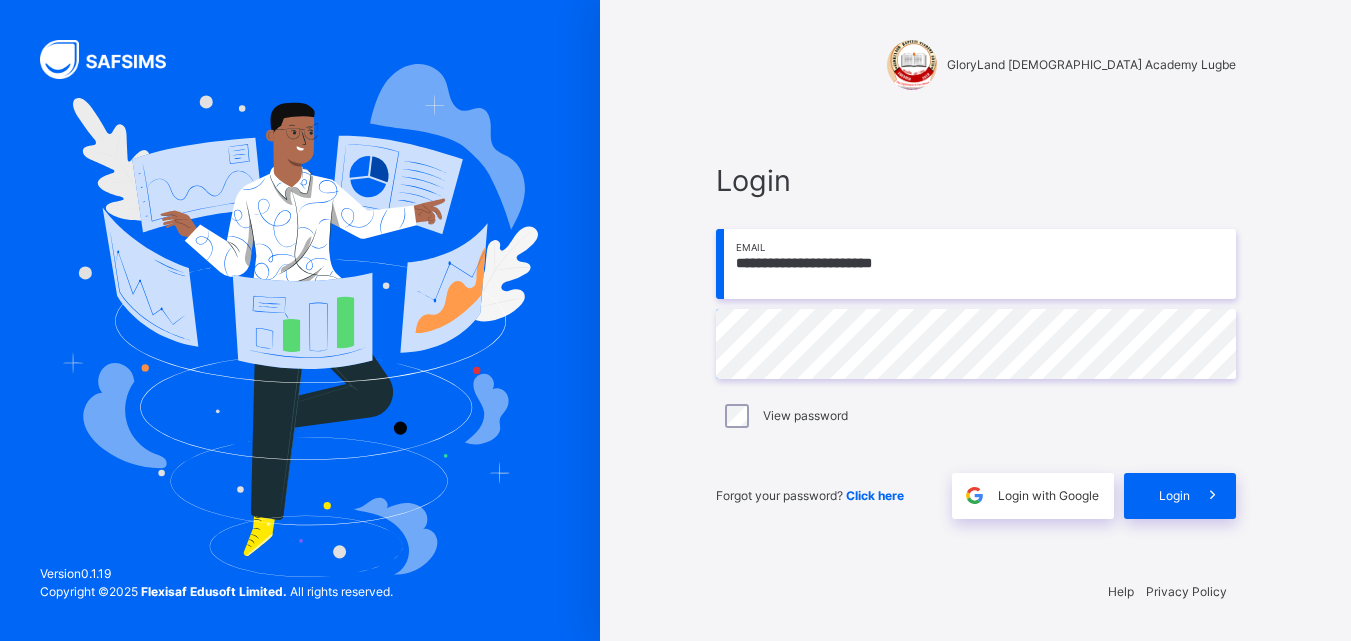 click on "**********" at bounding box center [976, 264] 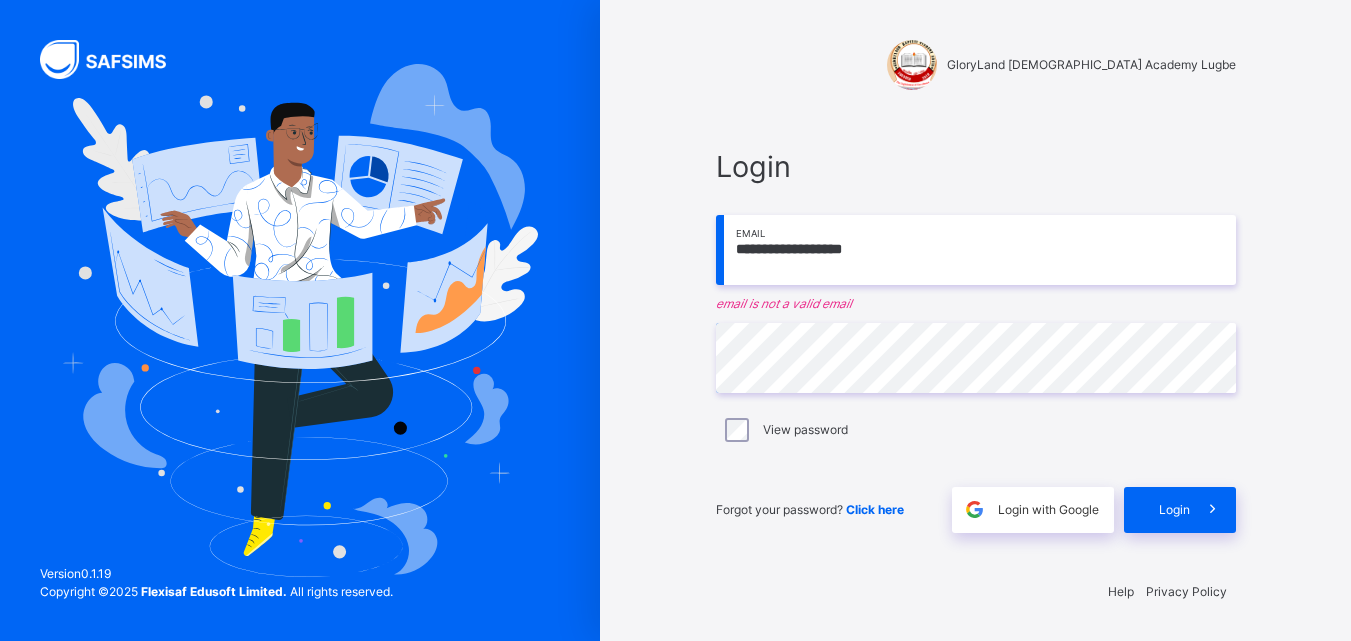 scroll, scrollTop: 0, scrollLeft: 0, axis: both 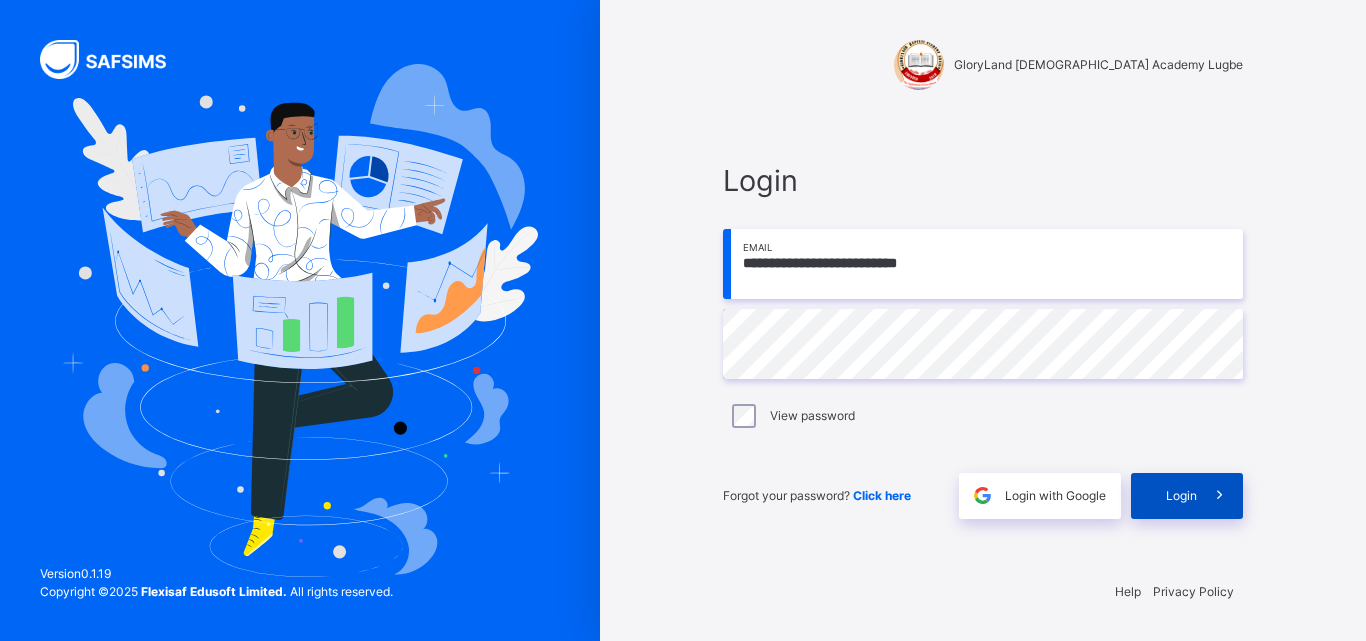 click at bounding box center (1219, 495) 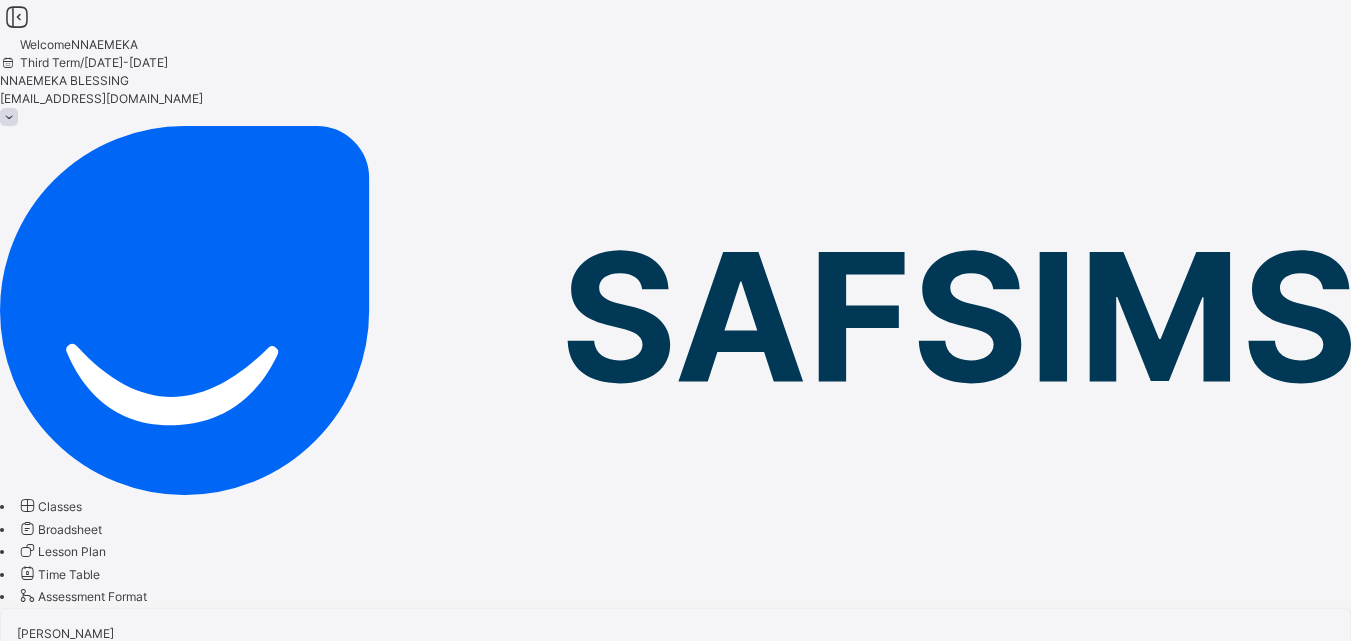 click on "Classes" at bounding box center [60, 506] 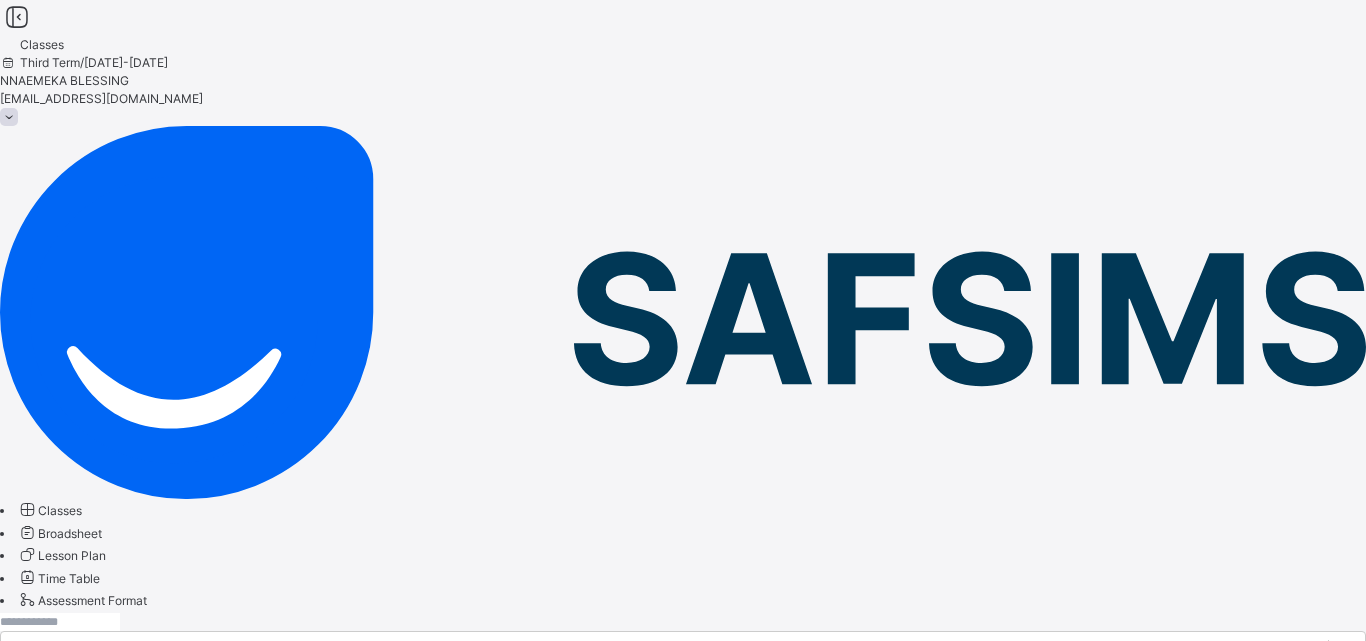 click on "BASIC 4   Greatness" at bounding box center (106, 847) 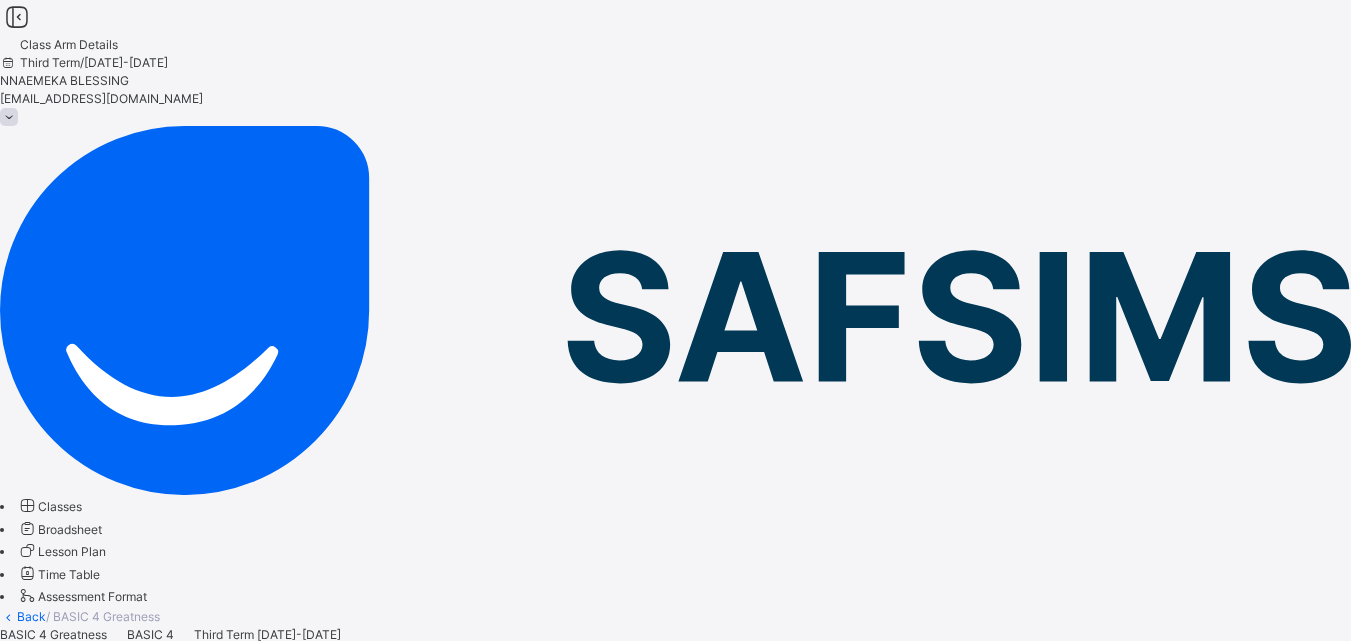 click on "Subjects" at bounding box center (24, 670) 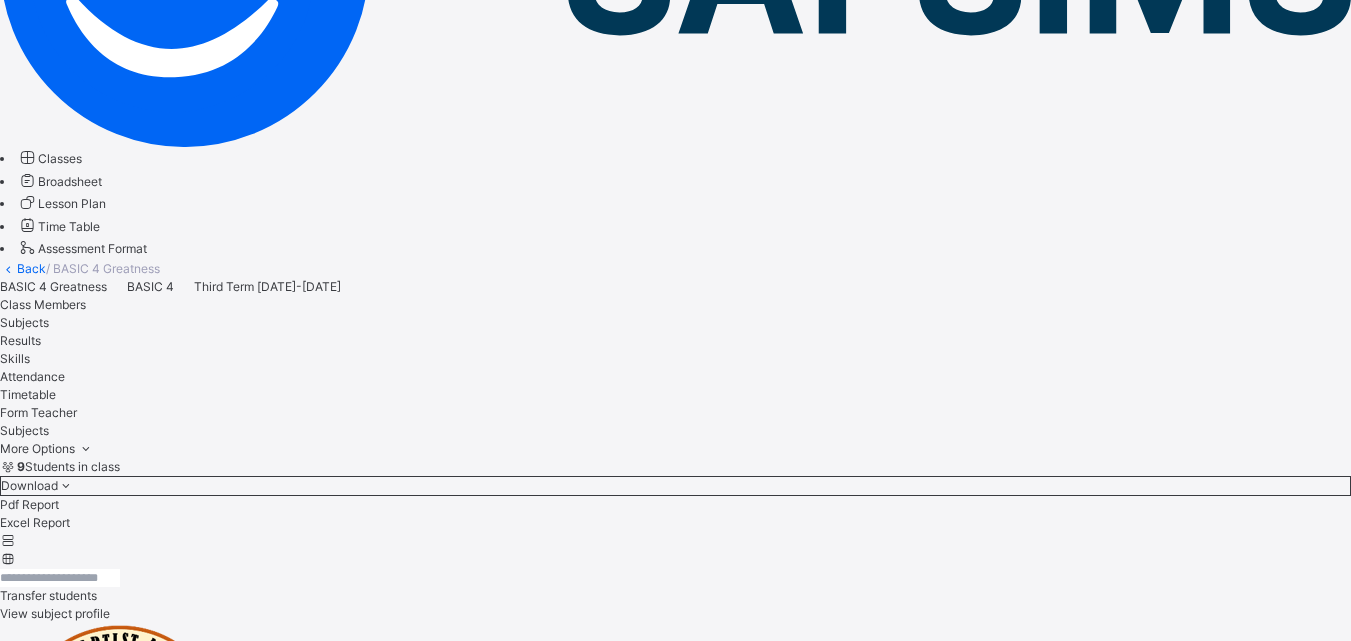 scroll, scrollTop: 350, scrollLeft: 0, axis: vertical 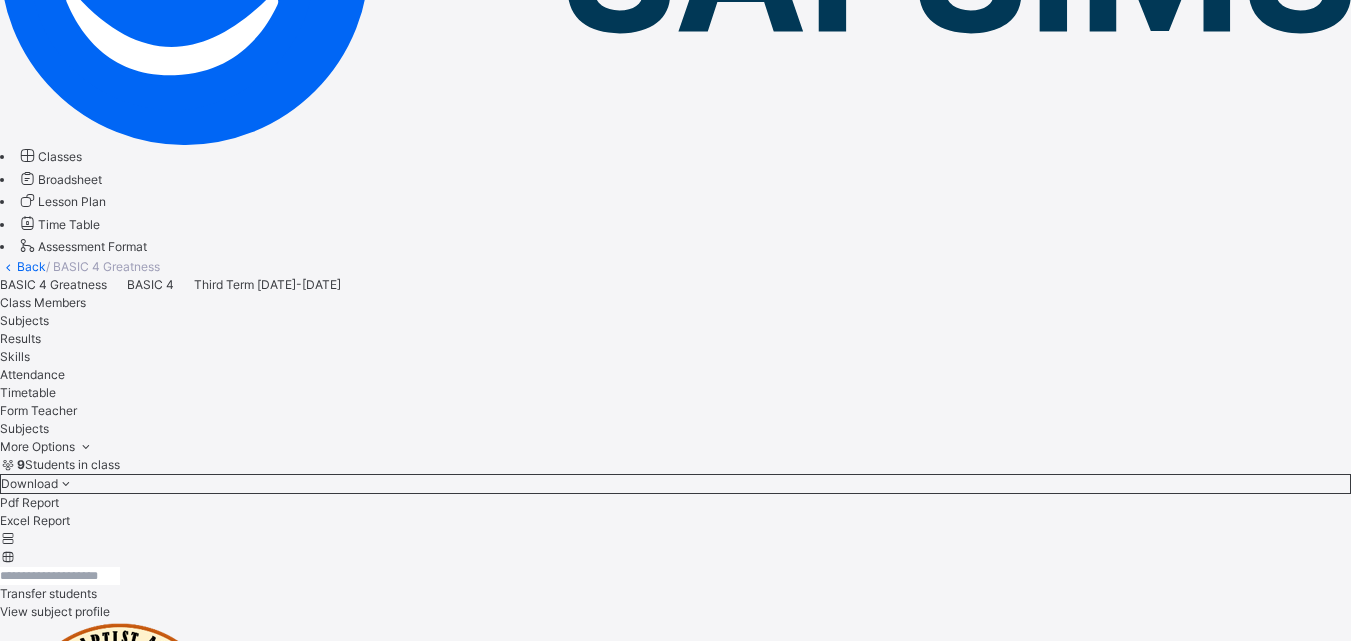 click on "Assess Students" at bounding box center (421, 1811) 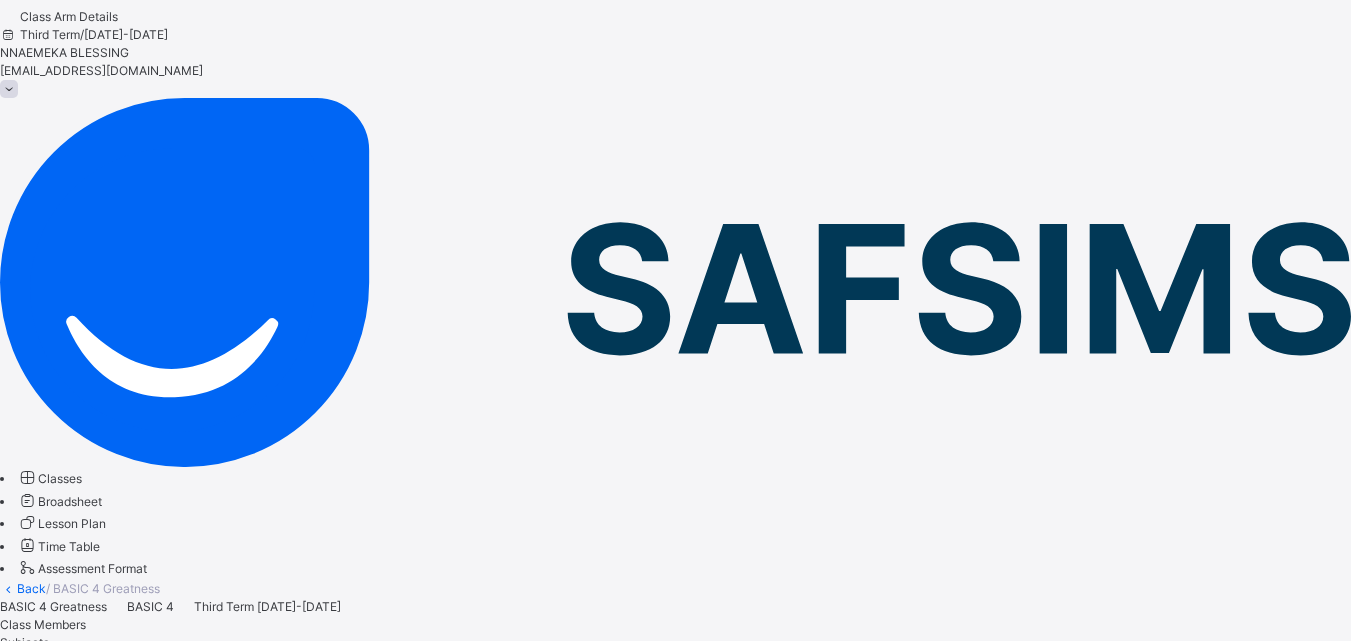 scroll, scrollTop: 0, scrollLeft: 0, axis: both 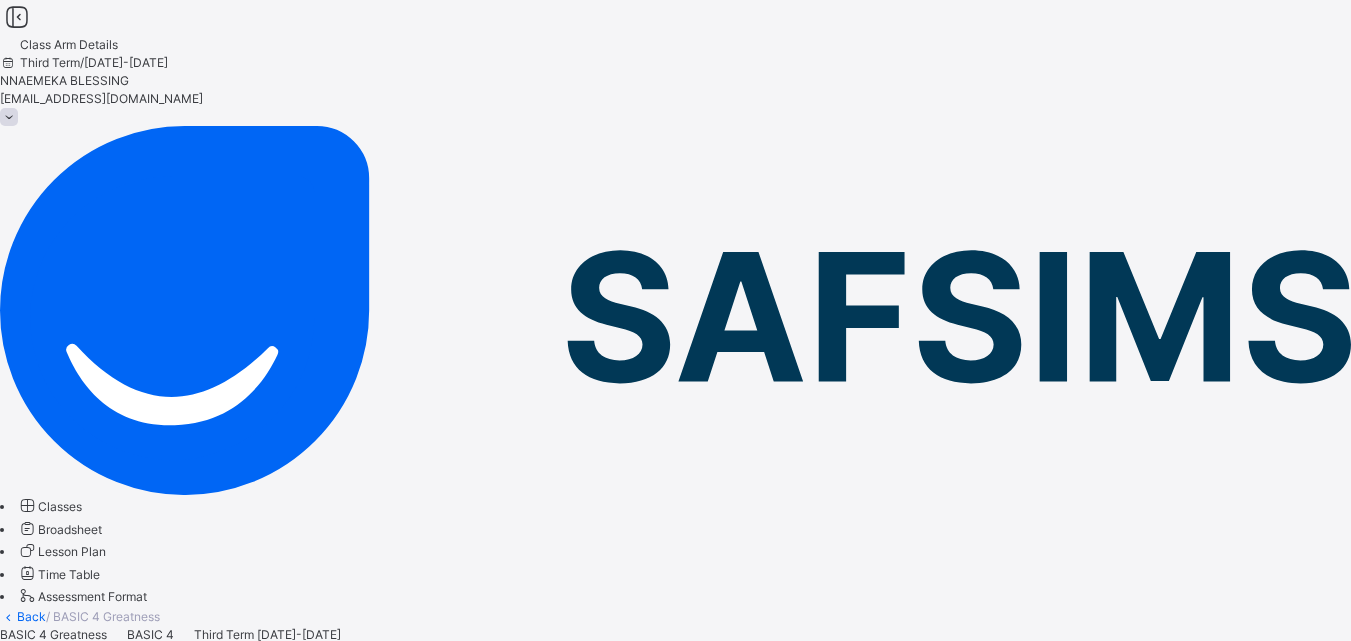 click at bounding box center (9, 117) 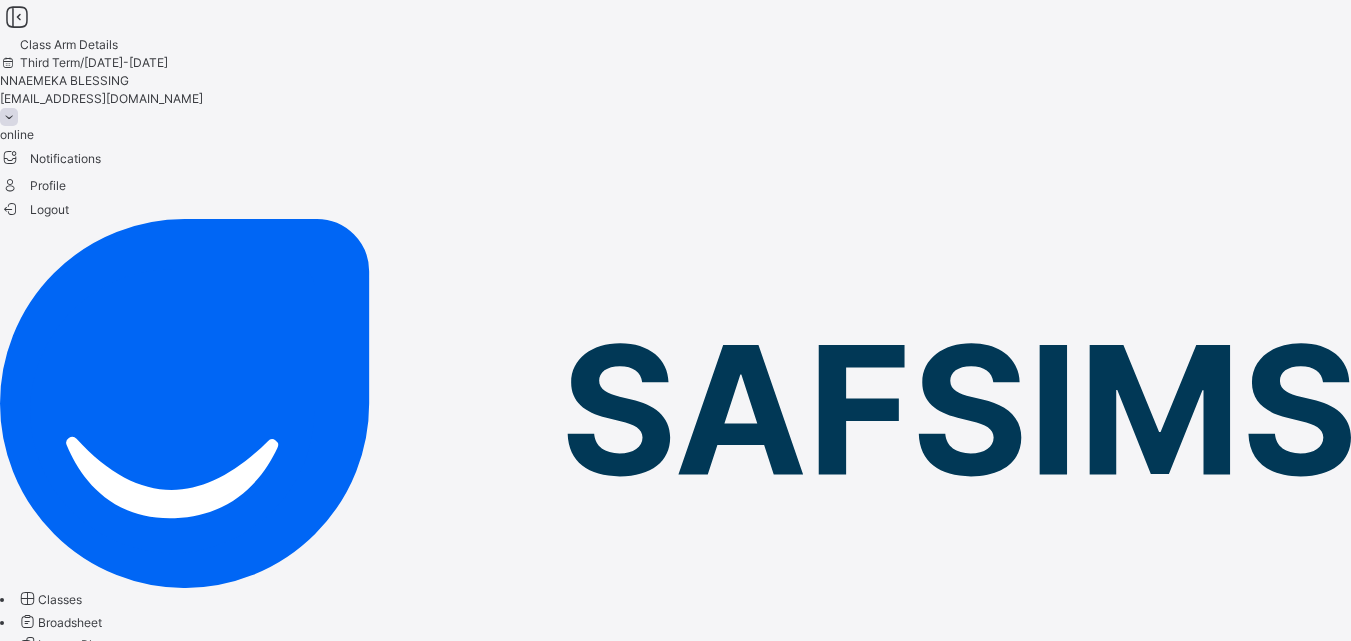 click at bounding box center (9, 117) 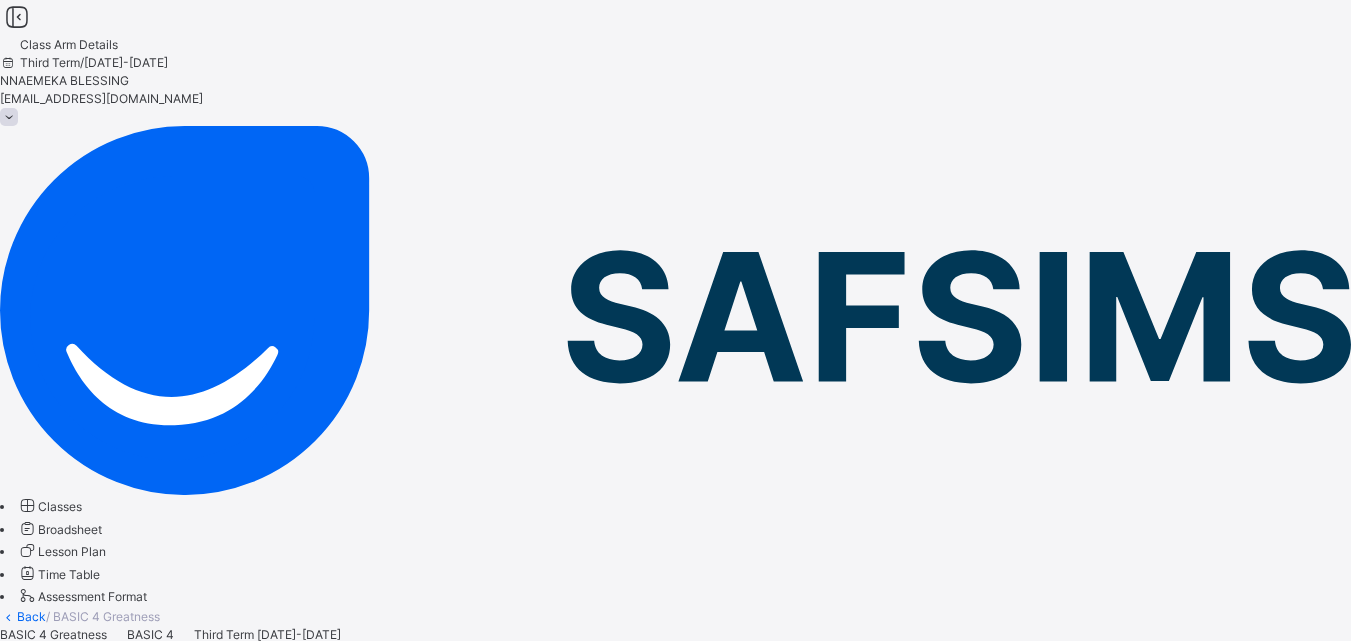 click at bounding box center (9, 117) 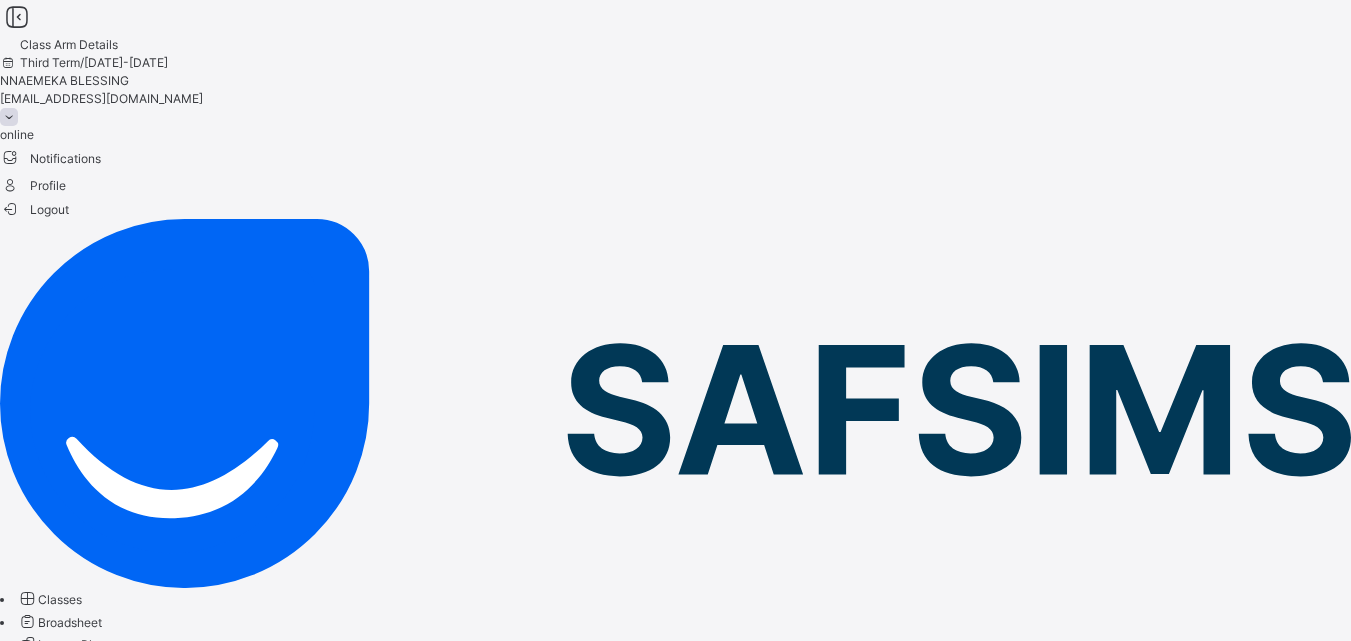 click at bounding box center [9, 117] 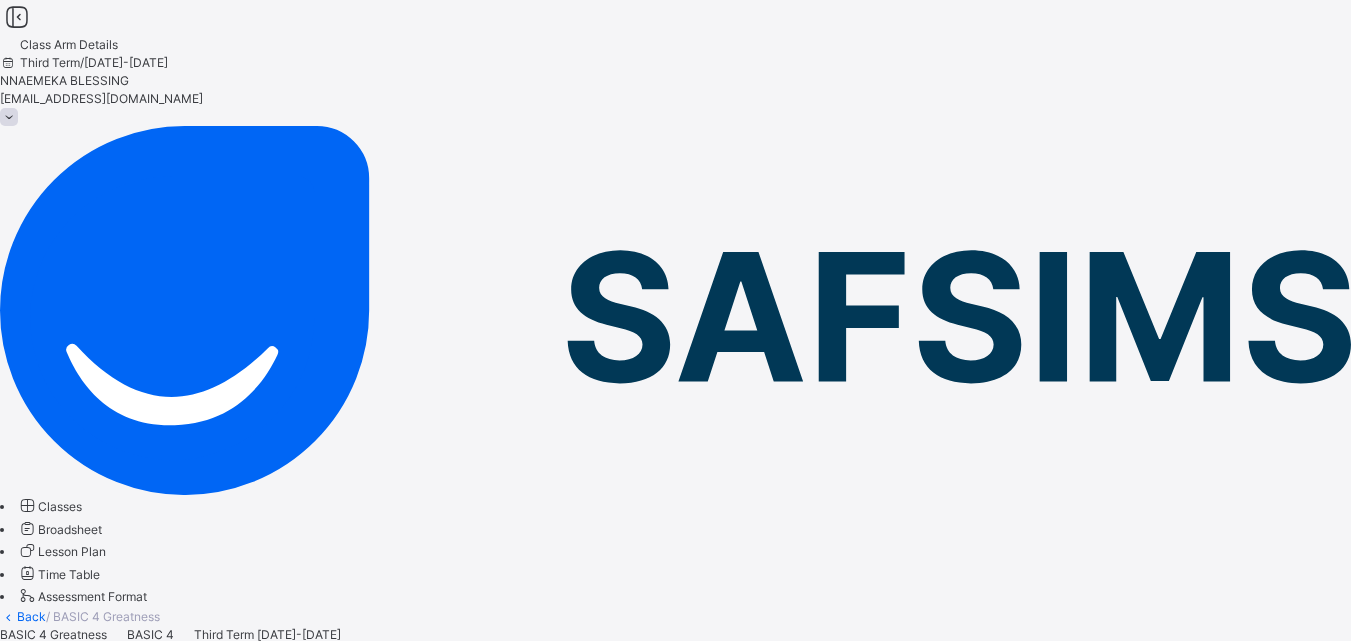 click at bounding box center [675, 644] 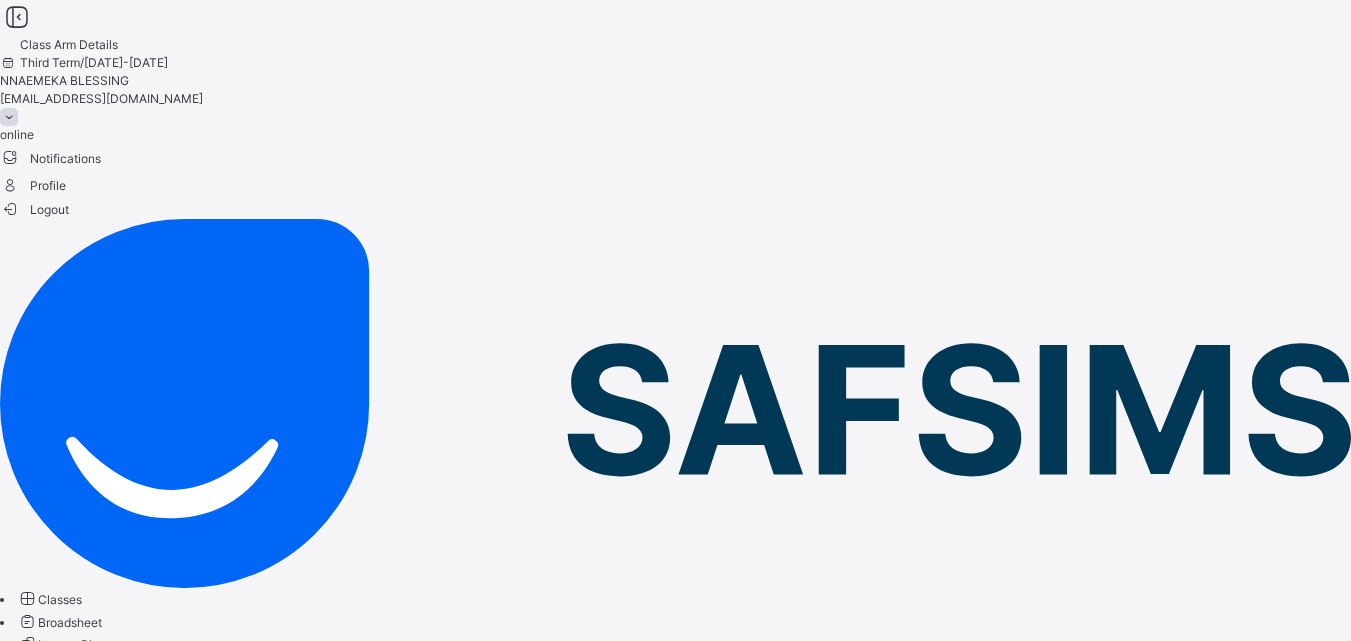 click on "Logout" at bounding box center [34, 209] 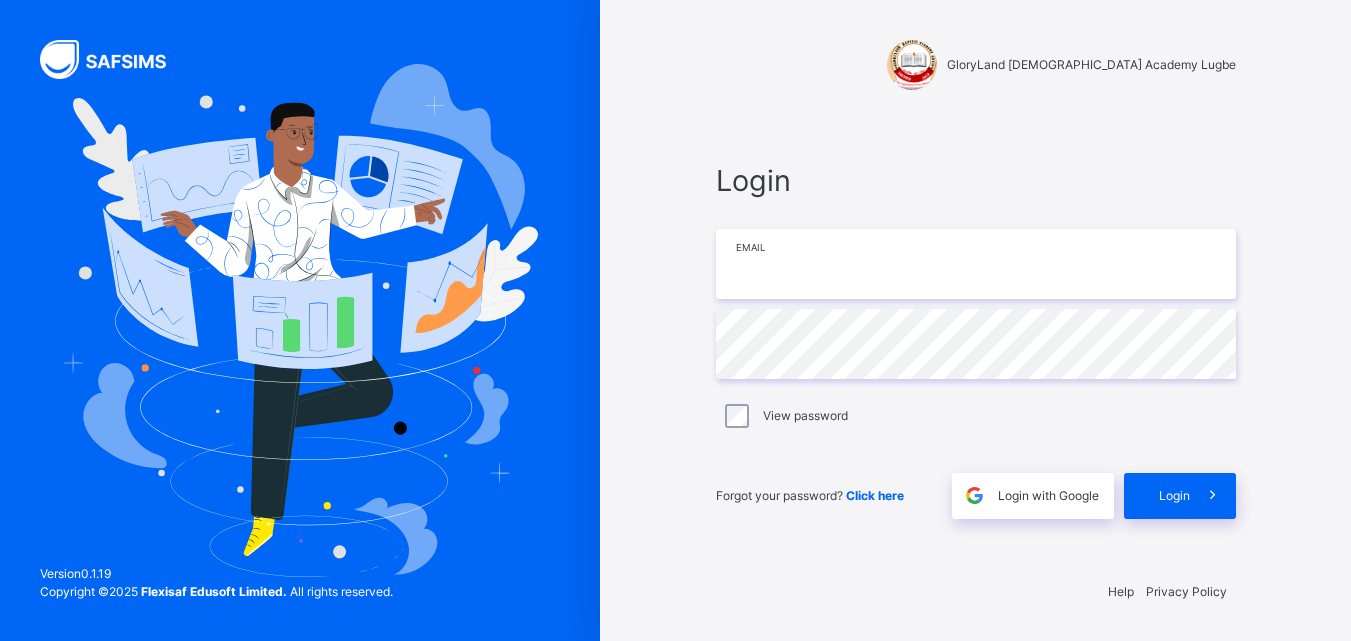 click at bounding box center (976, 264) 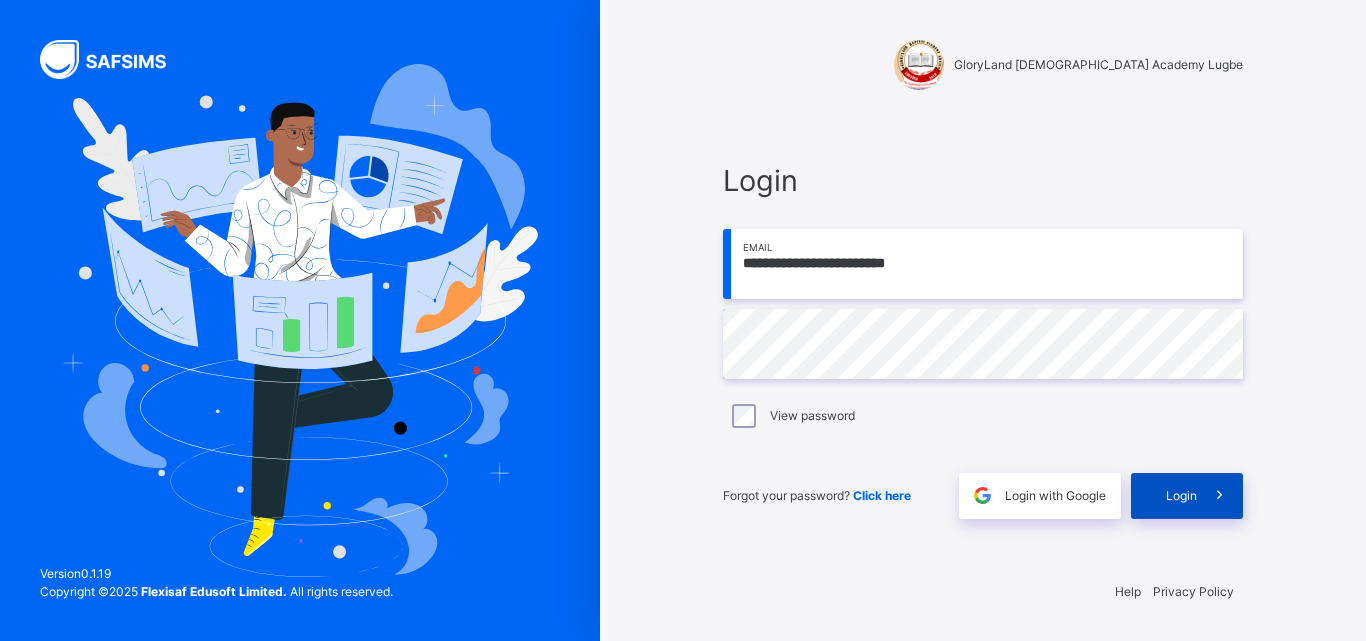 click on "Login" at bounding box center [1181, 496] 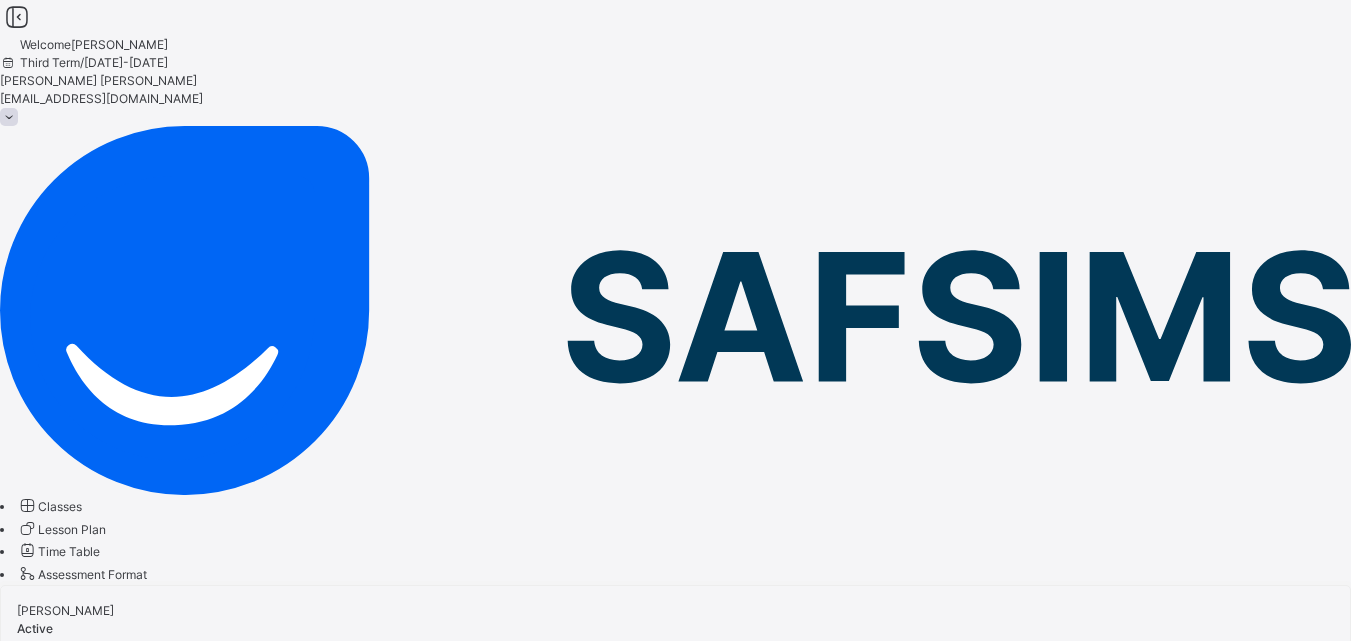 click on "Classes" at bounding box center [60, 506] 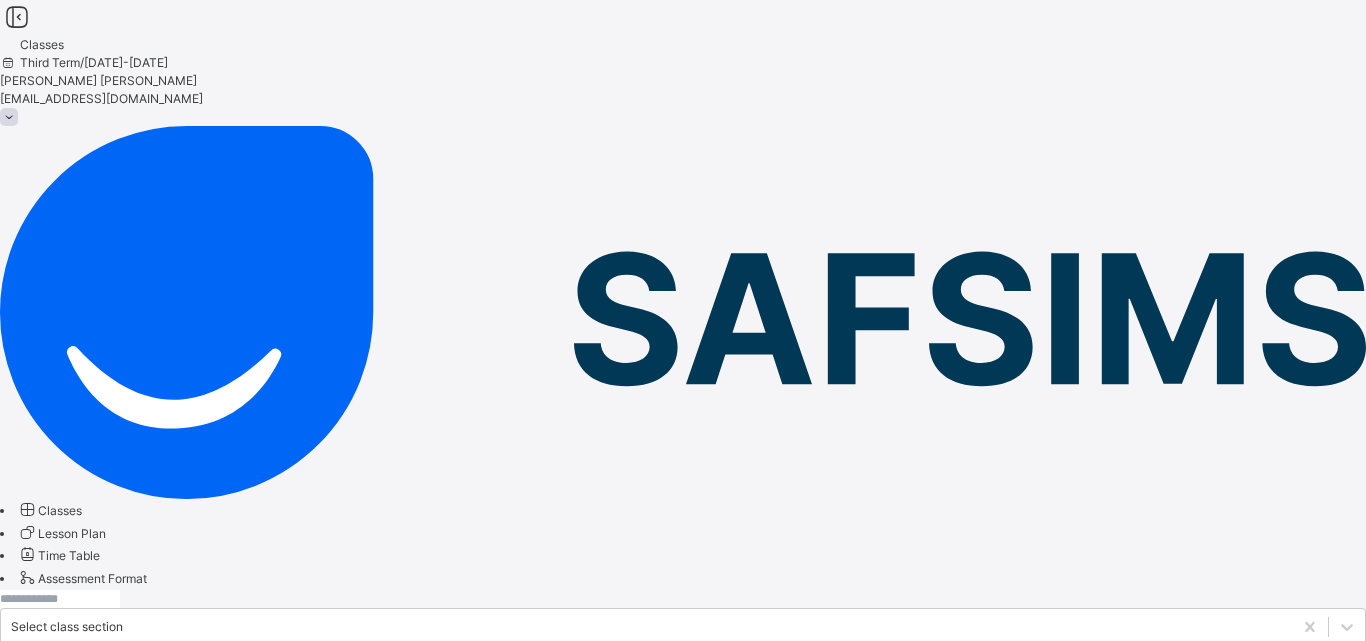 click on "BASIC 4   Greatness" at bounding box center [106, 825] 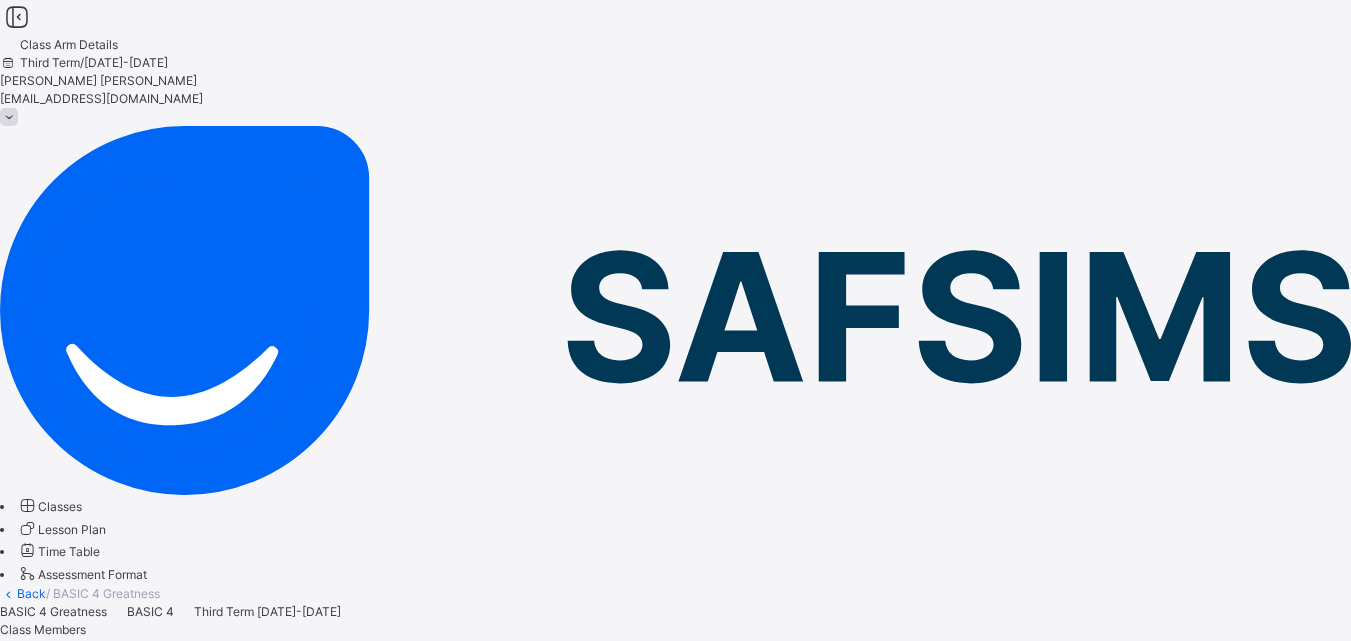 click on "Subjects" at bounding box center (24, 647) 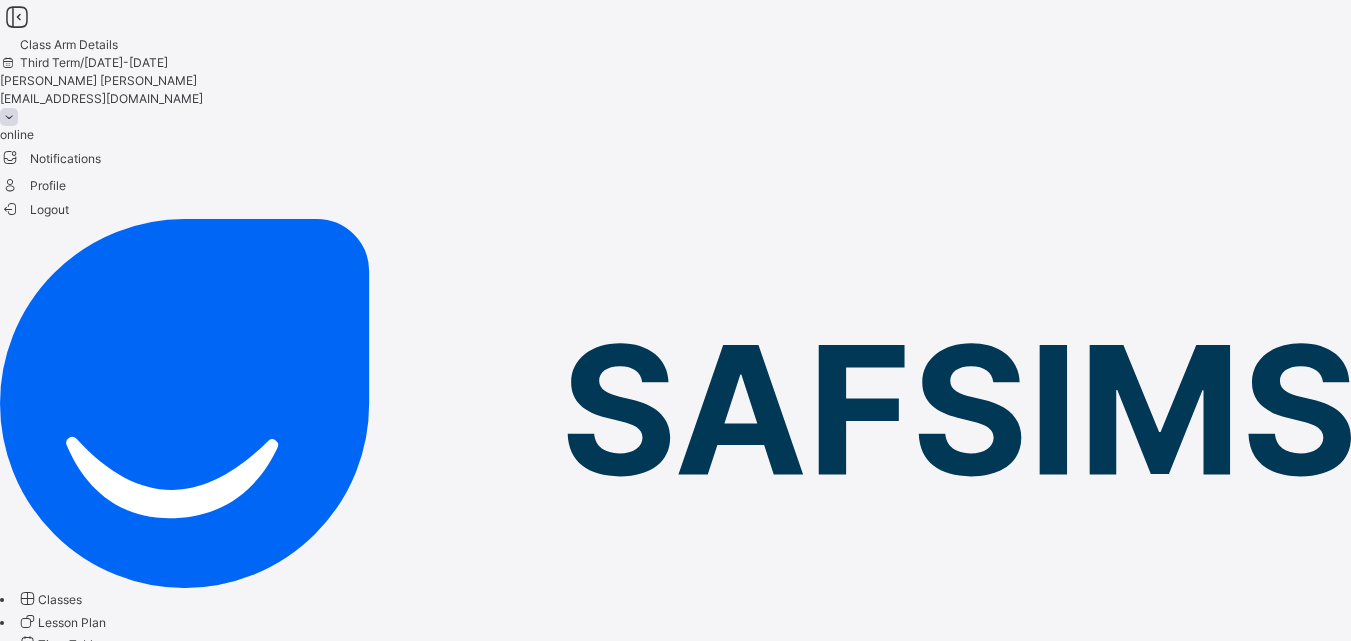 click on "Logout" at bounding box center (34, 209) 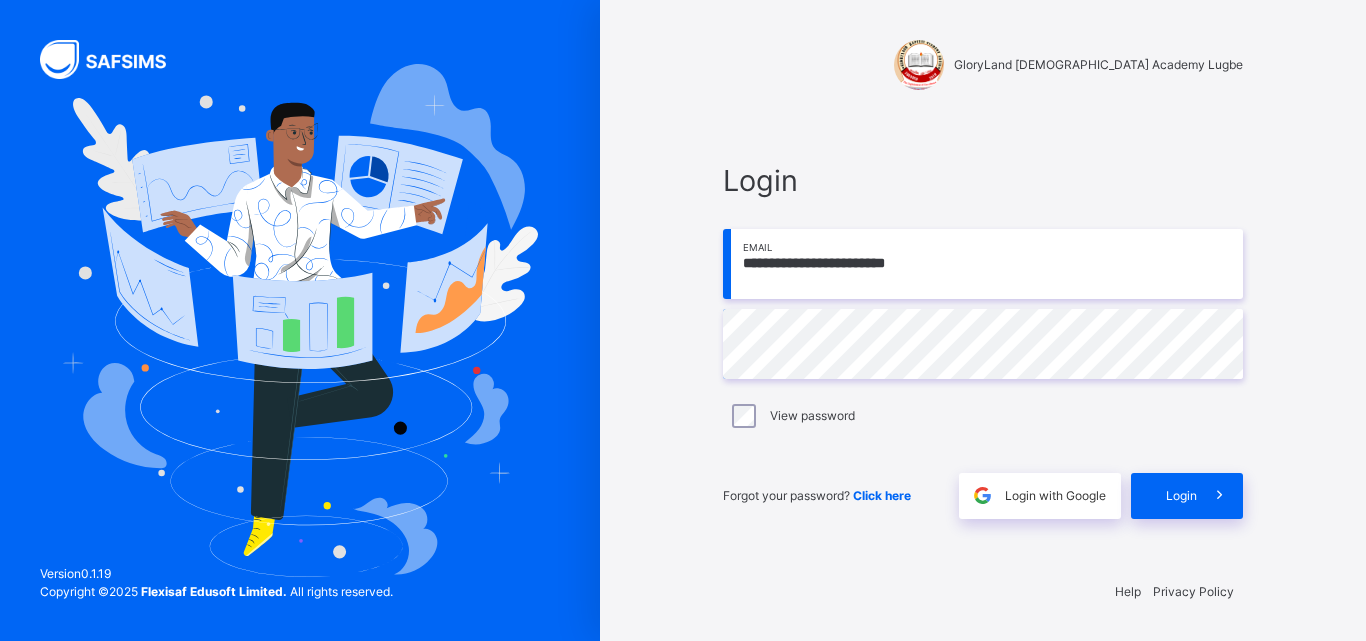 click on "**********" at bounding box center [983, 264] 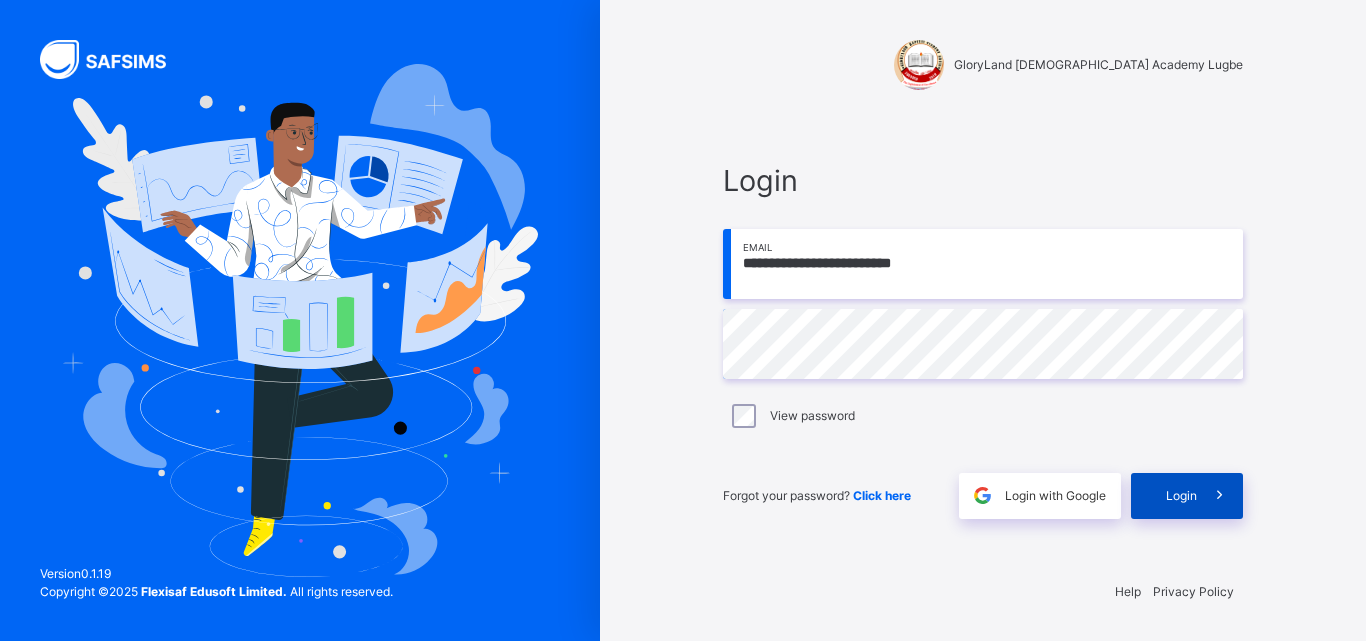 click on "Login" at bounding box center (1181, 496) 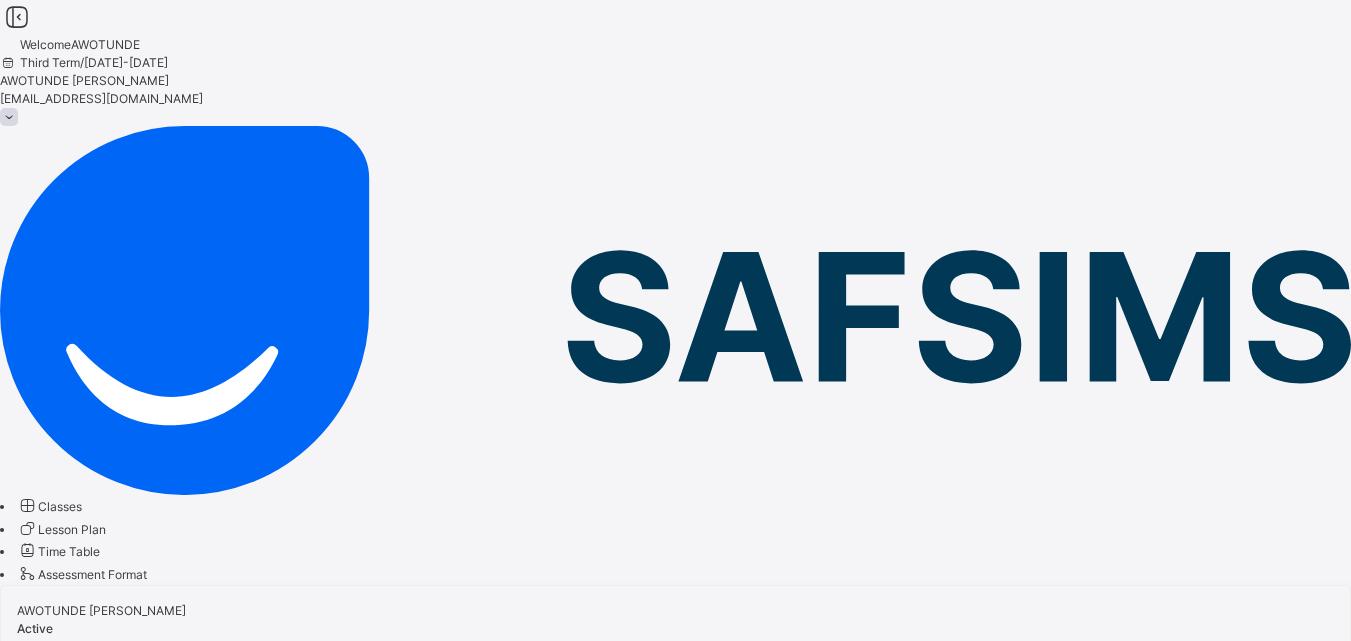 click on "Classes" at bounding box center (60, 506) 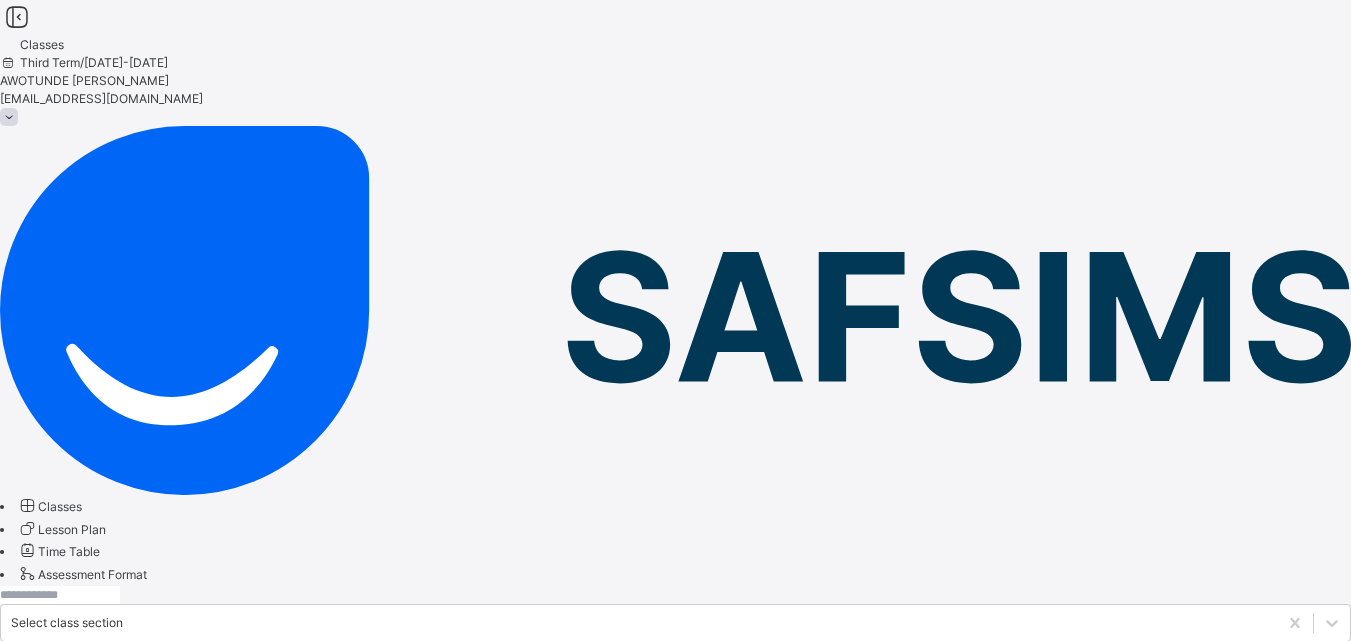 click on "BASIC 4   Greatness" at bounding box center (106, 1116) 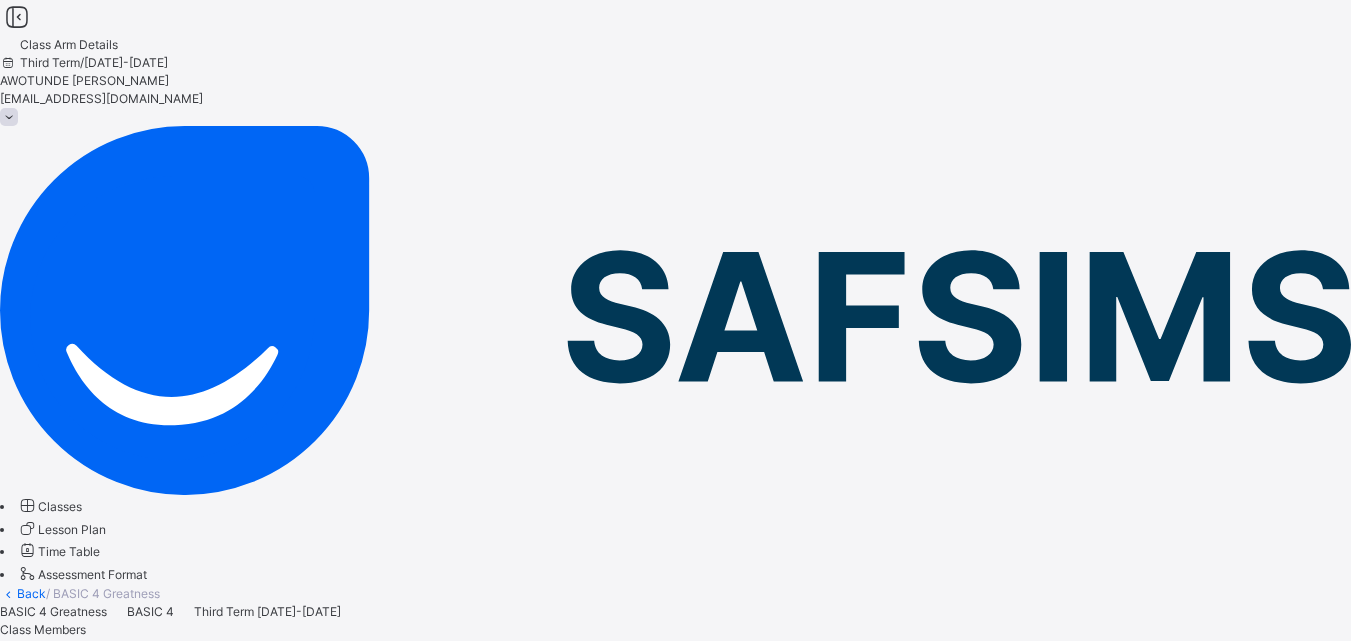 click on "Subjects" at bounding box center (24, 647) 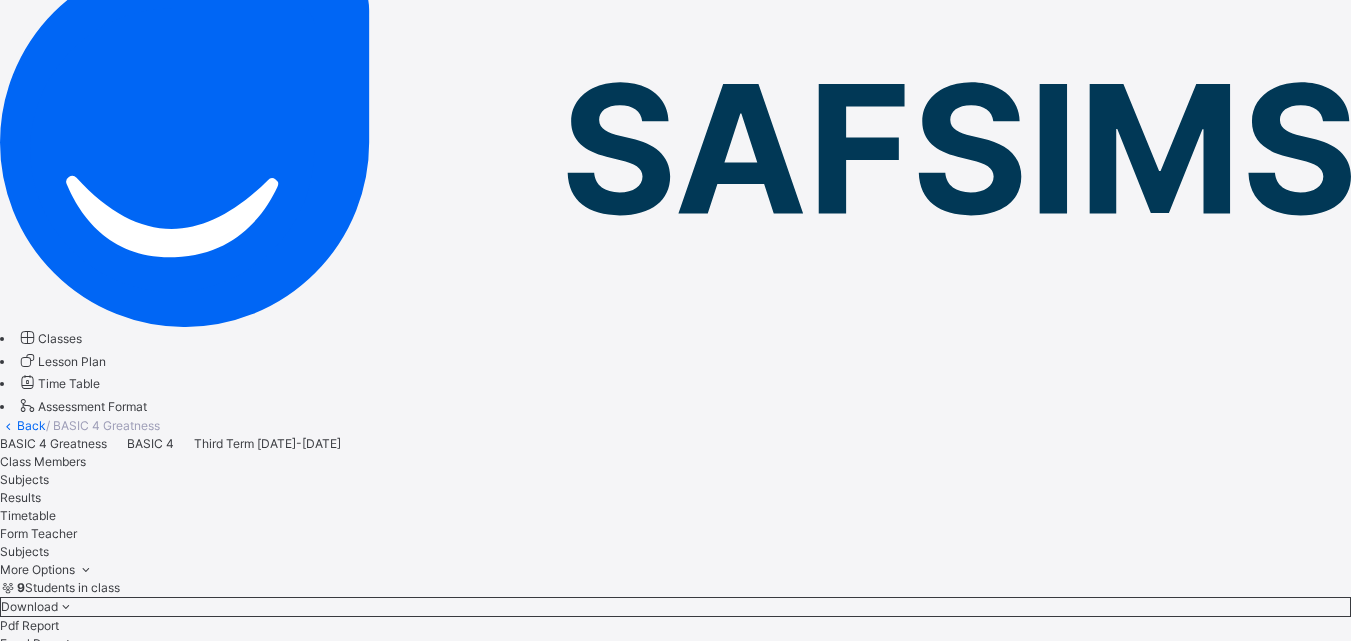 scroll, scrollTop: 170, scrollLeft: 0, axis: vertical 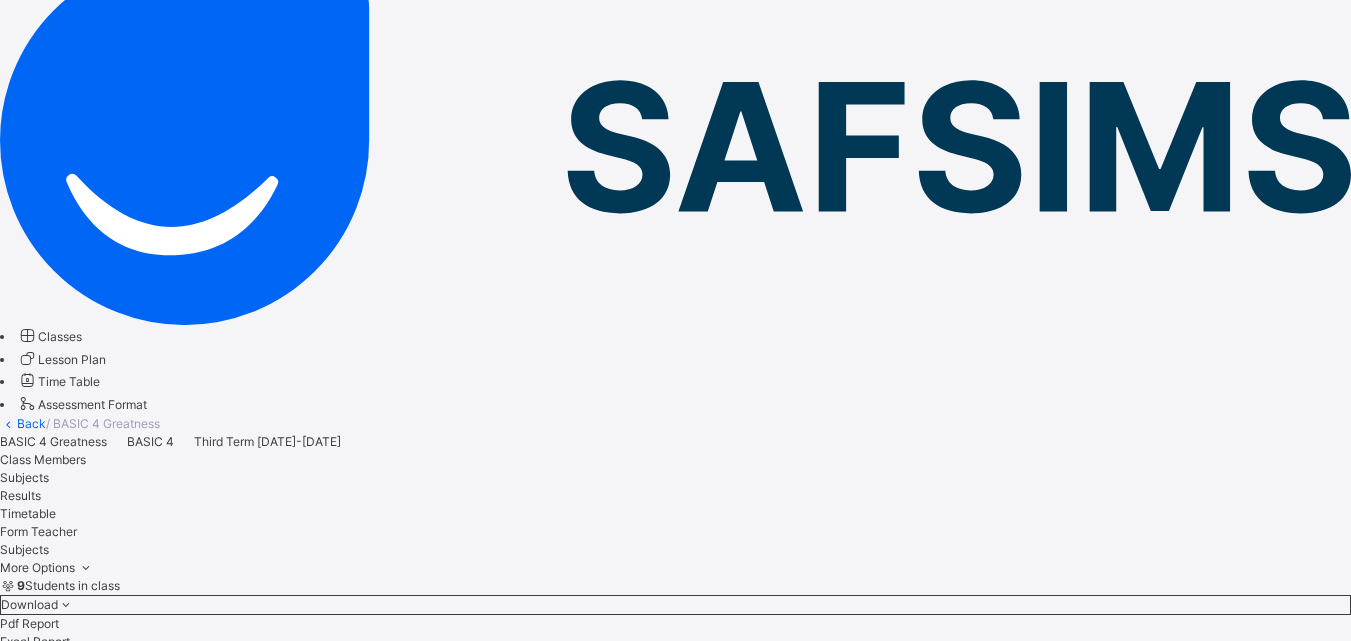 click on "Assess Students" at bounding box center (421, 1871) 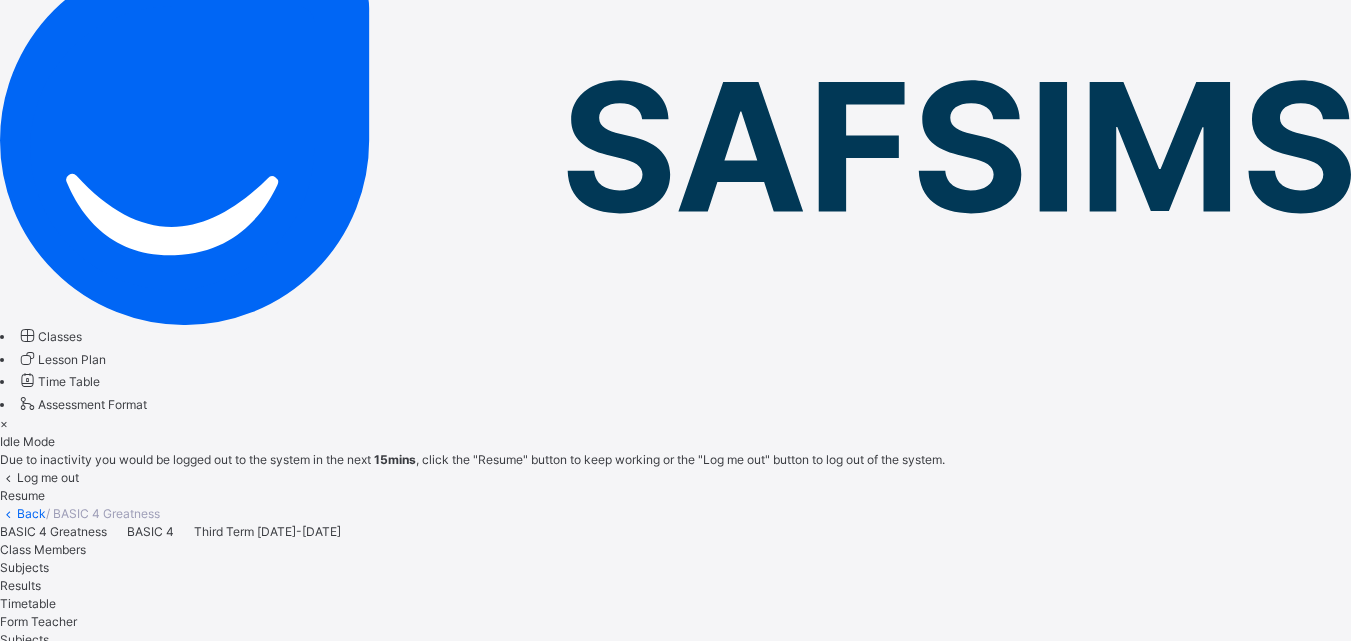 click on "Save Entries" at bounding box center (55, 3095) 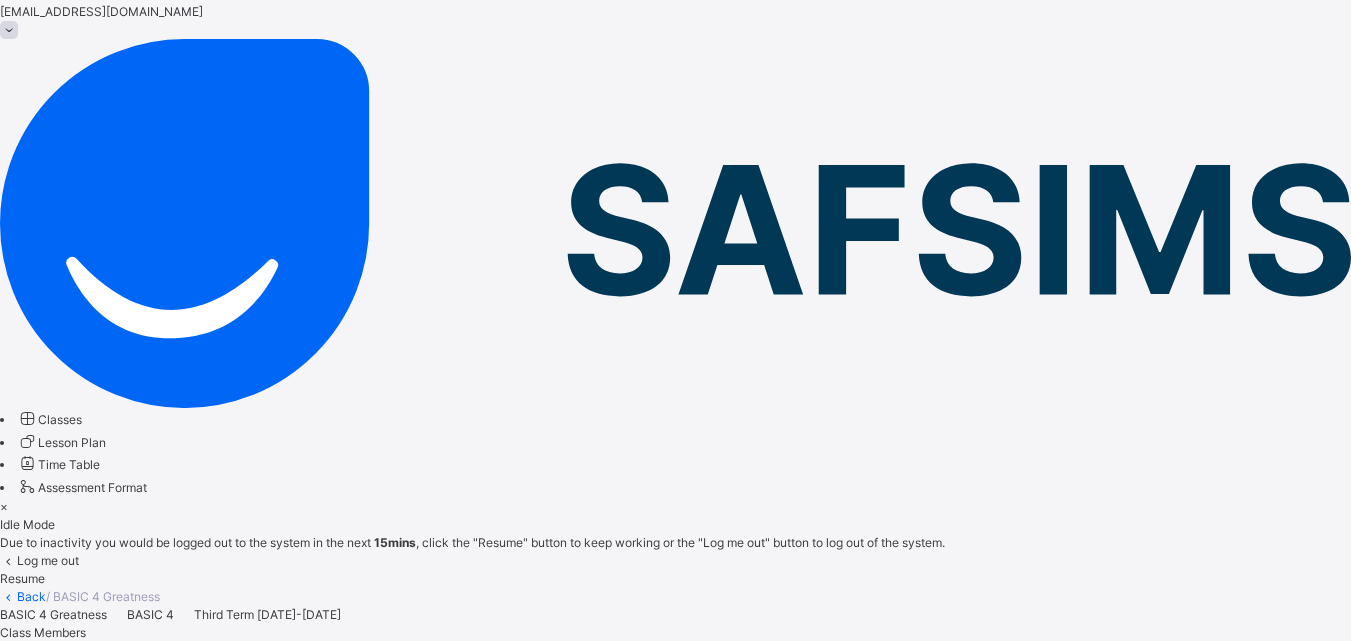 scroll, scrollTop: 50, scrollLeft: 0, axis: vertical 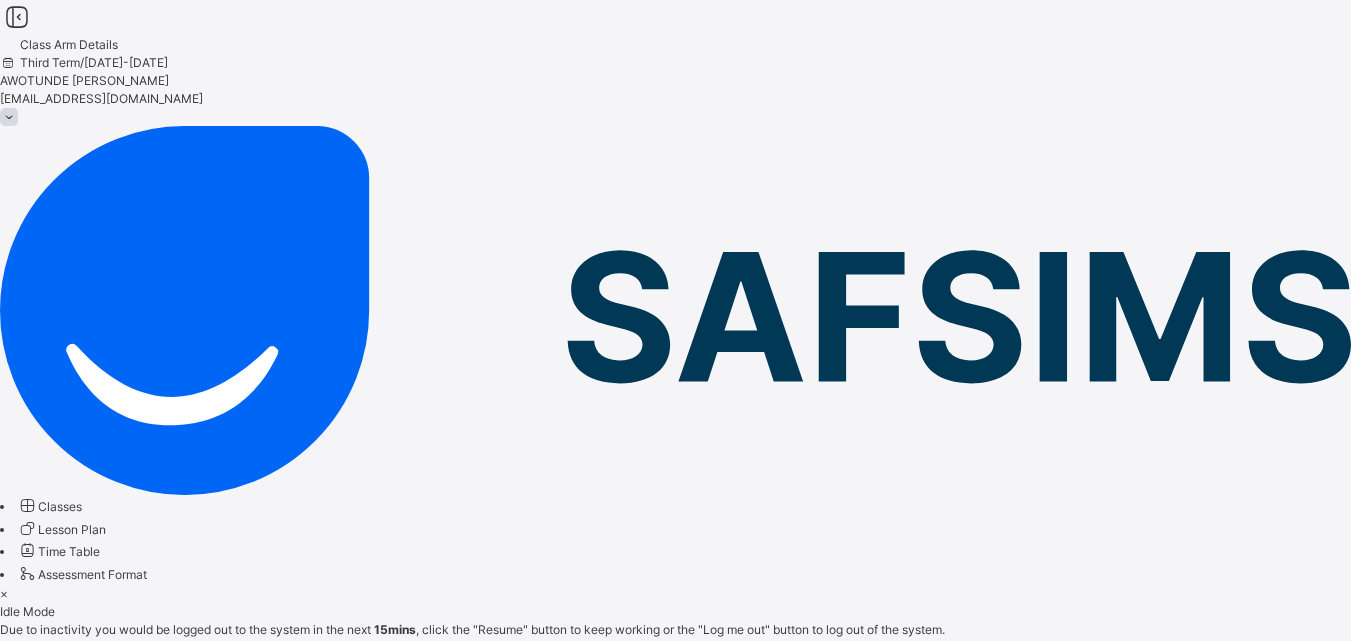click on "Exam" at bounding box center [1197, 3356] 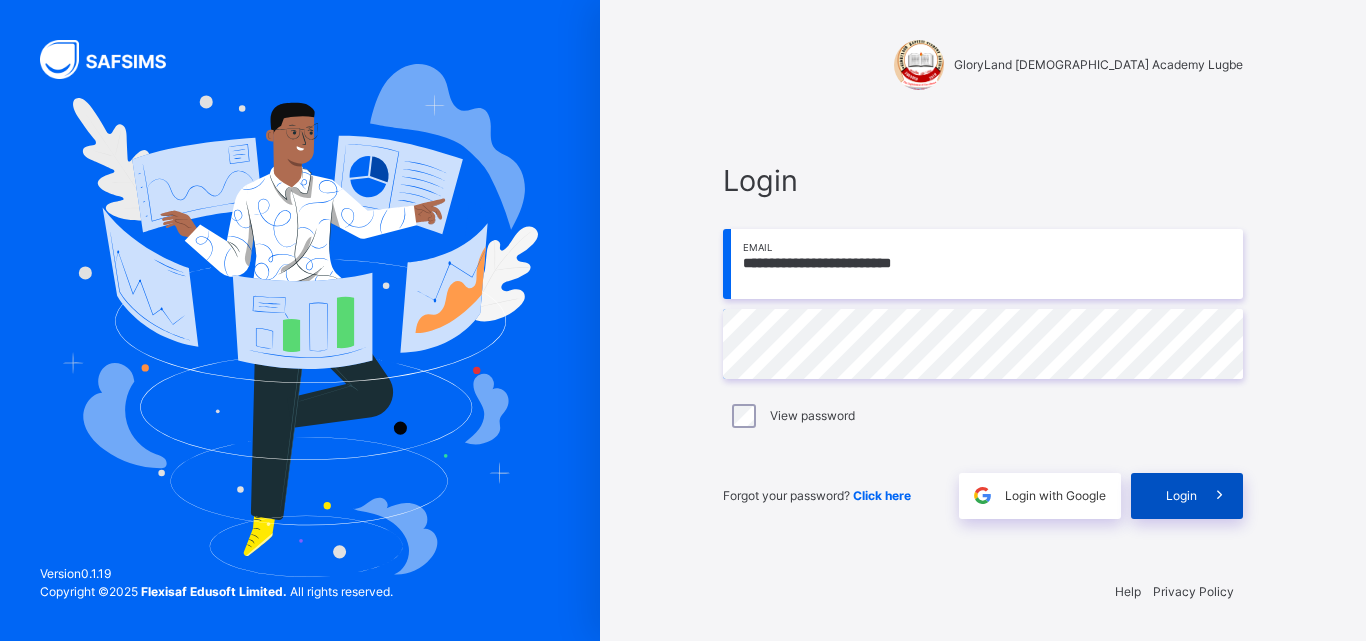 click on "Login" at bounding box center (1187, 496) 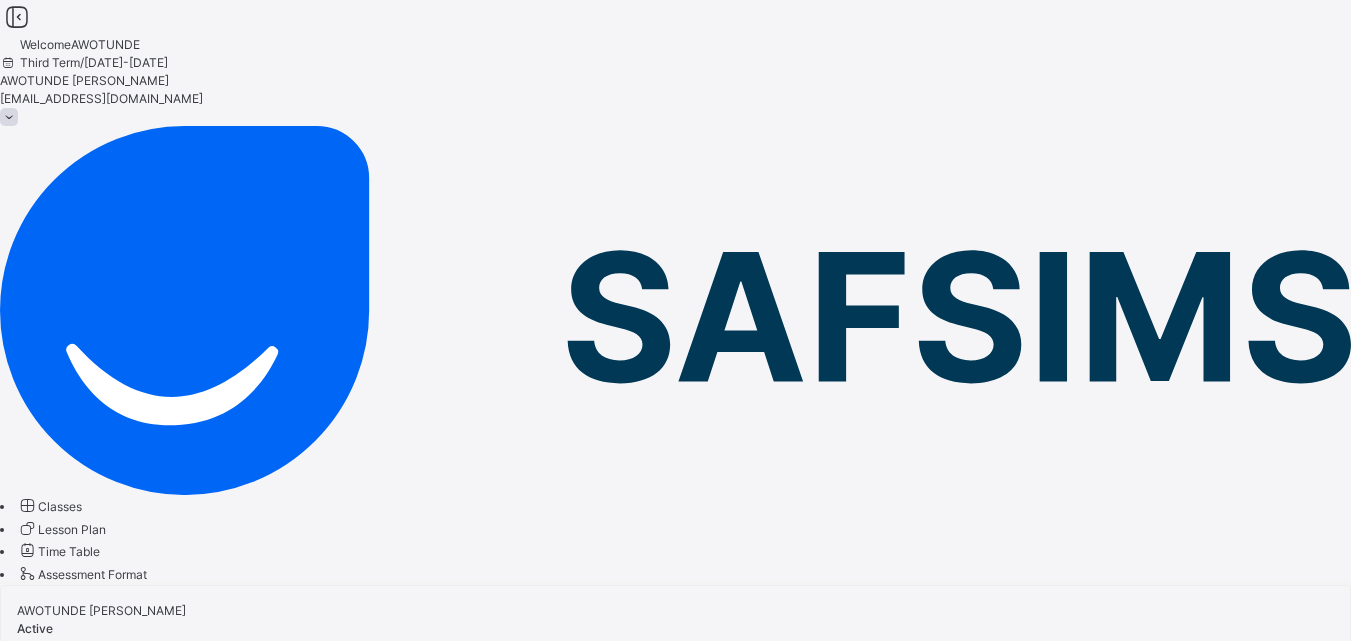 click on "Classes" at bounding box center (60, 506) 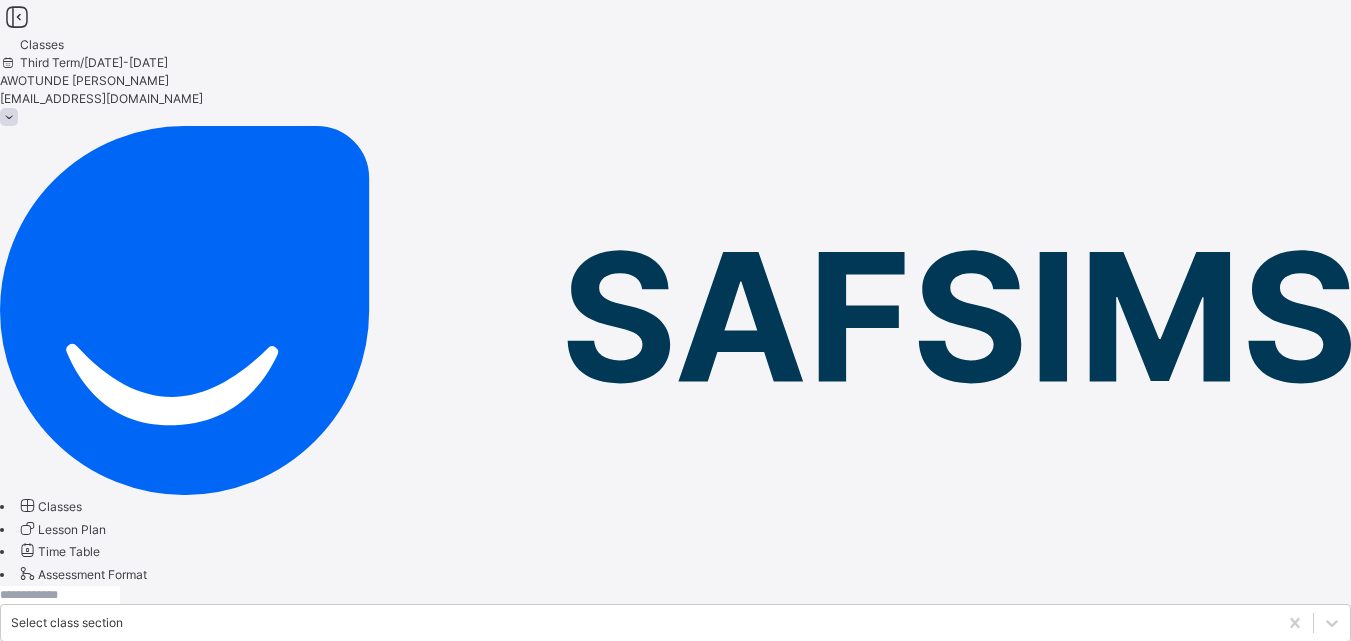 click on "BASIC 4   Greatness" at bounding box center [106, 1116] 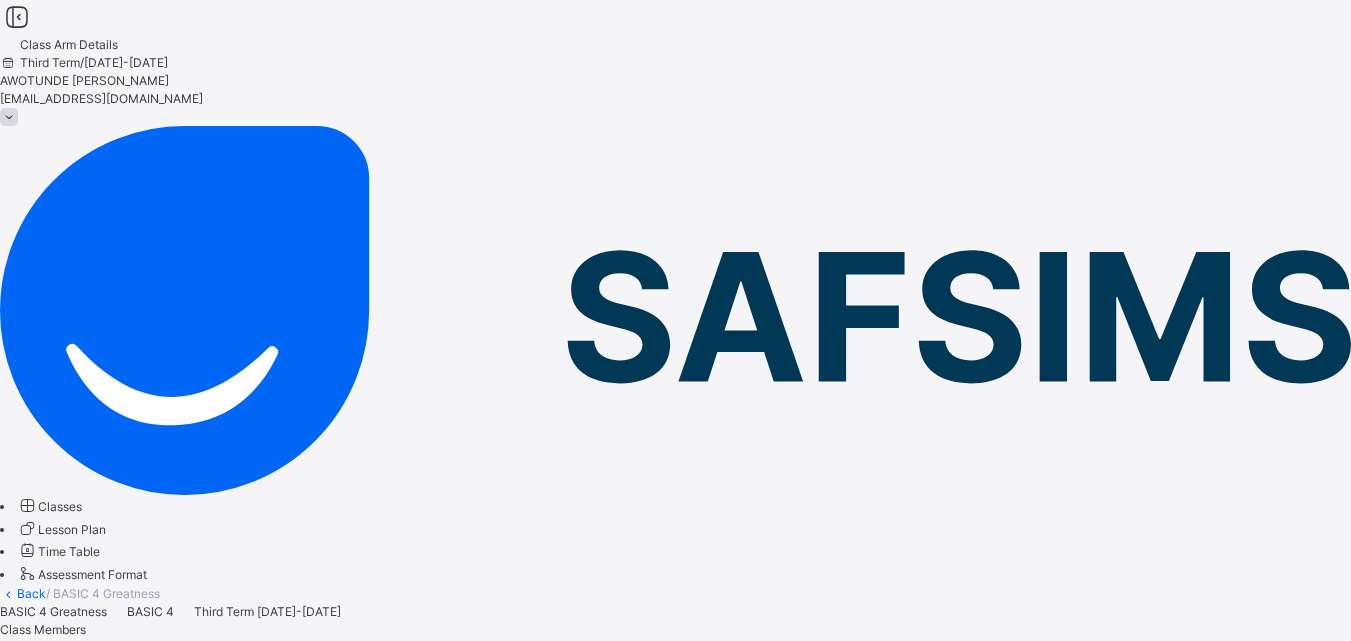 drag, startPoint x: 329, startPoint y: 559, endPoint x: 302, endPoint y: 471, distance: 92.0489 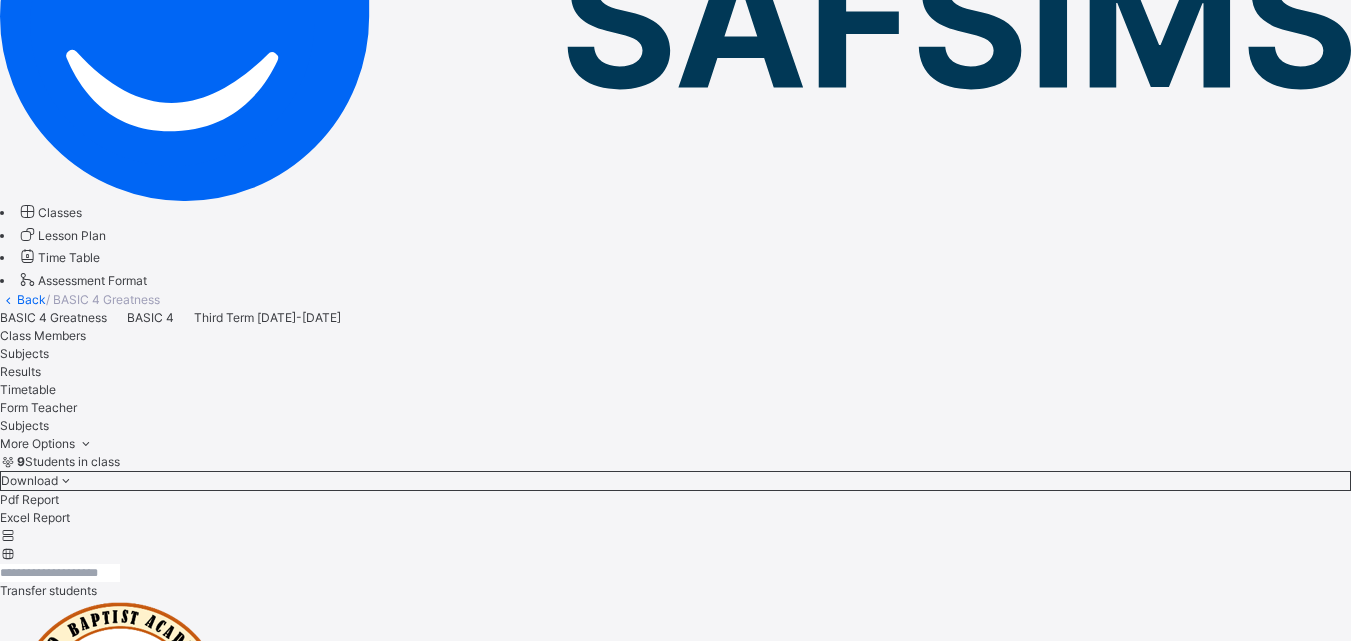 scroll, scrollTop: 299, scrollLeft: 0, axis: vertical 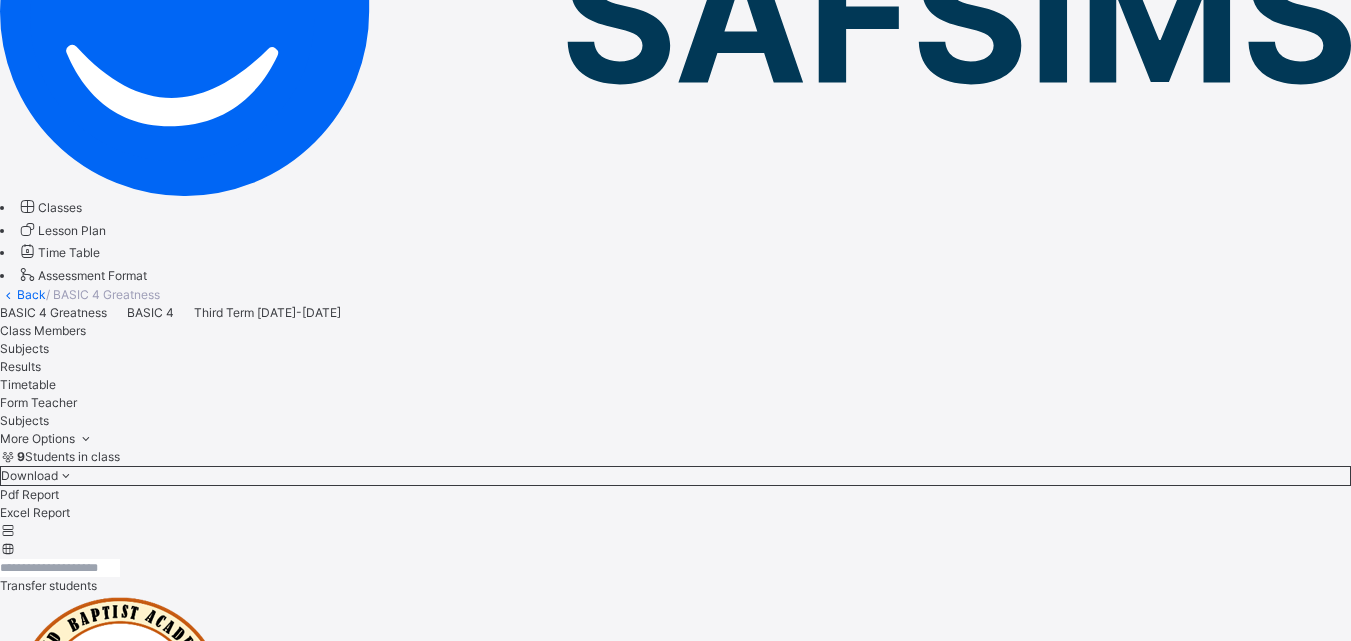 click on "Assess Students" at bounding box center [421, 1742] 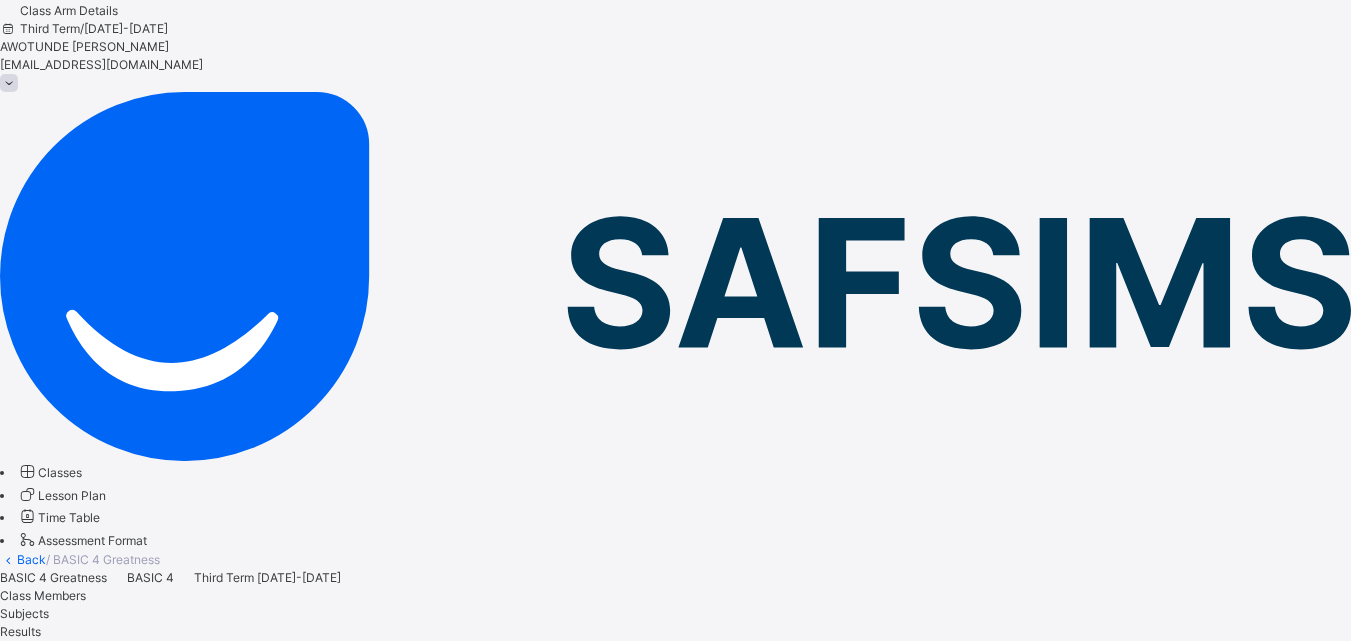 scroll, scrollTop: 0, scrollLeft: 0, axis: both 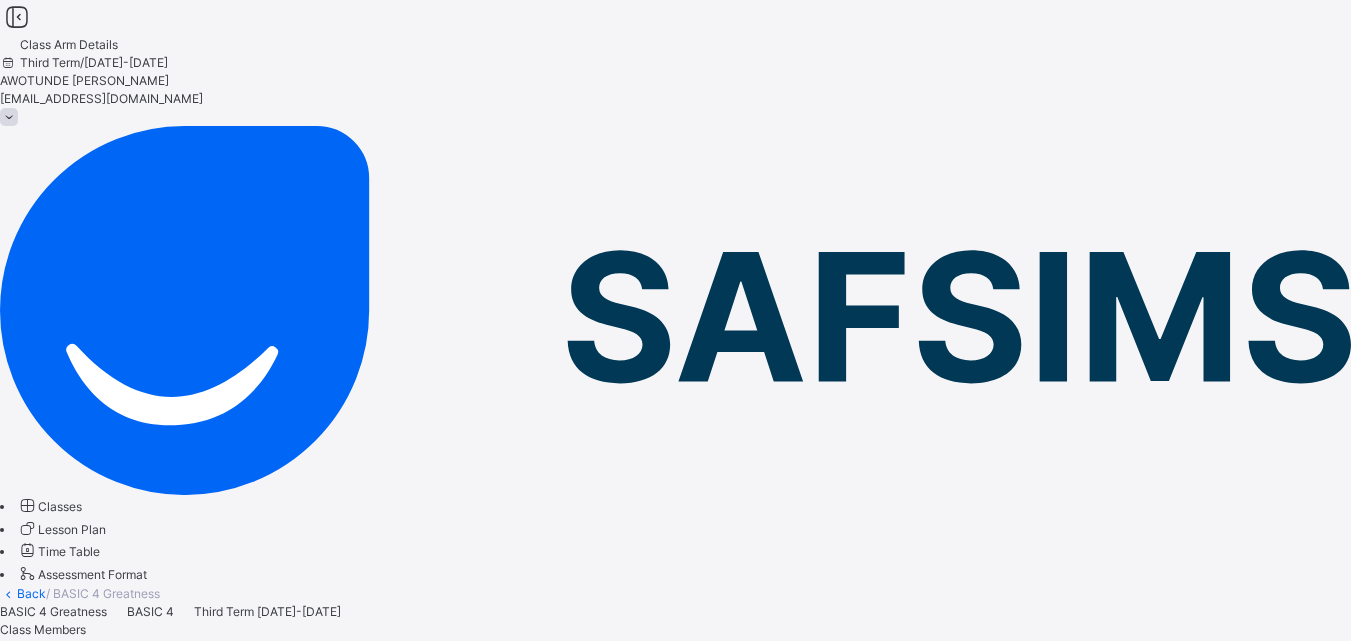 click at bounding box center [9, 117] 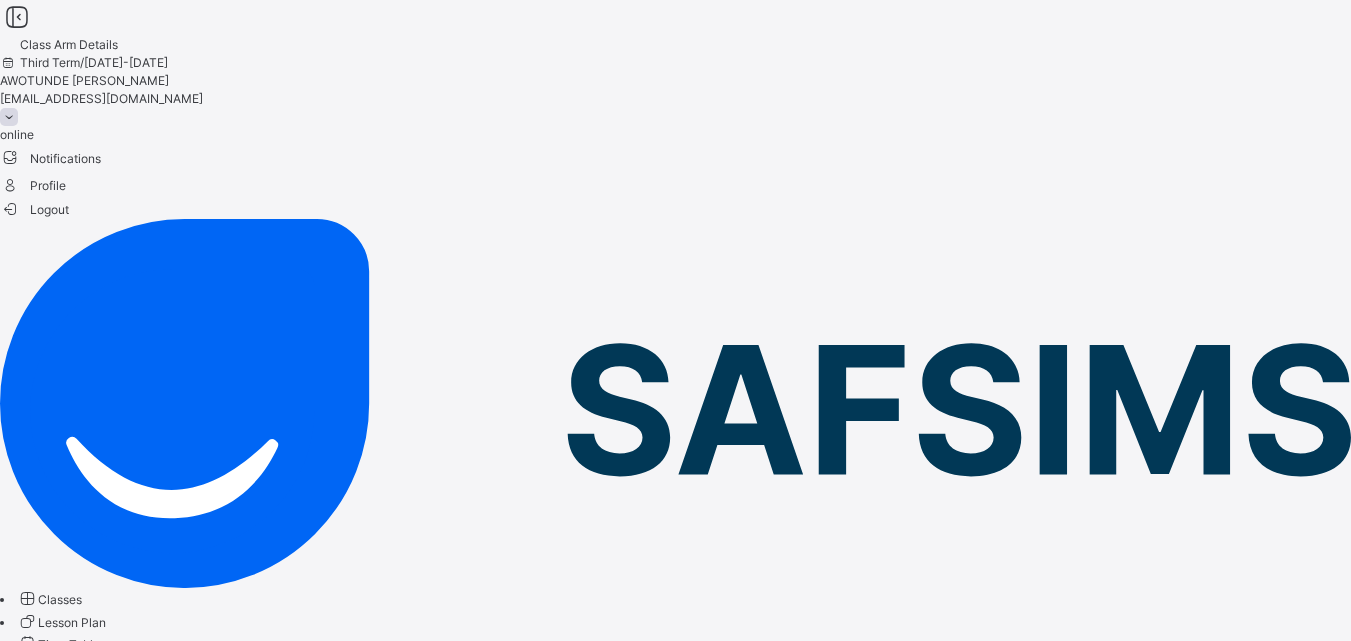 click on "Logout" at bounding box center (34, 209) 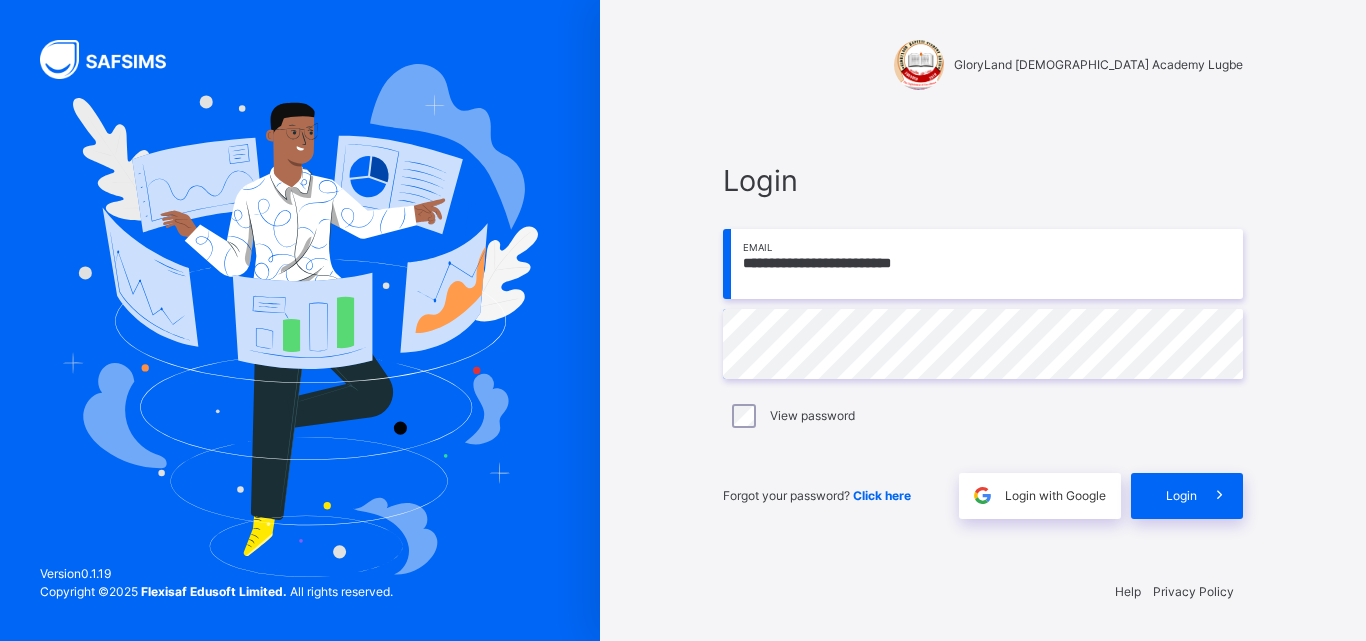 click on "**********" at bounding box center [983, 264] 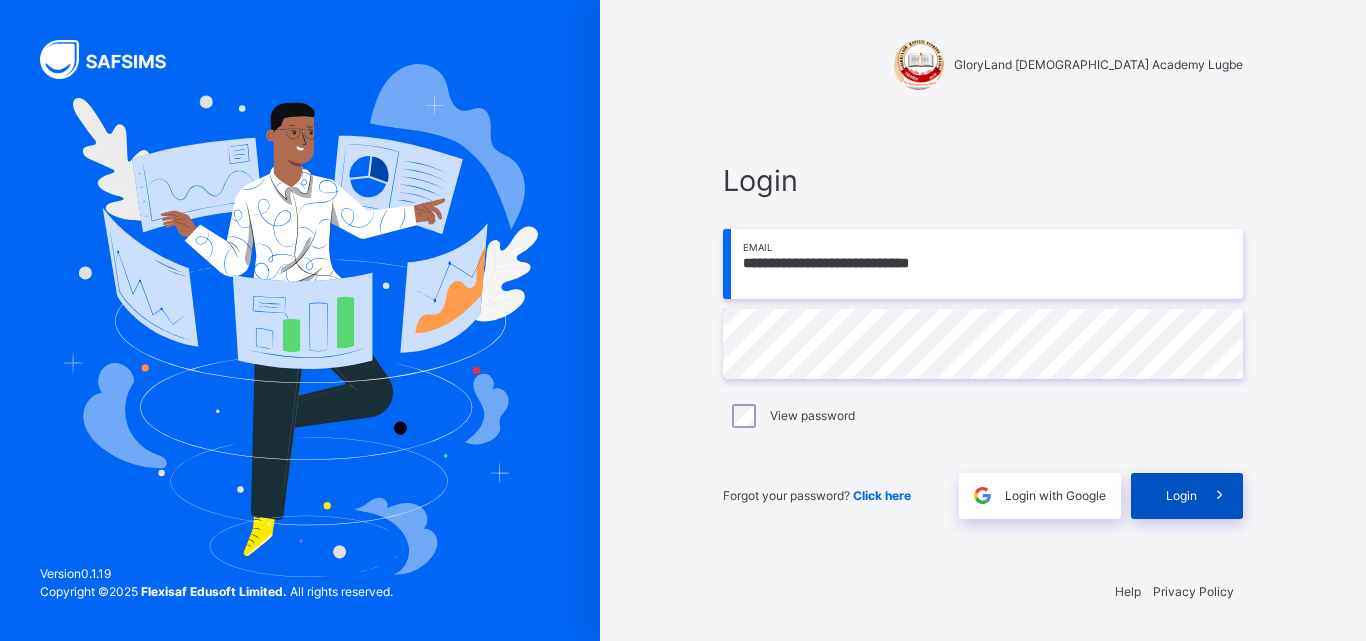 click on "Login" at bounding box center [1181, 496] 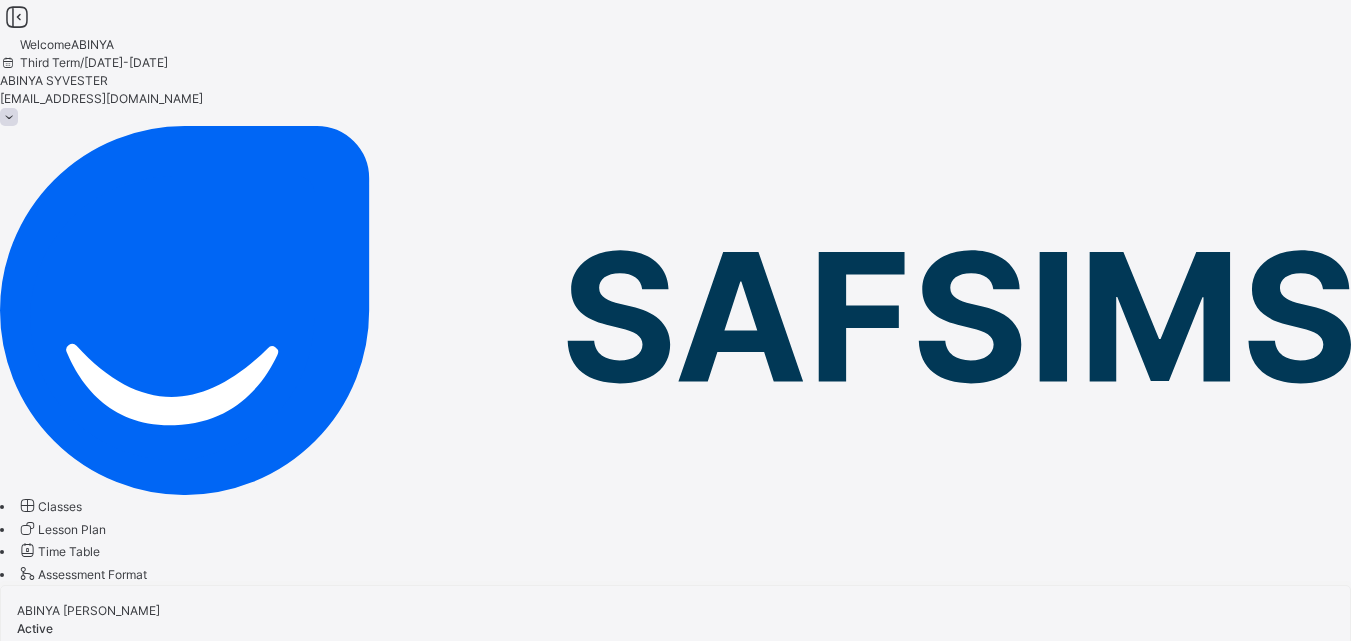 click on "Classes" at bounding box center [60, 506] 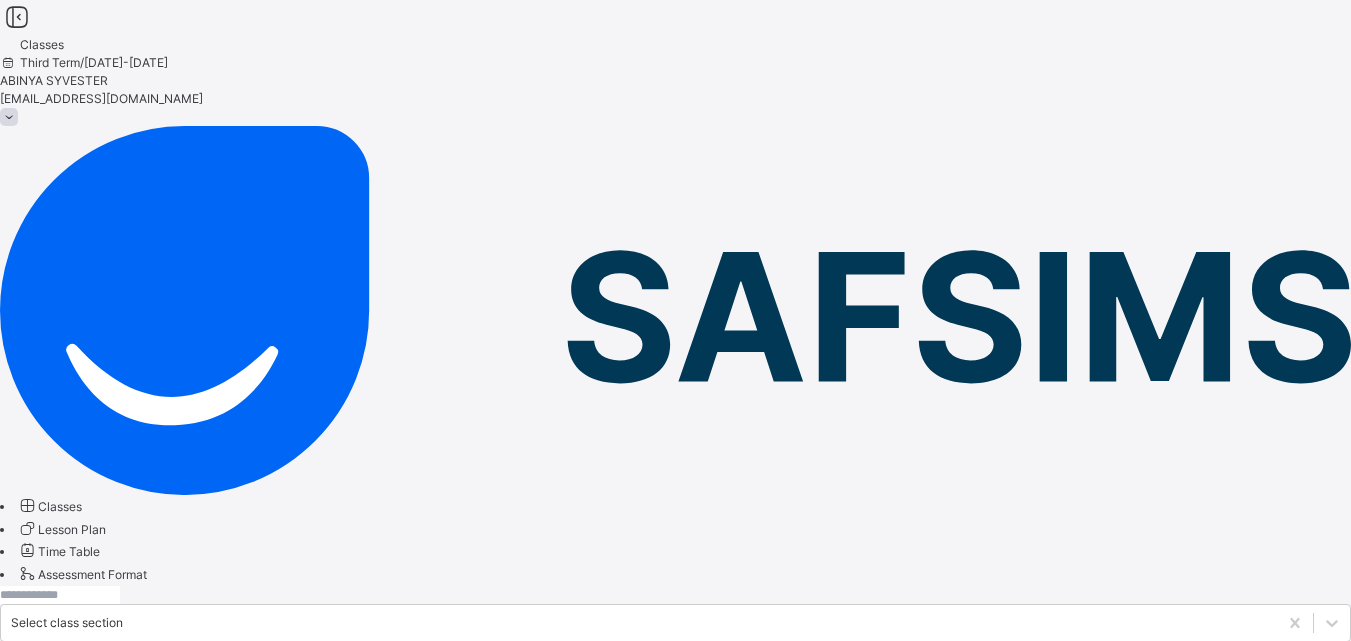 click on "BASIC 4   Greatness" at bounding box center (106, 1057) 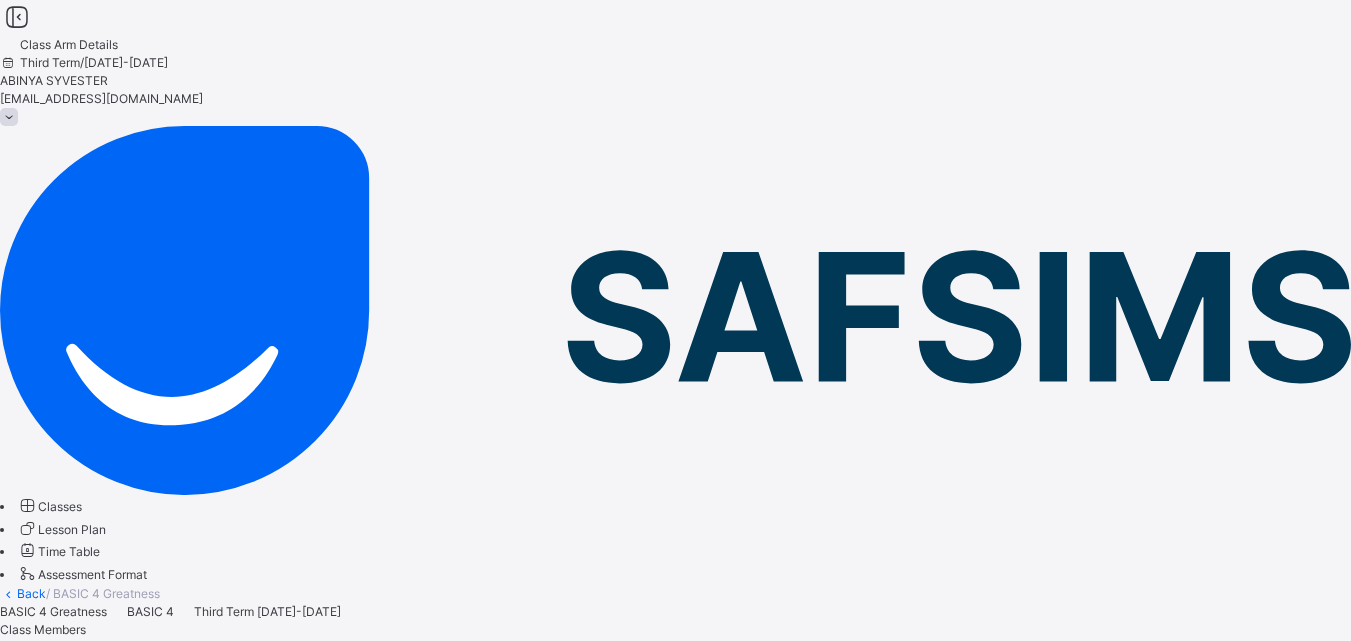 click on "Subjects" at bounding box center (24, 647) 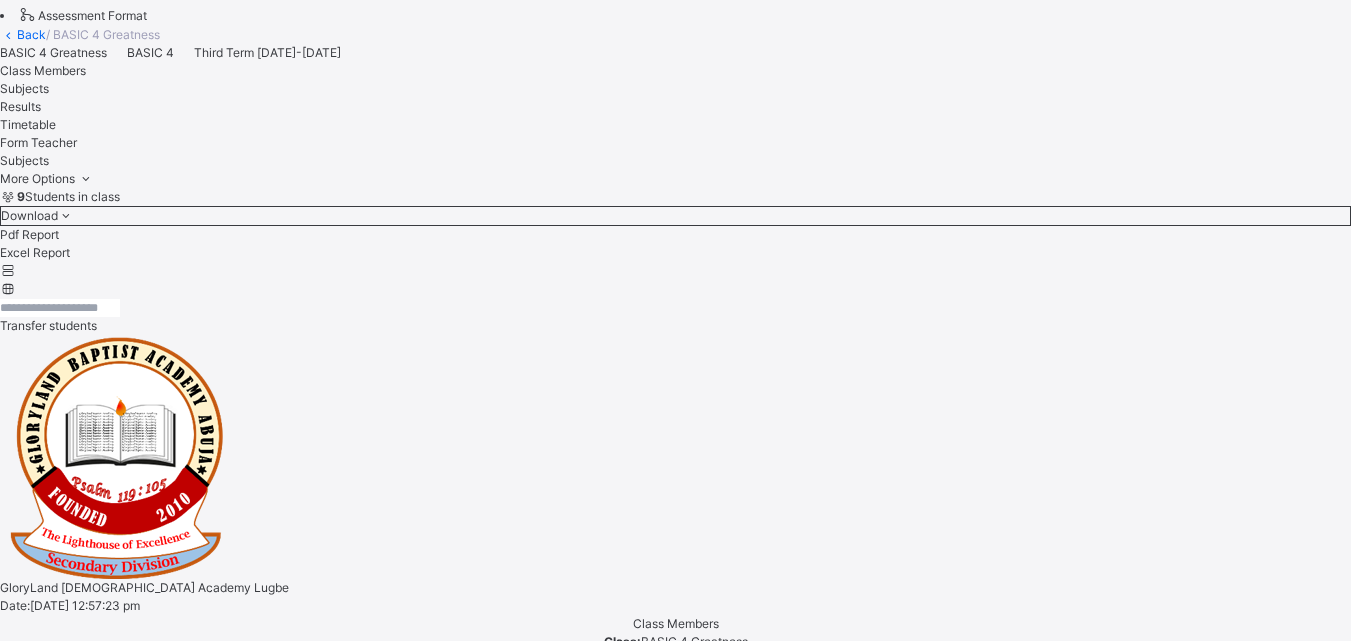 scroll, scrollTop: 572, scrollLeft: 0, axis: vertical 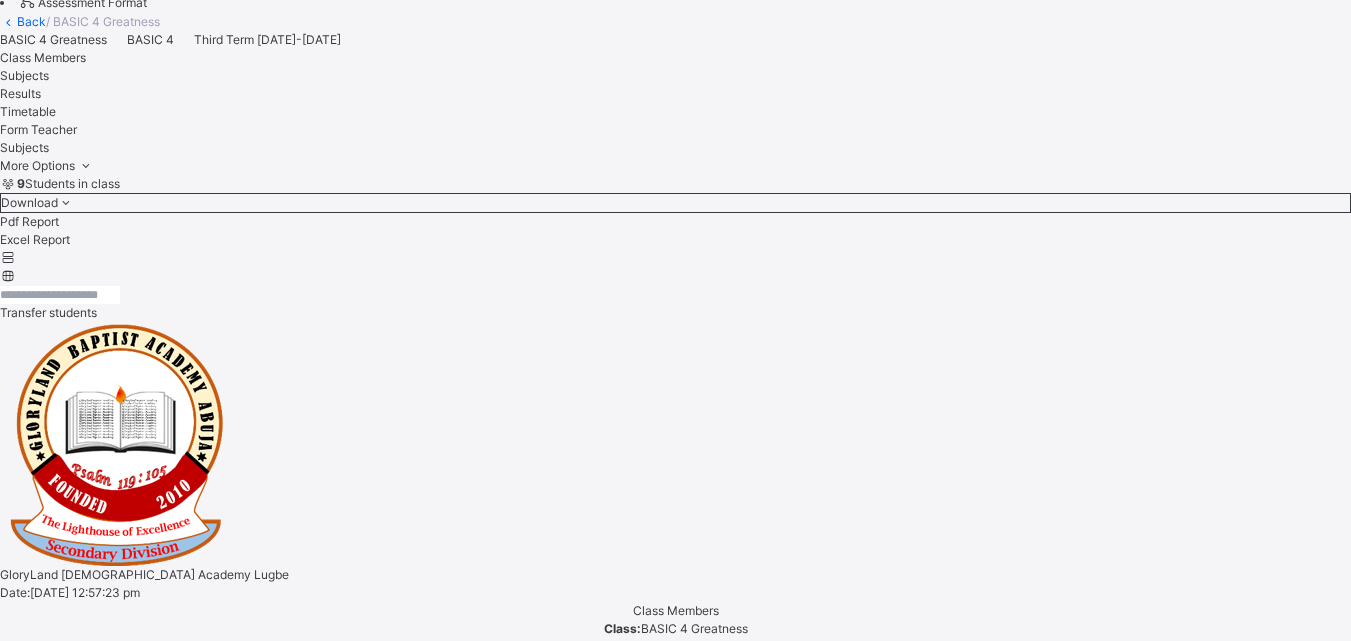 click on "Assess Students" at bounding box center [421, 1733] 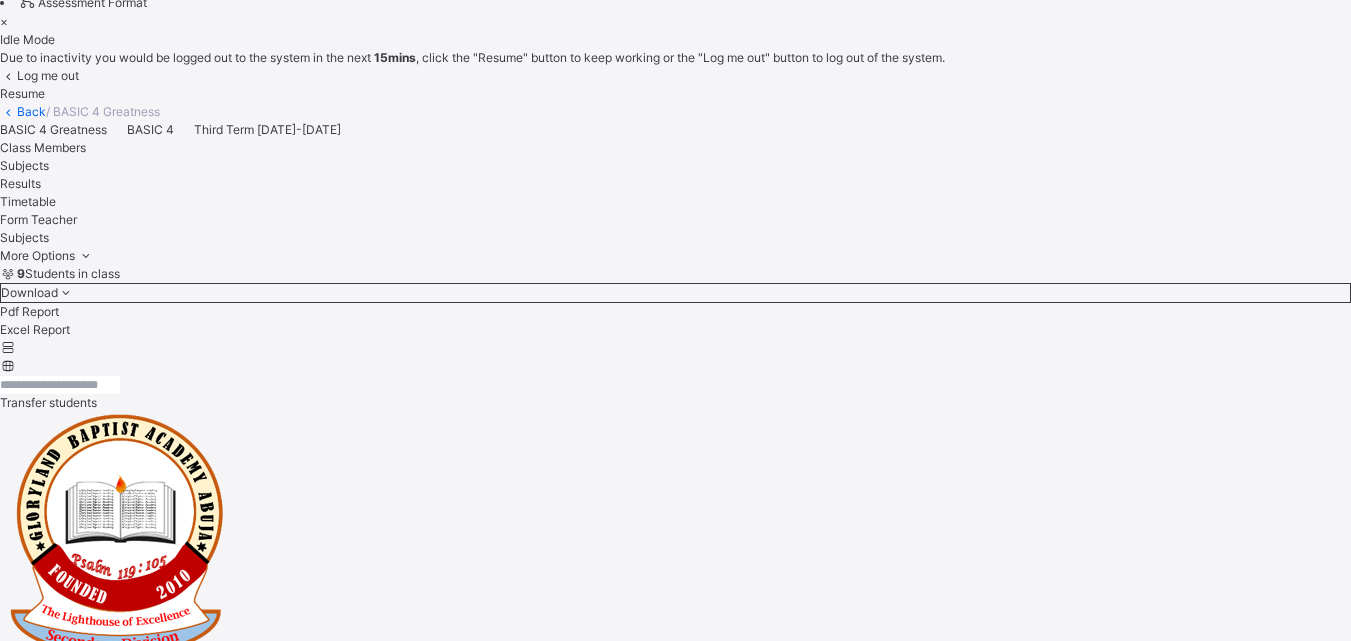 scroll, scrollTop: 0, scrollLeft: 0, axis: both 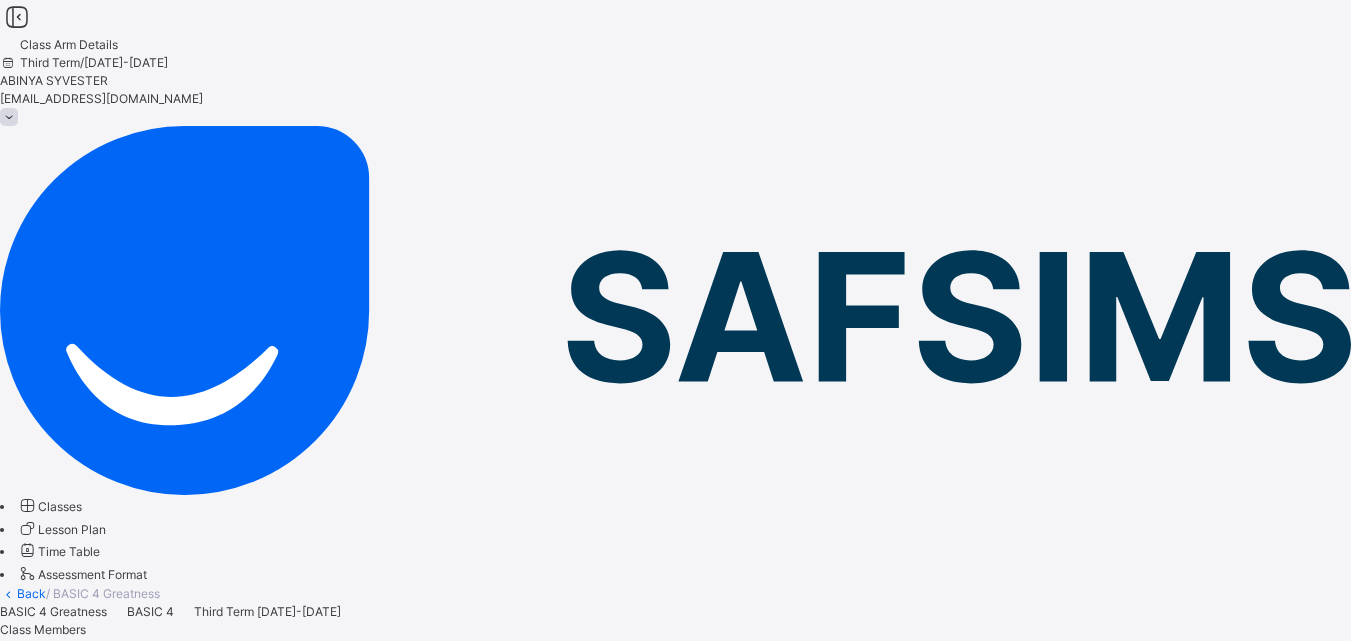 click at bounding box center (9, 117) 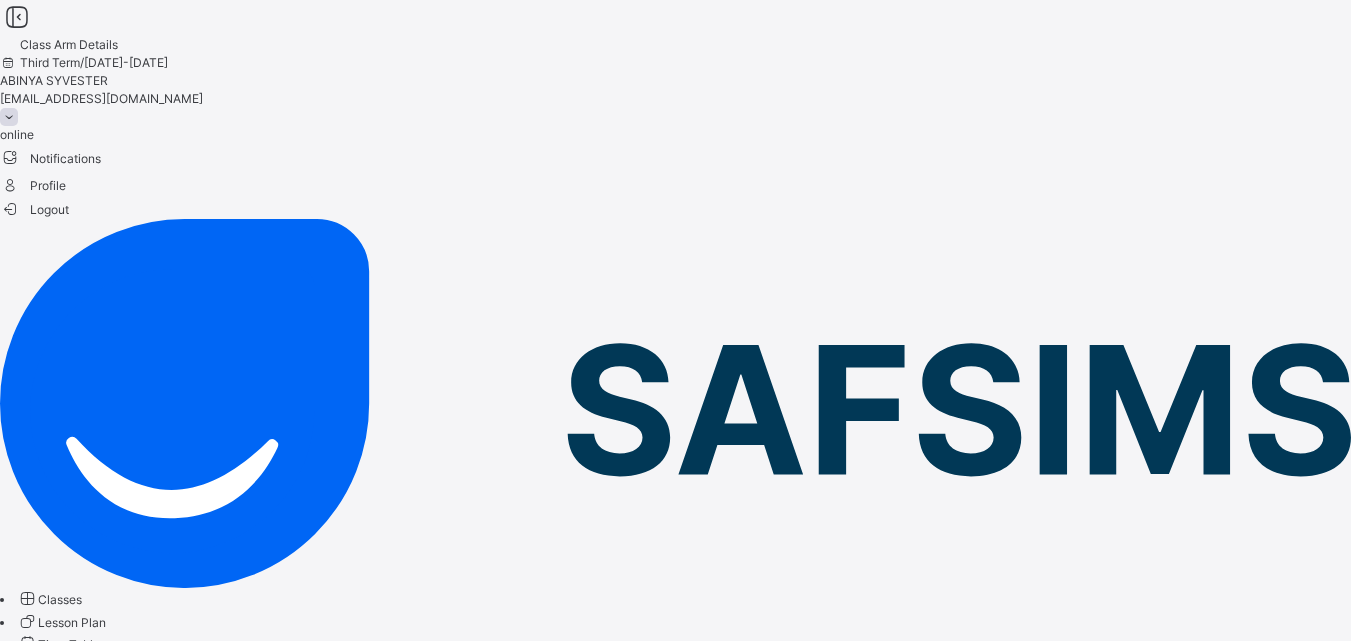 click on "Logout" at bounding box center [34, 209] 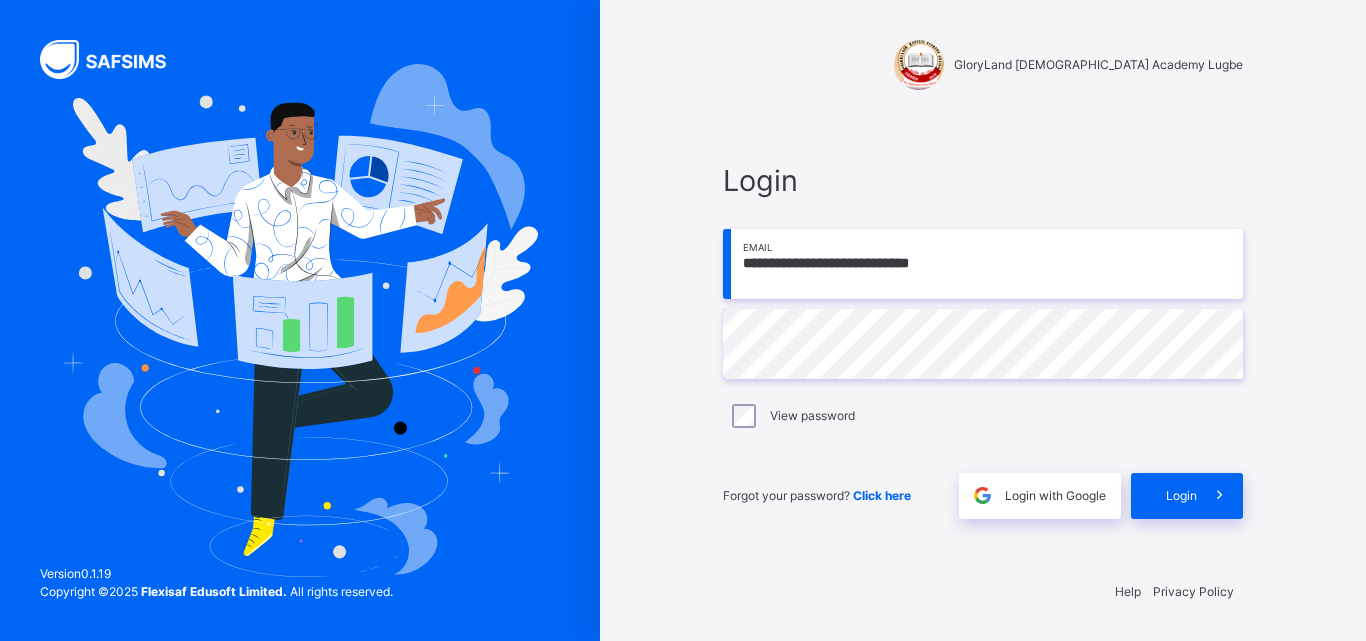 click on "**********" at bounding box center [983, 264] 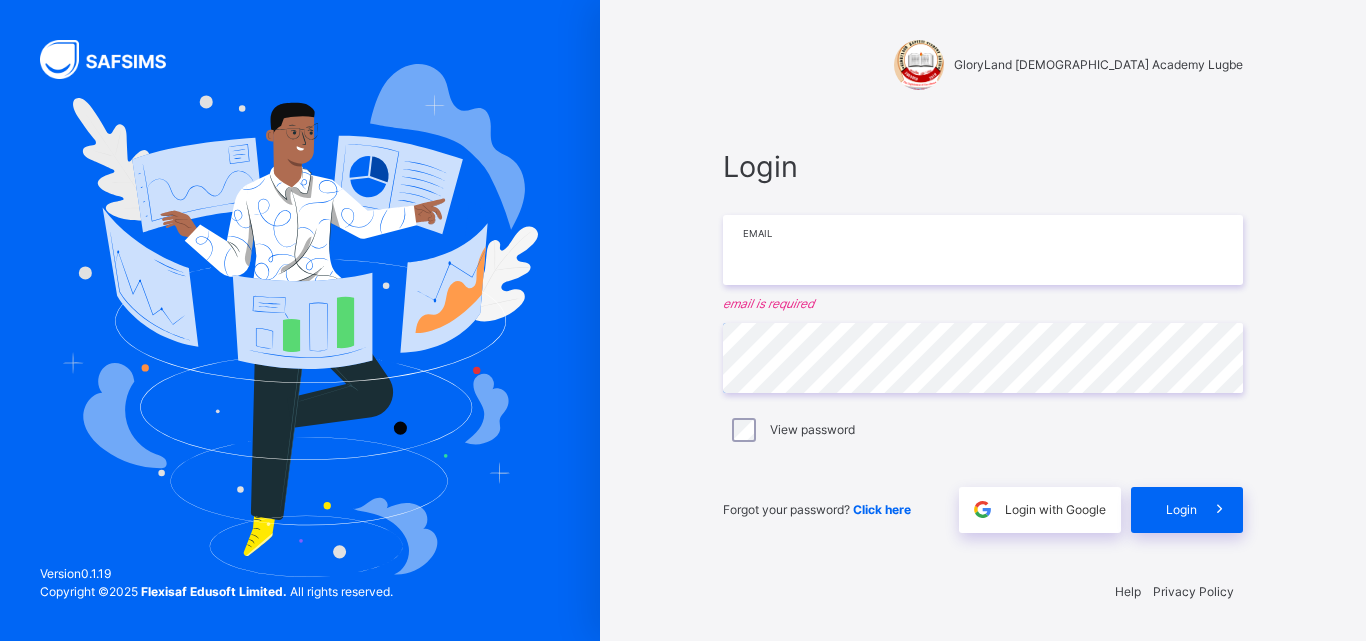 click at bounding box center [983, 250] 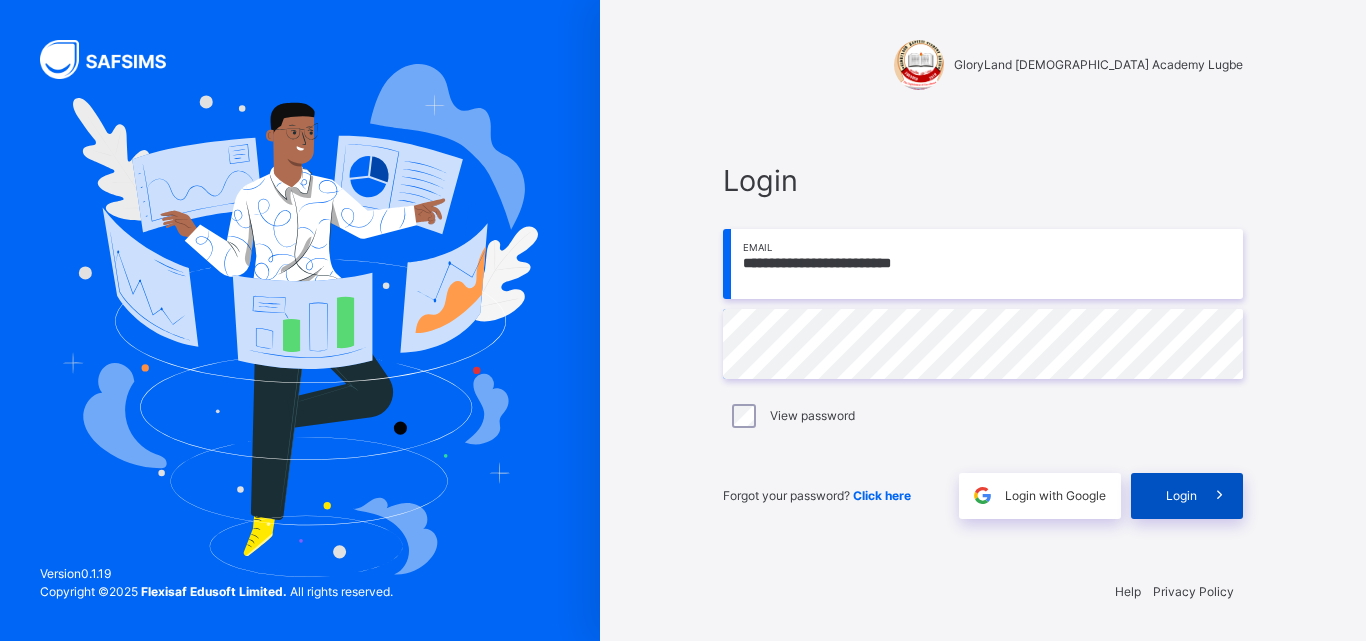 click on "Login" at bounding box center [1187, 496] 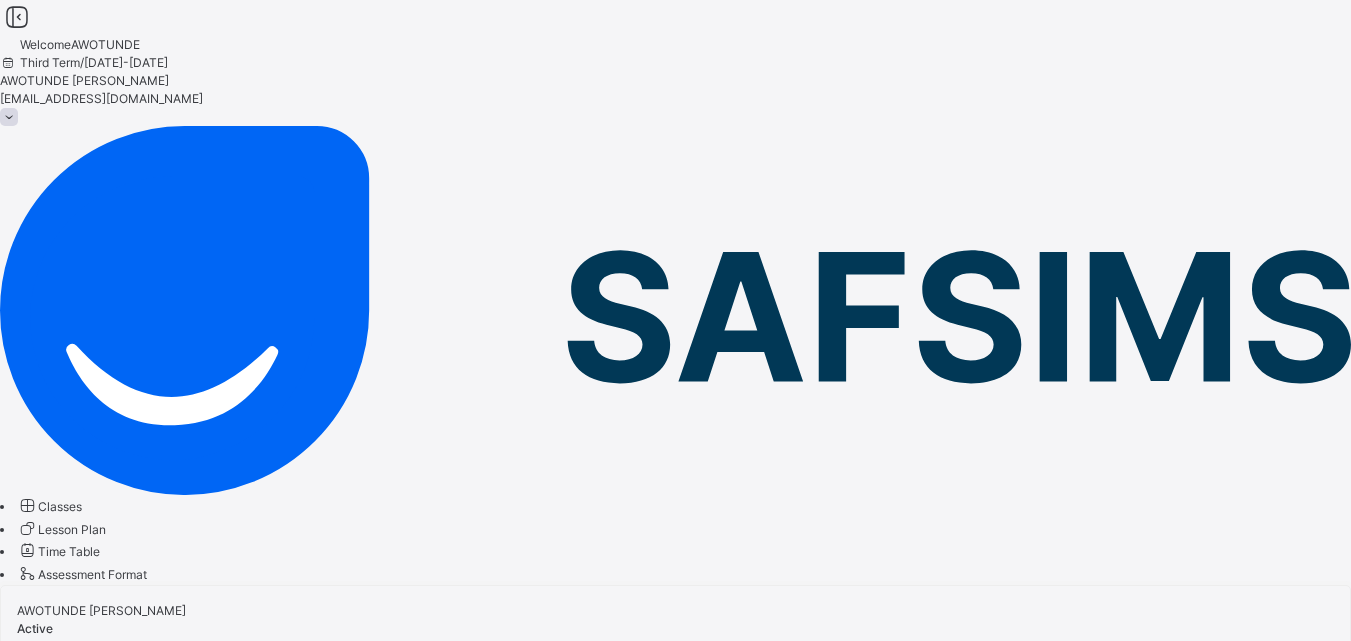 click on "Classes" at bounding box center [60, 506] 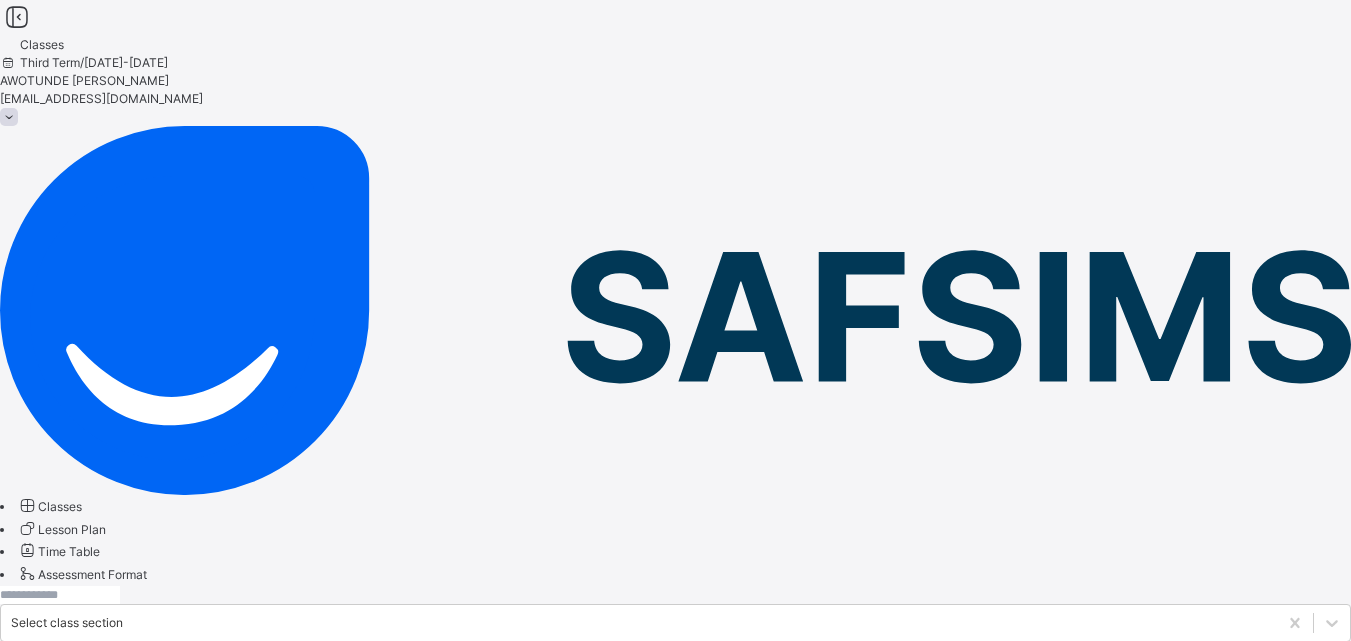 click on "BASIC 4   Greatness   BASIC 4" at bounding box center (131, 1116) 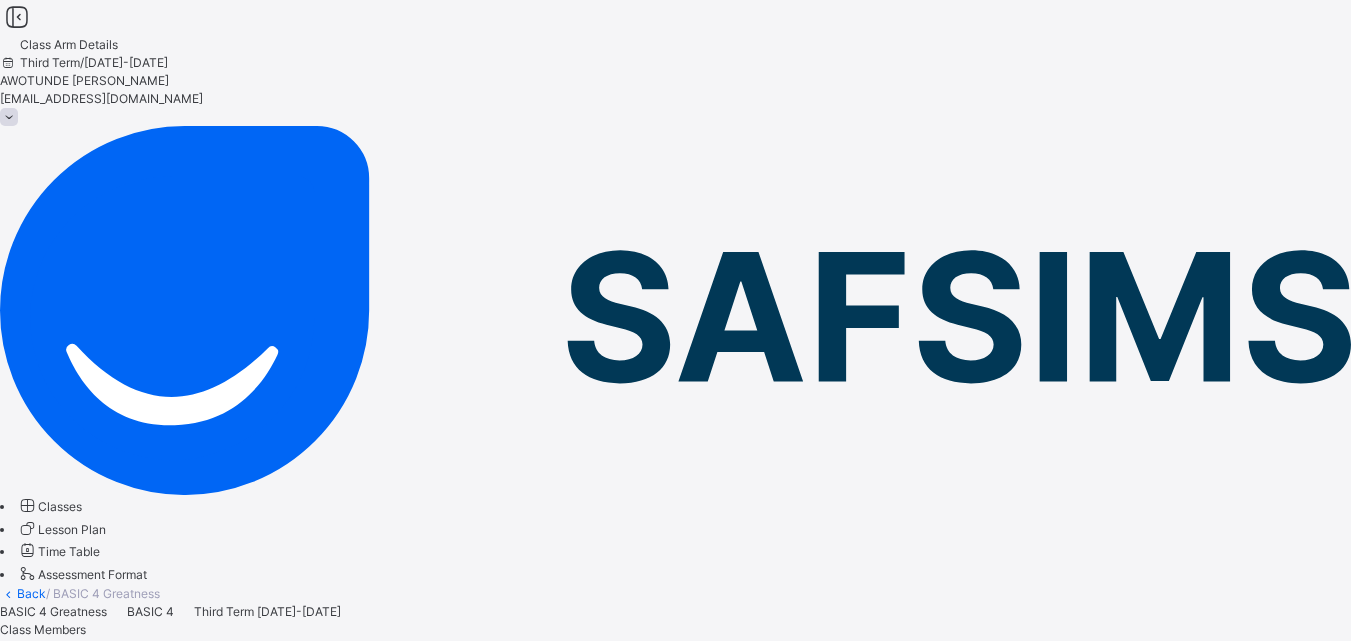 click on "Subjects" at bounding box center (24, 647) 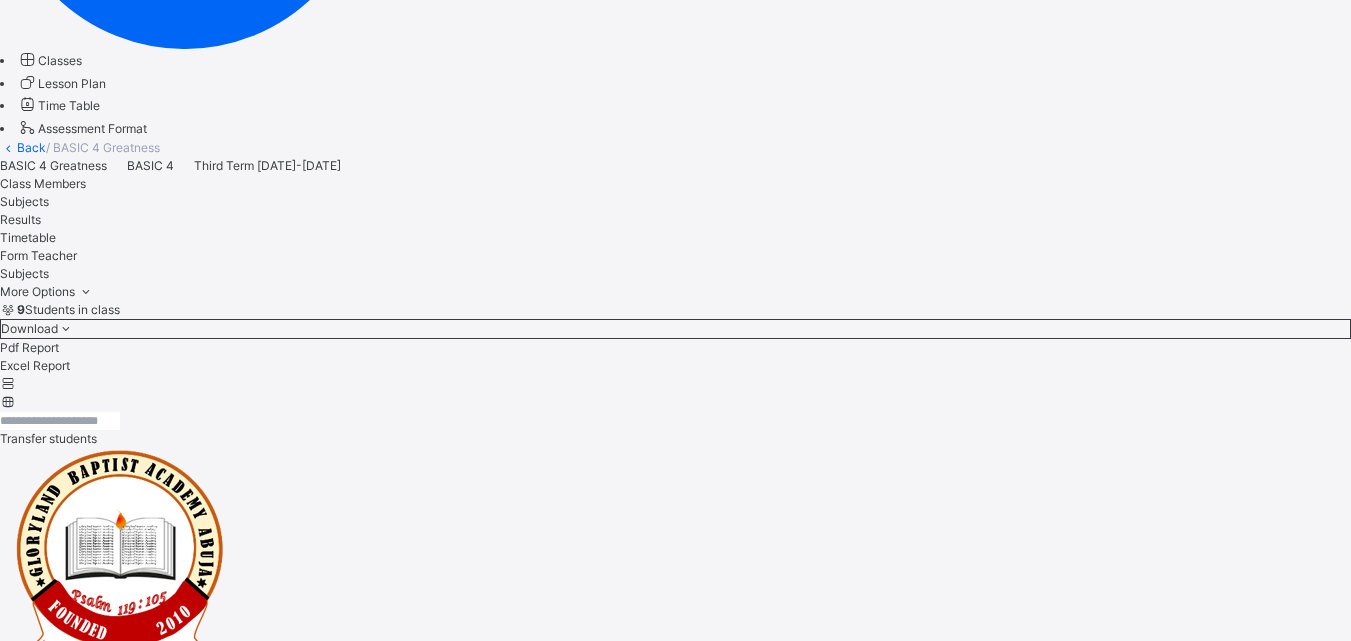 scroll, scrollTop: 441, scrollLeft: 0, axis: vertical 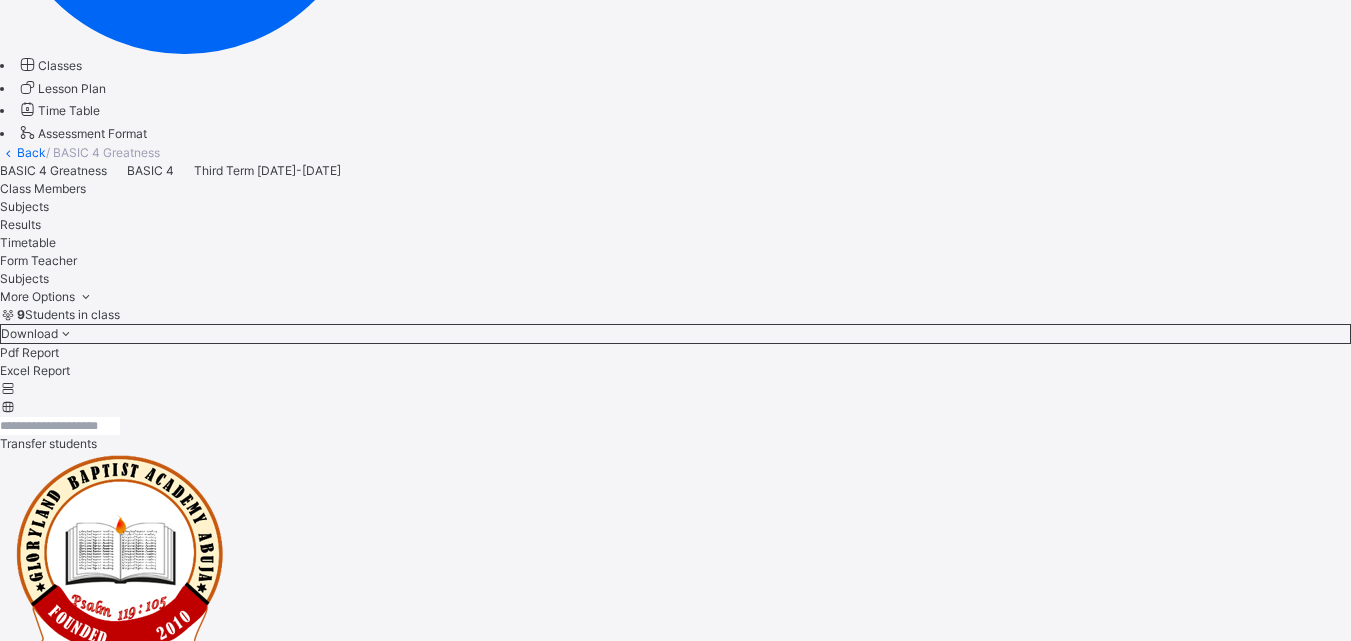 click on "Assess Students" at bounding box center [421, 1600] 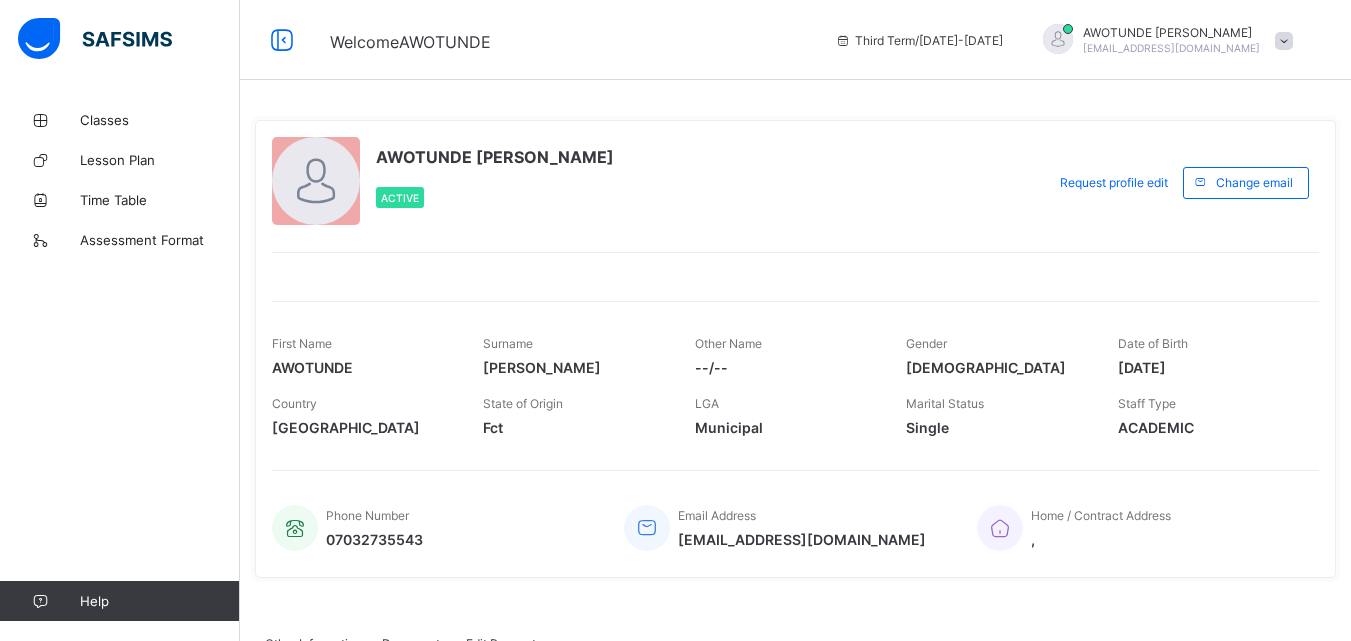 scroll, scrollTop: 0, scrollLeft: 0, axis: both 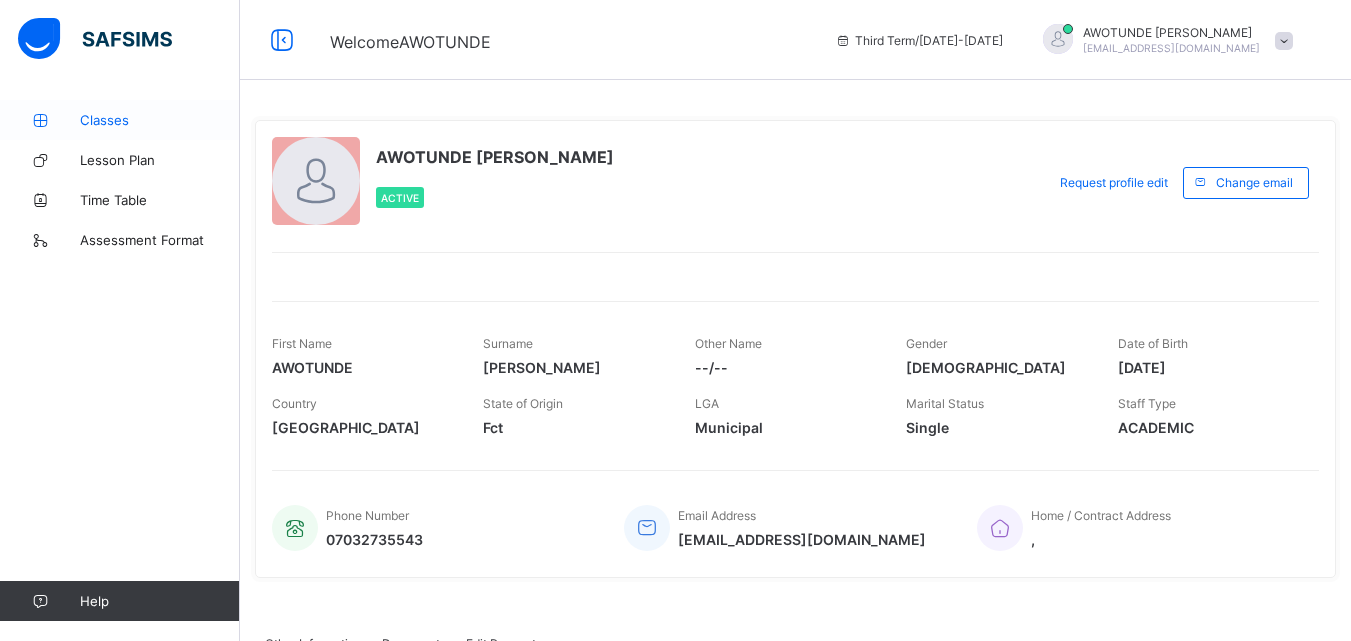 click on "Classes" at bounding box center [160, 120] 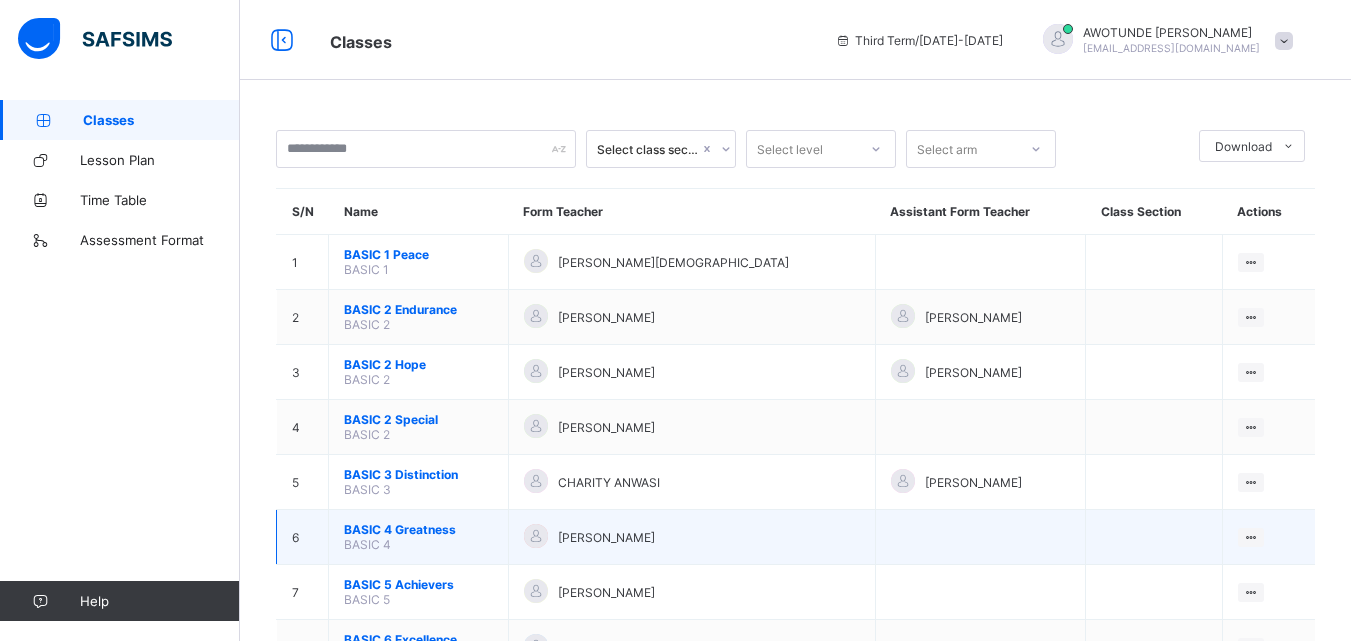 click on "BASIC 4   Greatness" at bounding box center [418, 529] 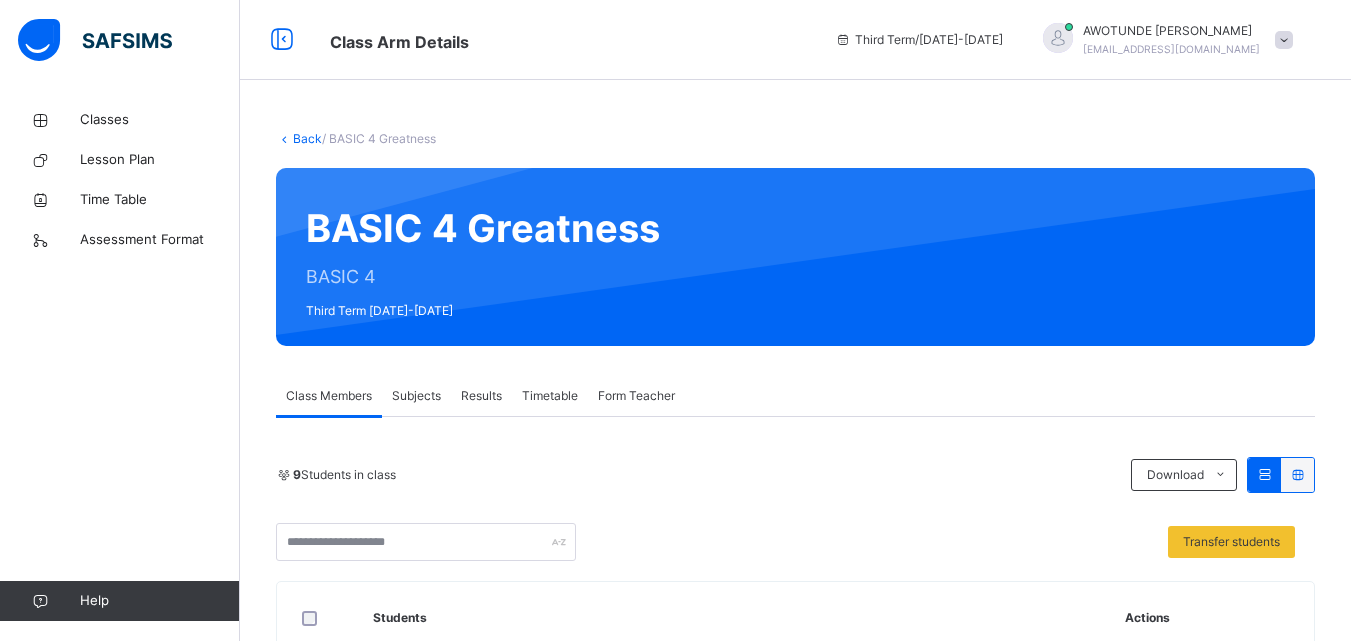 click on "Subjects" at bounding box center (416, 396) 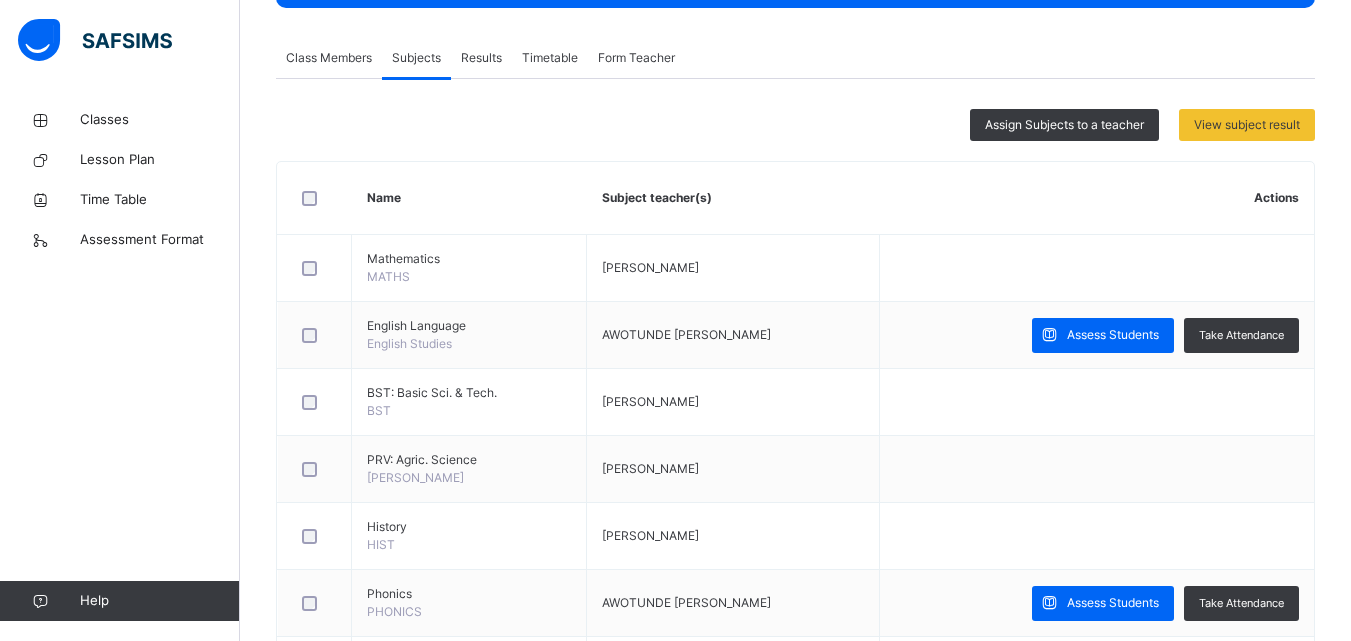 scroll, scrollTop: 379, scrollLeft: 0, axis: vertical 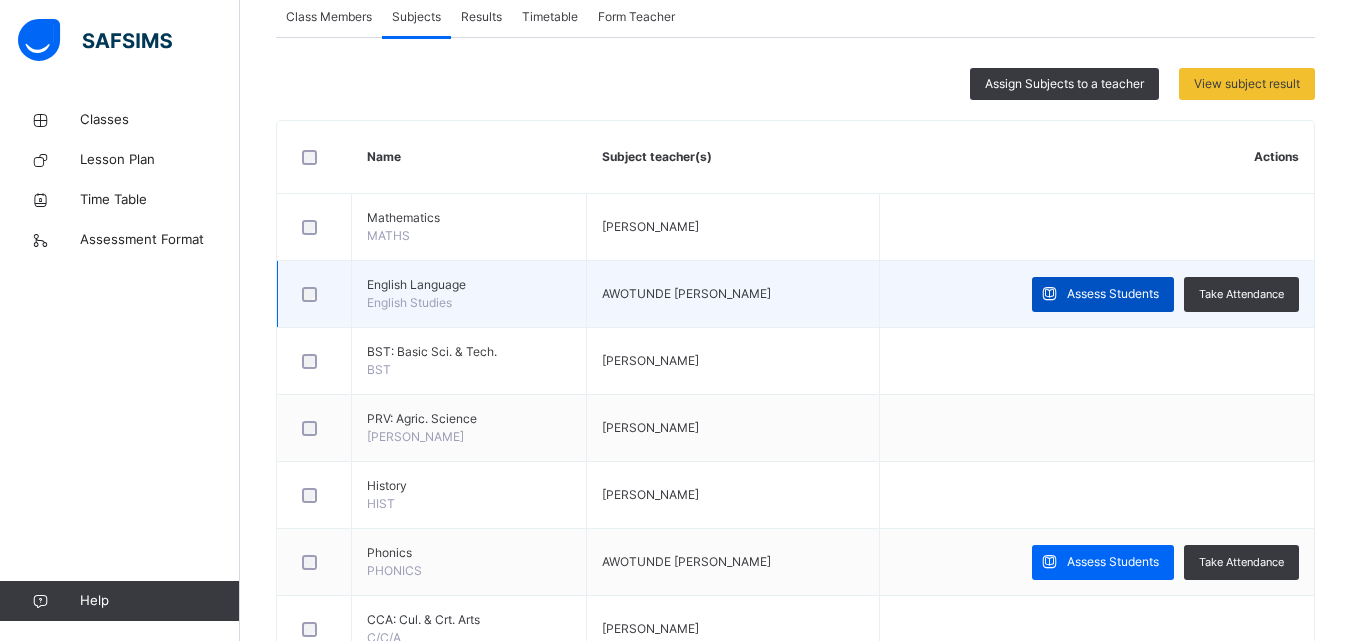 click on "Assess Students" at bounding box center (1113, 294) 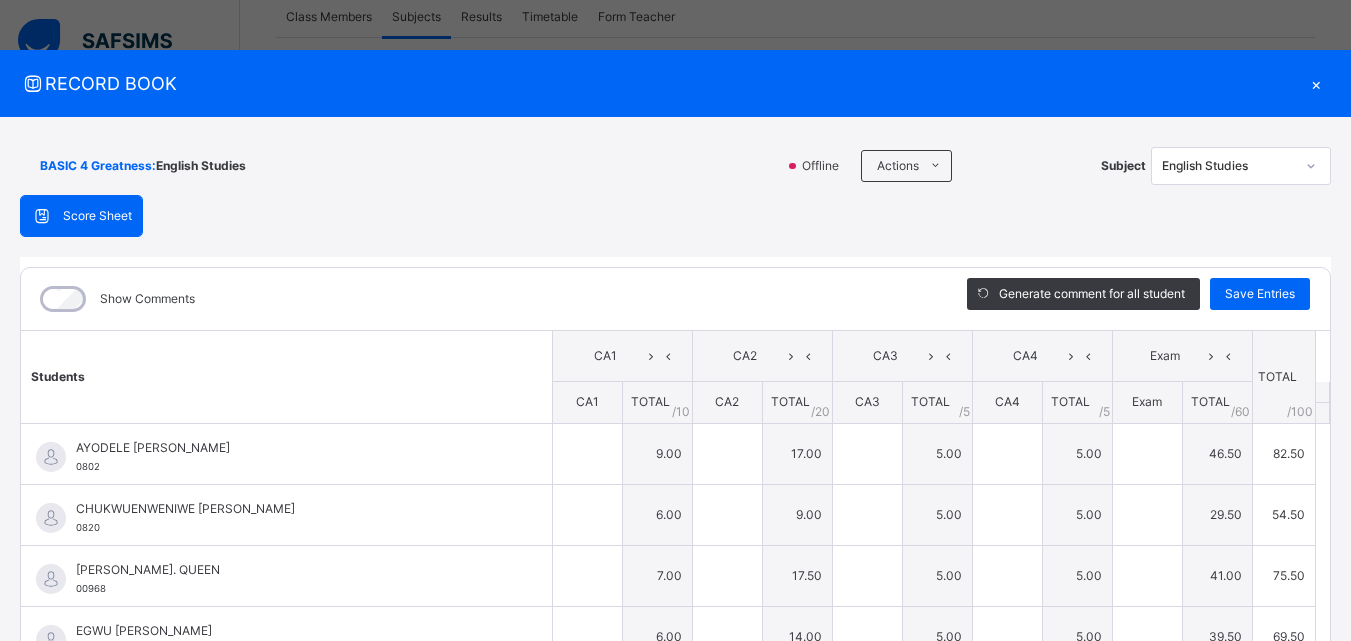 type on "*" 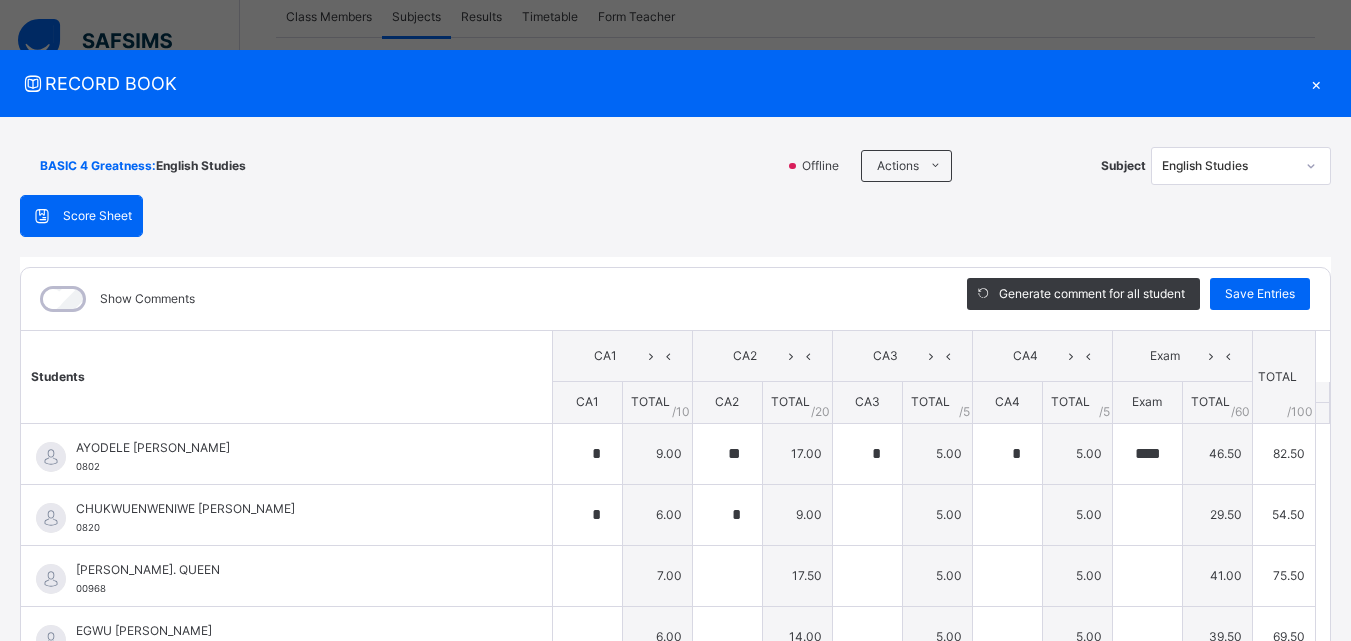 type on "*" 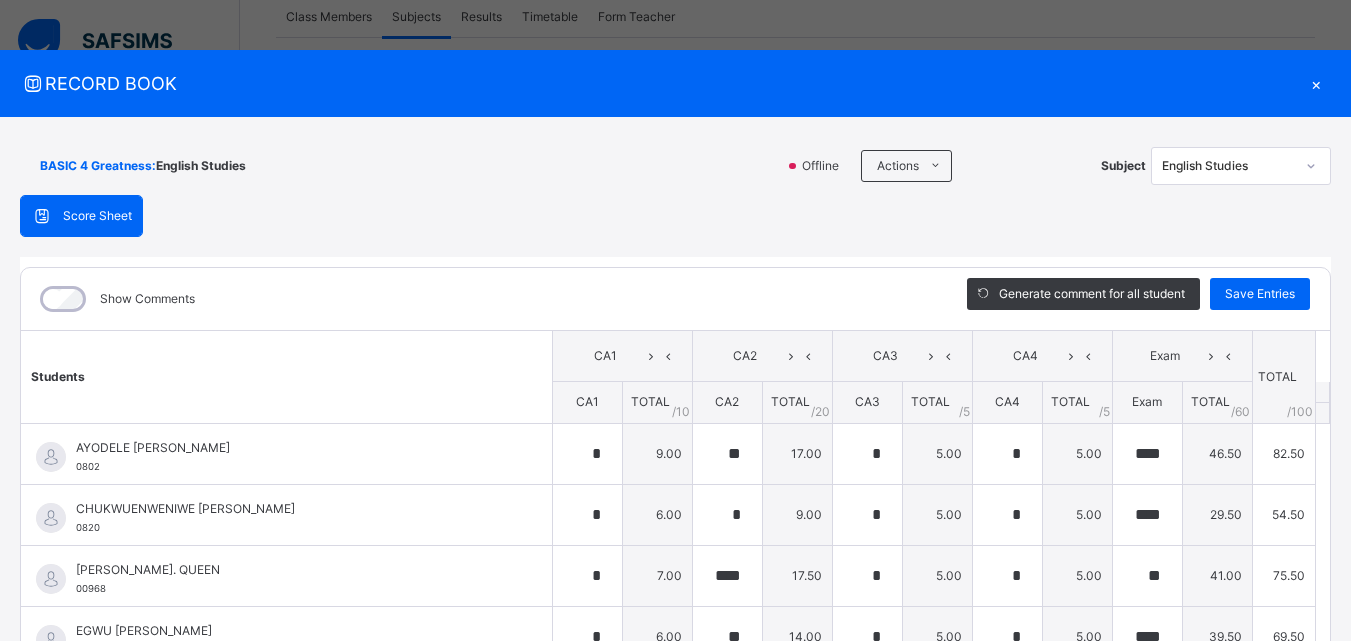 type on "****" 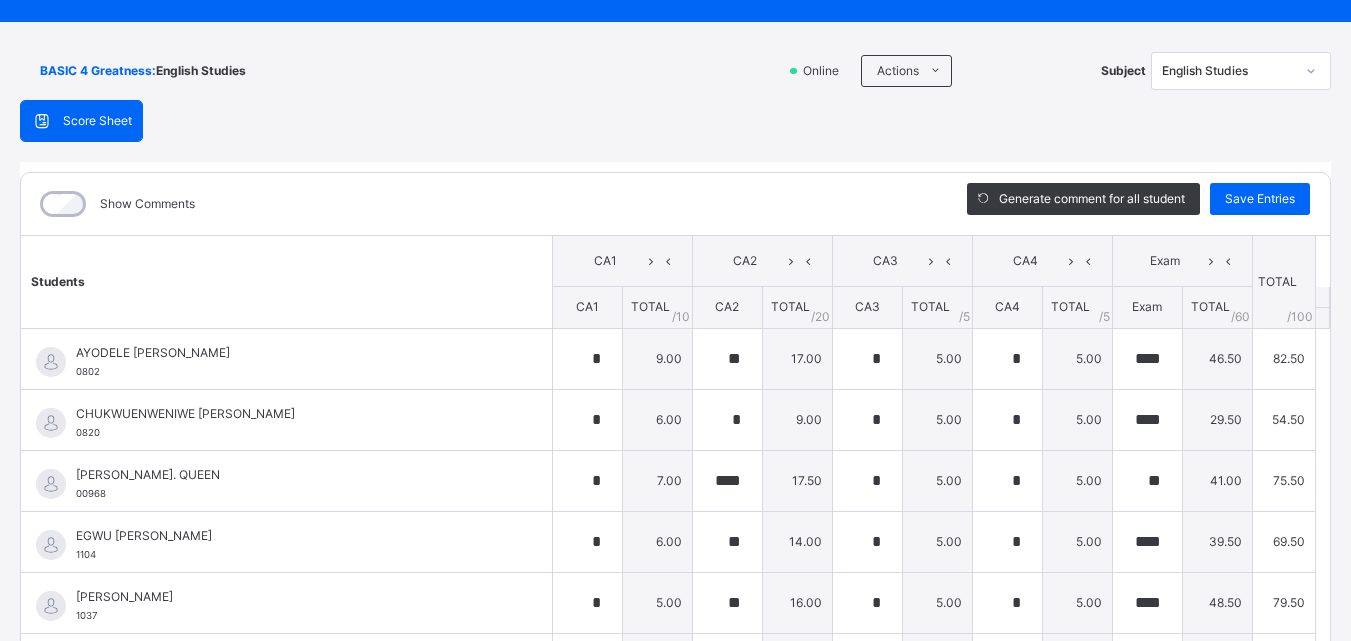 scroll, scrollTop: 96, scrollLeft: 0, axis: vertical 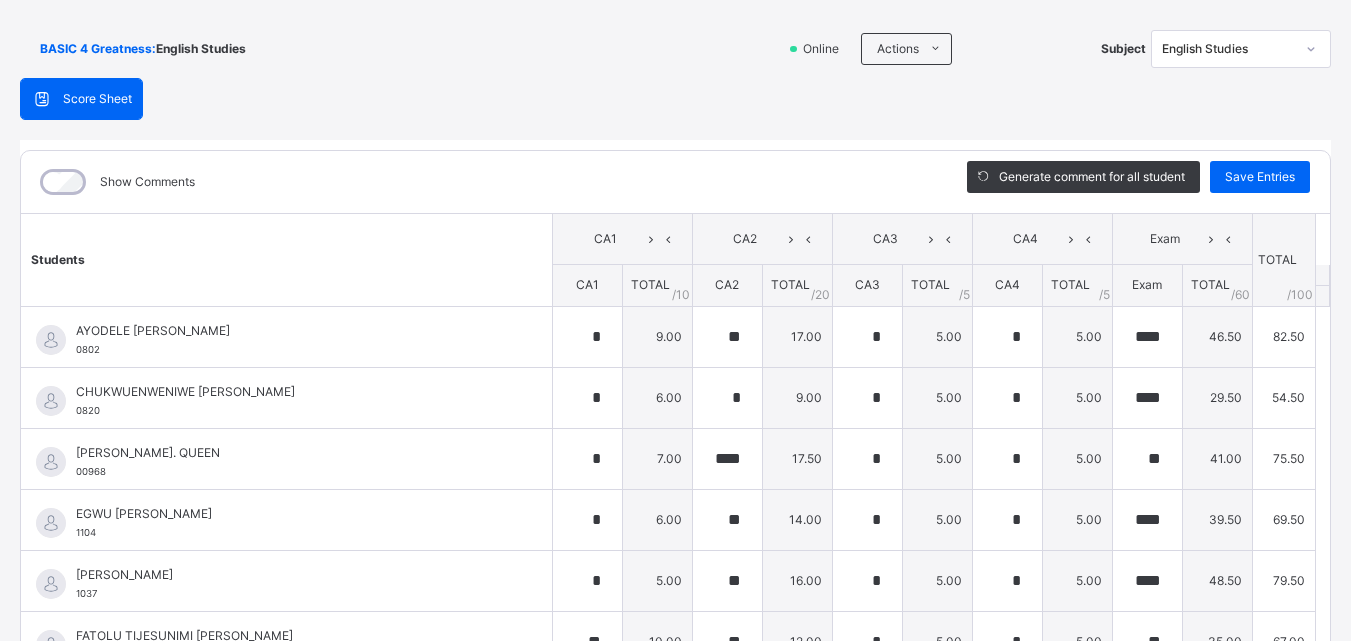 click 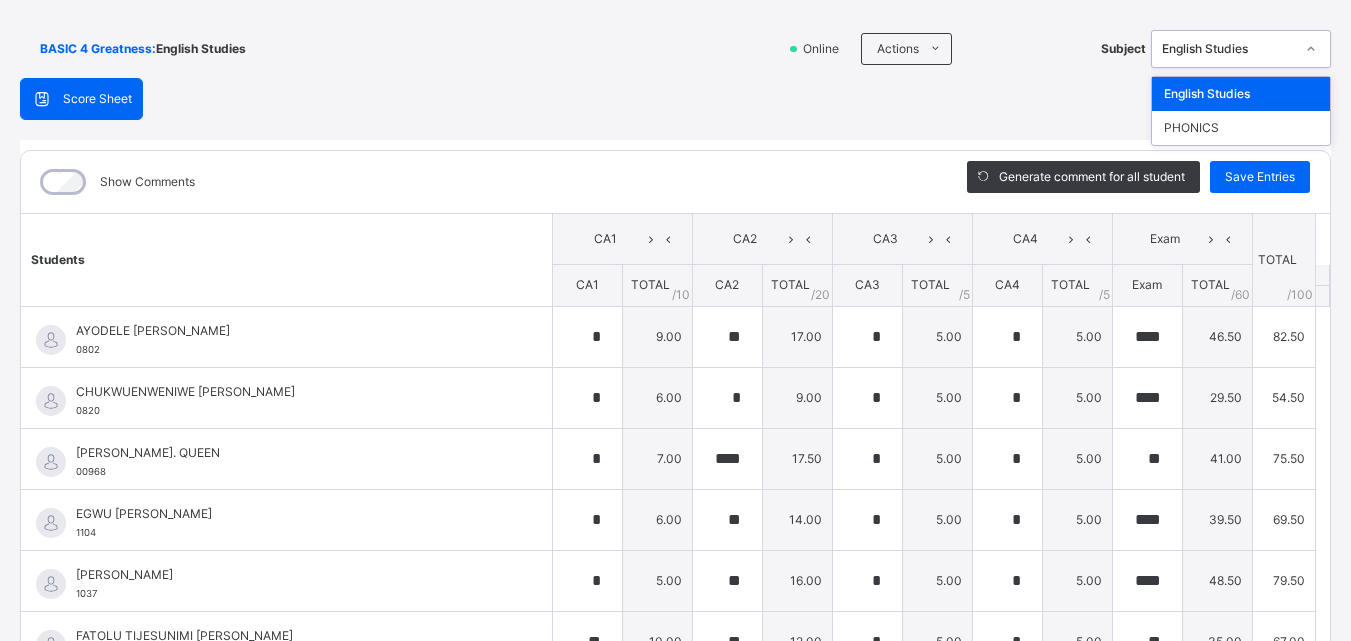 click 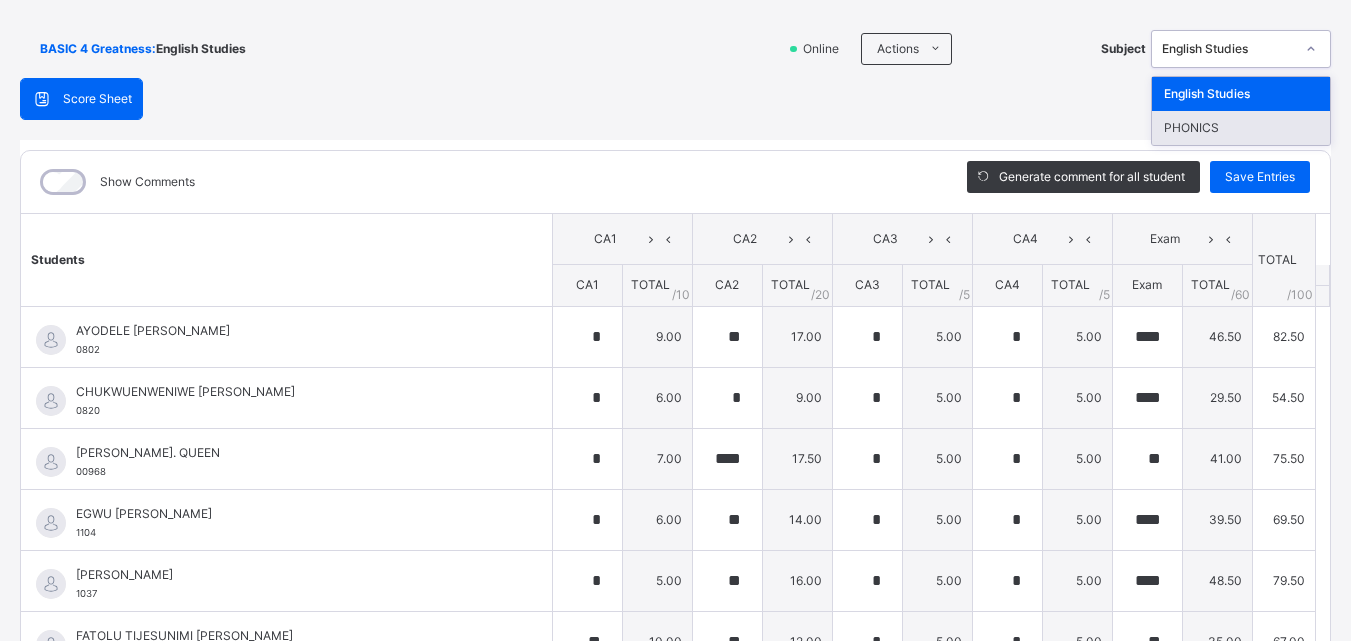 click on "PHONICS" at bounding box center (1241, 128) 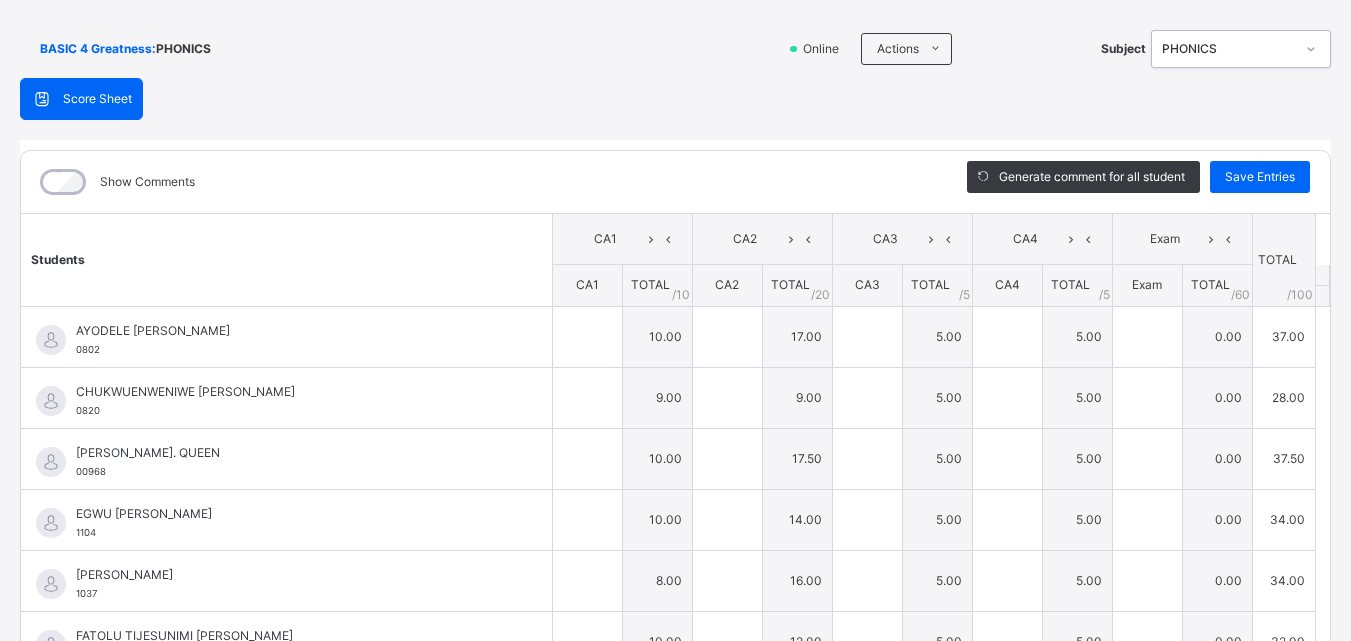 type on "**" 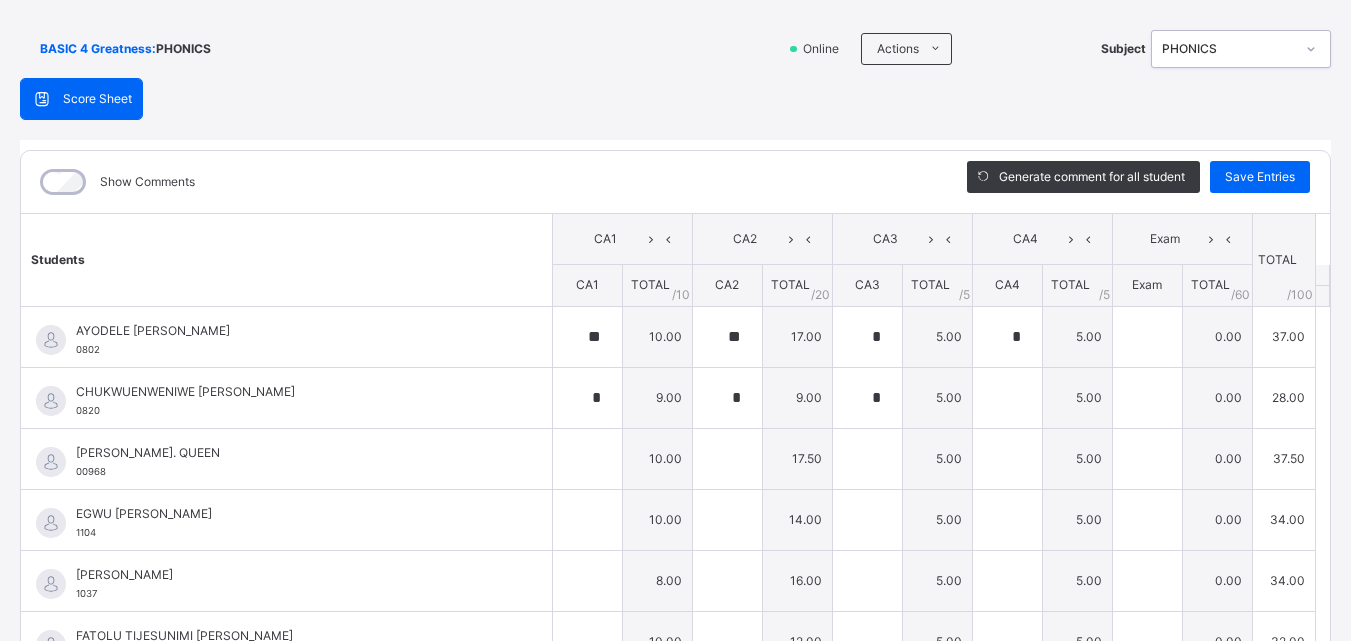 type on "*" 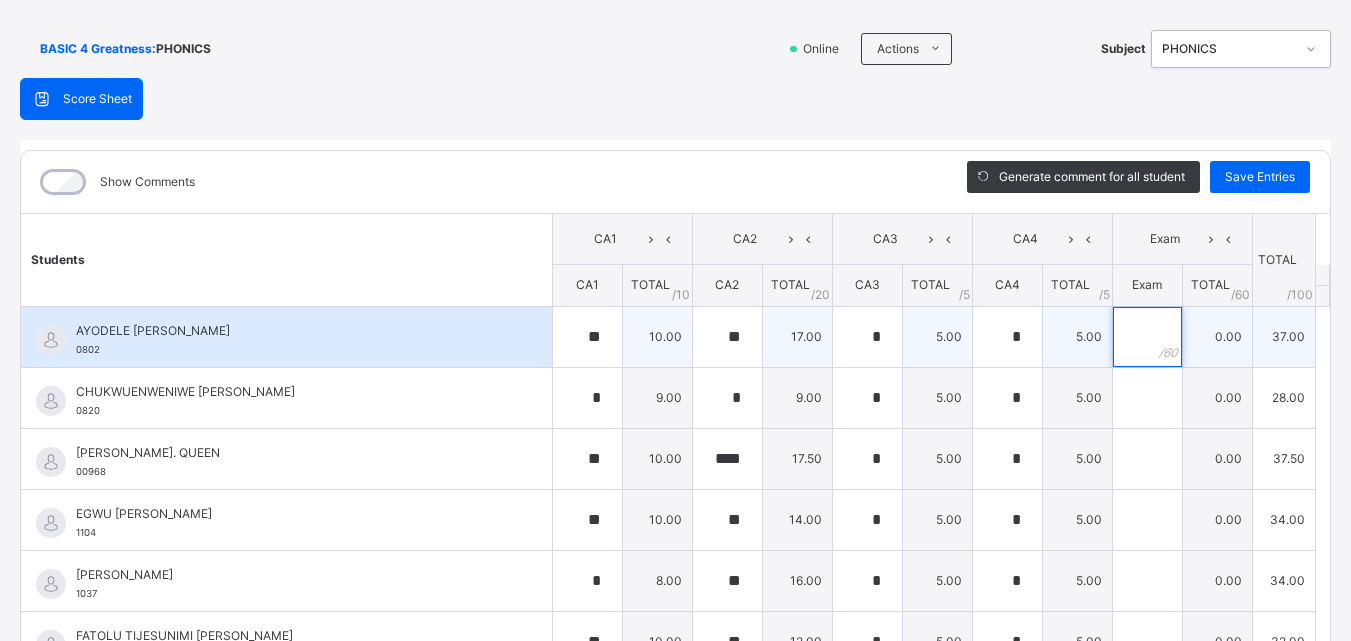 click at bounding box center [1147, 337] 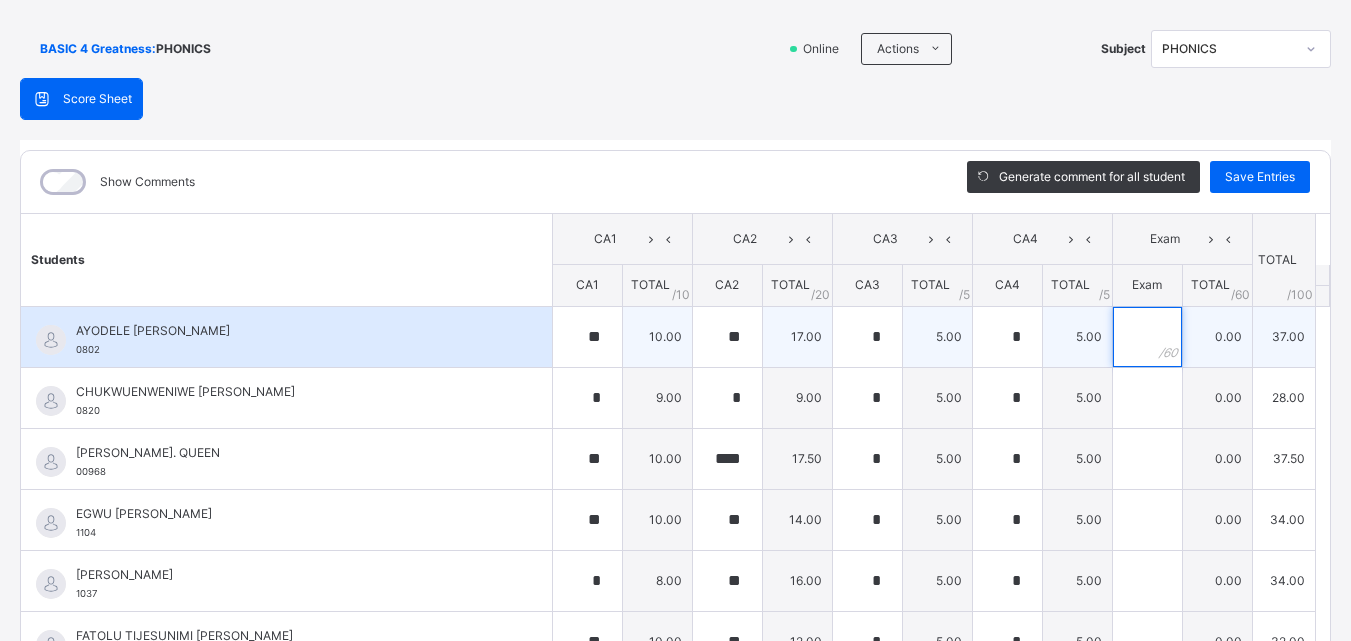 click at bounding box center (1147, 337) 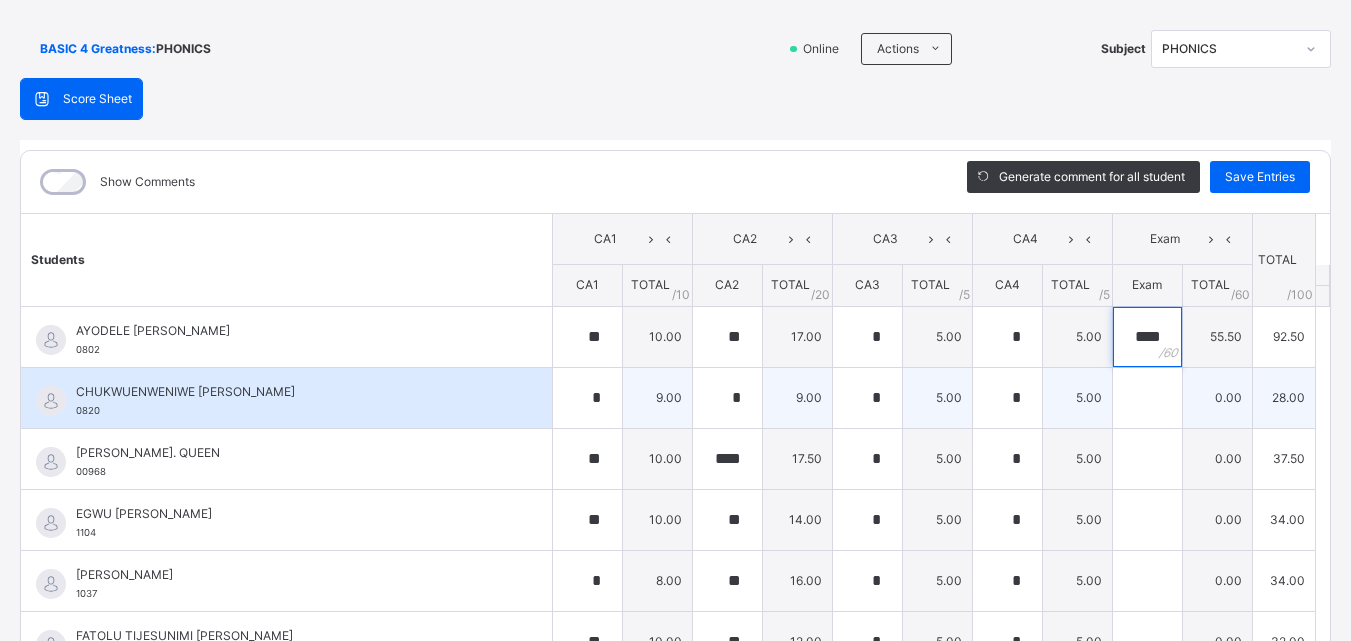type on "****" 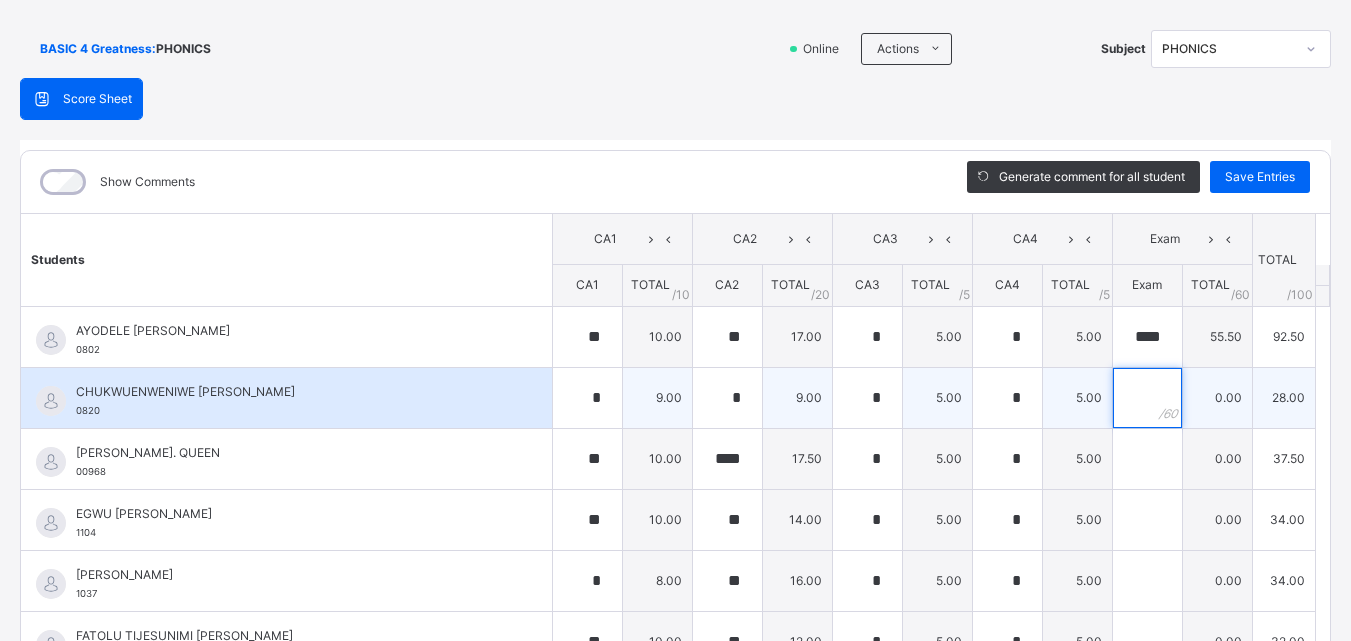 click at bounding box center (1147, 398) 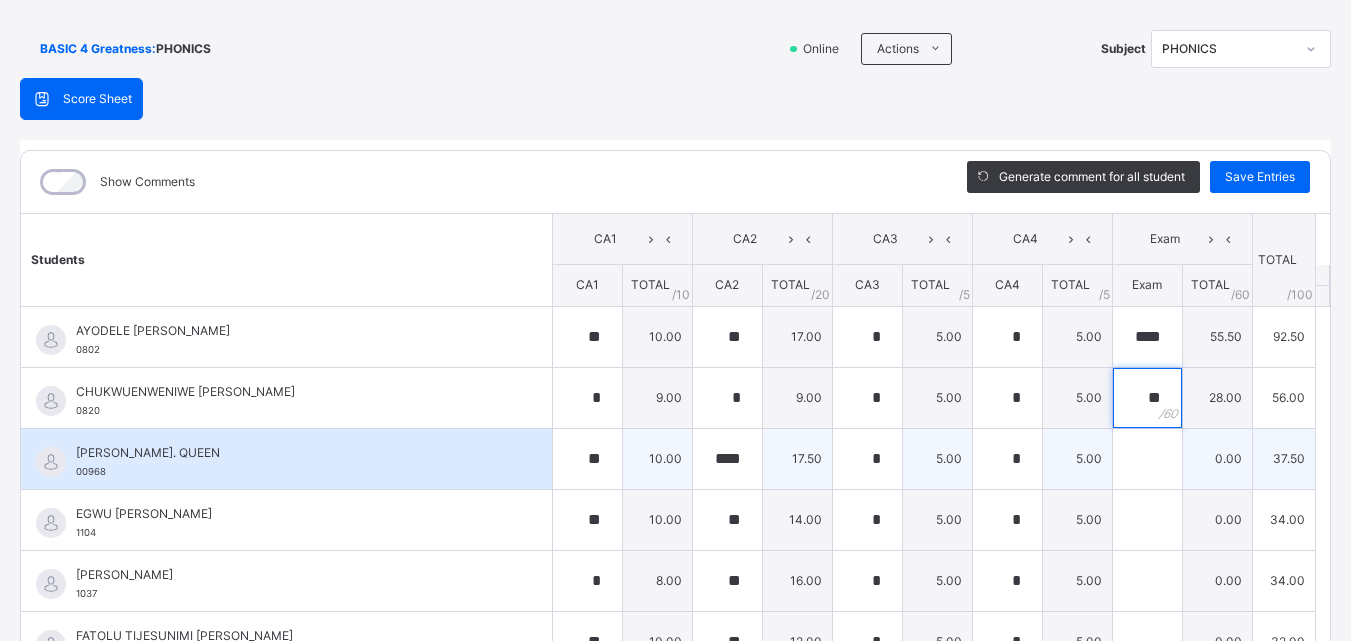 type on "**" 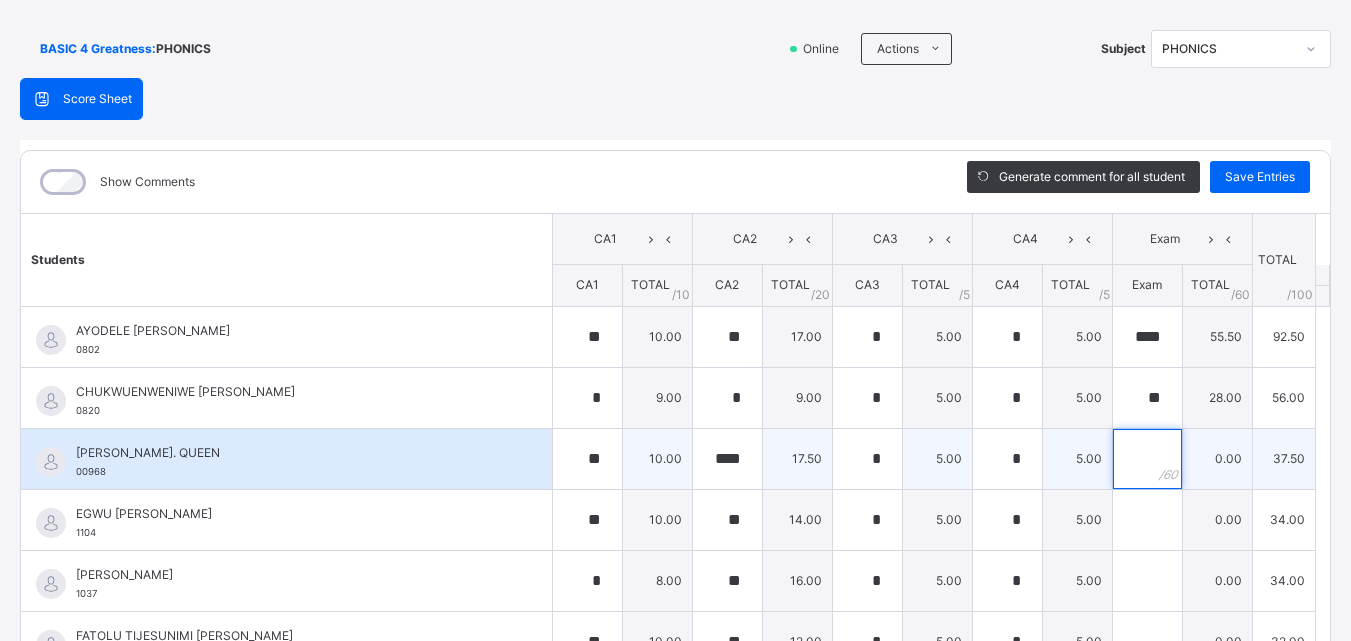 click at bounding box center (1147, 459) 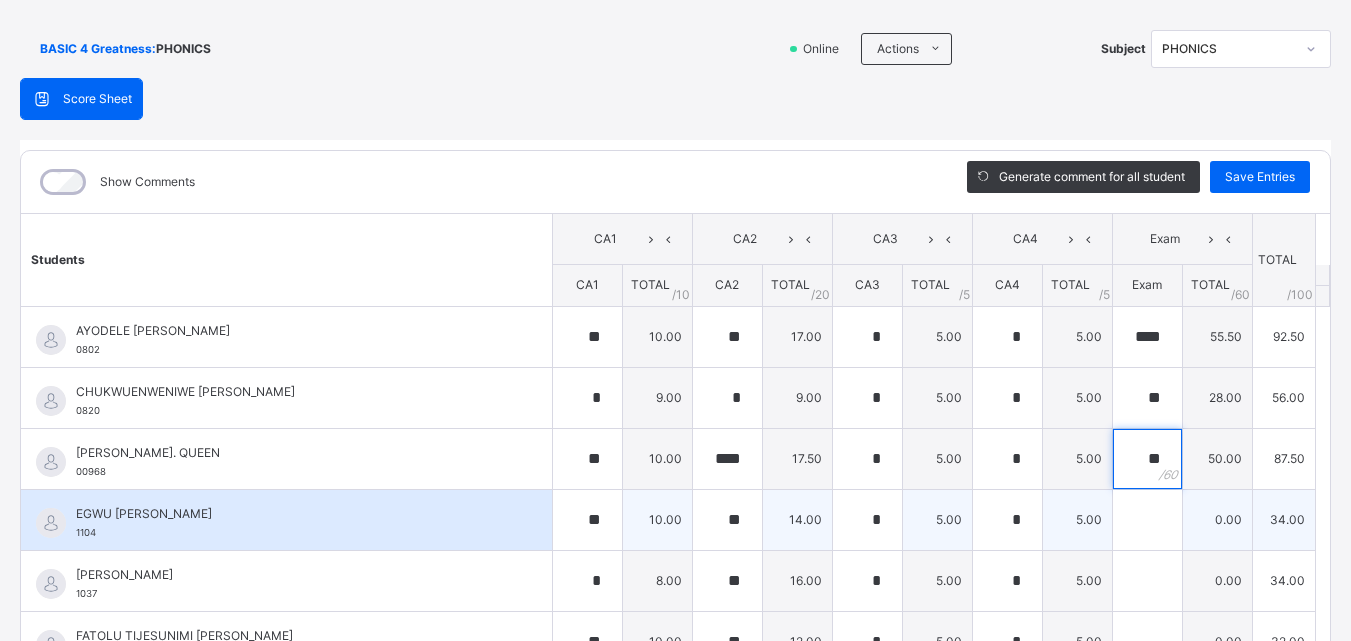 type on "**" 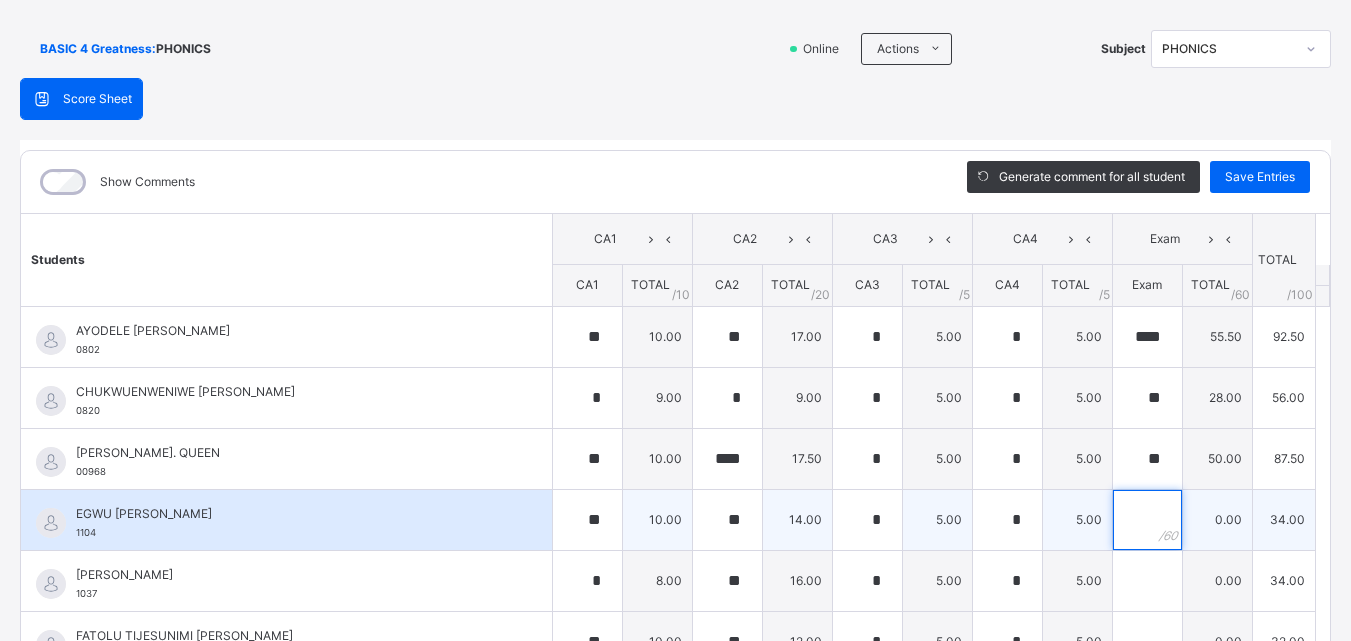 click at bounding box center [1147, 520] 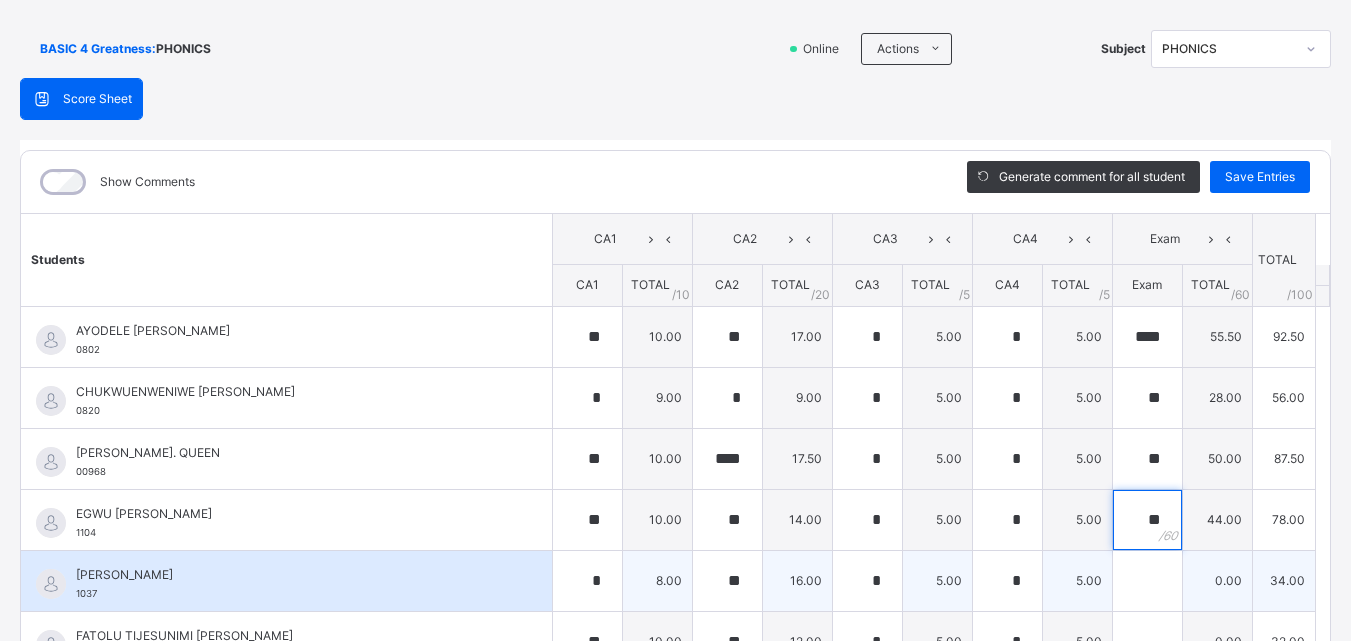 type on "**" 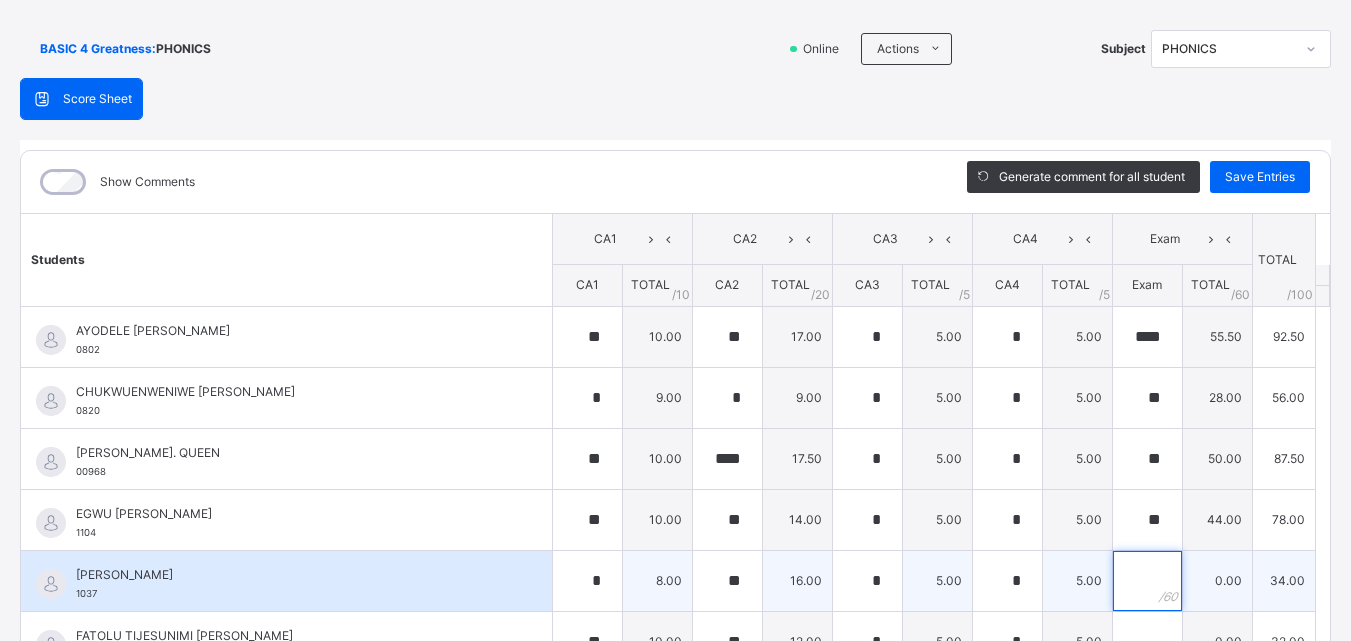 click at bounding box center [1147, 581] 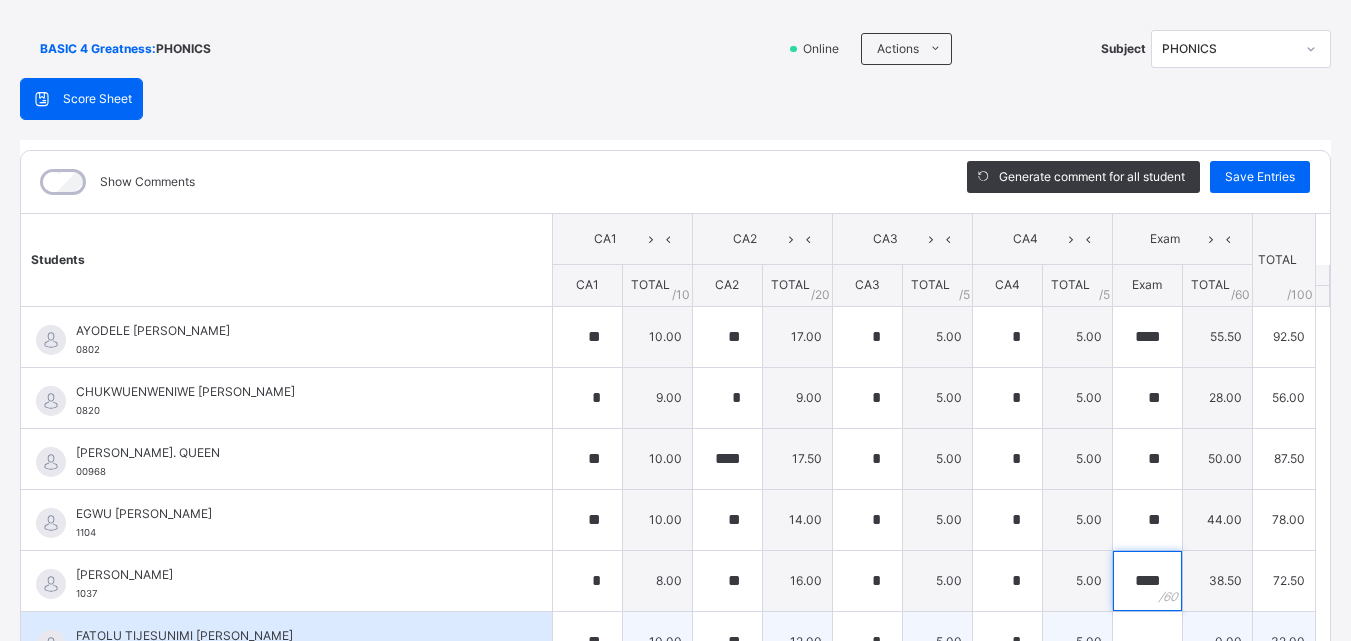 type on "****" 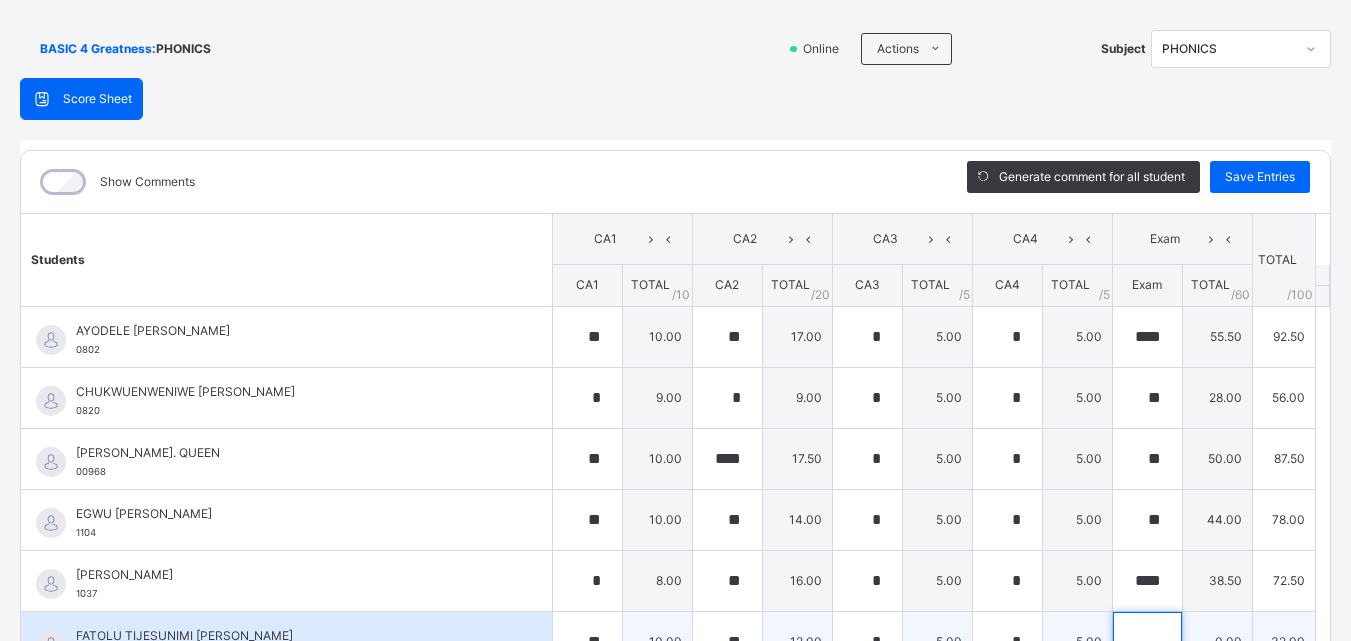 click at bounding box center (1147, 642) 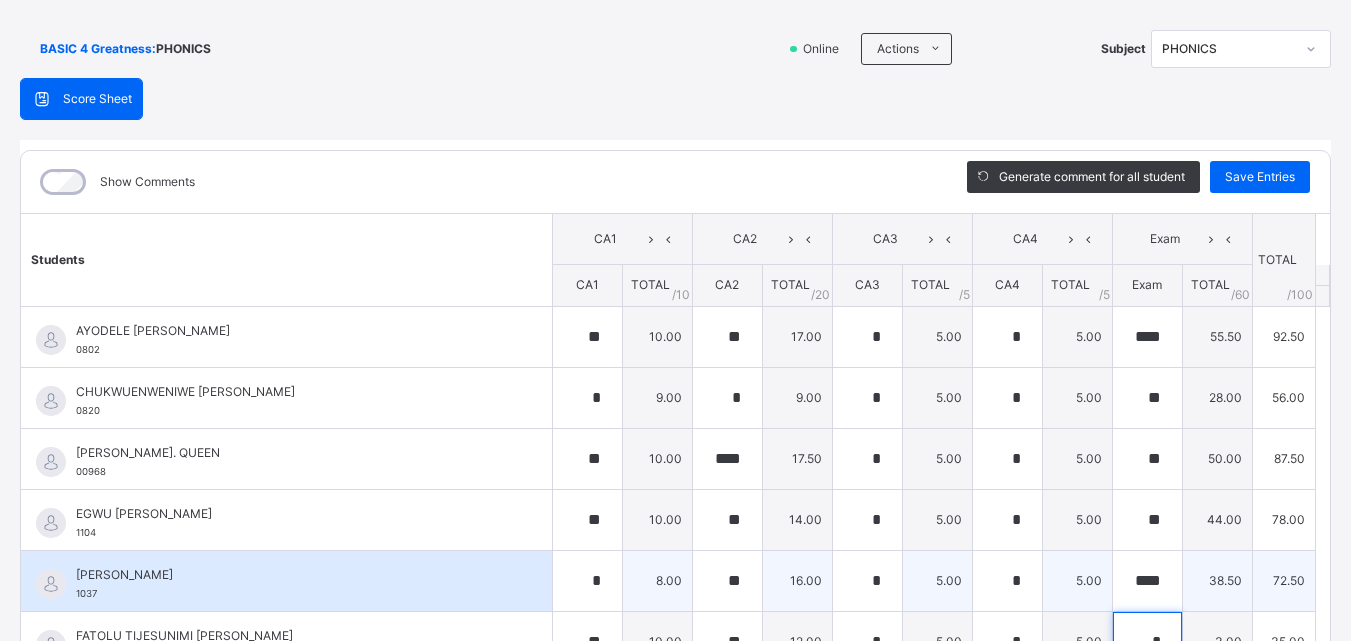 scroll, scrollTop: 128, scrollLeft: 0, axis: vertical 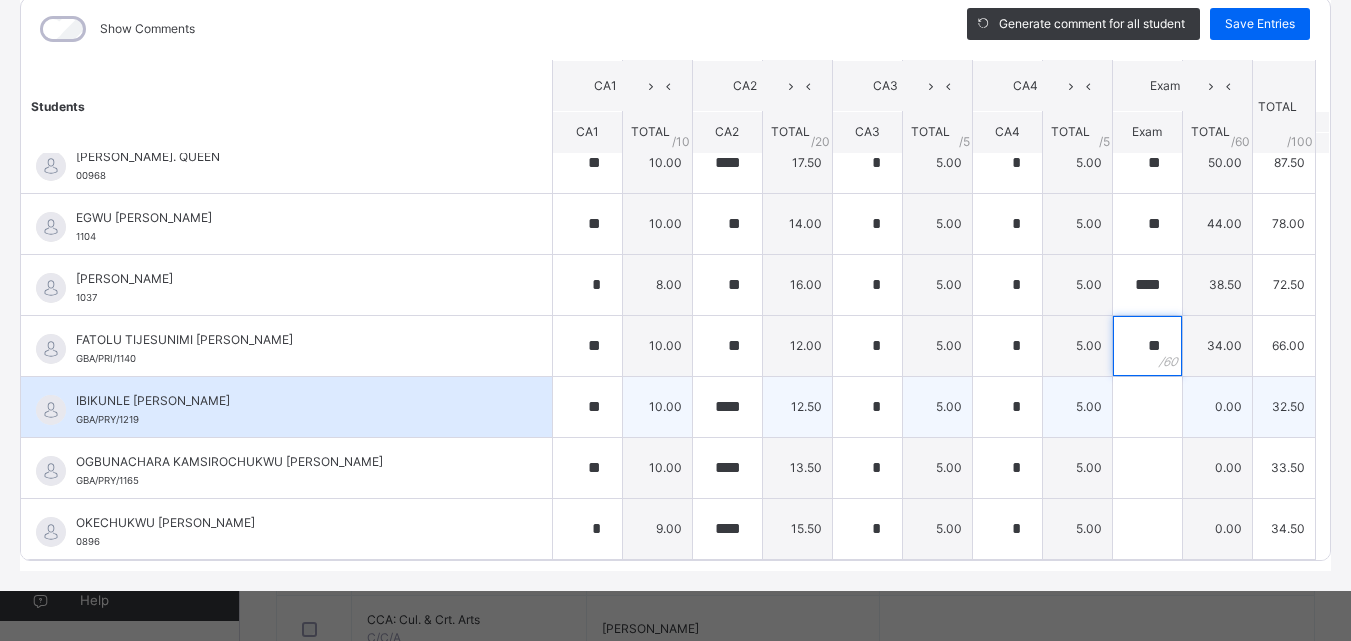 type on "**" 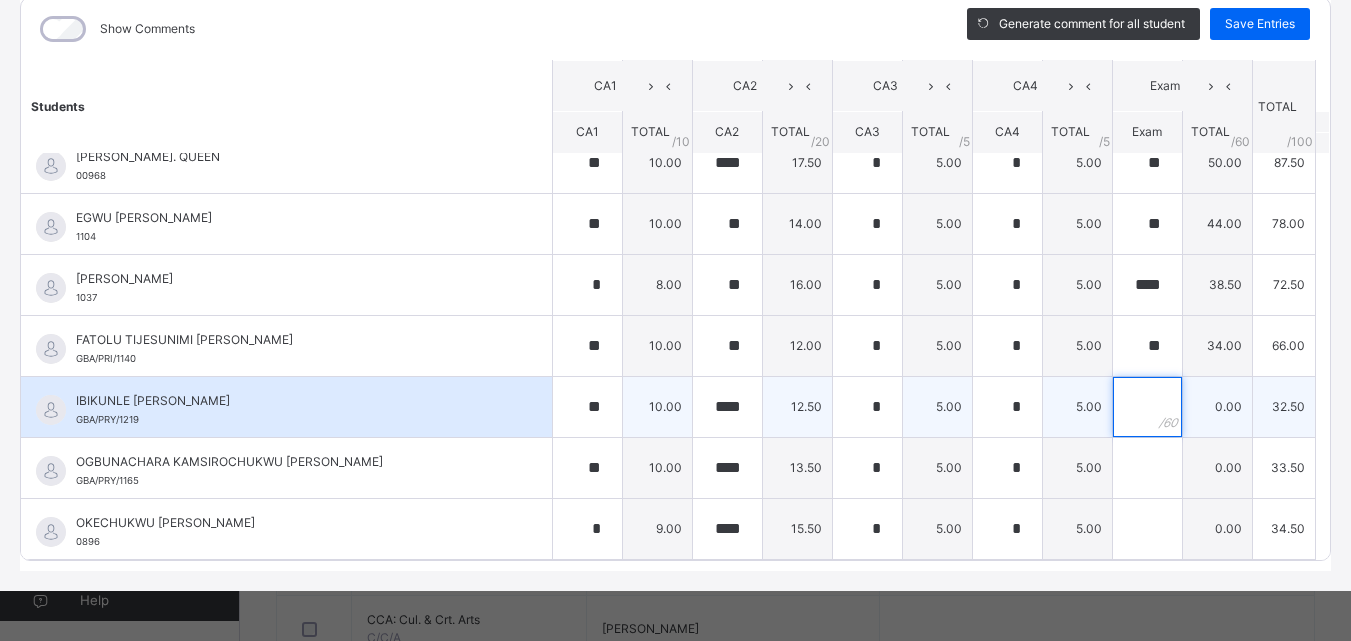 click at bounding box center [1147, 407] 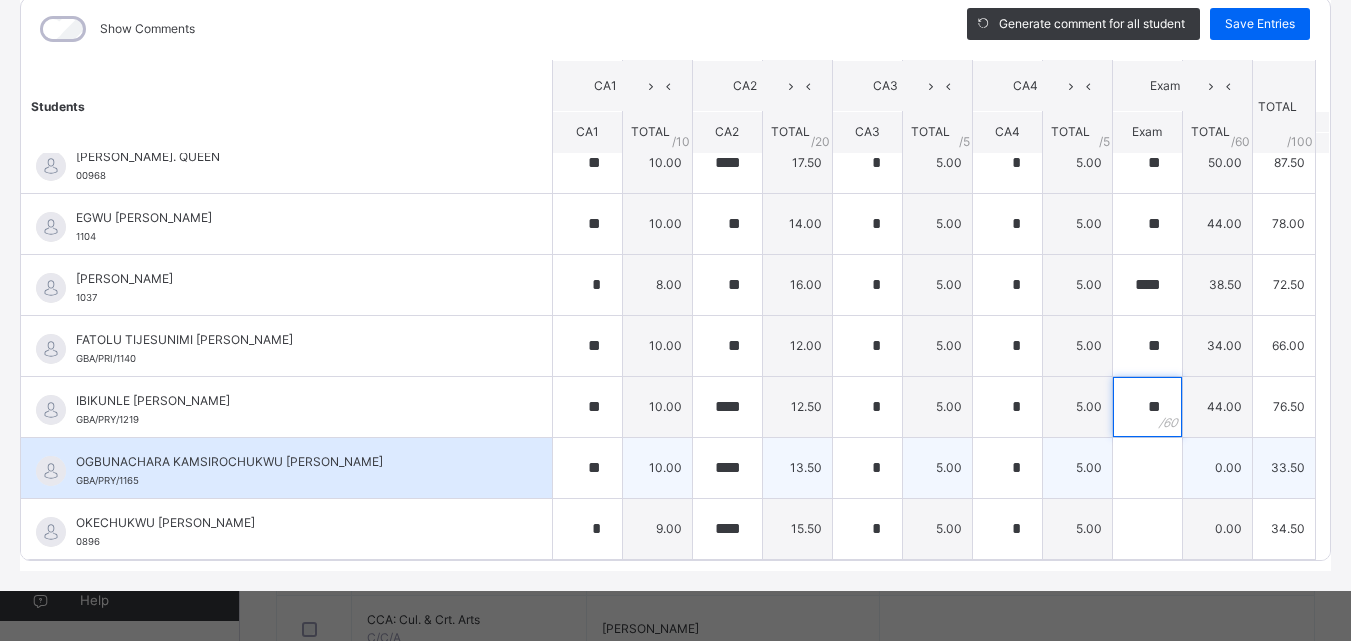 type on "**" 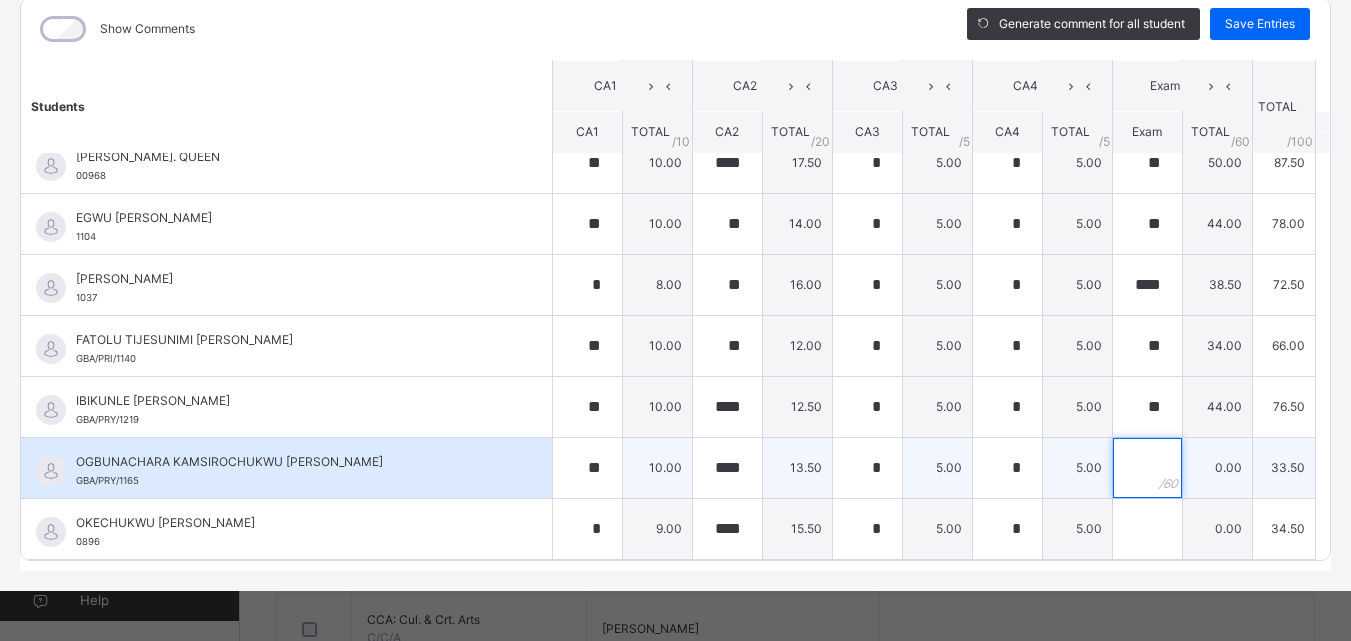 click at bounding box center [1147, 468] 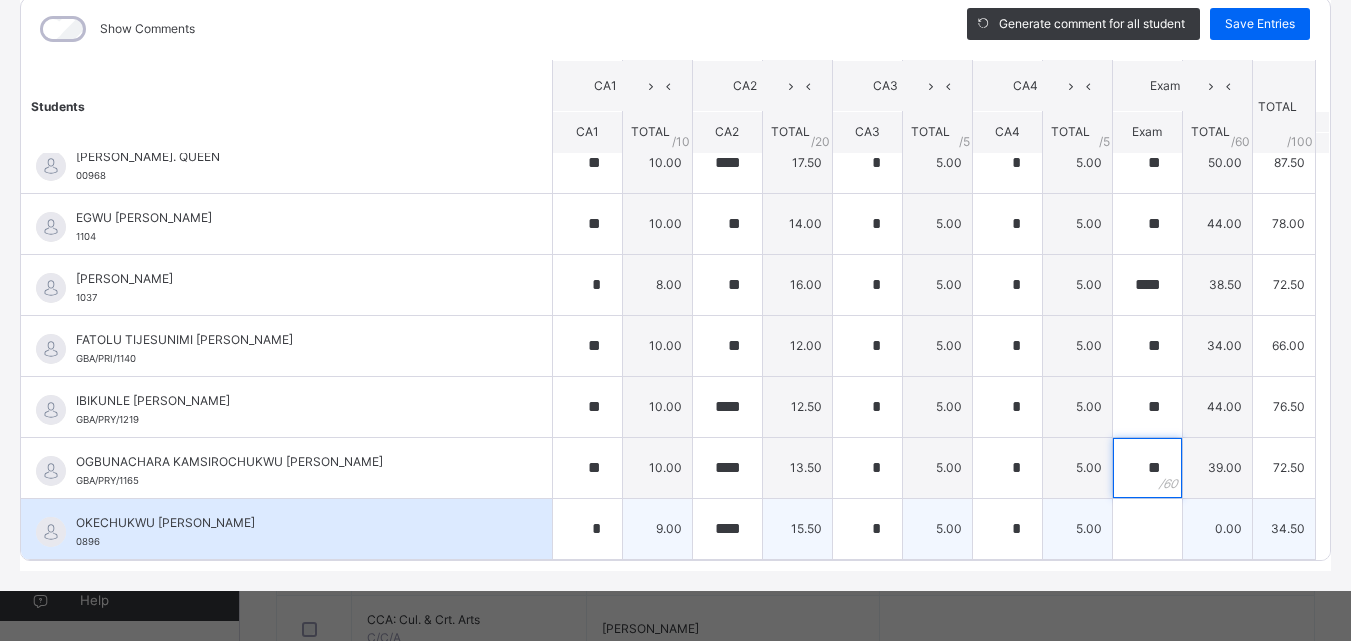 type on "**" 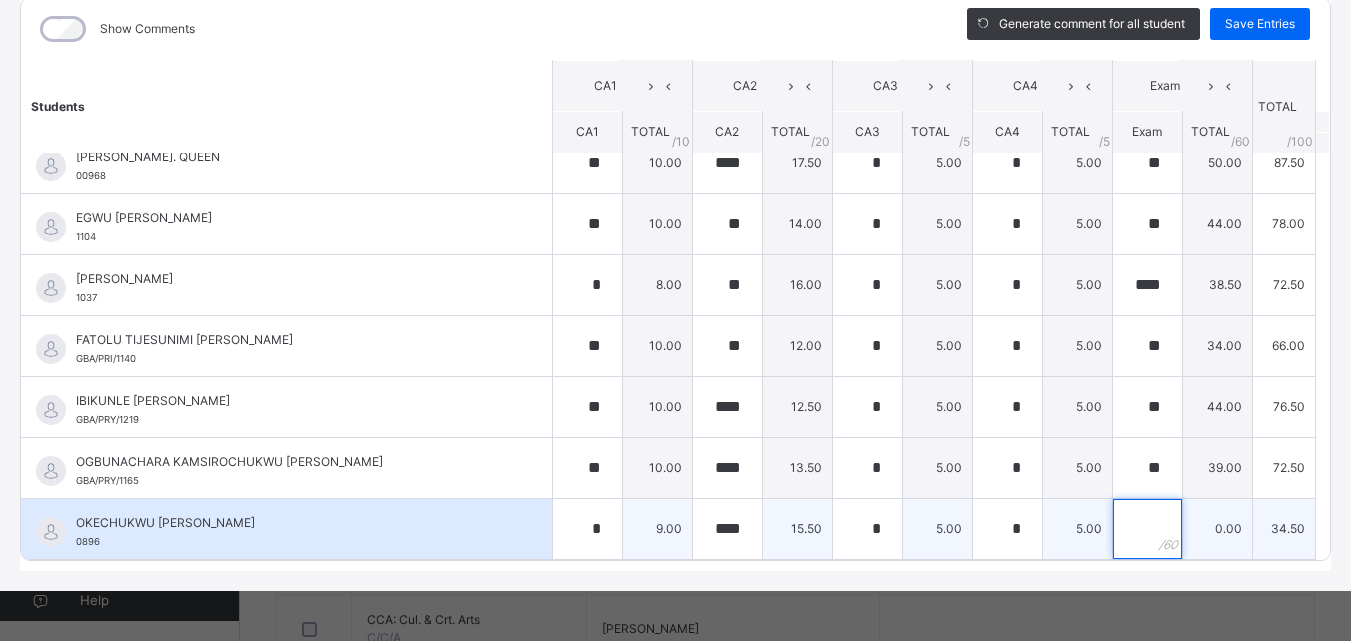 click at bounding box center (1147, 529) 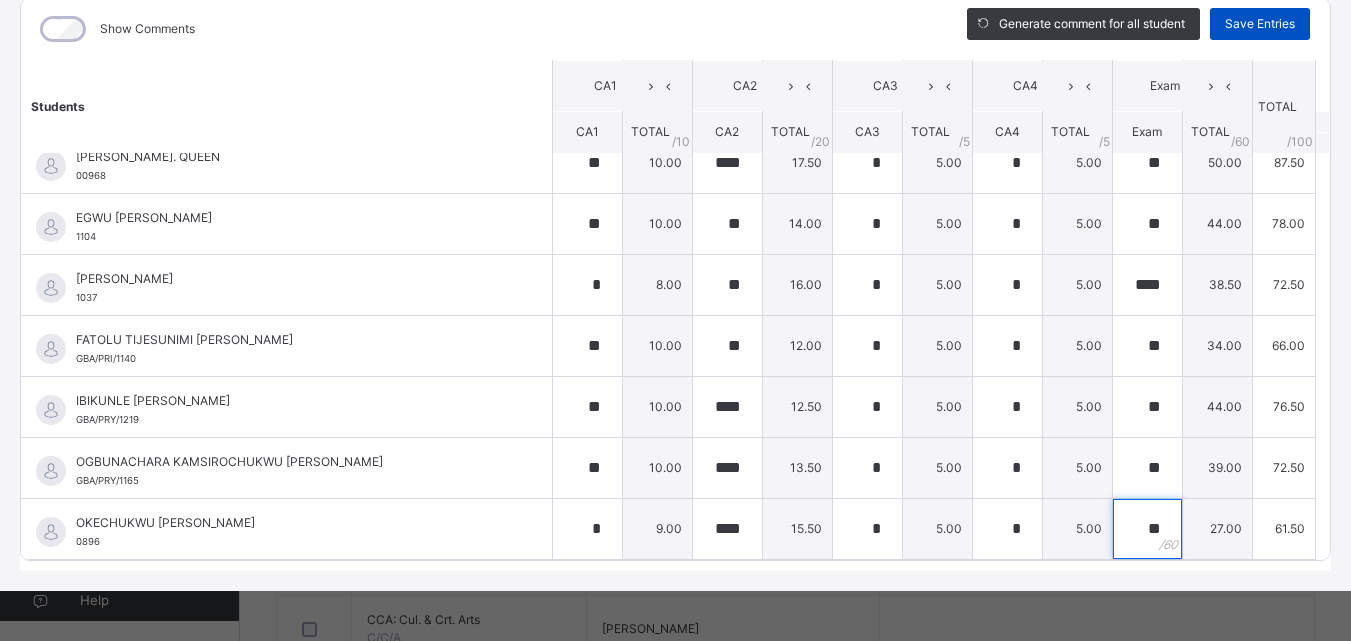 type on "**" 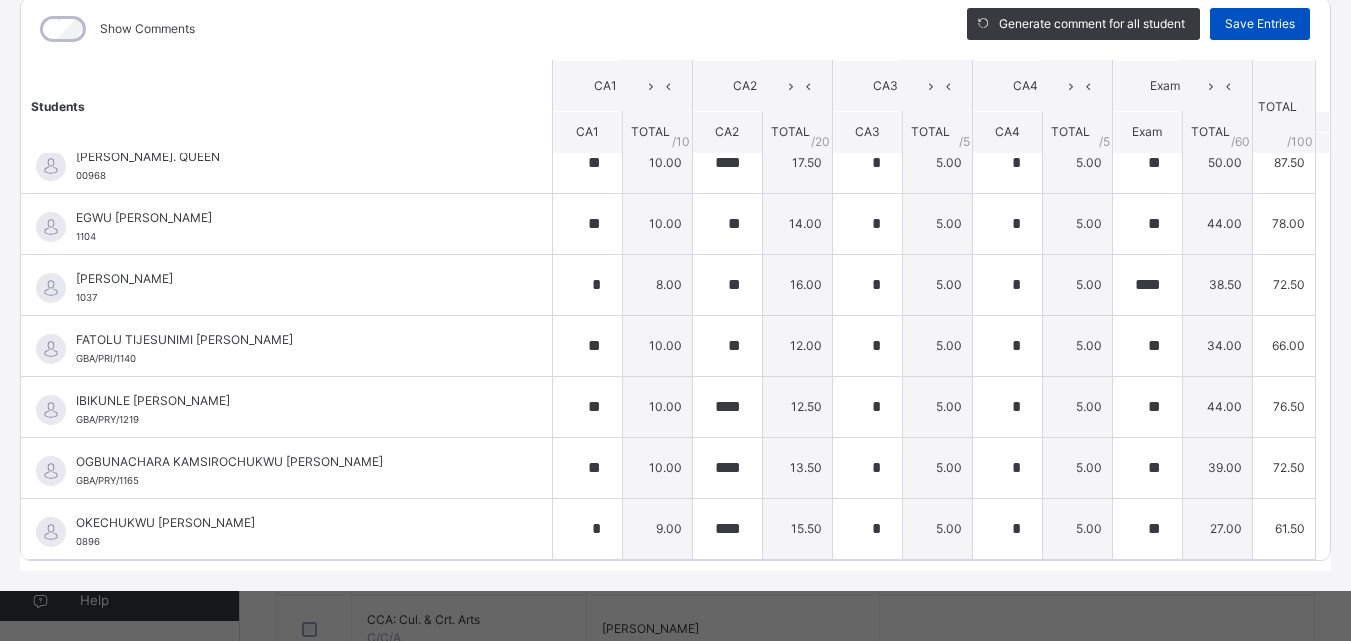 click on "Save Entries" at bounding box center (1260, 24) 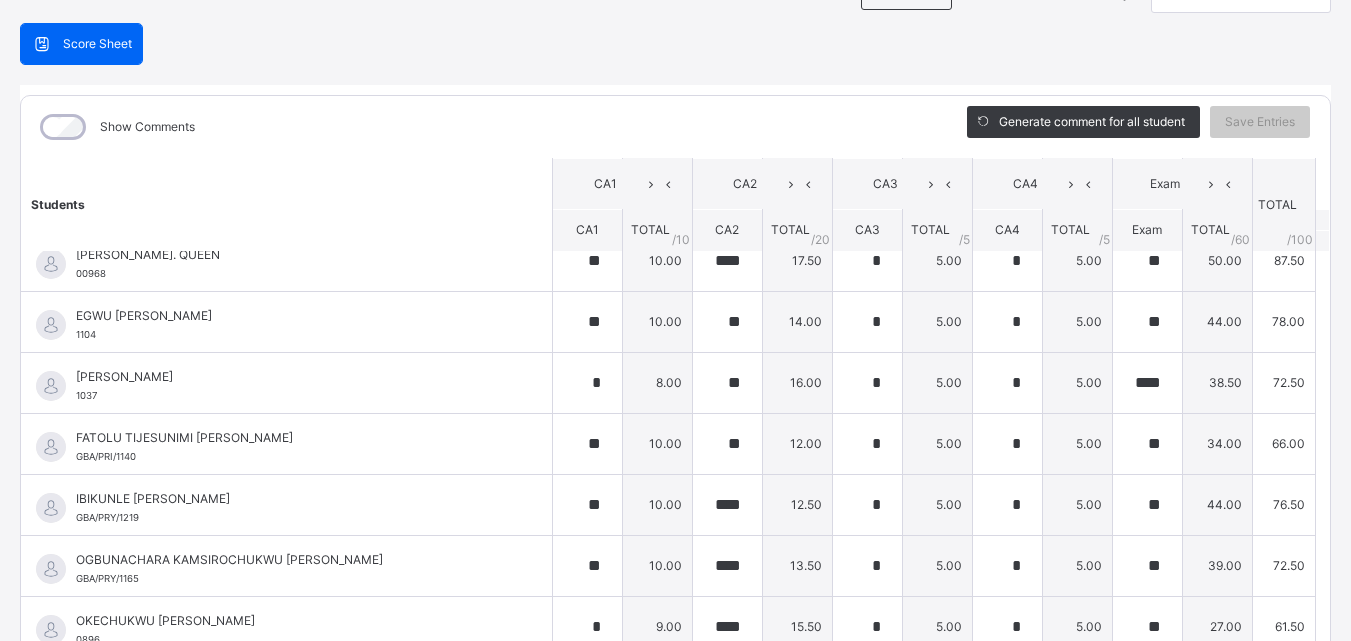 scroll, scrollTop: 189, scrollLeft: 0, axis: vertical 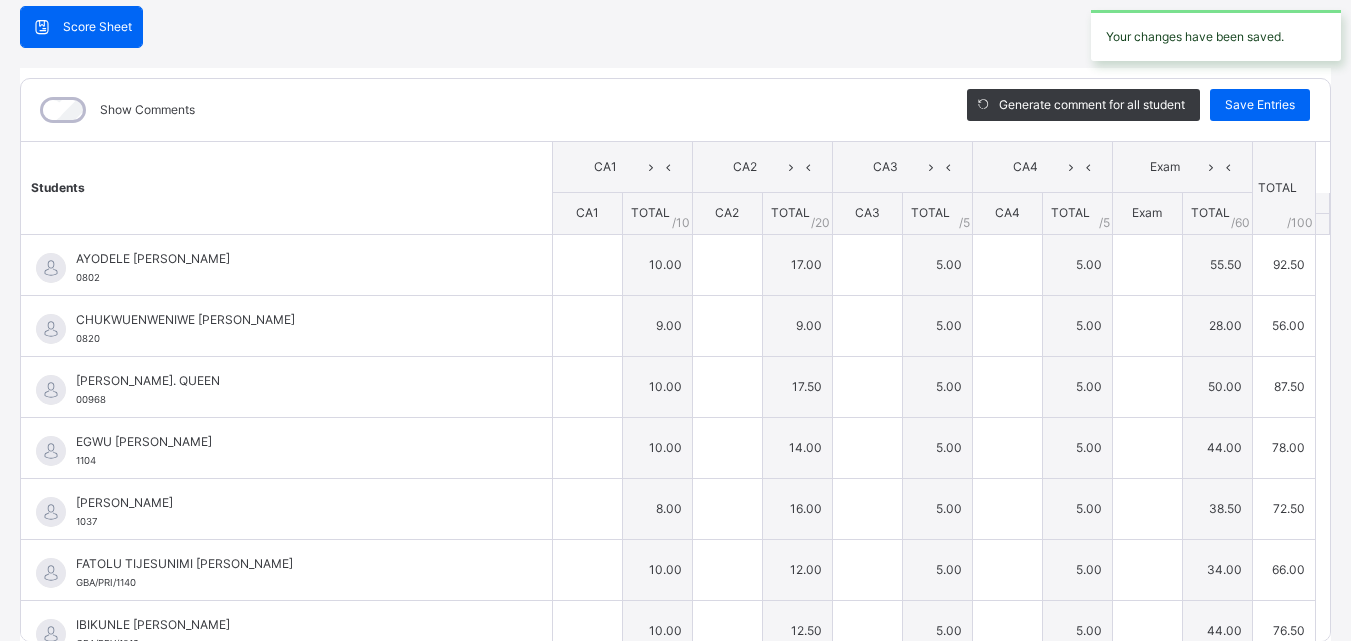 type on "**" 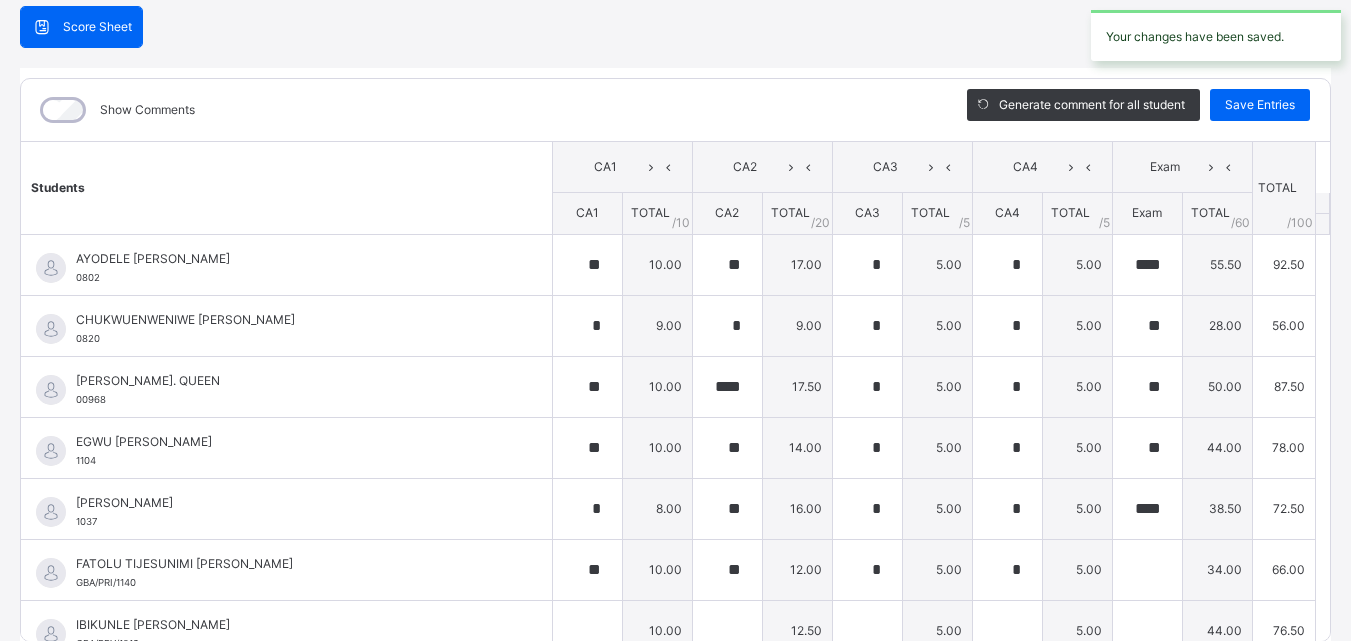 type on "**" 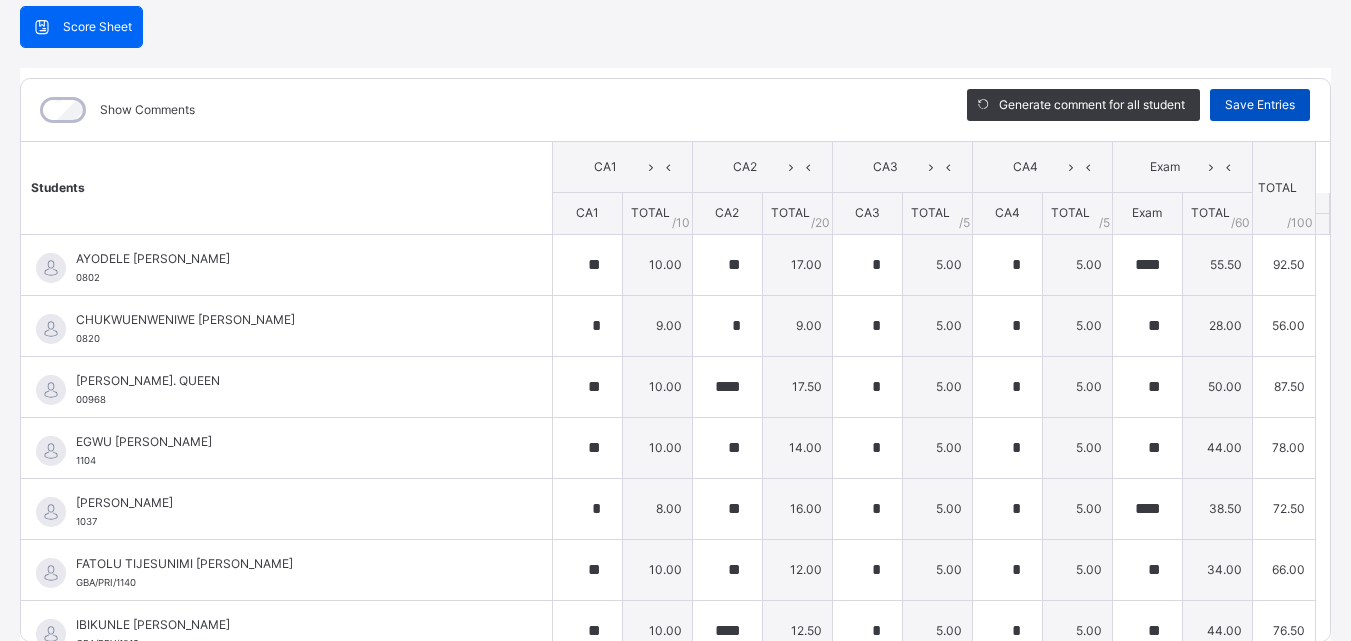 click on "Save Entries" at bounding box center (1260, 105) 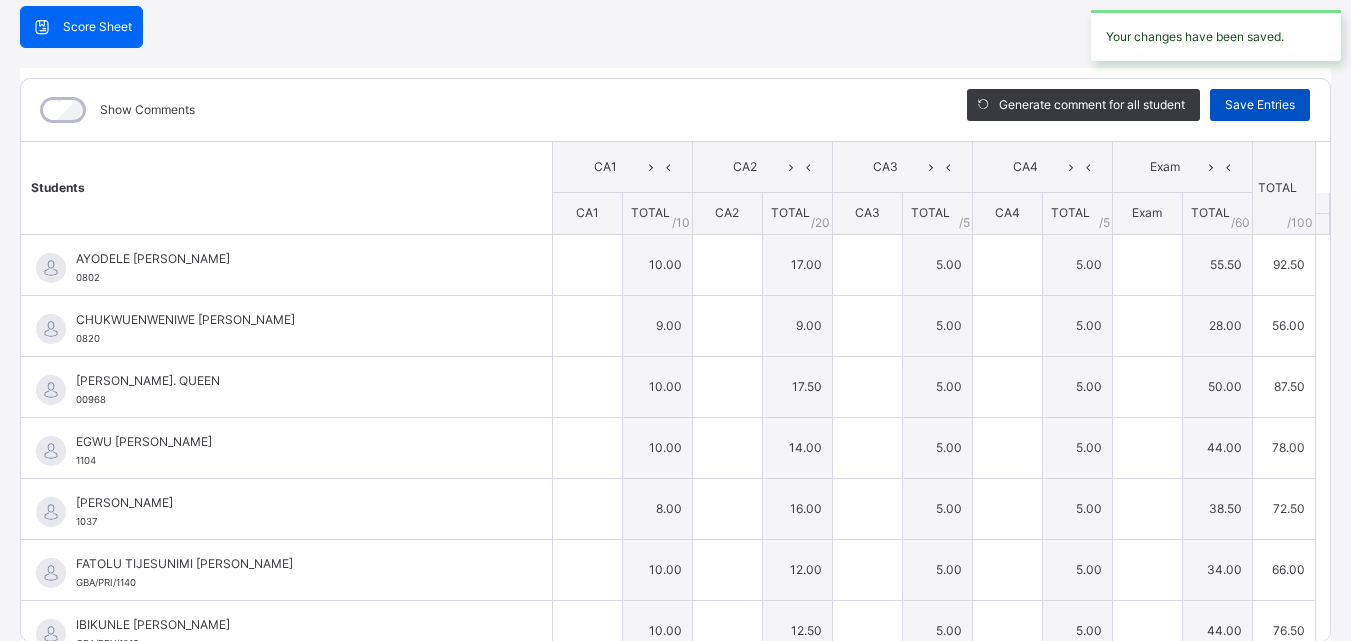 type on "**" 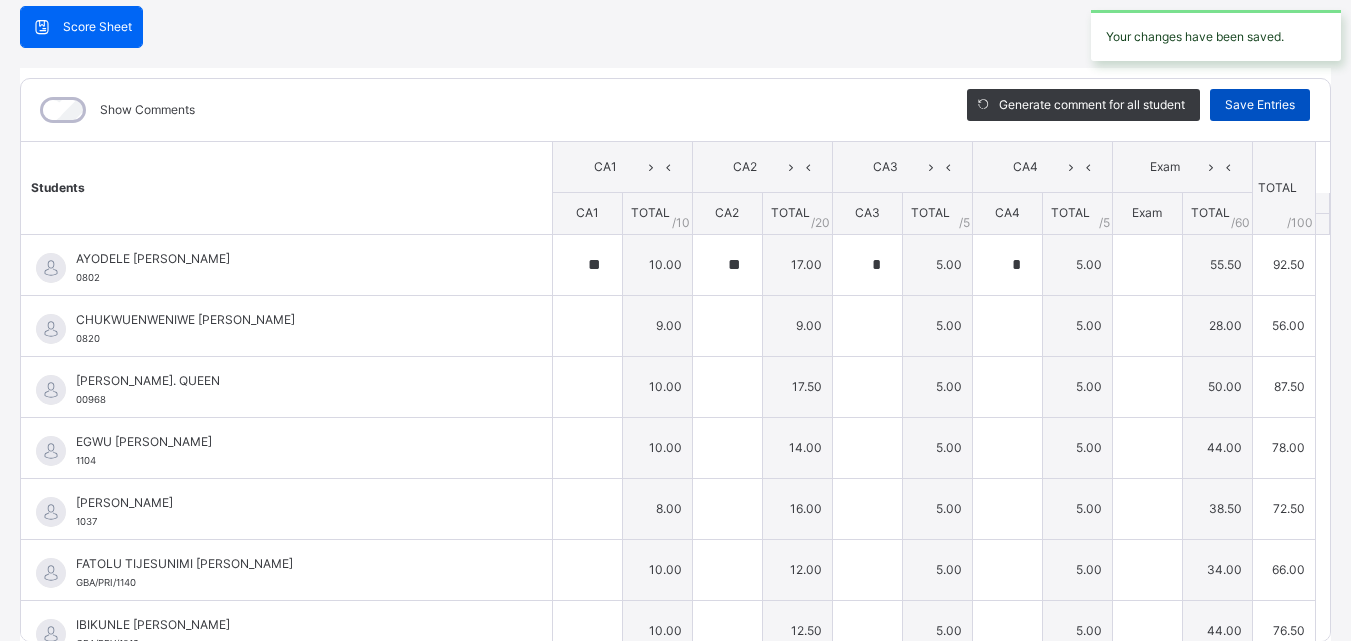type on "****" 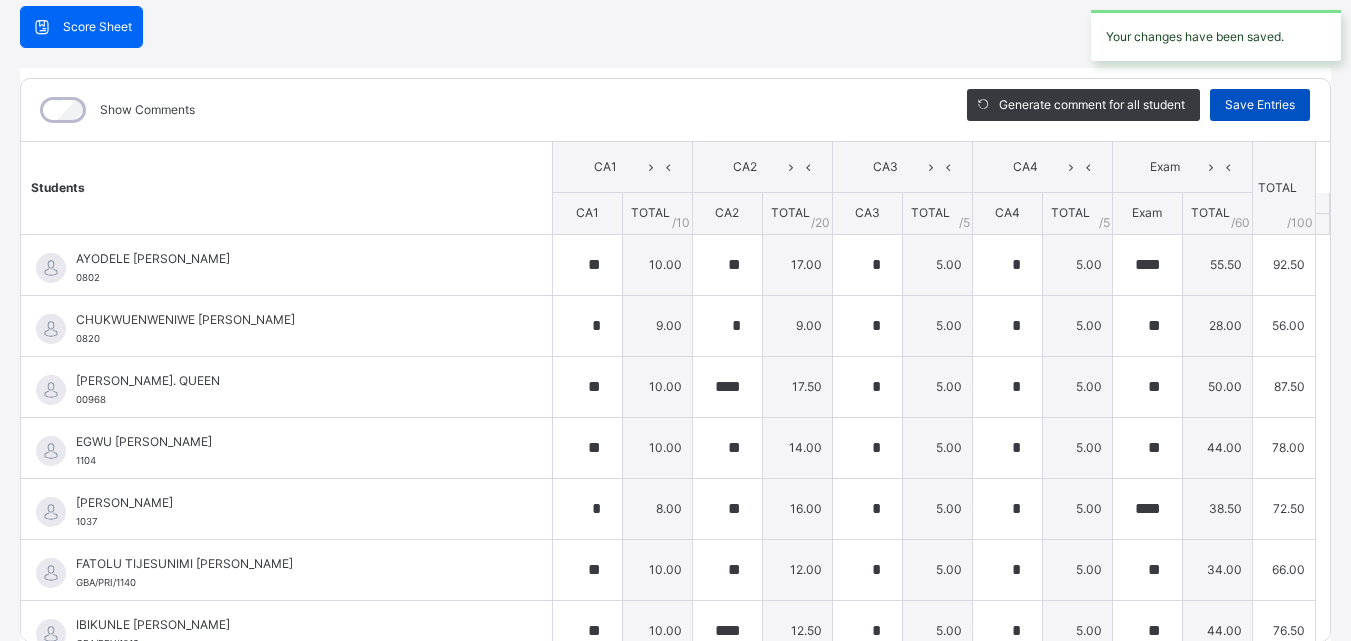 type on "*" 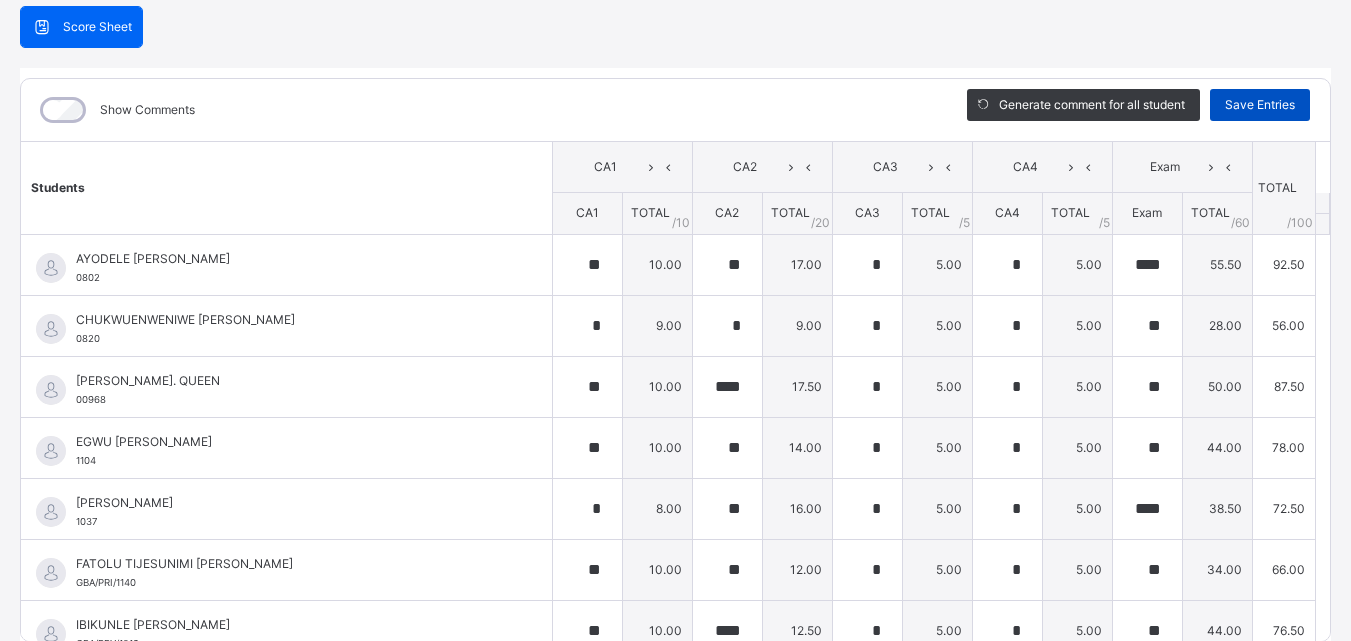 click on "Save Entries" at bounding box center (1260, 105) 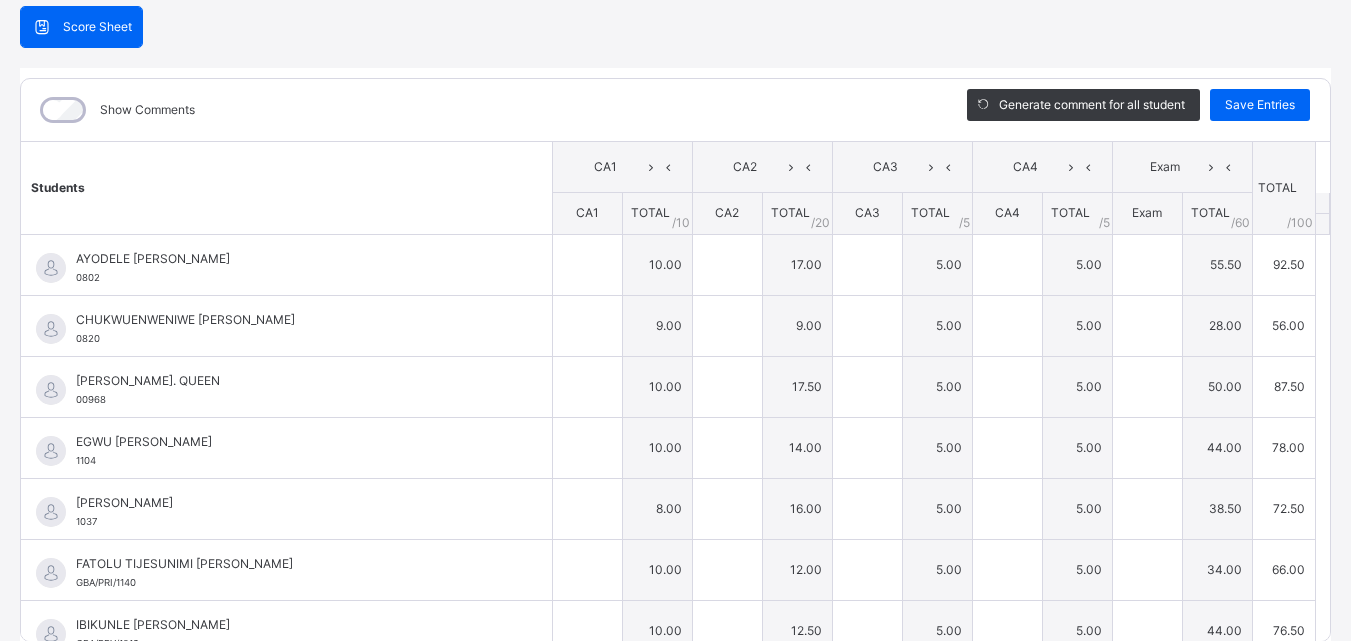 type on "**" 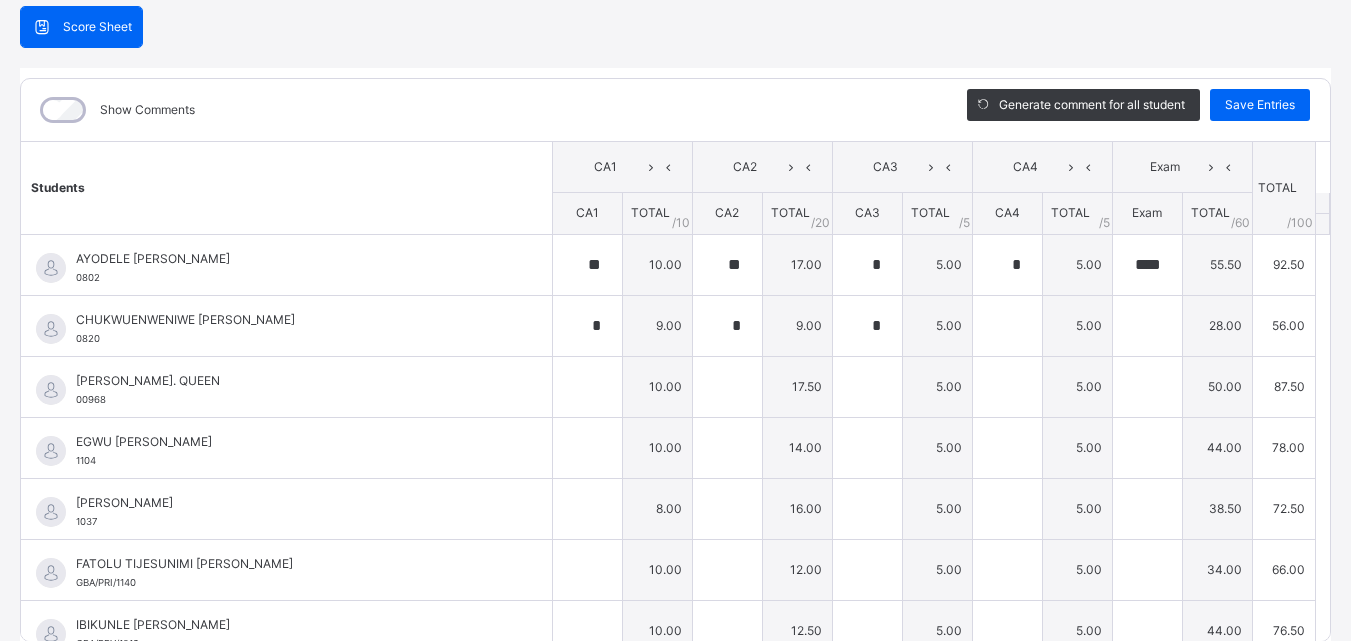type on "*" 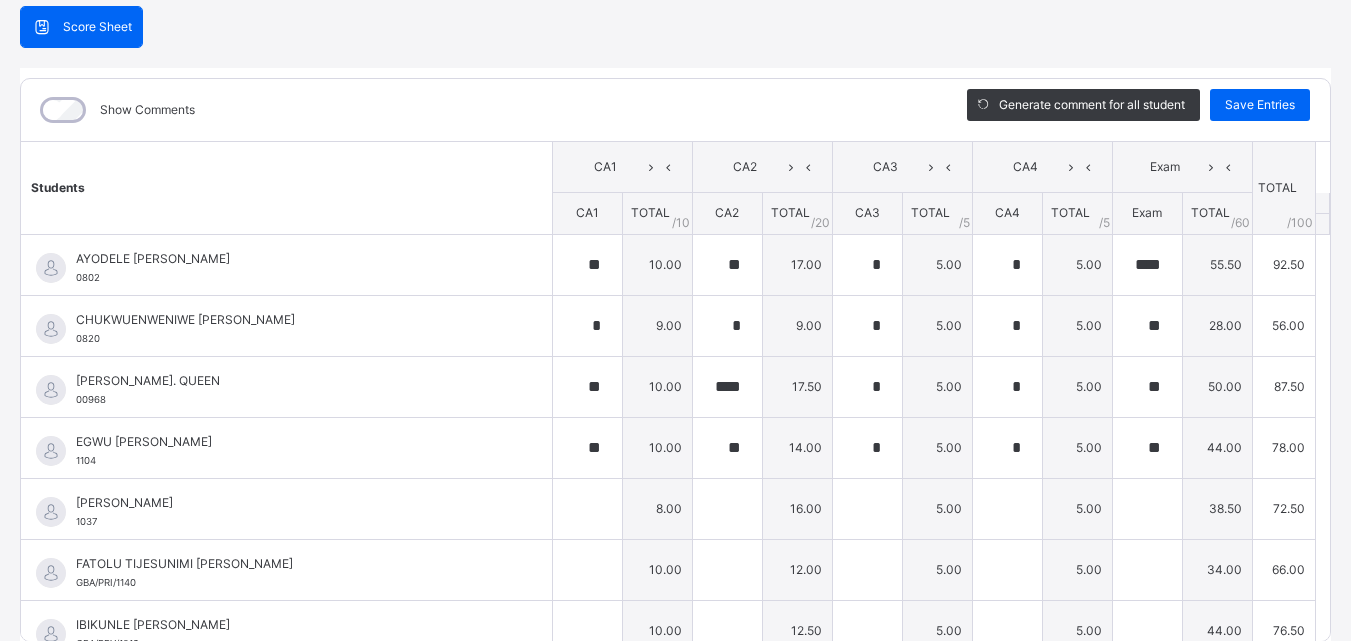 type 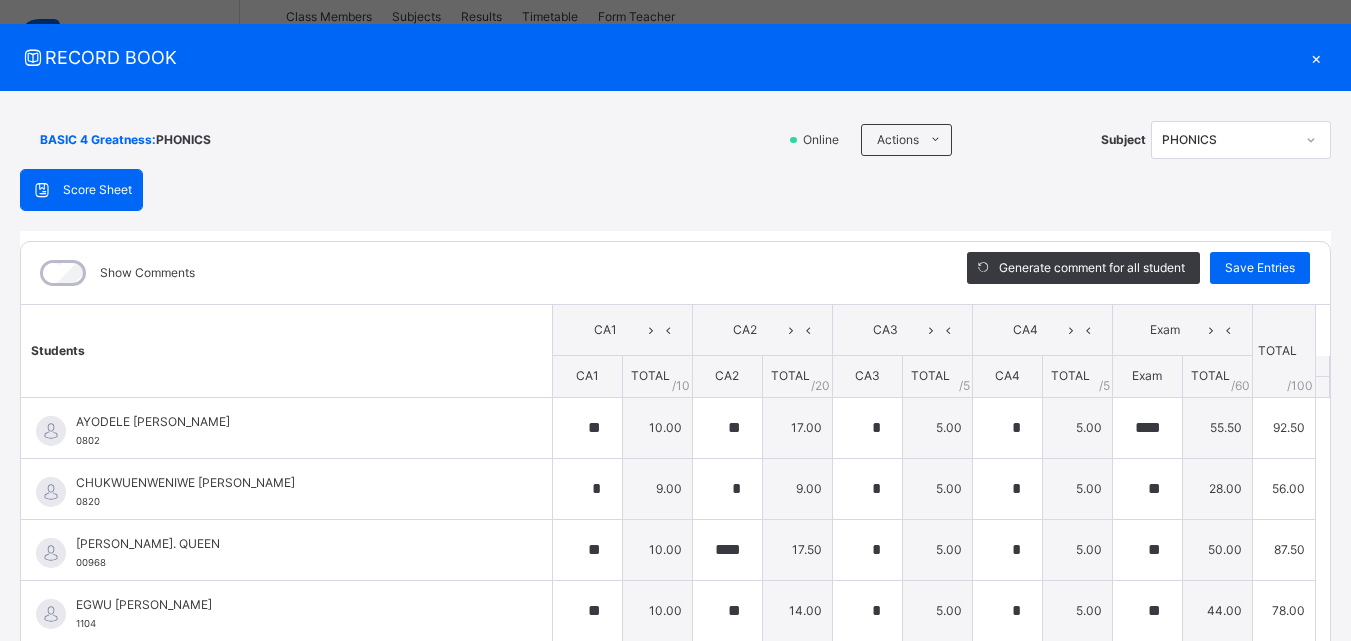 scroll, scrollTop: 0, scrollLeft: 0, axis: both 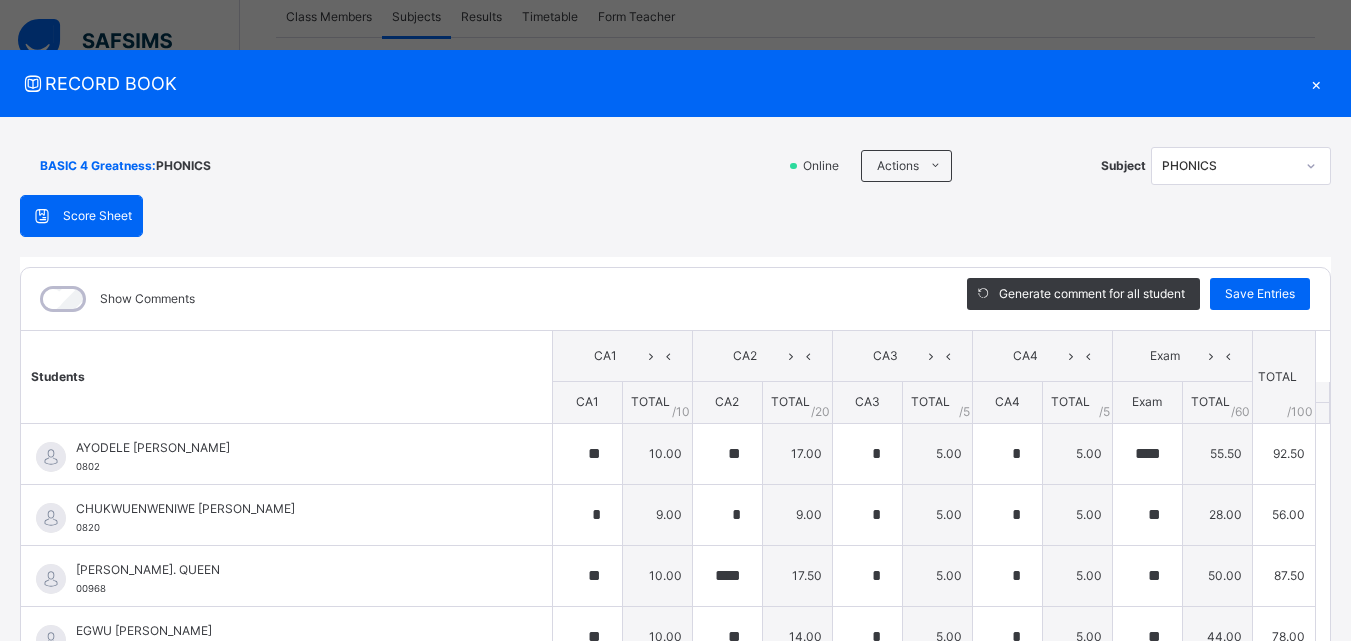 click on "×" at bounding box center [1316, 83] 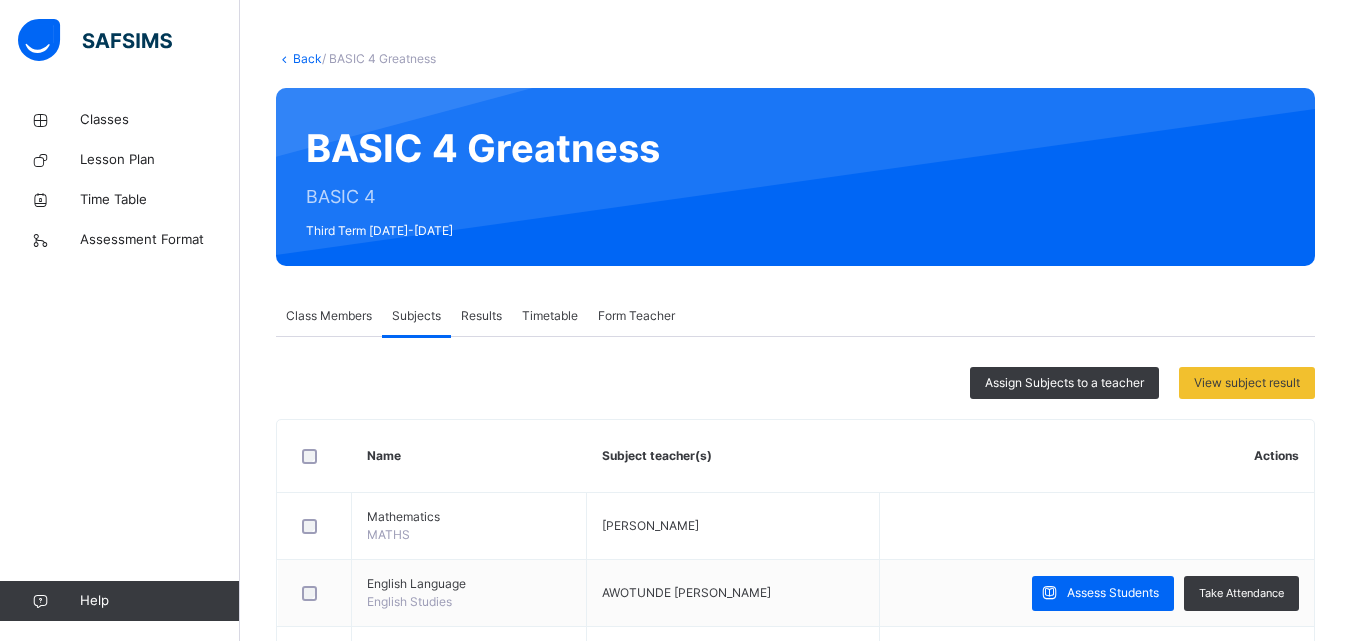 scroll, scrollTop: 0, scrollLeft: 0, axis: both 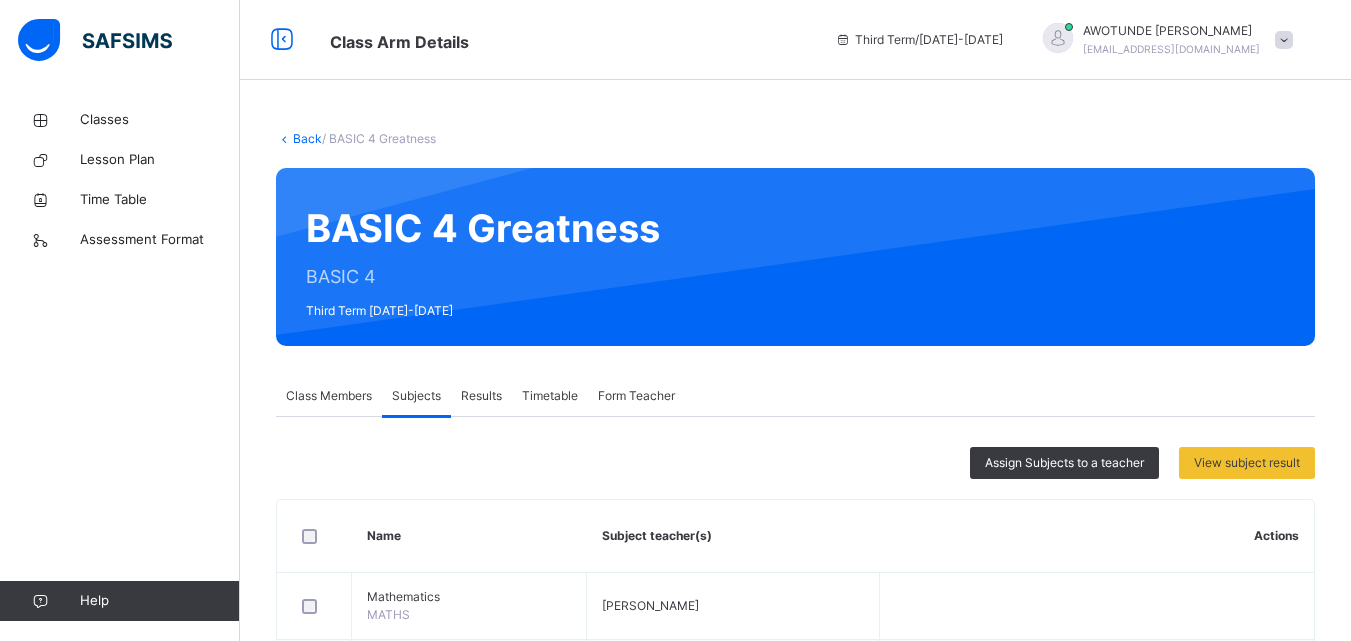 click on "AWOTUNDE   DEBORAH awotundedeborah@gbaedu.ng" at bounding box center (1163, 40) 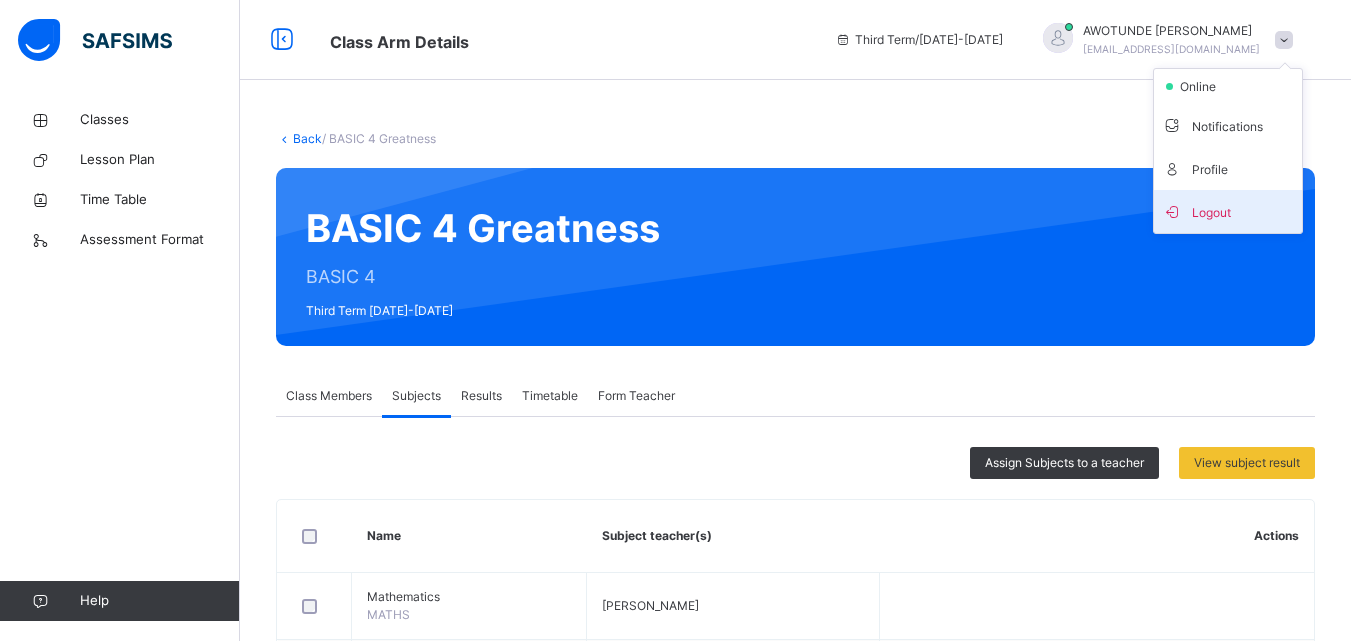 click on "Logout" at bounding box center [1228, 211] 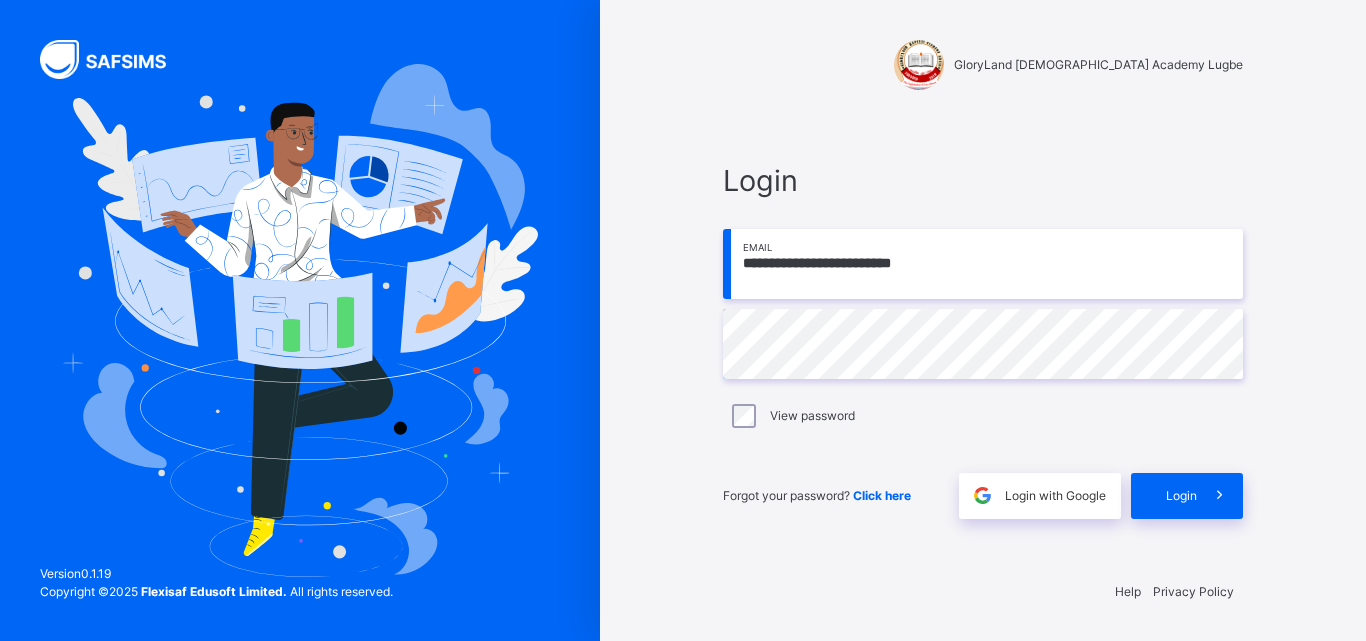 click on "**********" at bounding box center [983, 264] 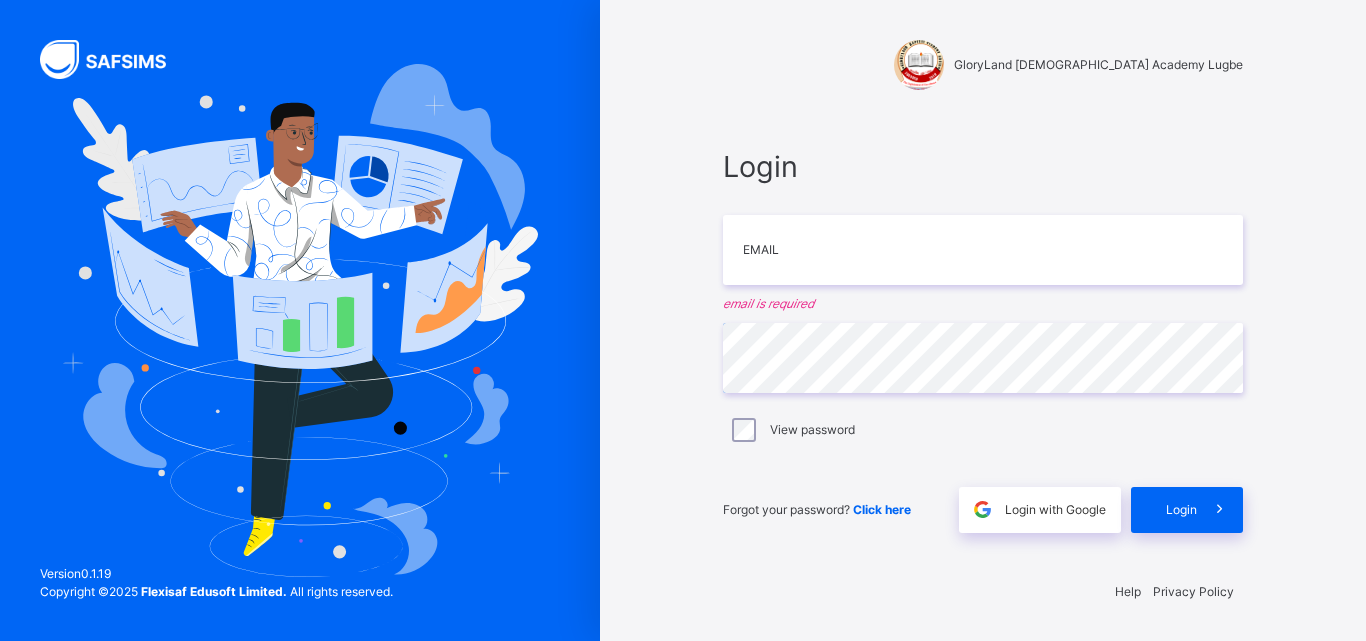 click on "Login Email email is required Password View password Forgot your password?   Click here Login with Google Login" at bounding box center [983, 338] 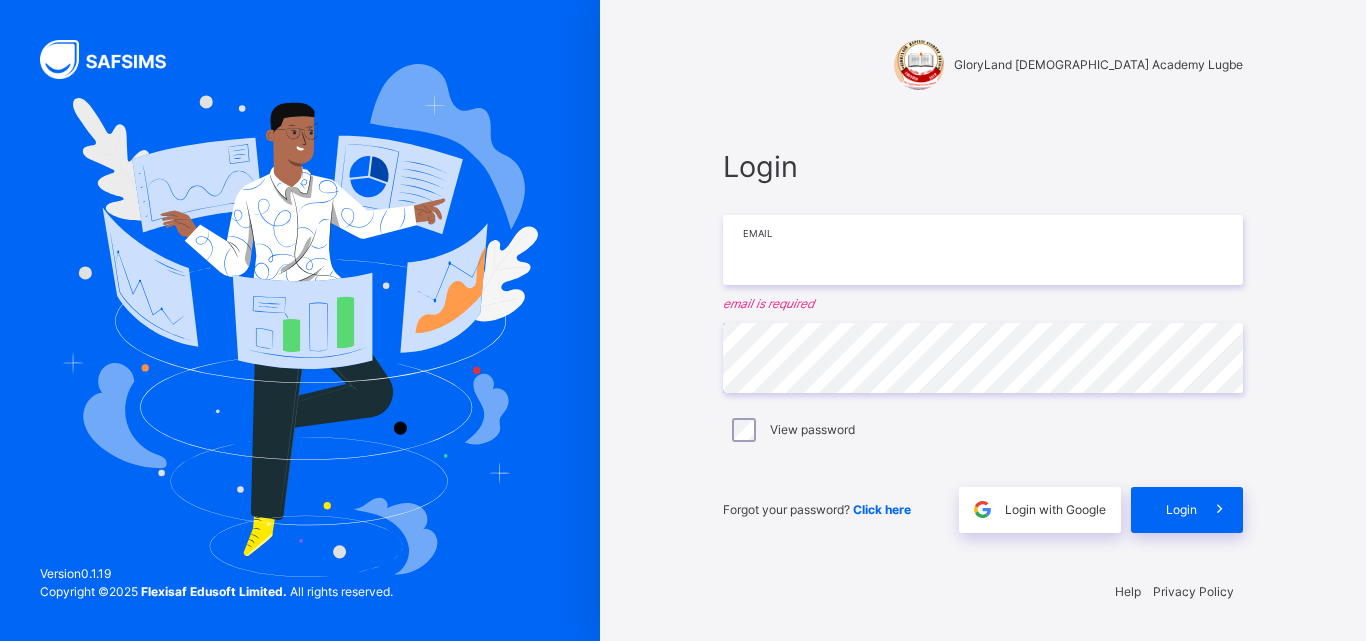 click at bounding box center [983, 250] 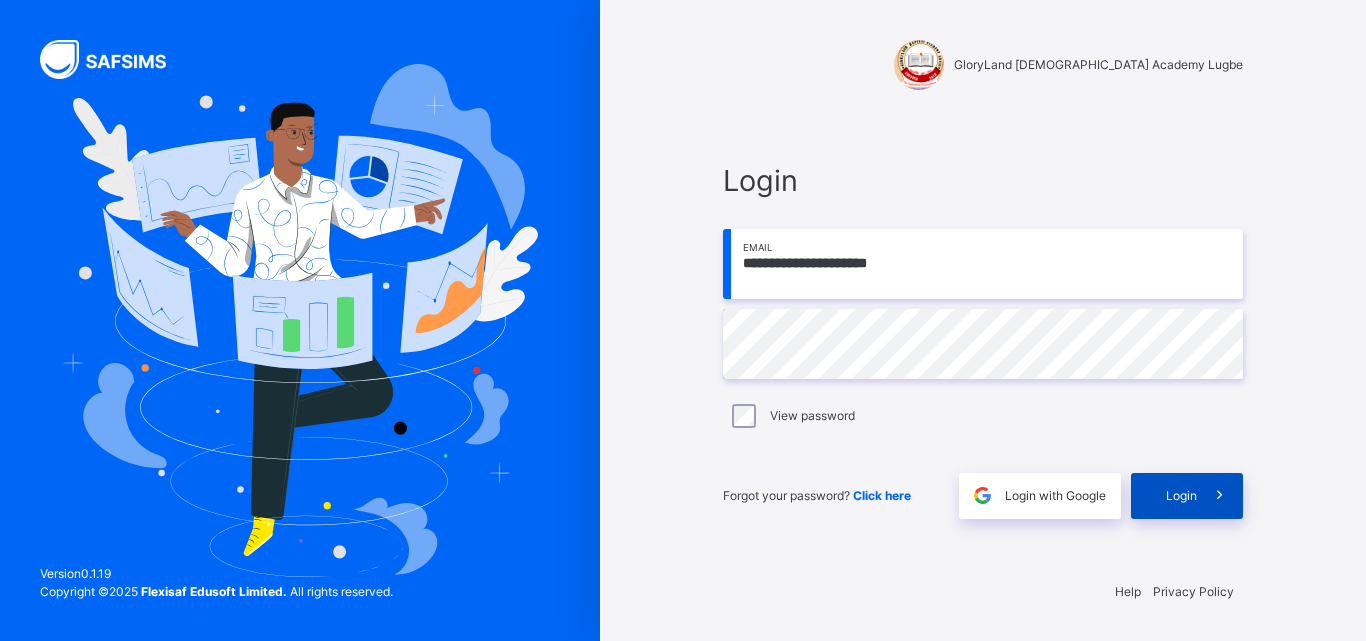 click on "Login" at bounding box center [1187, 496] 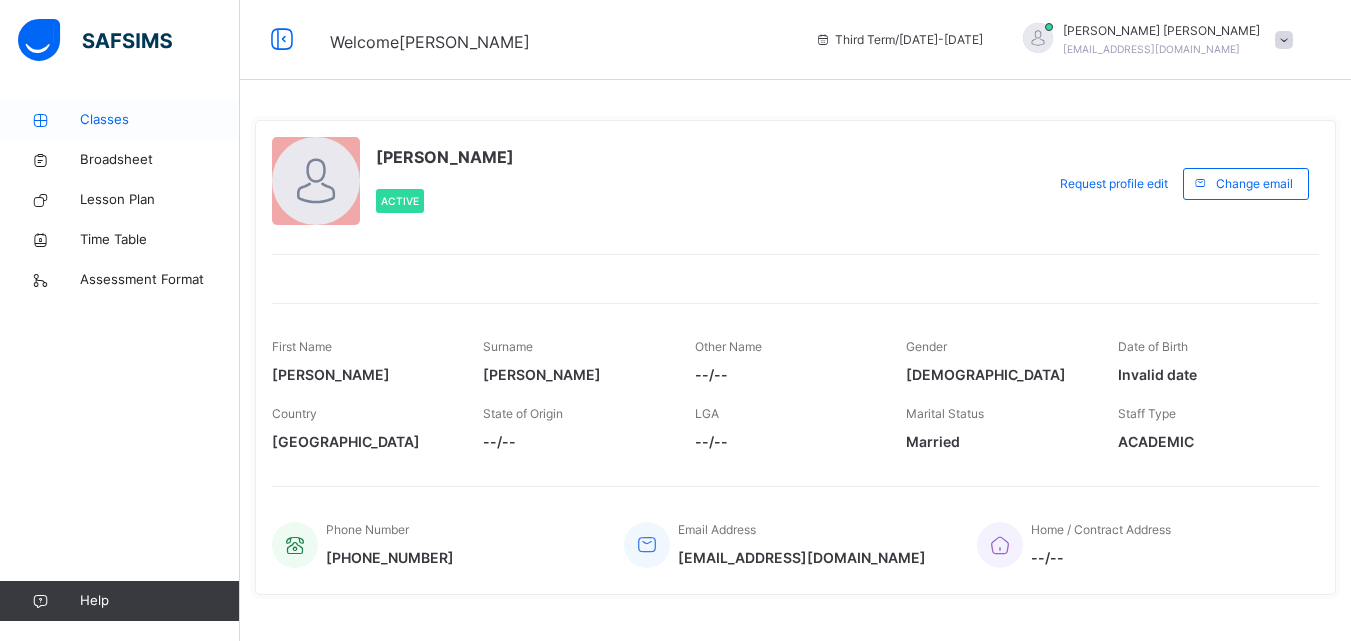 click on "Classes" at bounding box center (160, 120) 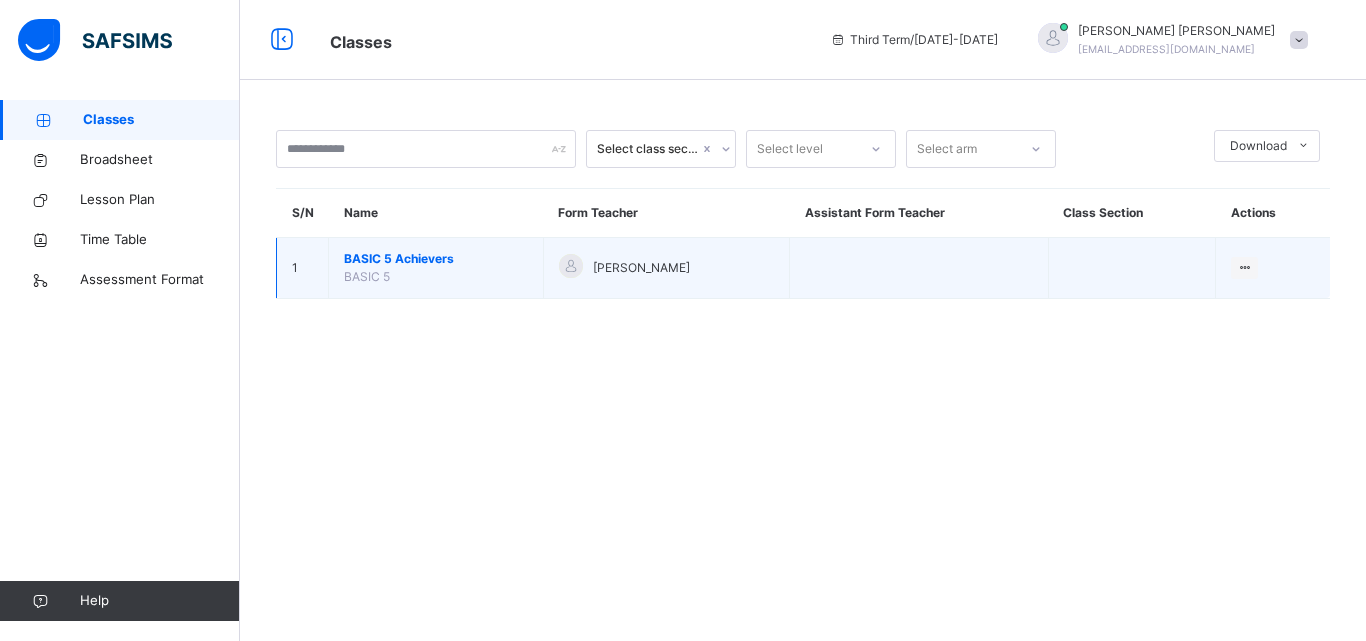 click on "BASIC 5   Achievers" at bounding box center (436, 259) 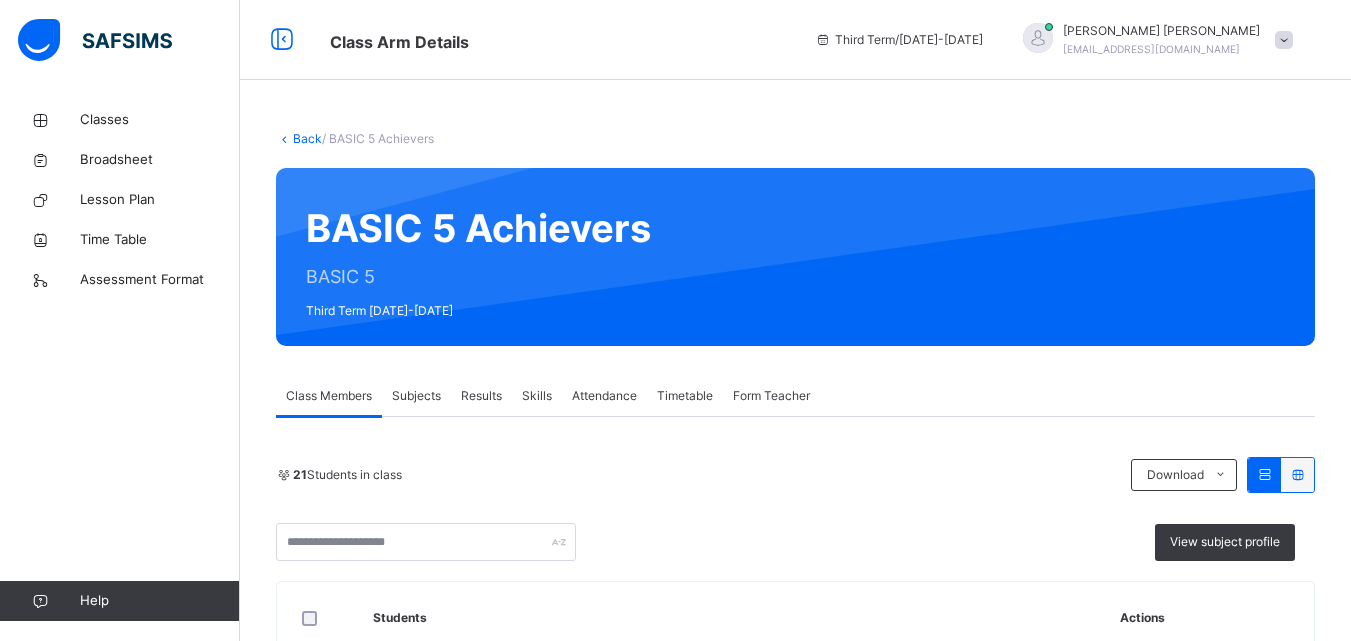 click on "Subjects" at bounding box center [416, 396] 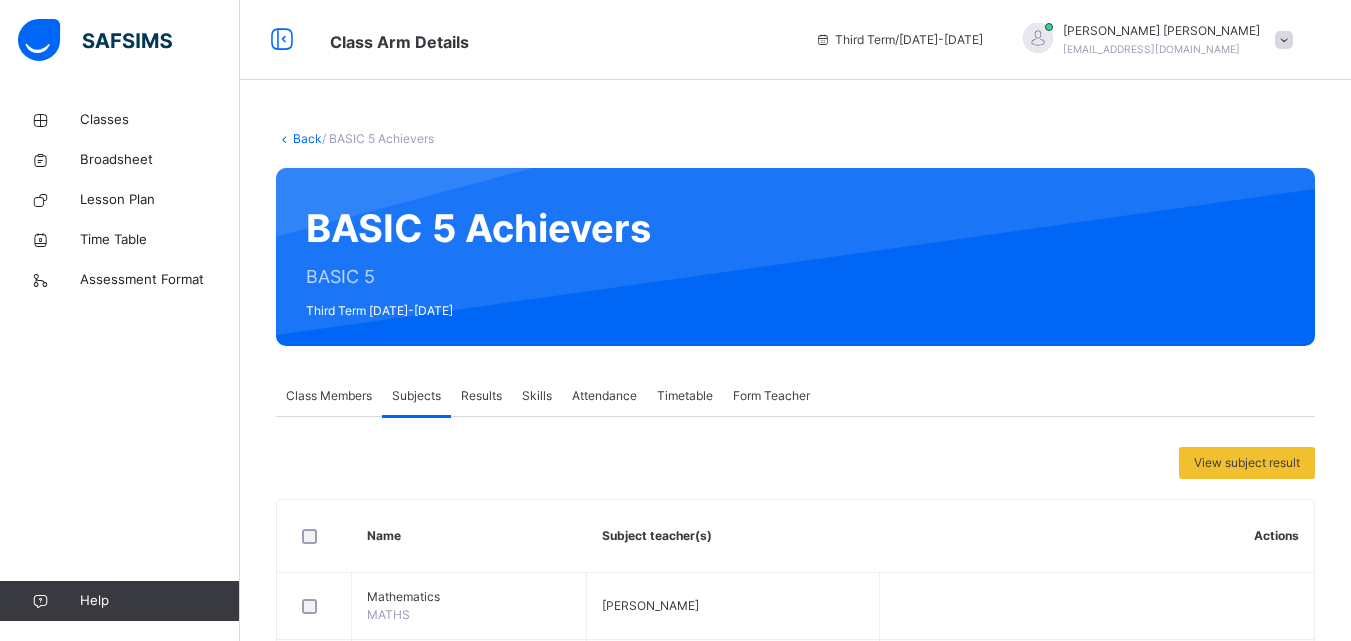 click on "Class Members" at bounding box center [329, 396] 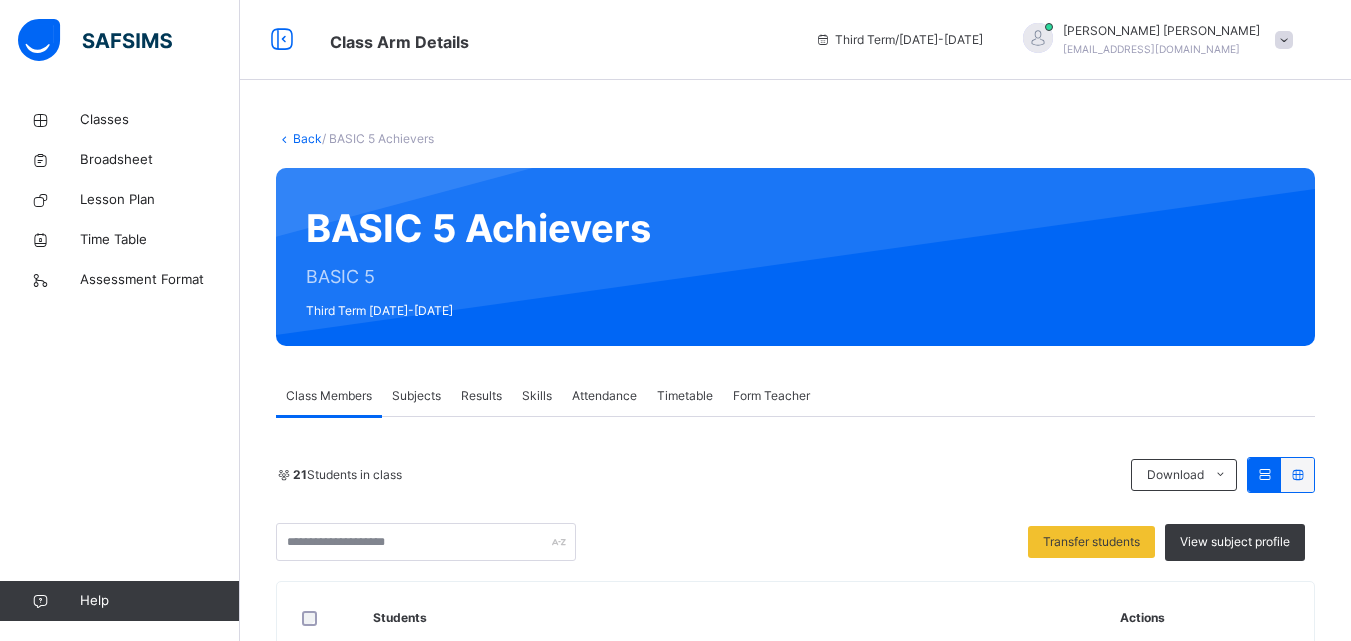 click on "Subjects" at bounding box center (416, 396) 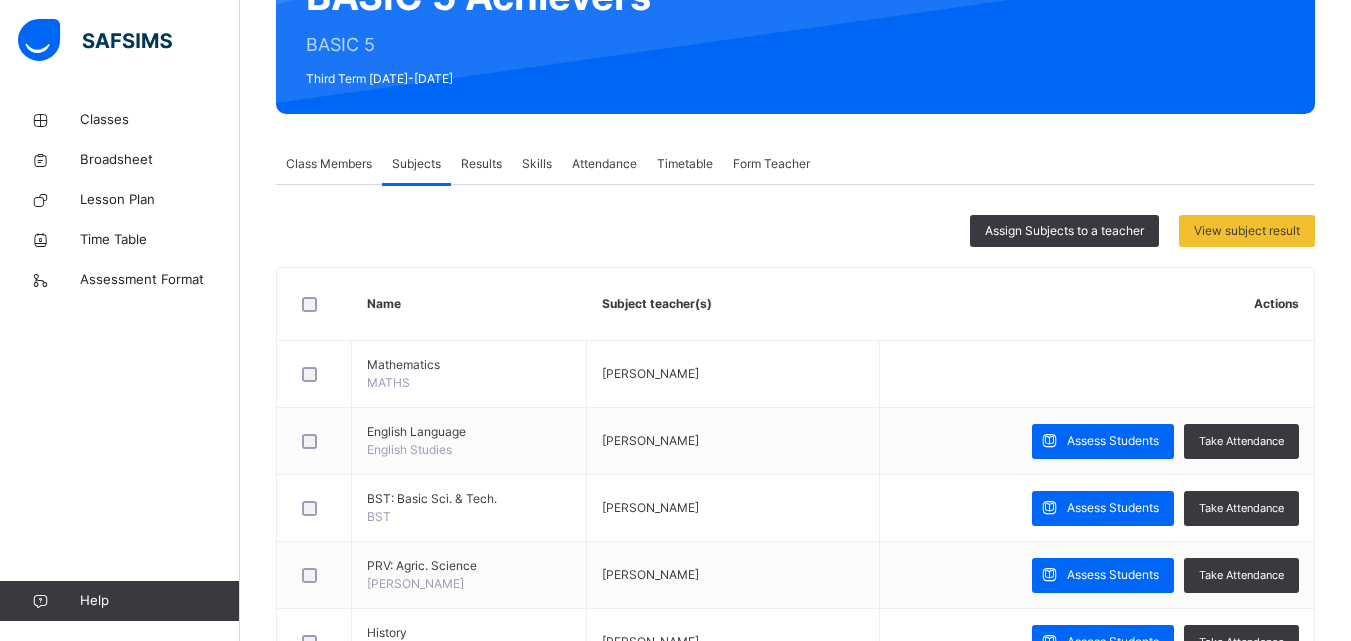 scroll, scrollTop: 237, scrollLeft: 0, axis: vertical 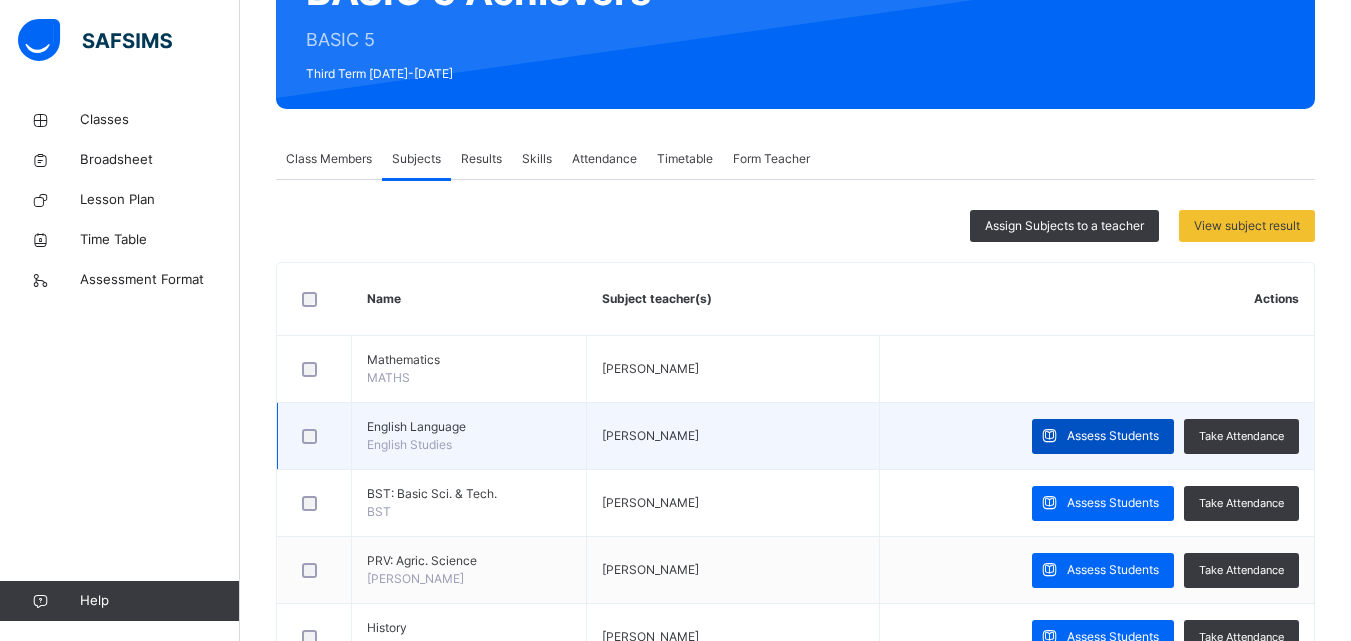 click on "Assess Students" at bounding box center [1113, 436] 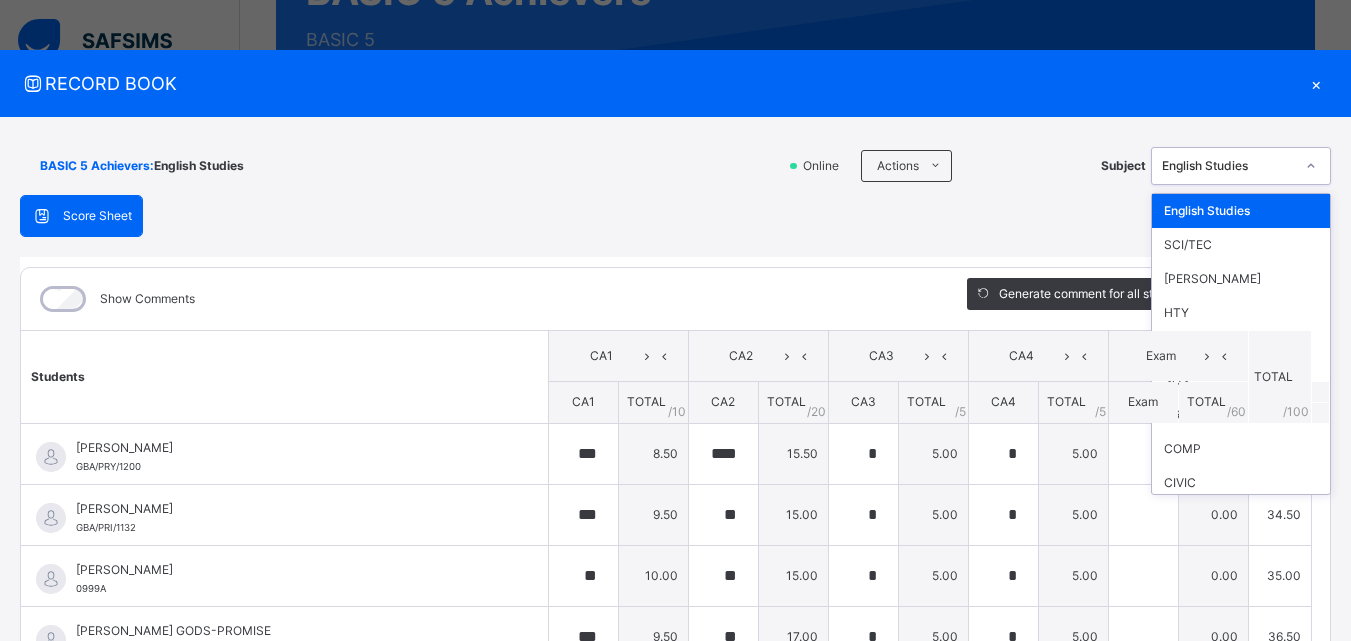 click 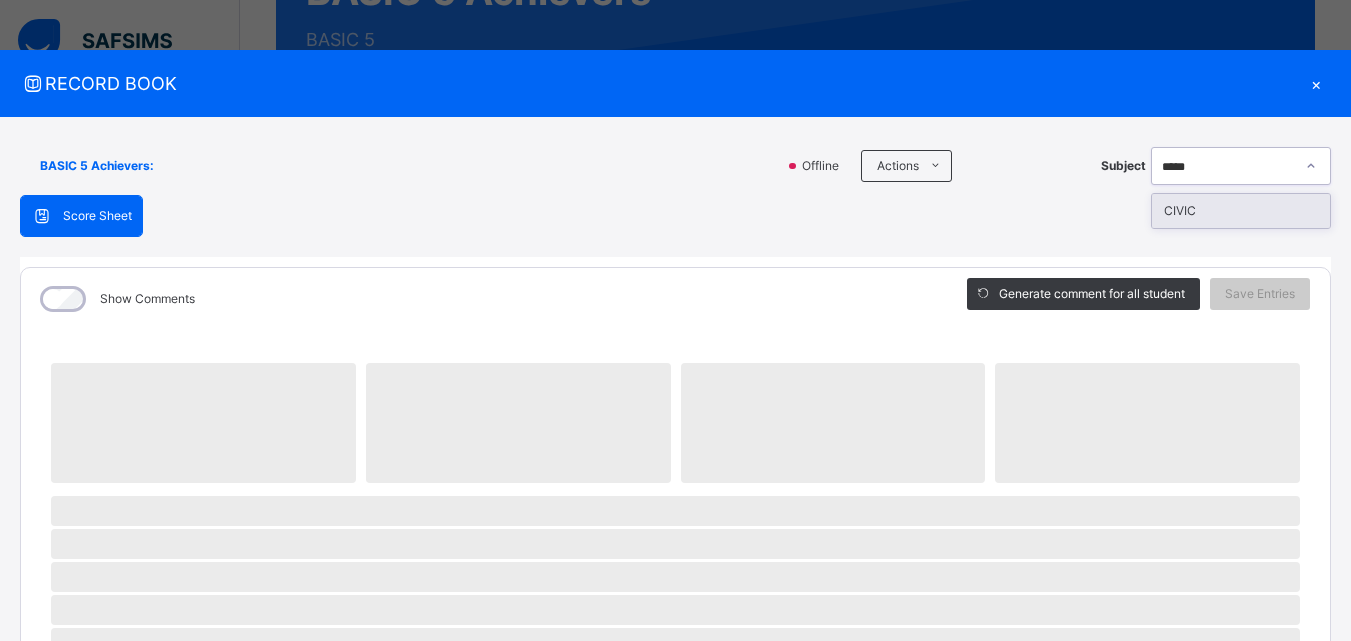 click on "CIVIC" at bounding box center (1241, 211) 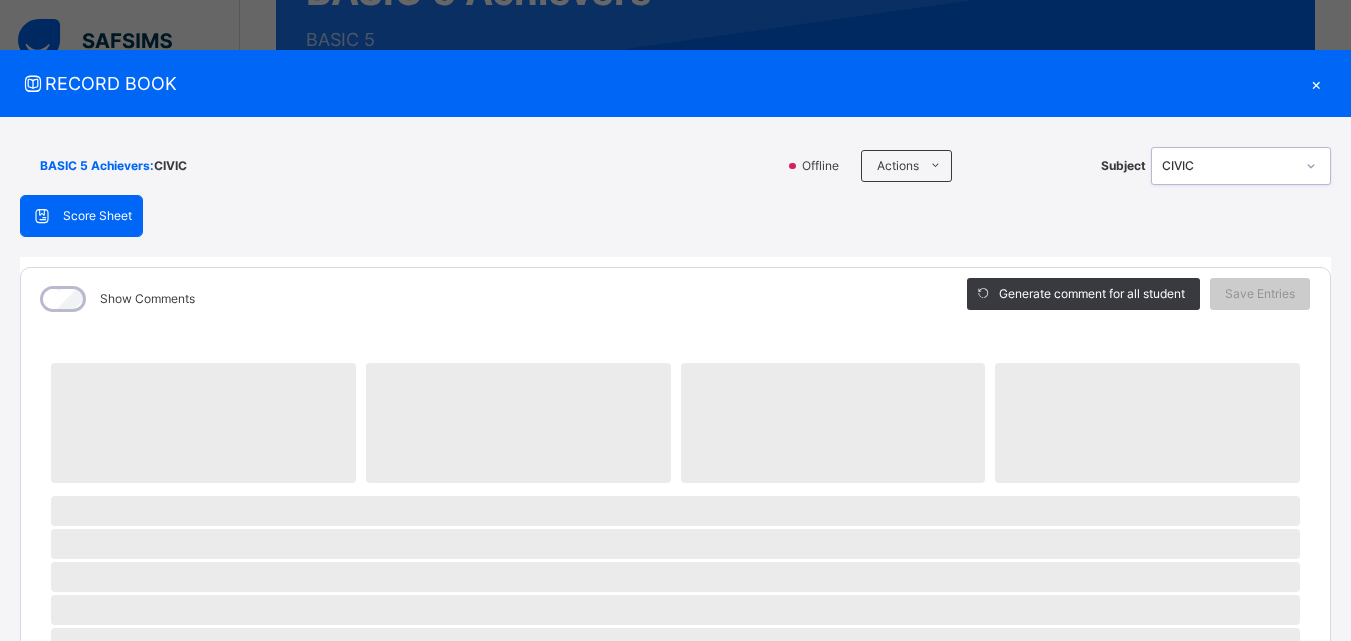 click on "Score Sheet Score Sheet Show Comments   Generate comment for all student   Save Entries Class Level:  BASIC 5   Achievers Subject:  CIVIC Session:  2024/2025 Session Session:  Third Term ‌ ‌ ‌ ‌ ‌ ‌ ‌ ‌ ‌ ‌ ‌ ‌ ‌ ‌ ‌ ‌ ‌ ‌ ‌ ‌ ‌ ‌ ‌ ‌ ‌ ‌ ‌ ‌ ‌   ×   Subject Teacher’s Comment Generate and see in full the comment developed by the AI with an option to regenerate the comment Sims Bot Please wait while the Sims Bot generates comments for all your students" at bounding box center (675, 777) 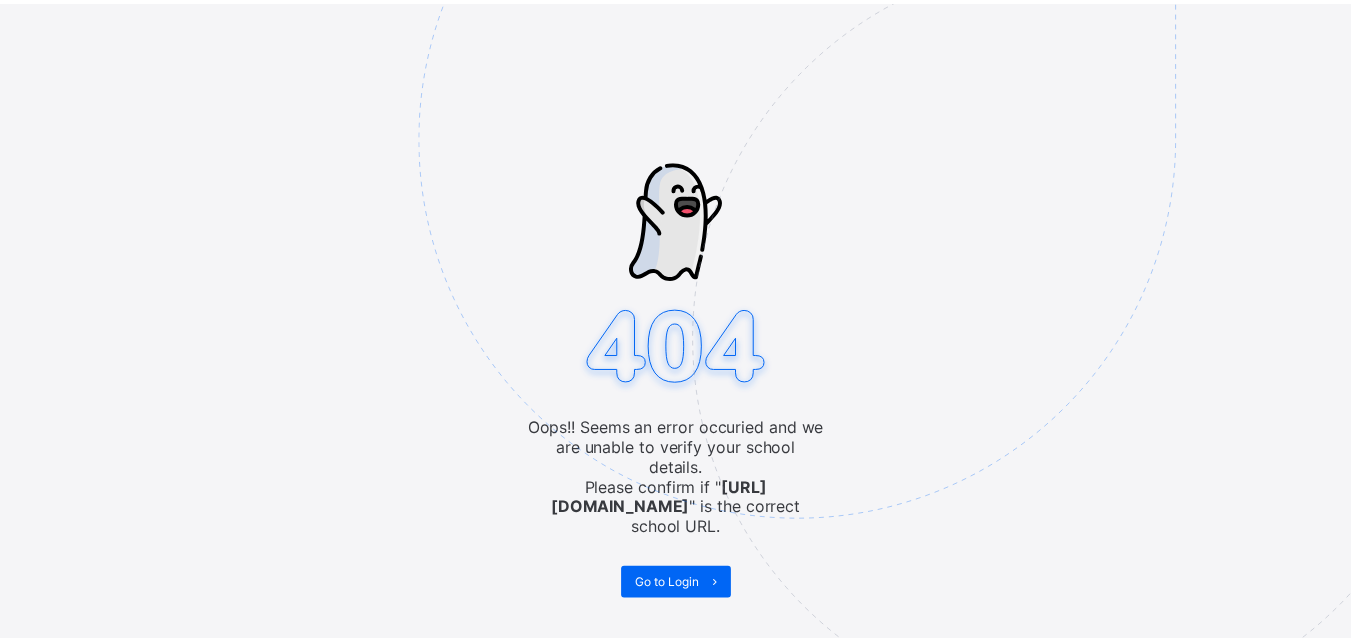 scroll, scrollTop: 0, scrollLeft: 0, axis: both 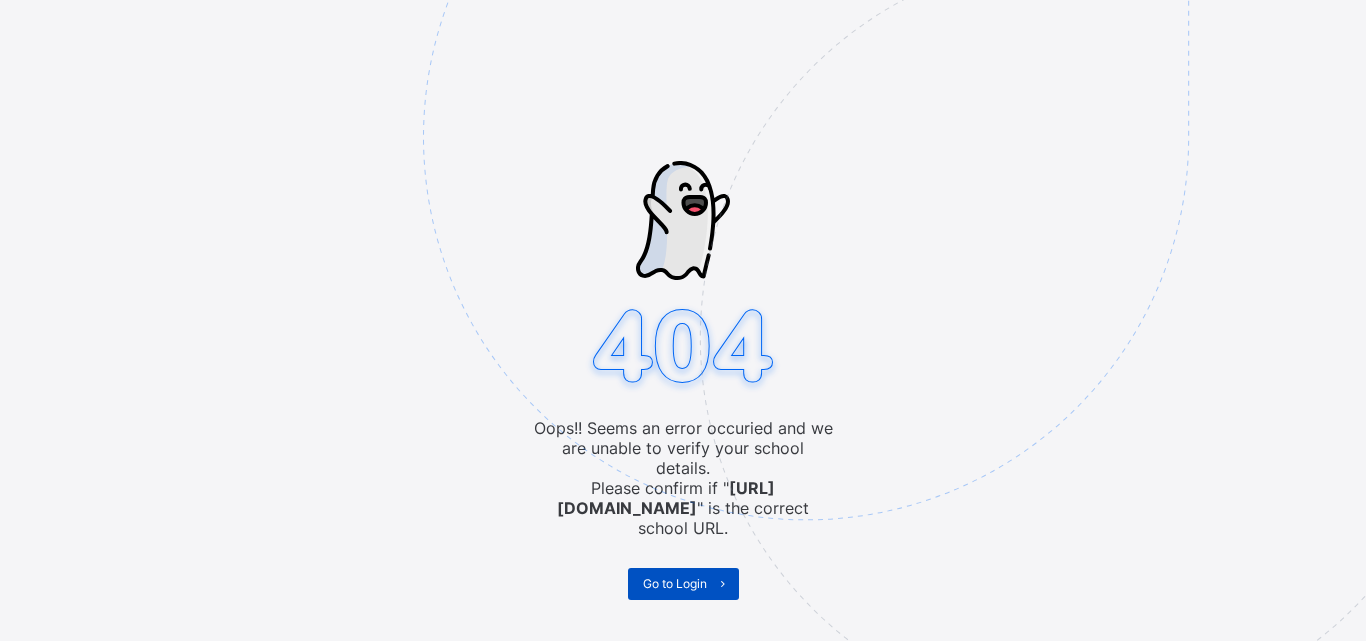 click on "Go to Login" at bounding box center [675, 583] 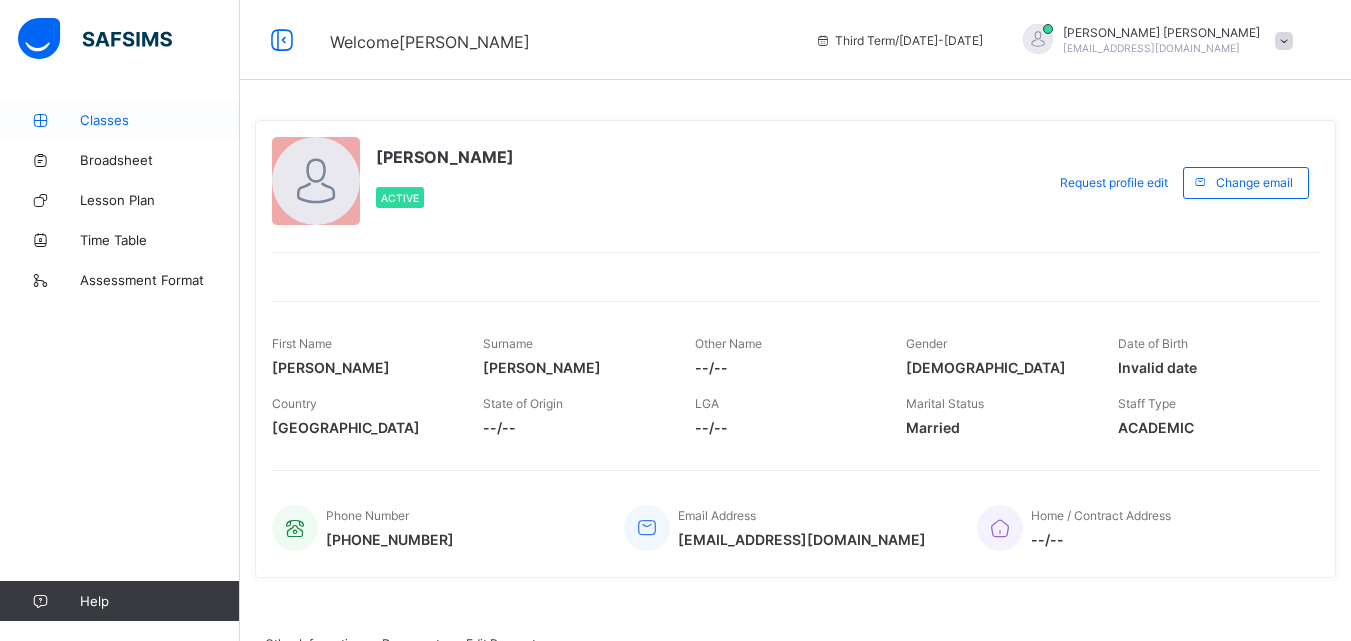 click on "Classes" at bounding box center [160, 120] 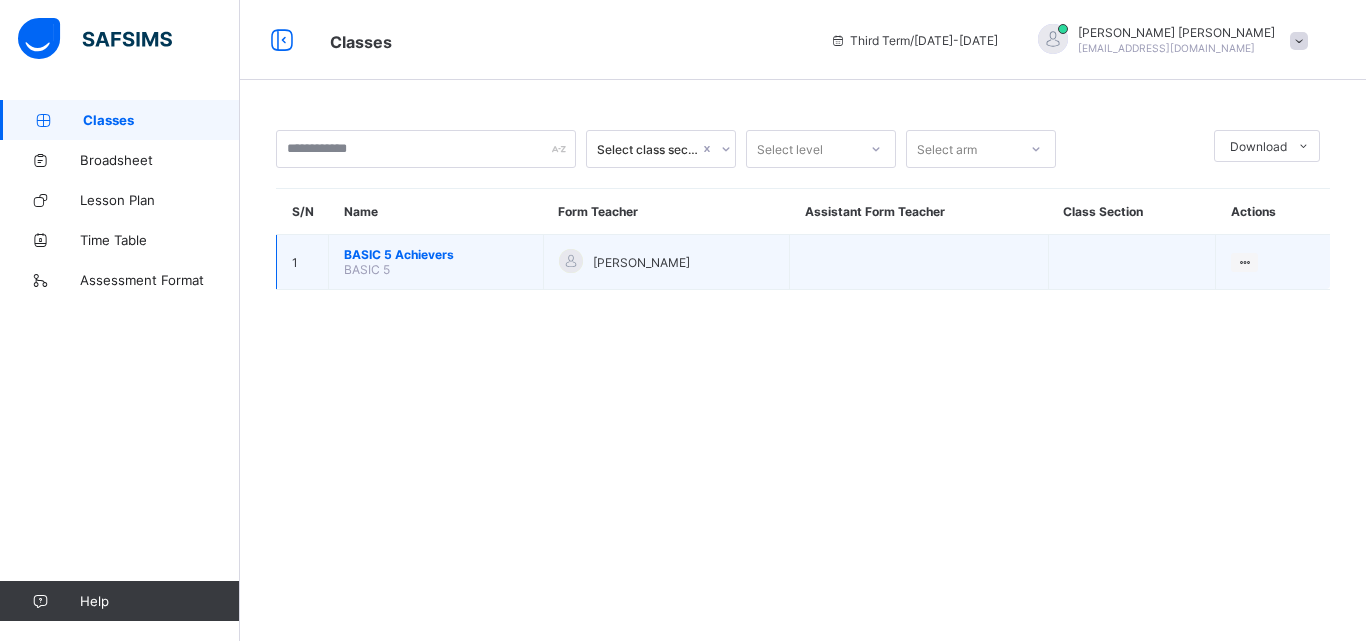 click on "BASIC 5   Achievers" at bounding box center [436, 254] 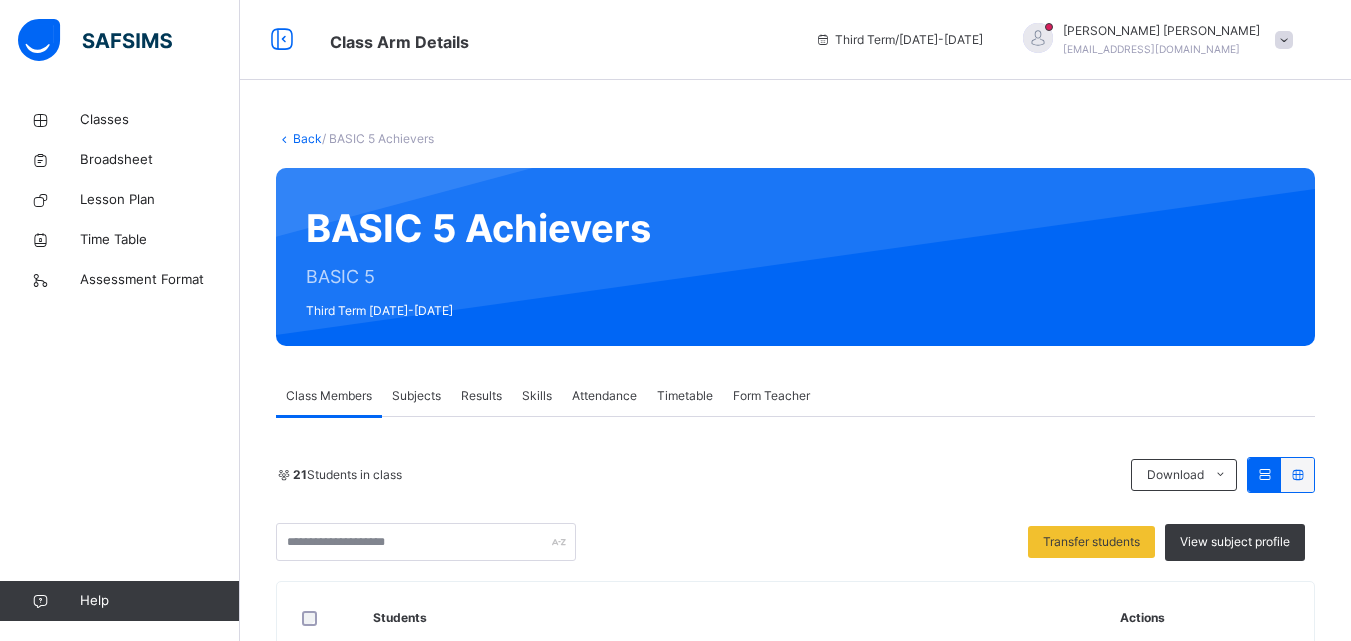 click on "Subjects" at bounding box center [416, 396] 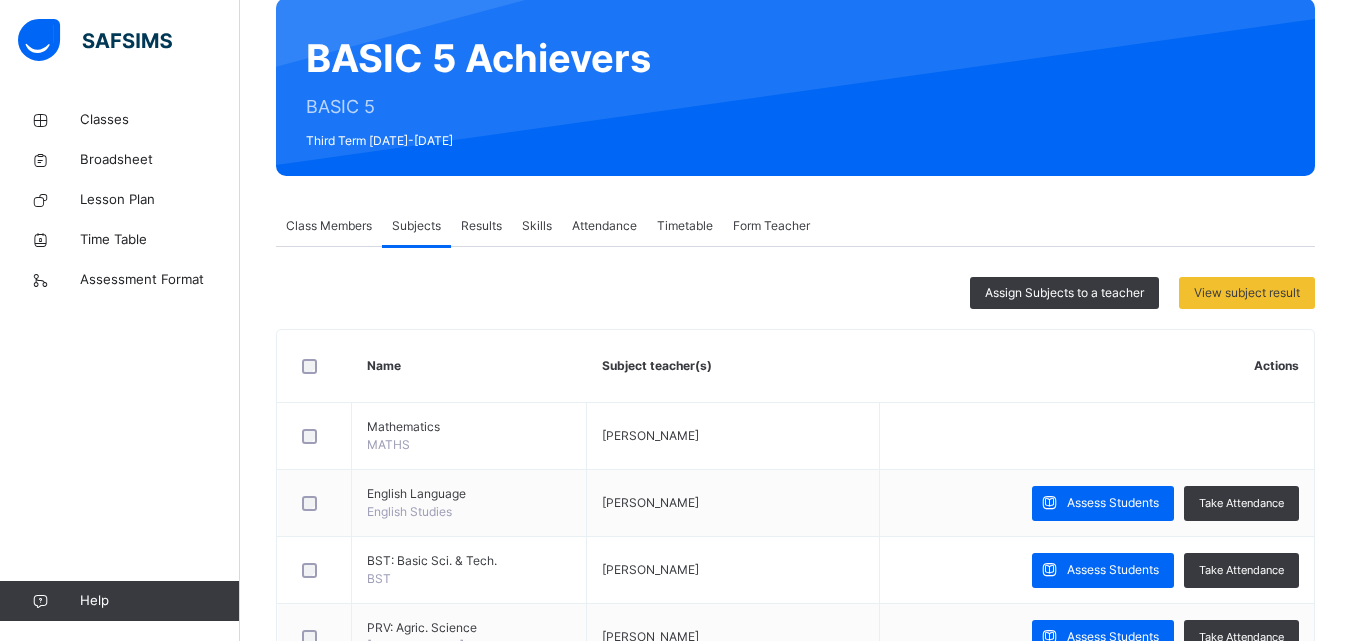 scroll, scrollTop: 250, scrollLeft: 0, axis: vertical 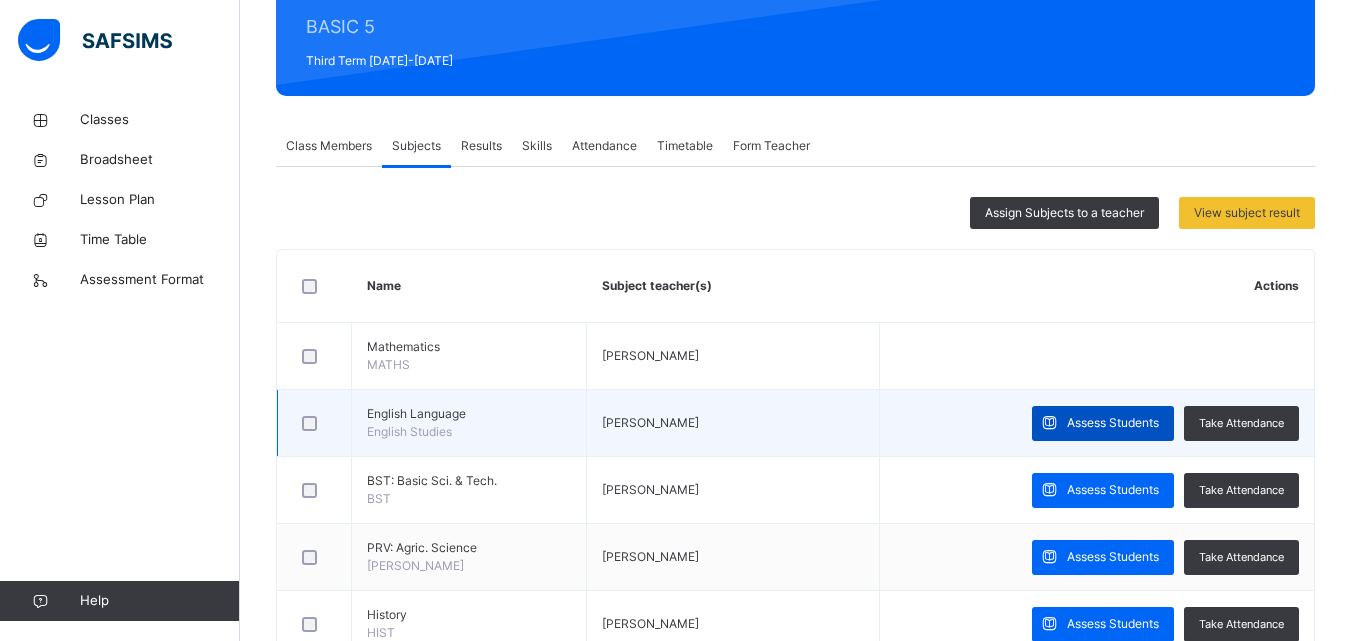 click on "Assess Students" at bounding box center [1113, 423] 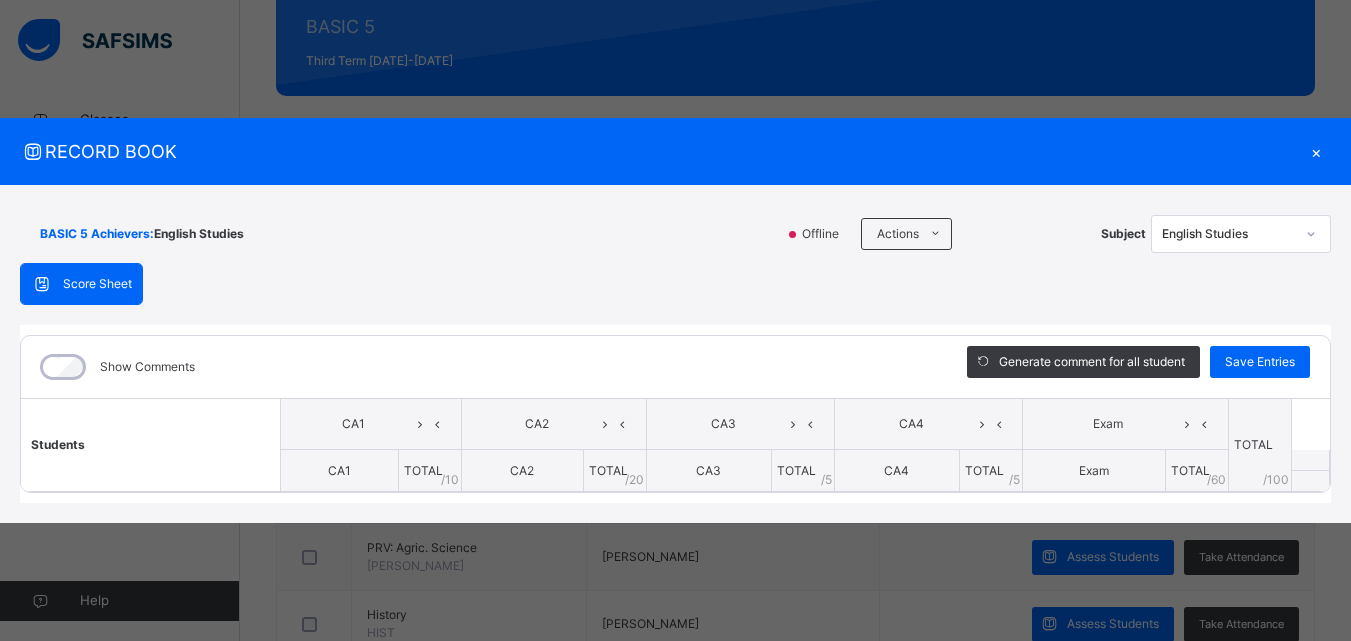 click 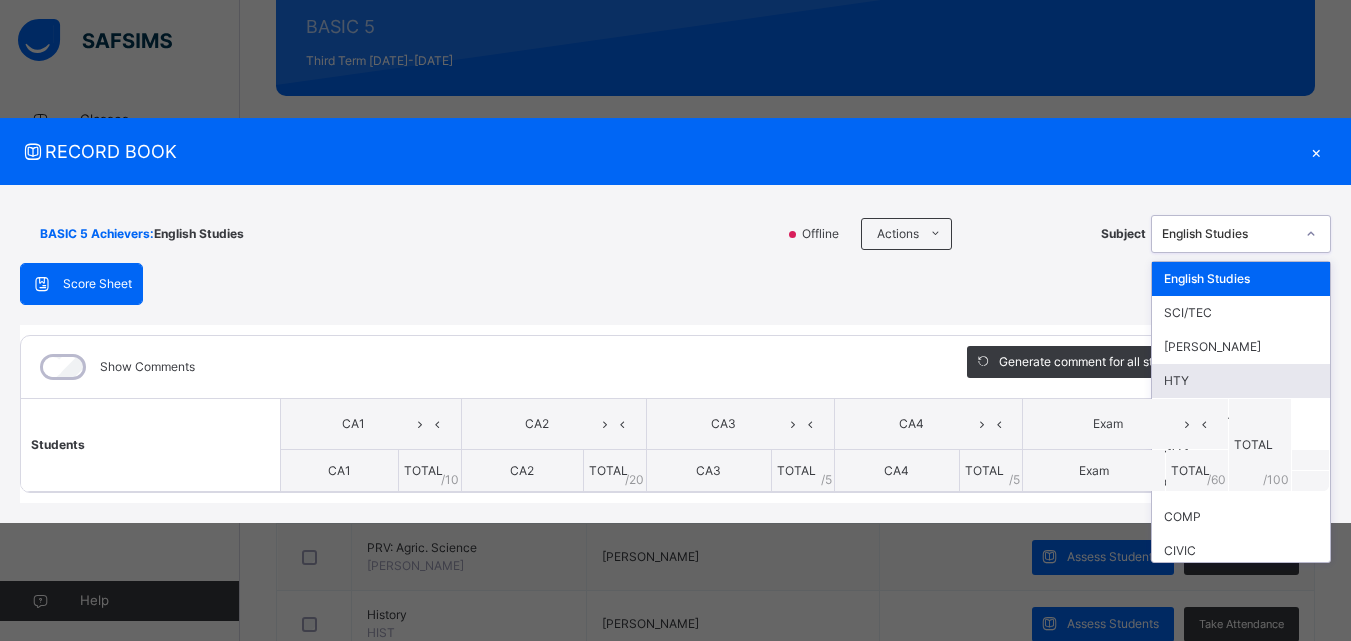 type on "*" 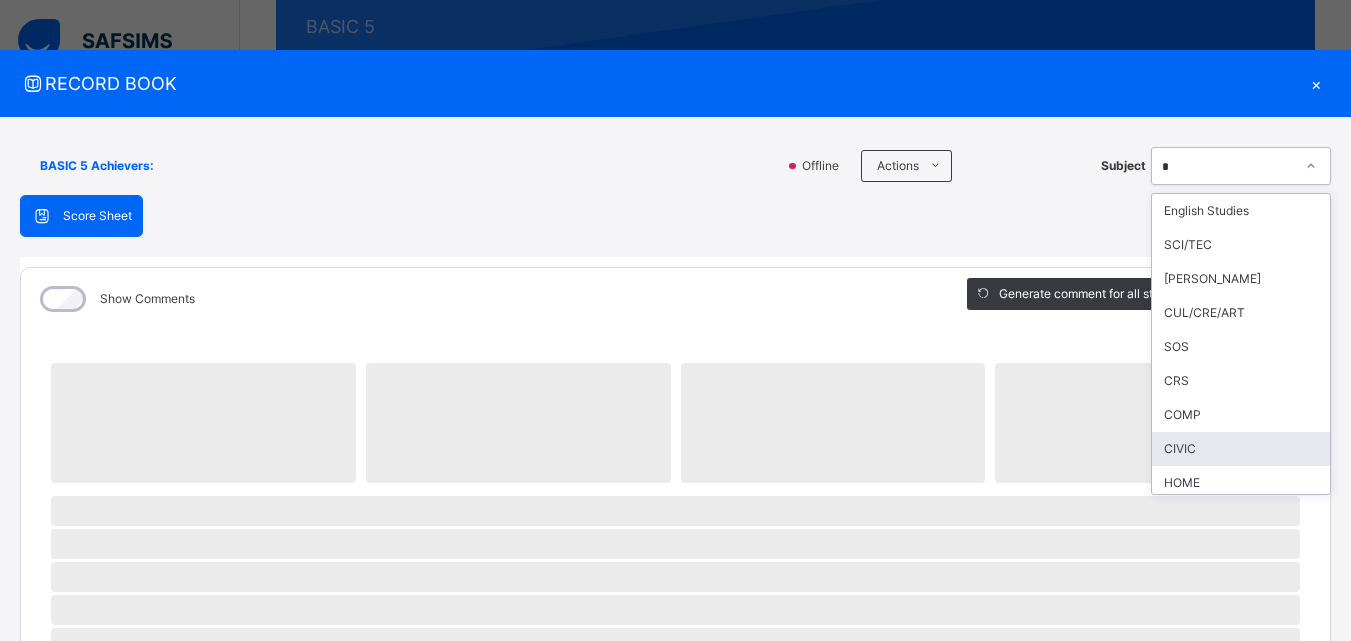 click on "CIVIC" at bounding box center [1241, 449] 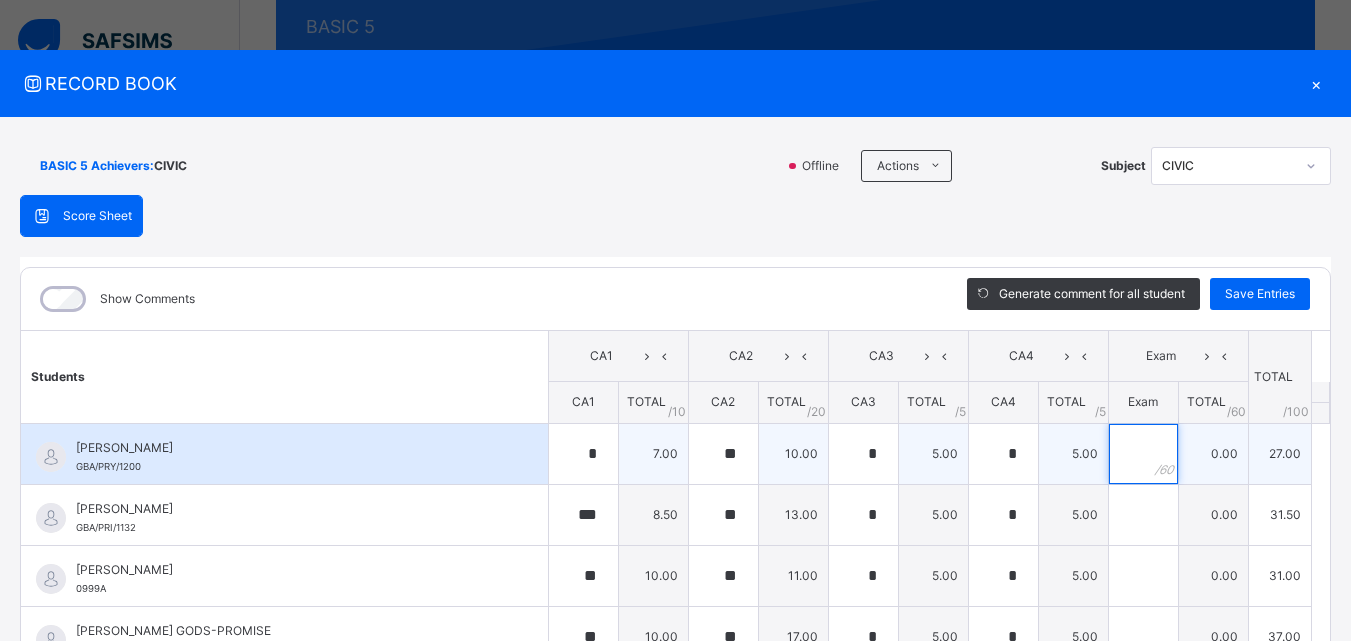click at bounding box center (1143, 454) 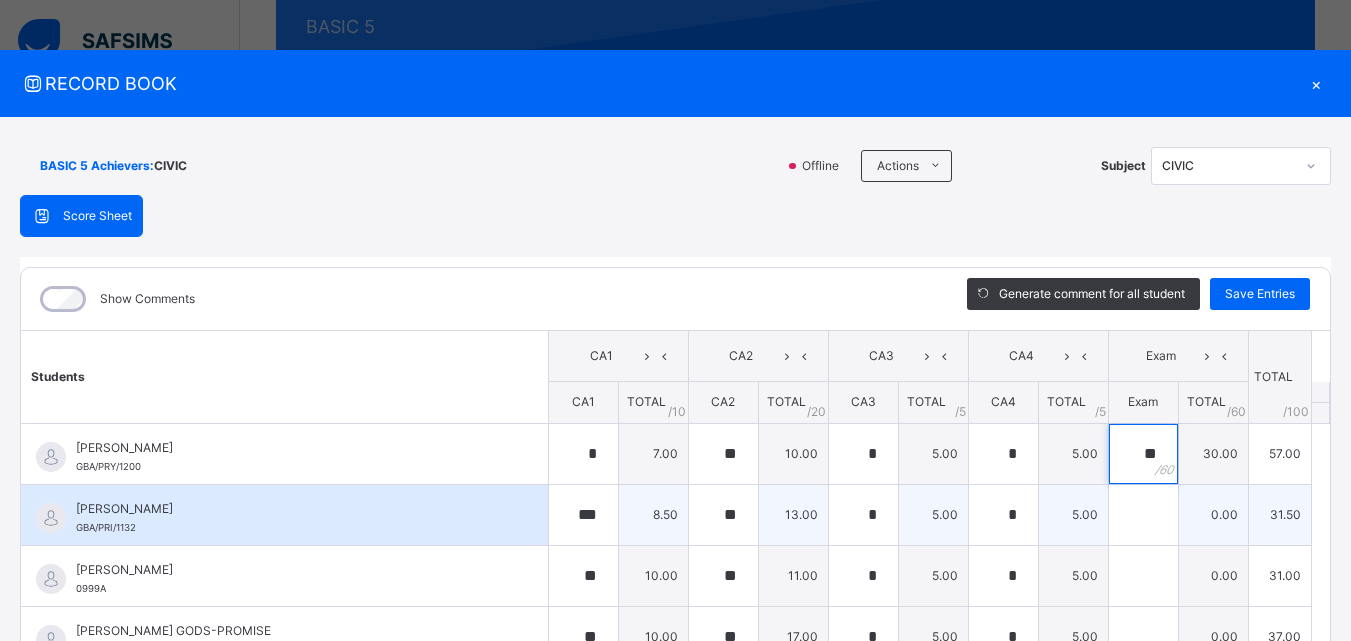 type on "**" 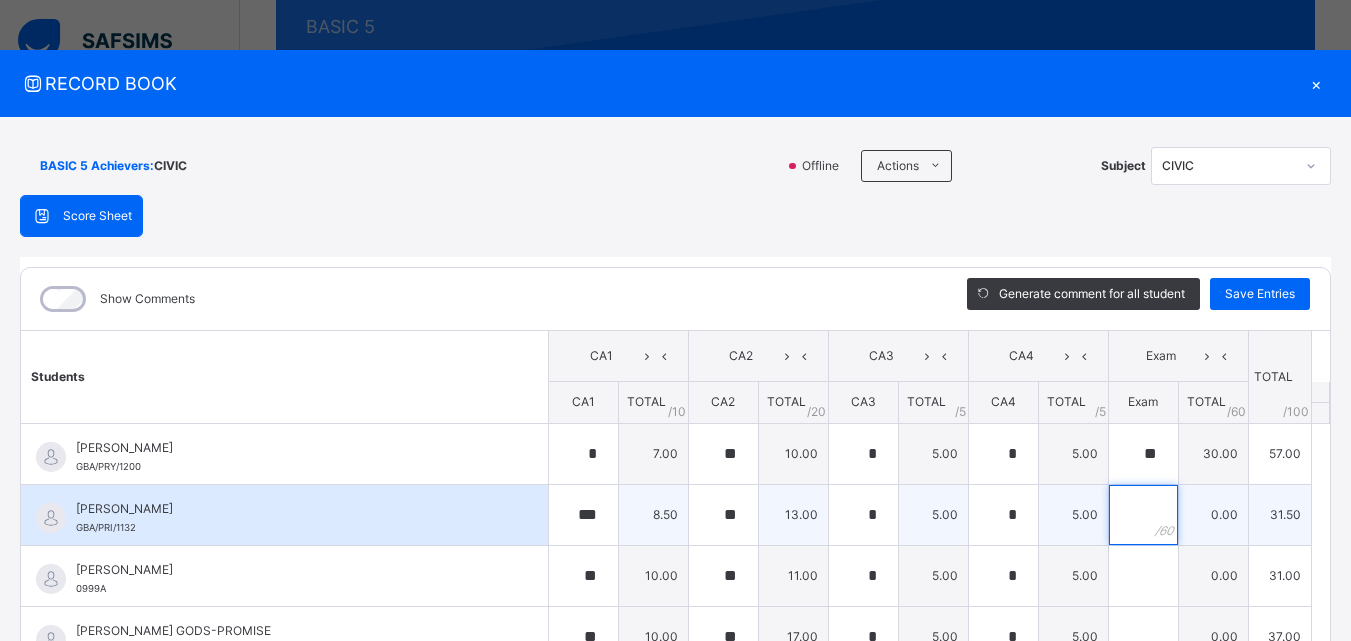 click at bounding box center [1143, 515] 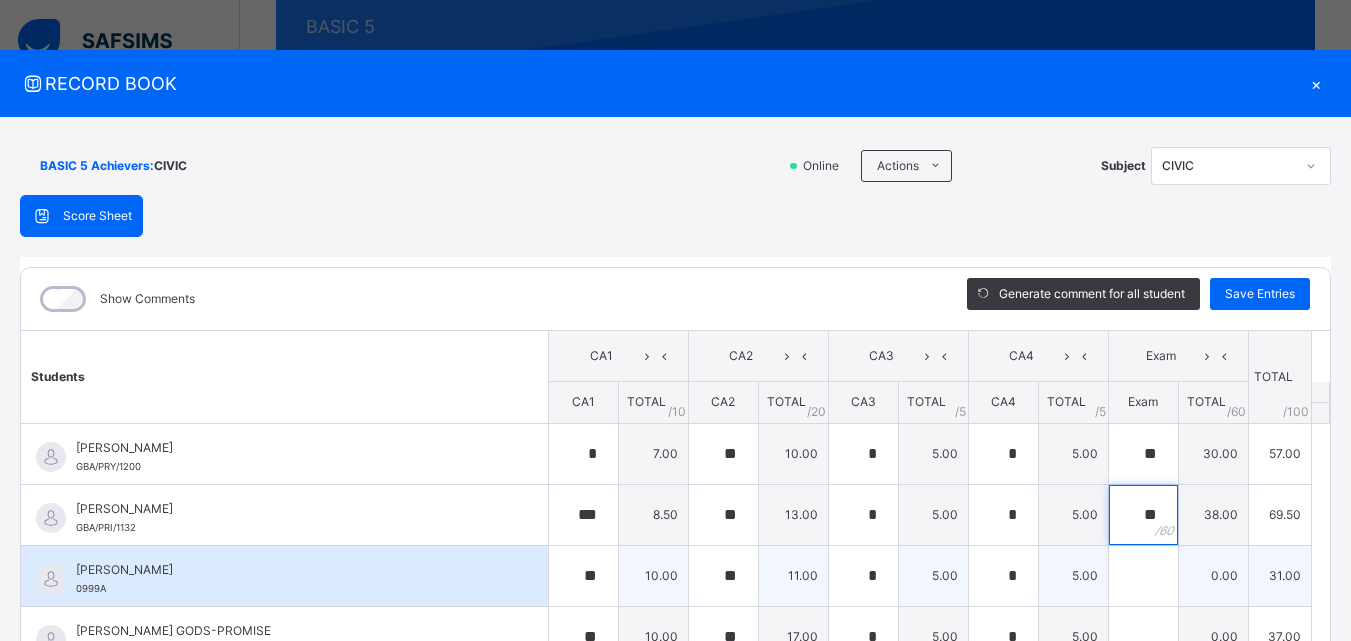 type on "**" 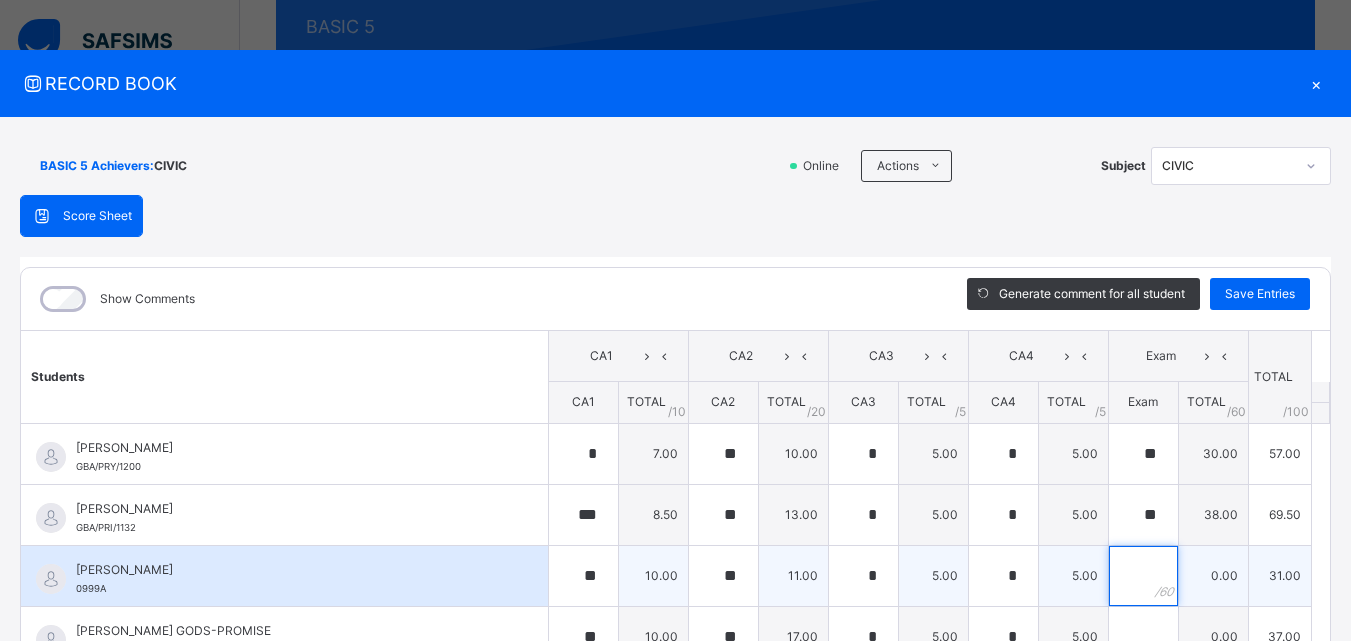 click at bounding box center (1143, 576) 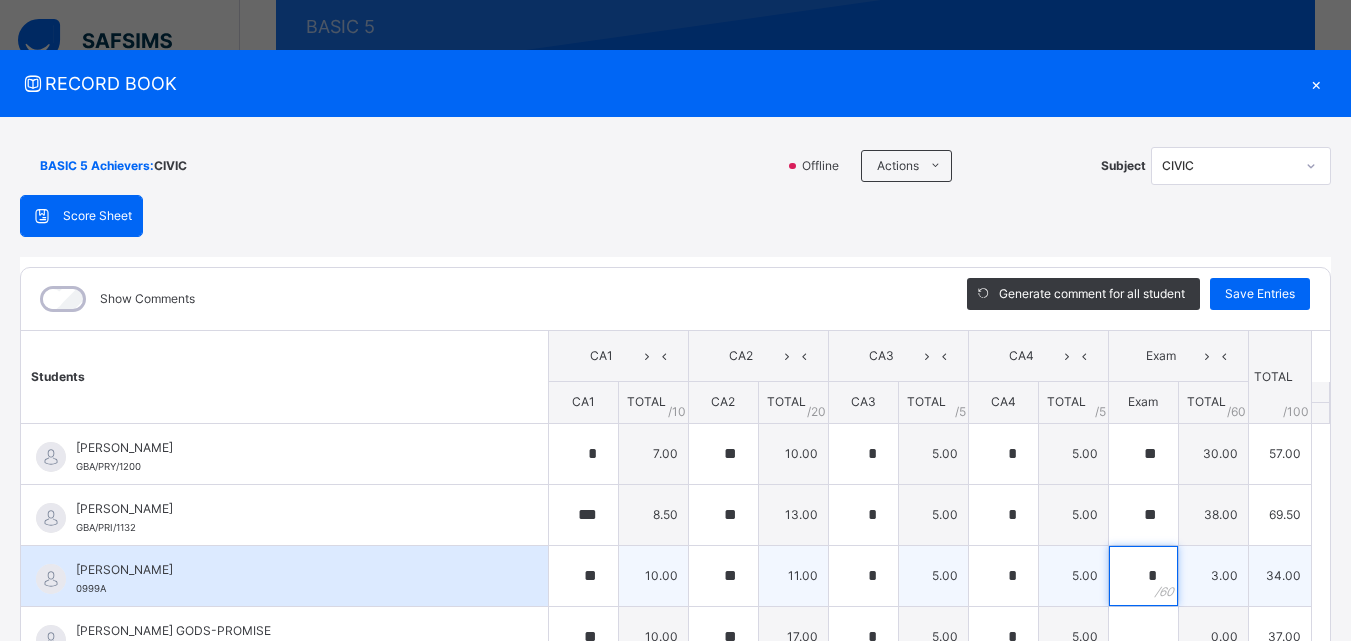 type on "**" 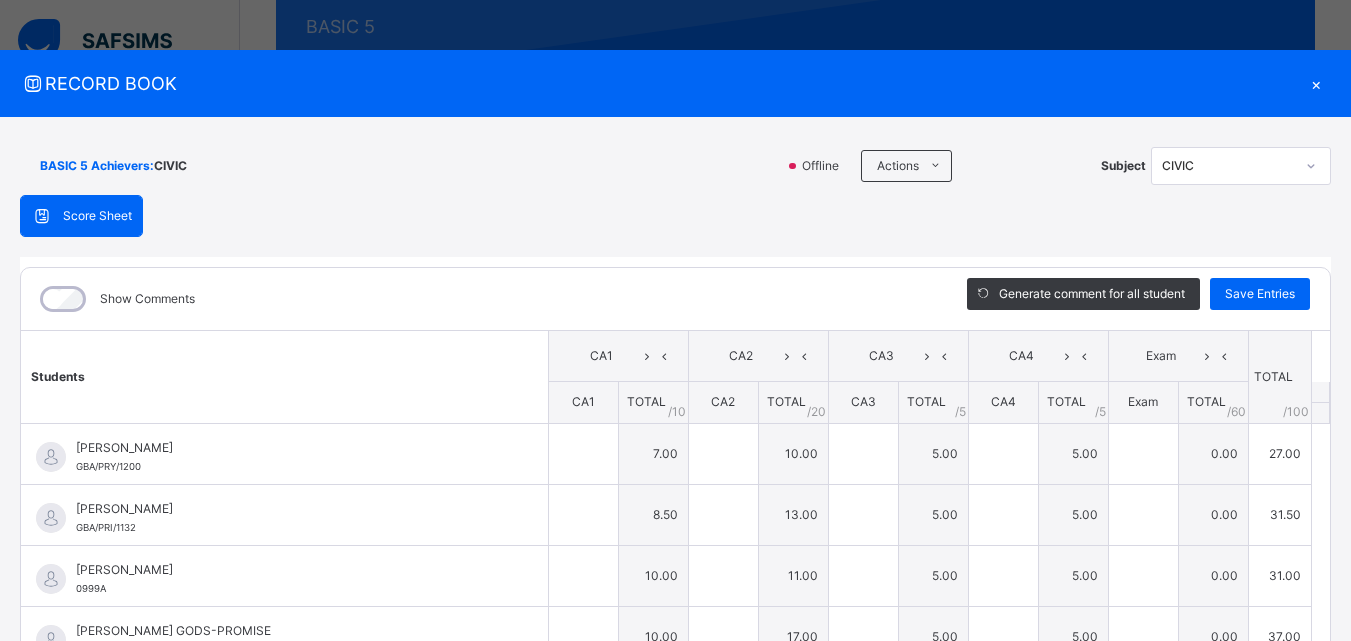 type on "*" 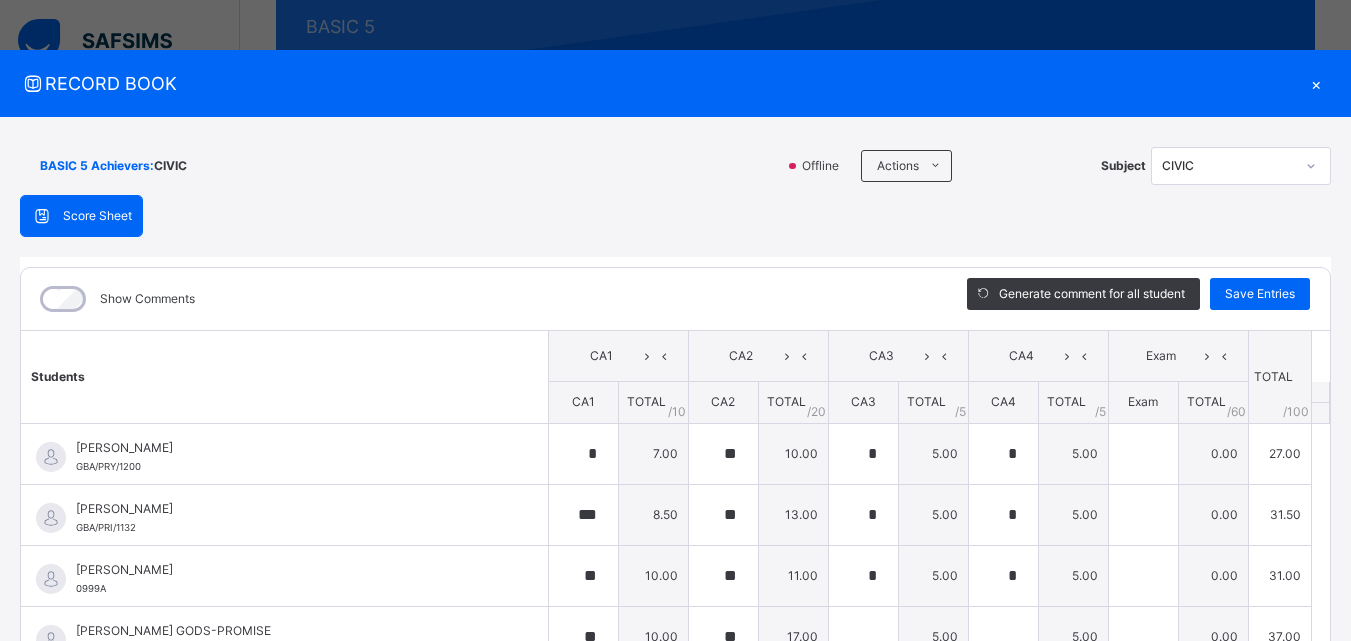 type on "*" 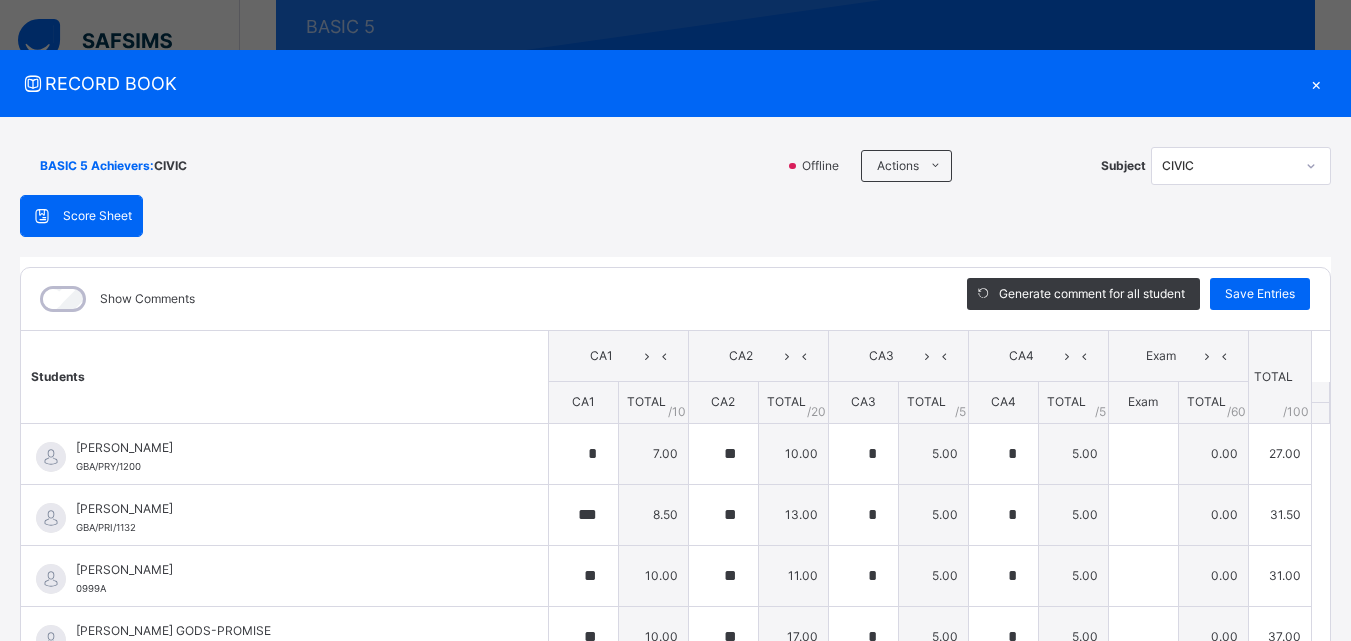 type on "*" 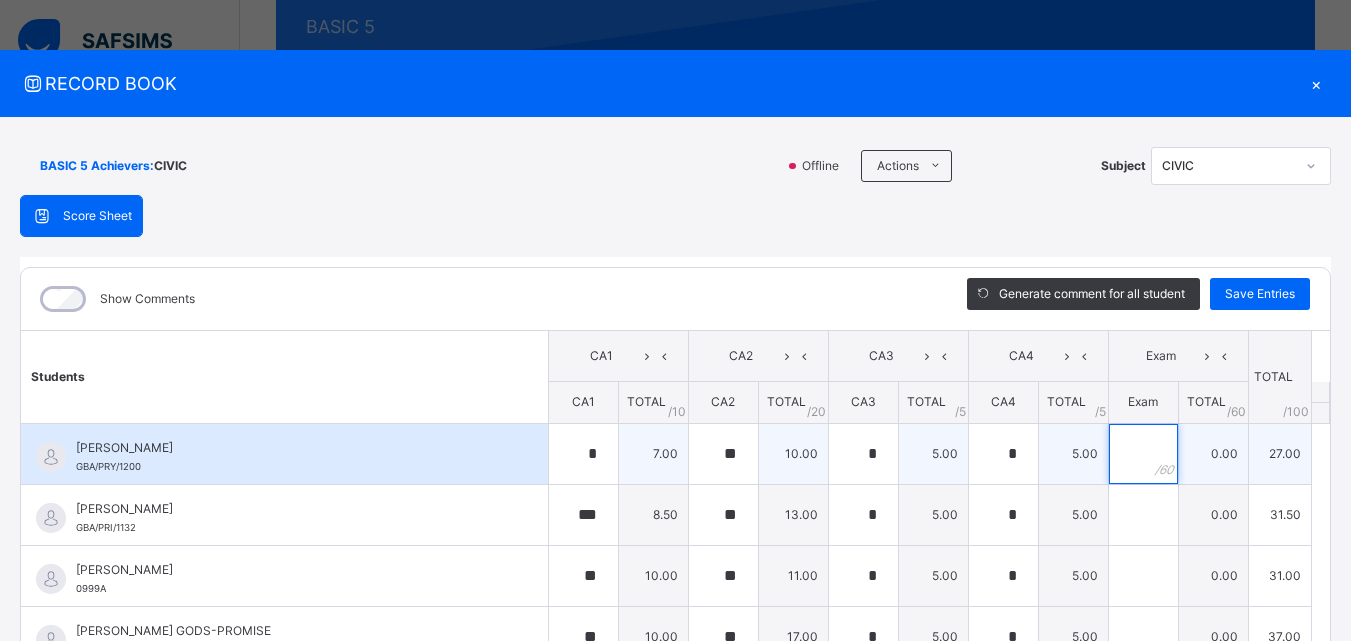 click at bounding box center (1143, 454) 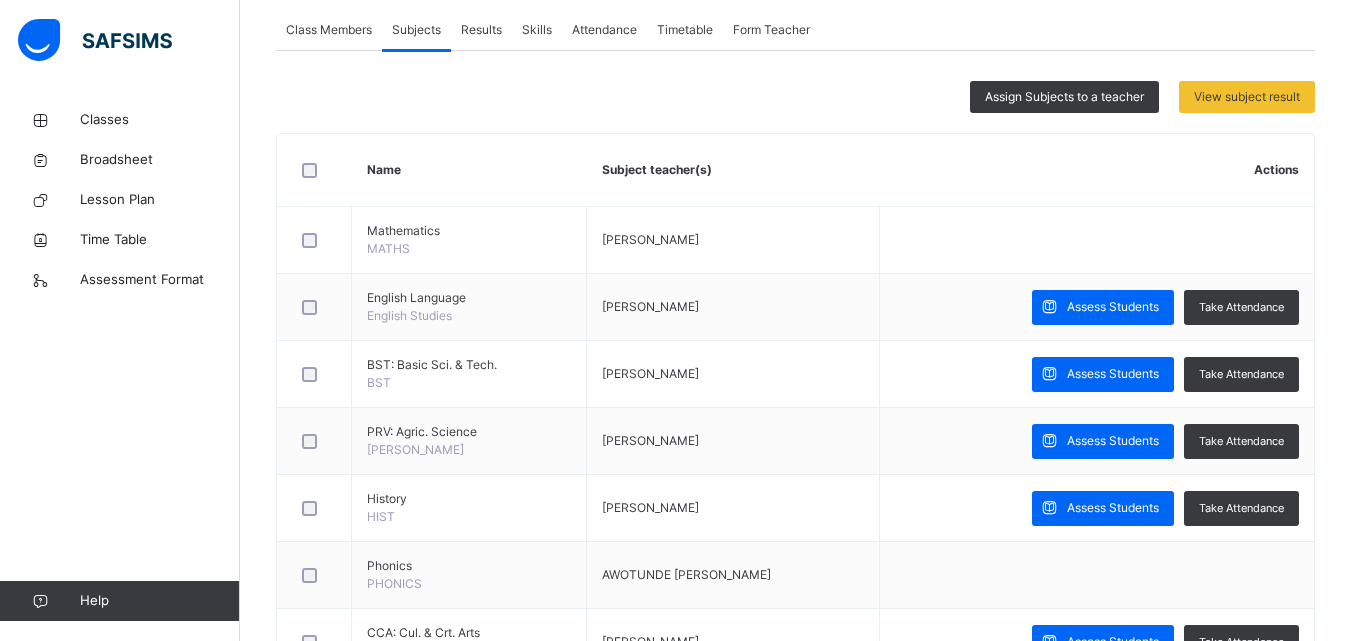 scroll, scrollTop: 366, scrollLeft: 0, axis: vertical 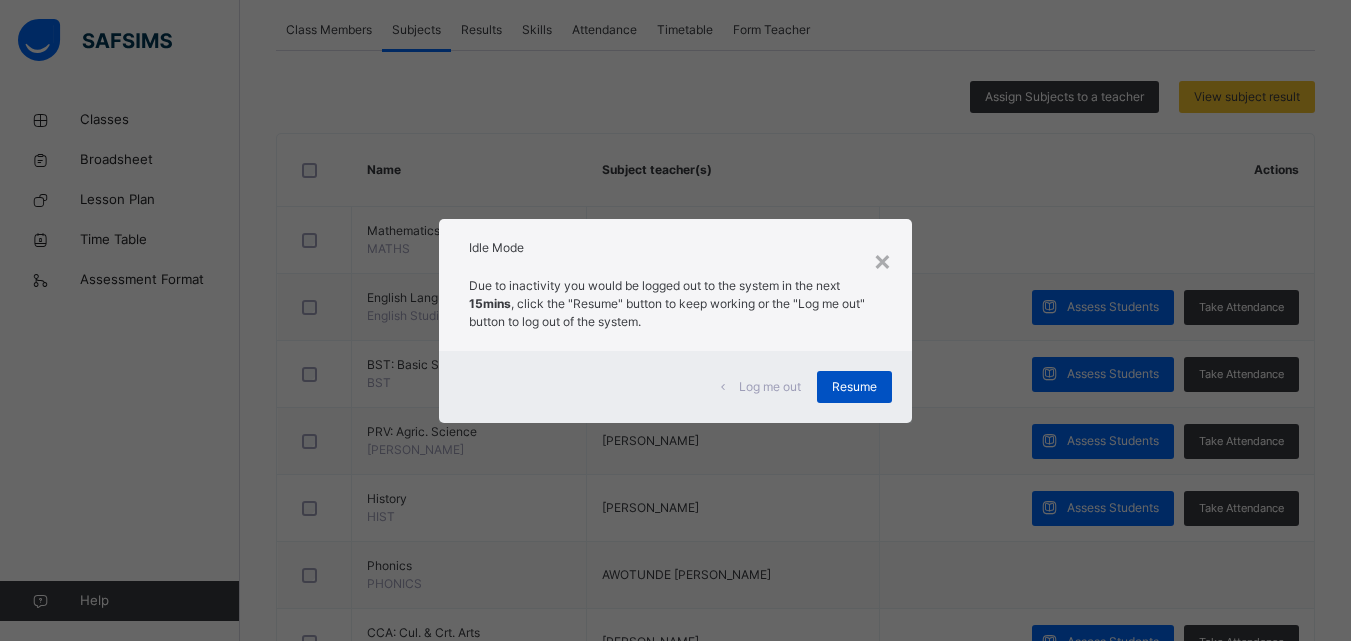 click on "Resume" at bounding box center [854, 387] 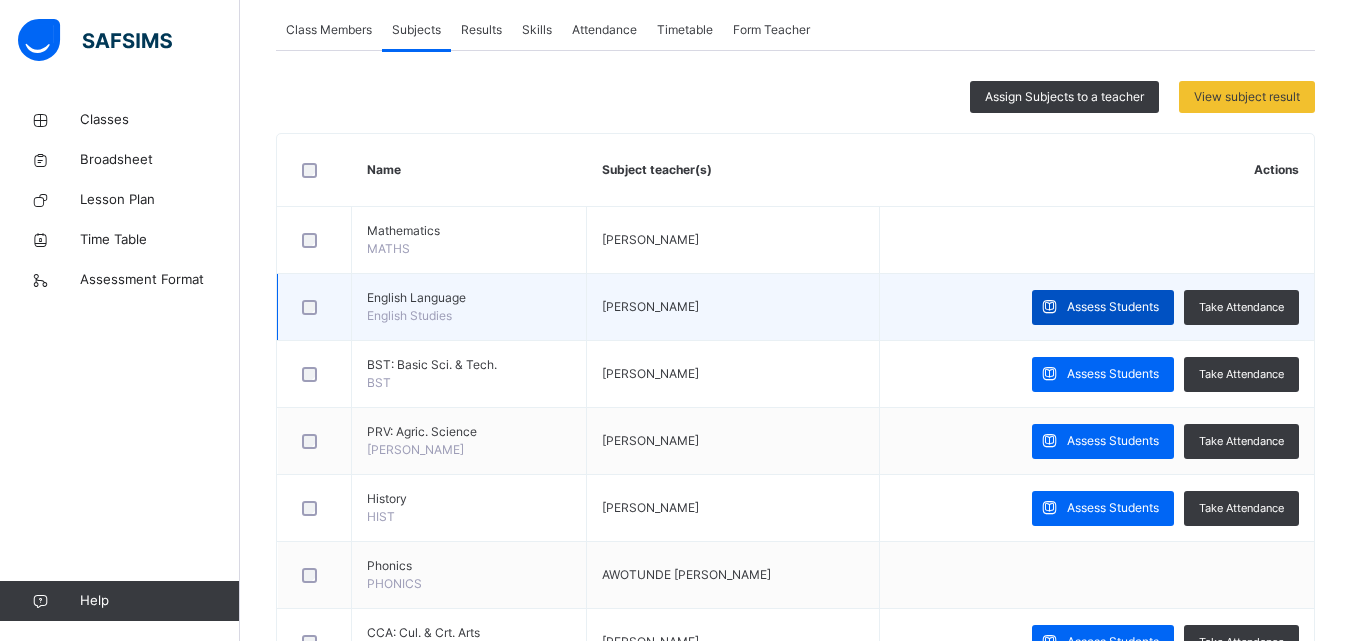 click on "Assess Students" at bounding box center [1113, 307] 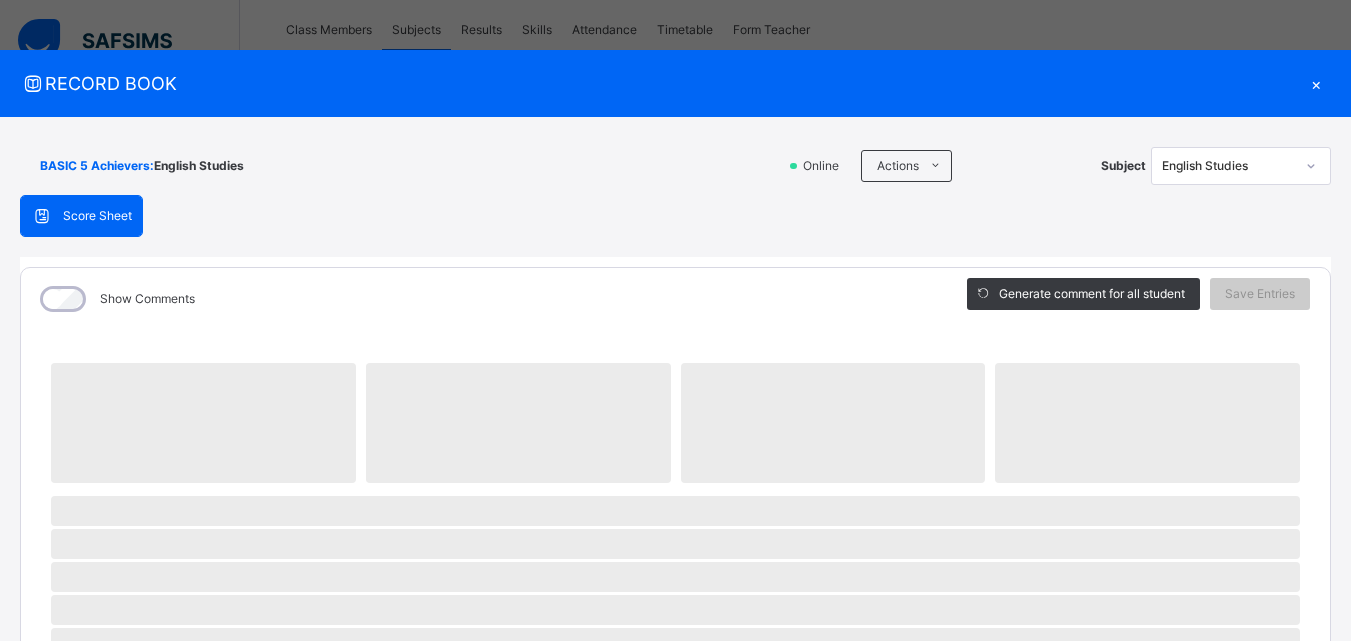 click 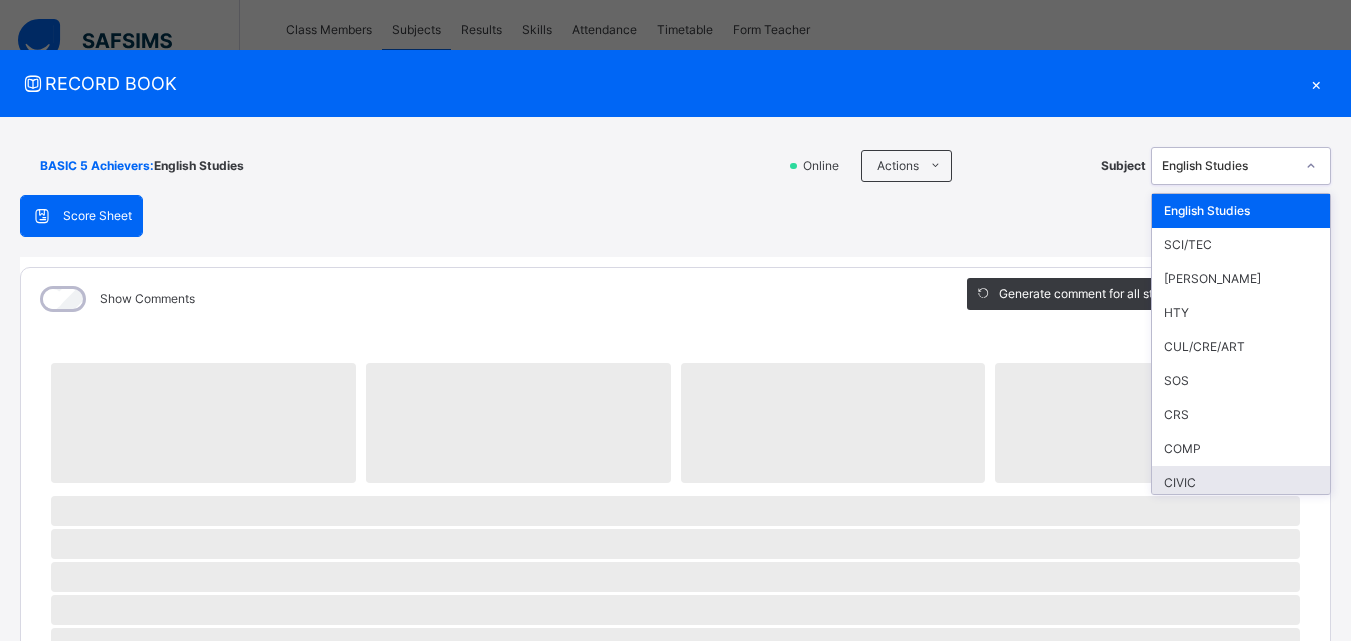 click on "CIVIC" at bounding box center [1241, 483] 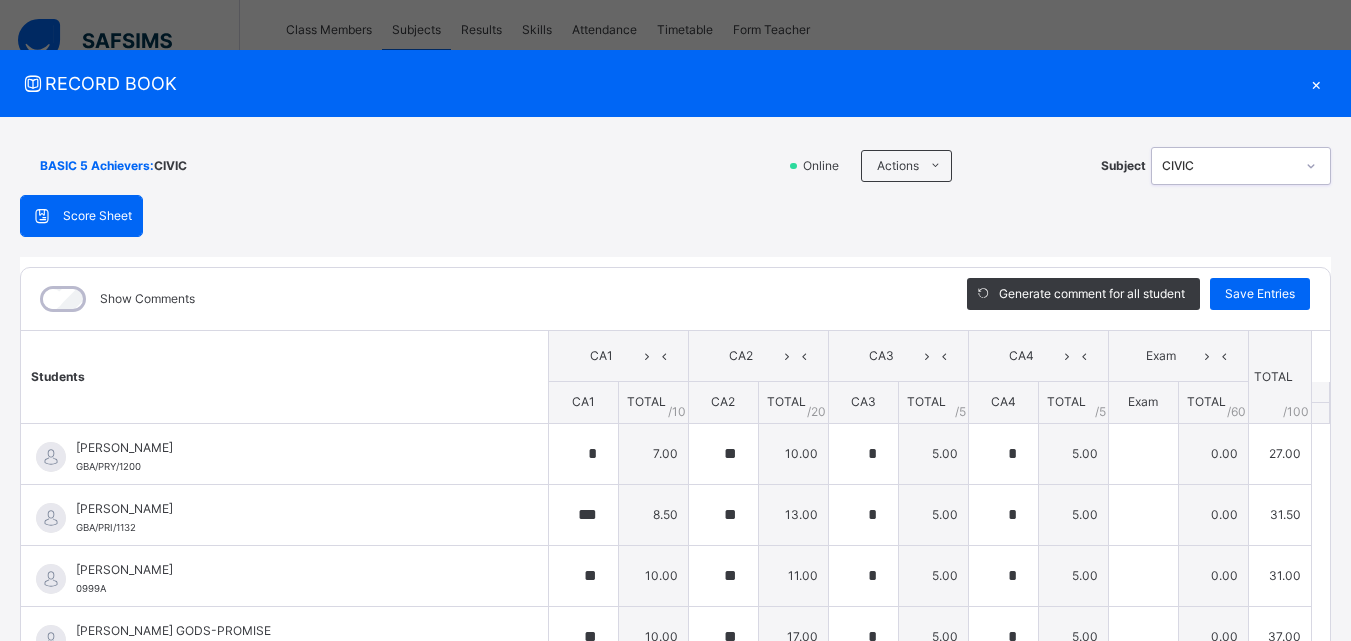 type on "*" 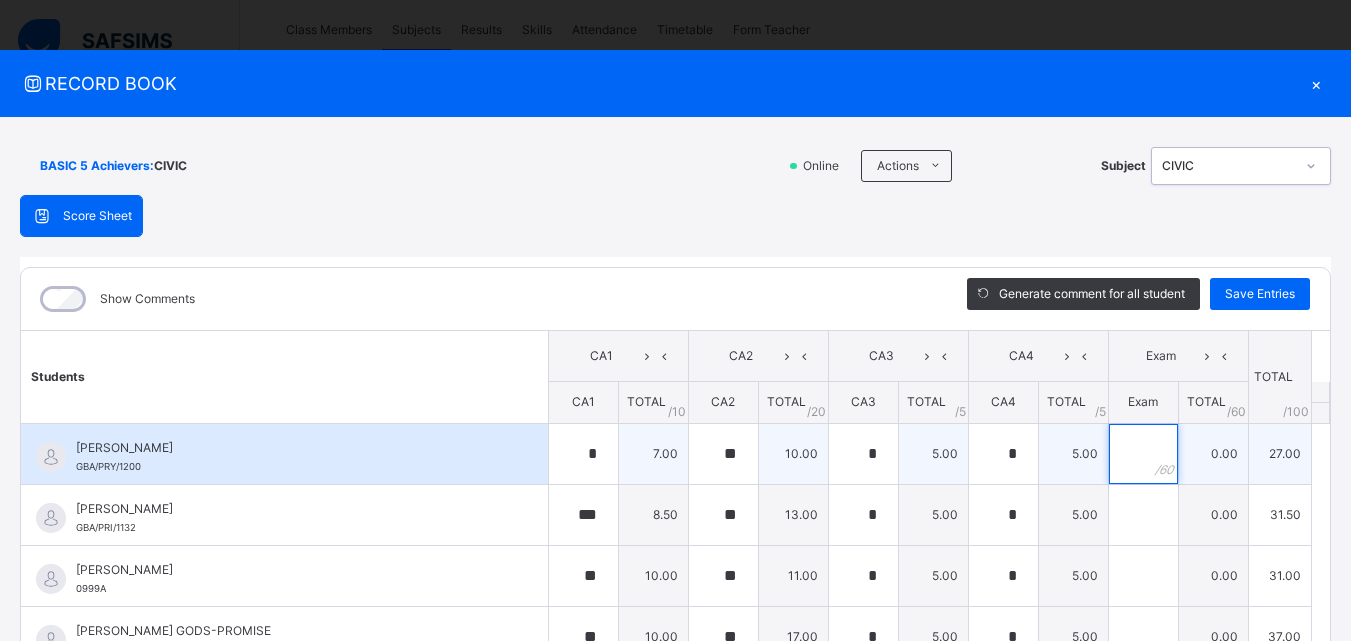 click at bounding box center [1143, 454] 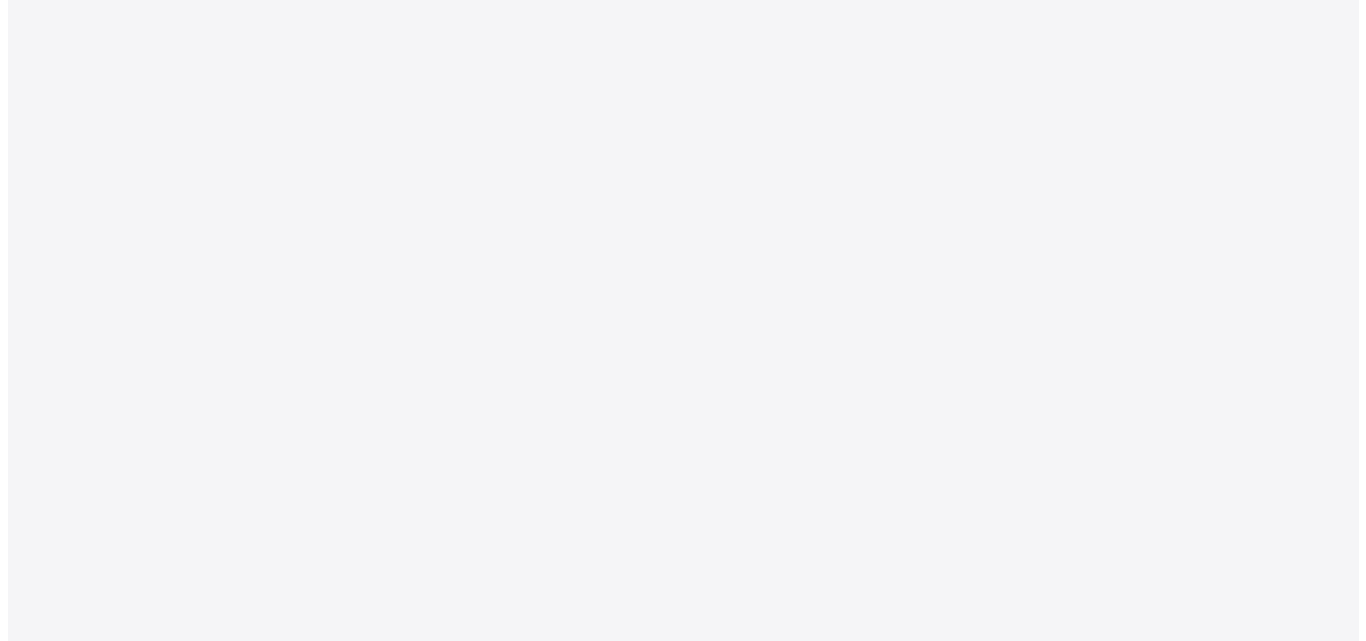 scroll, scrollTop: 0, scrollLeft: 0, axis: both 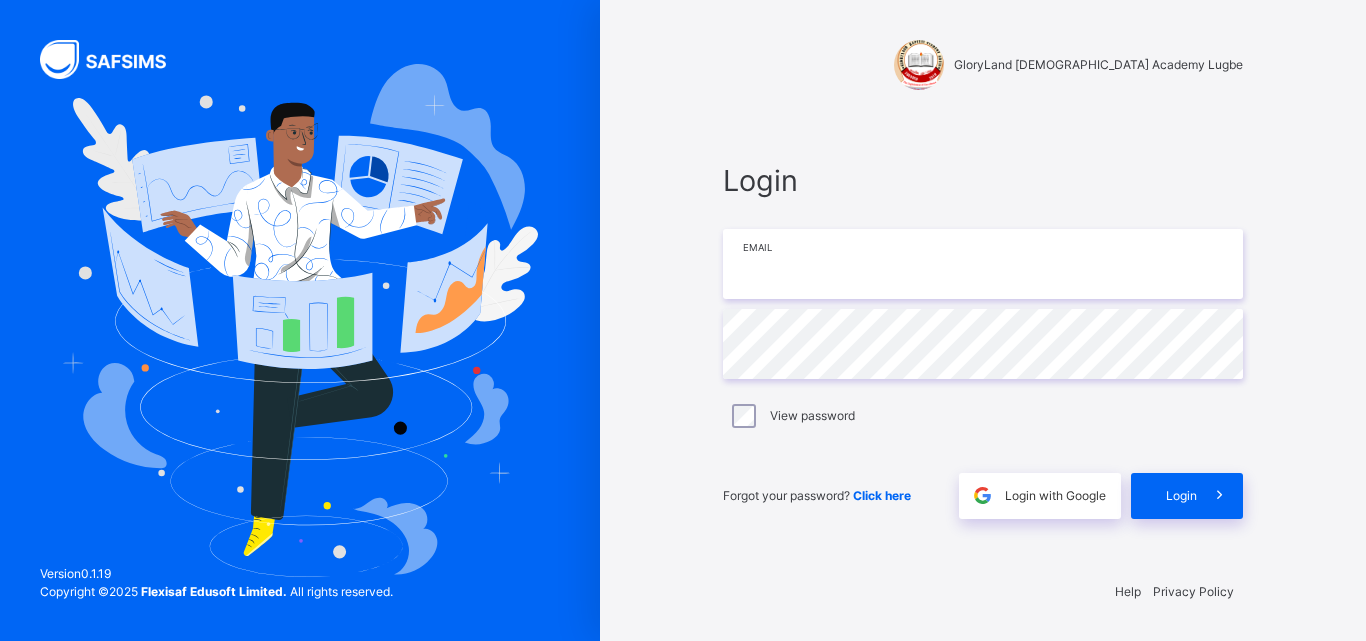type on "**********" 